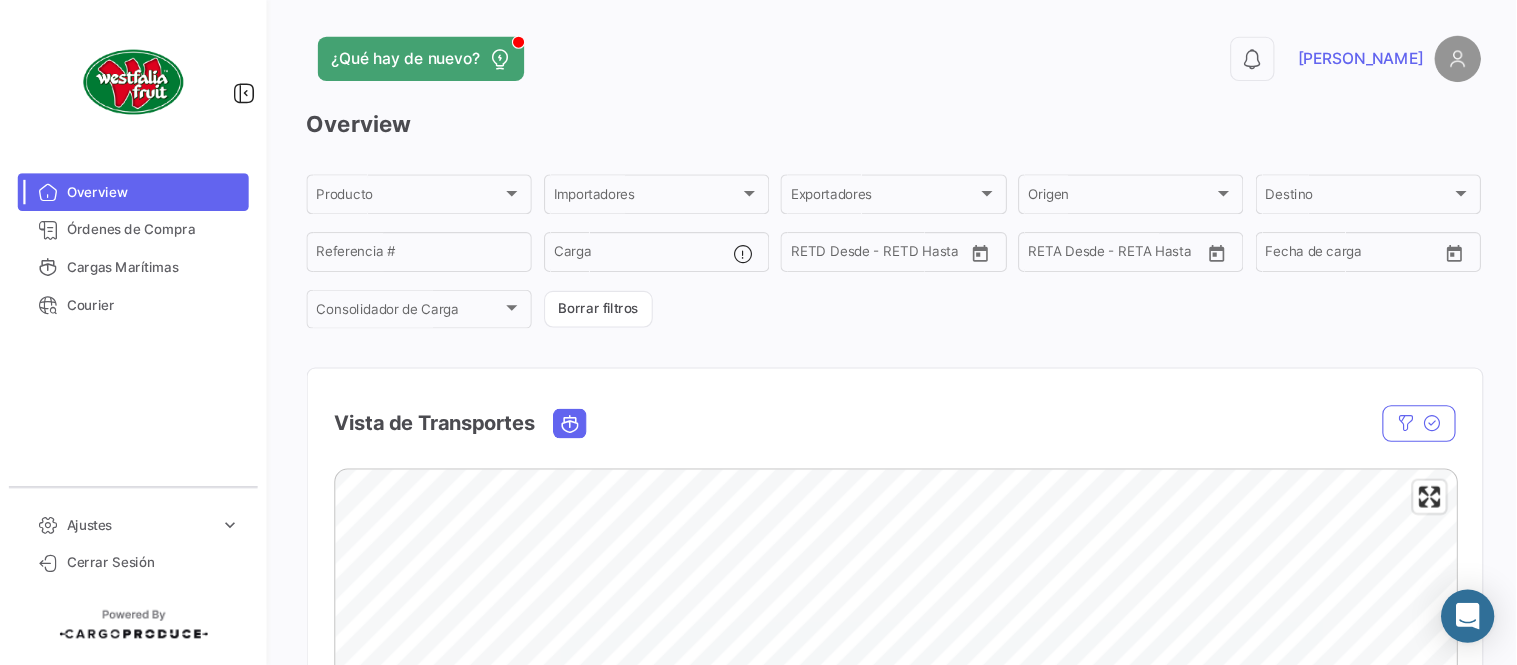 scroll, scrollTop: 0, scrollLeft: 0, axis: both 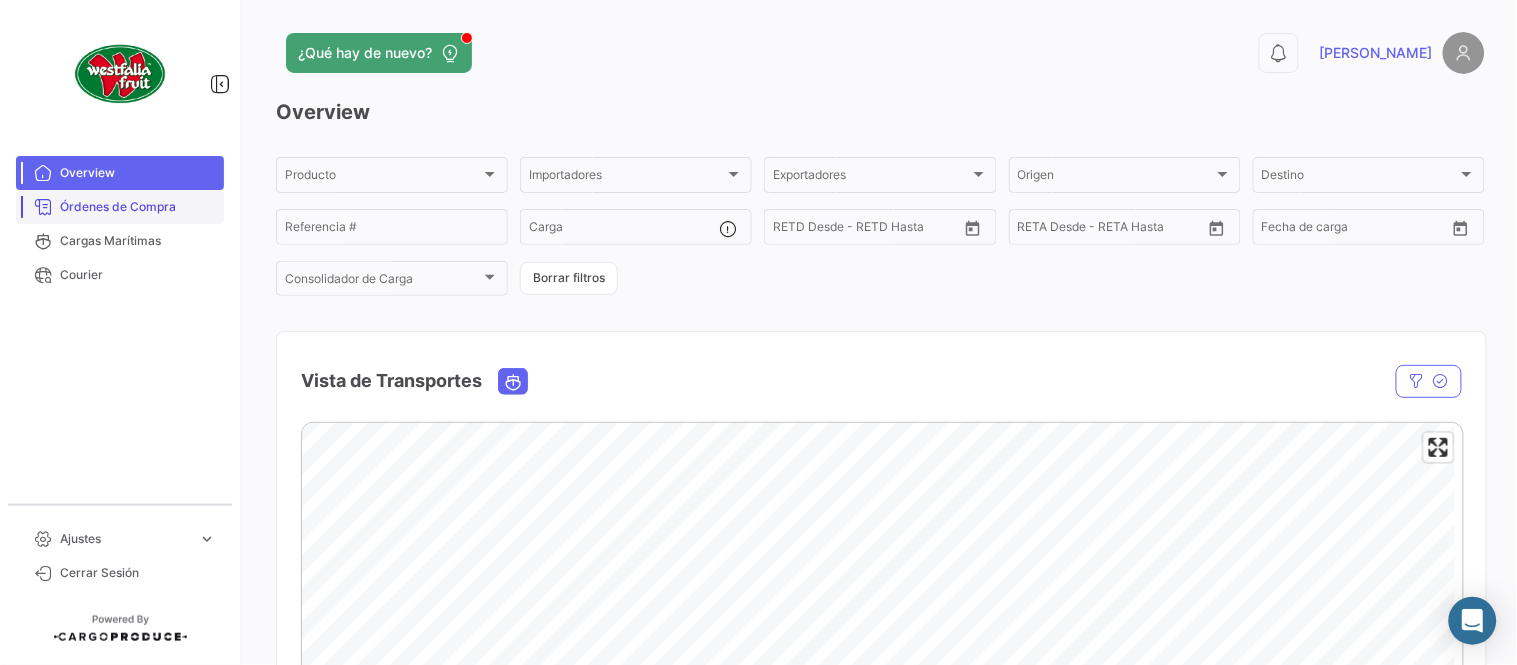 click on "Órdenes de Compra" at bounding box center (138, 207) 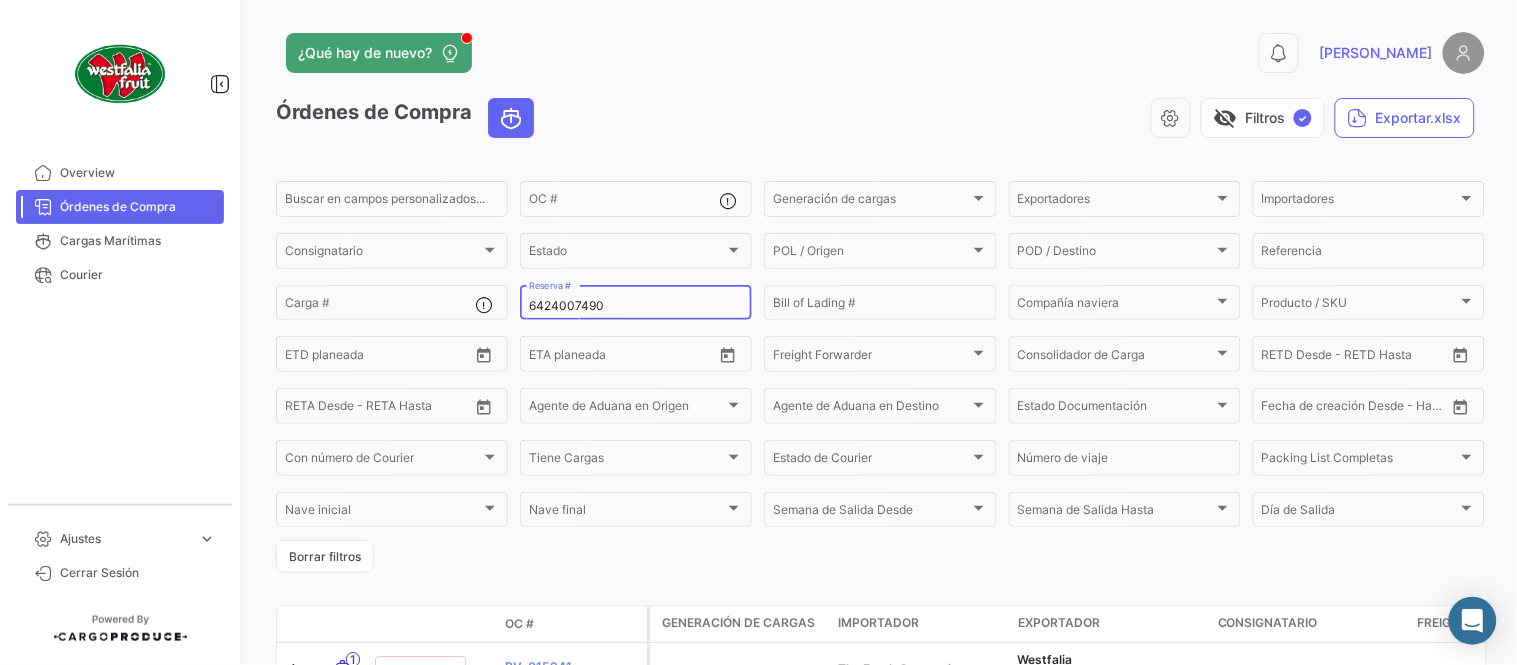 click on "6424007490" at bounding box center [636, 306] 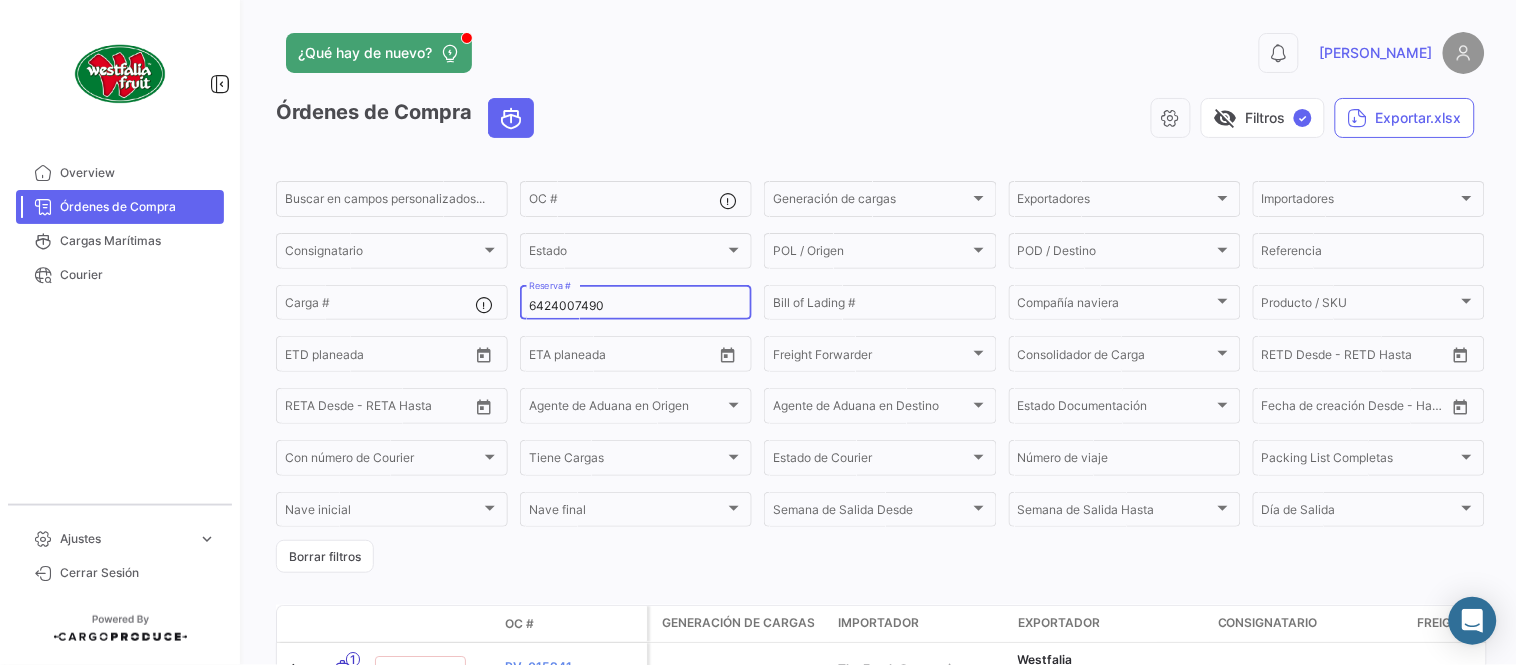 paste on "EBKG1352304" 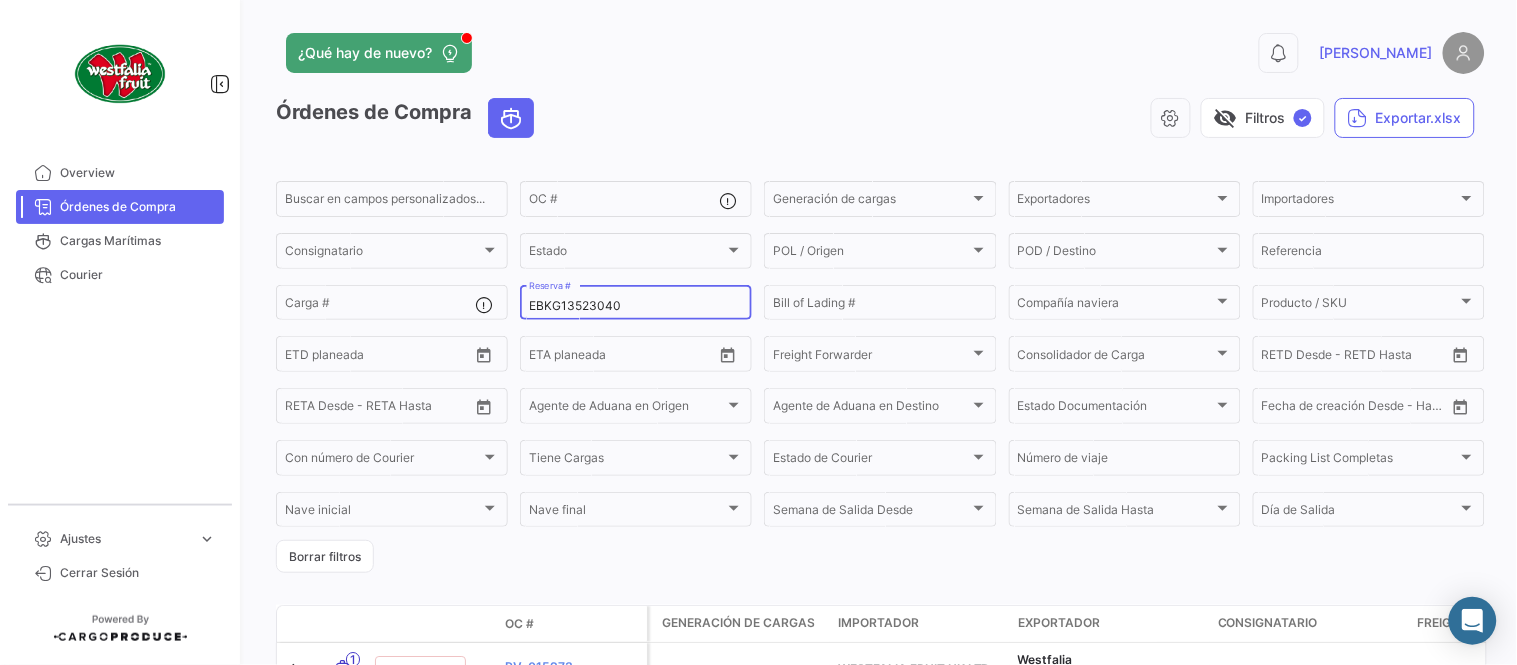 scroll, scrollTop: 111, scrollLeft: 0, axis: vertical 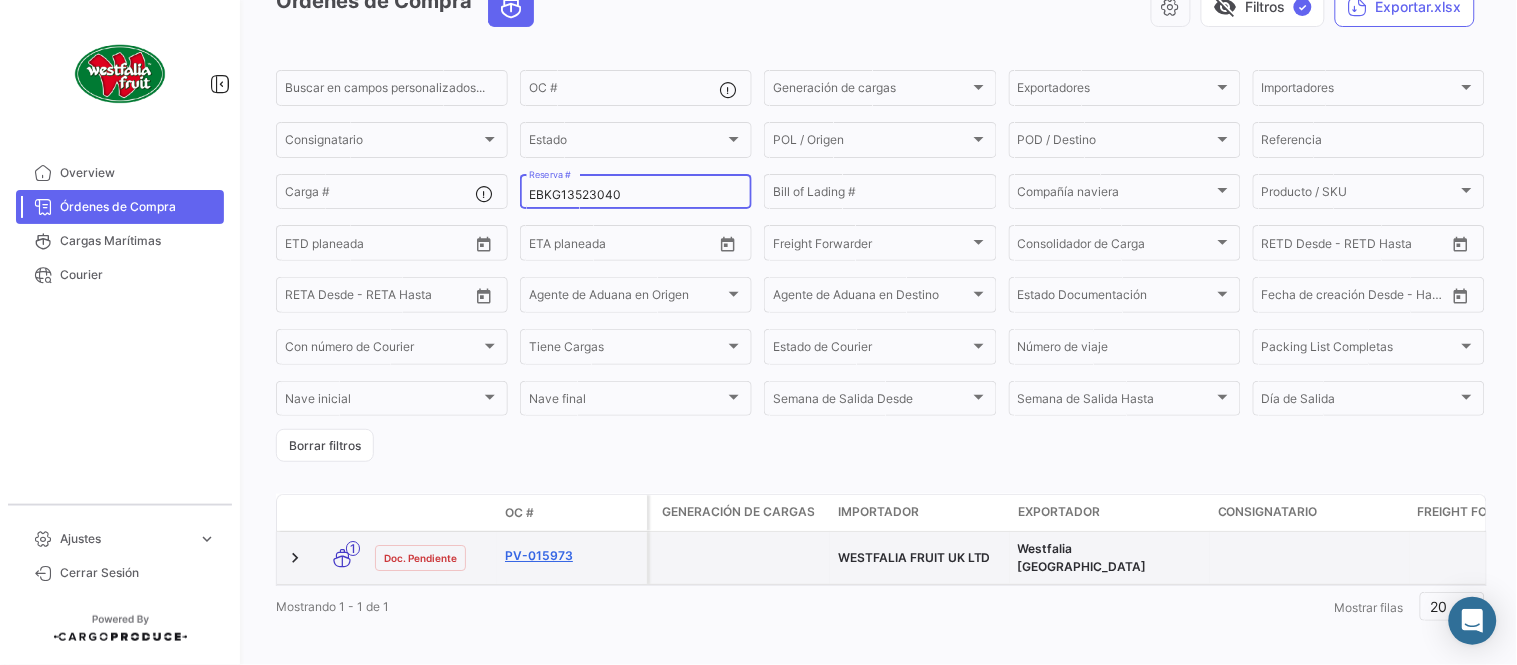 type on "EBKG13523040" 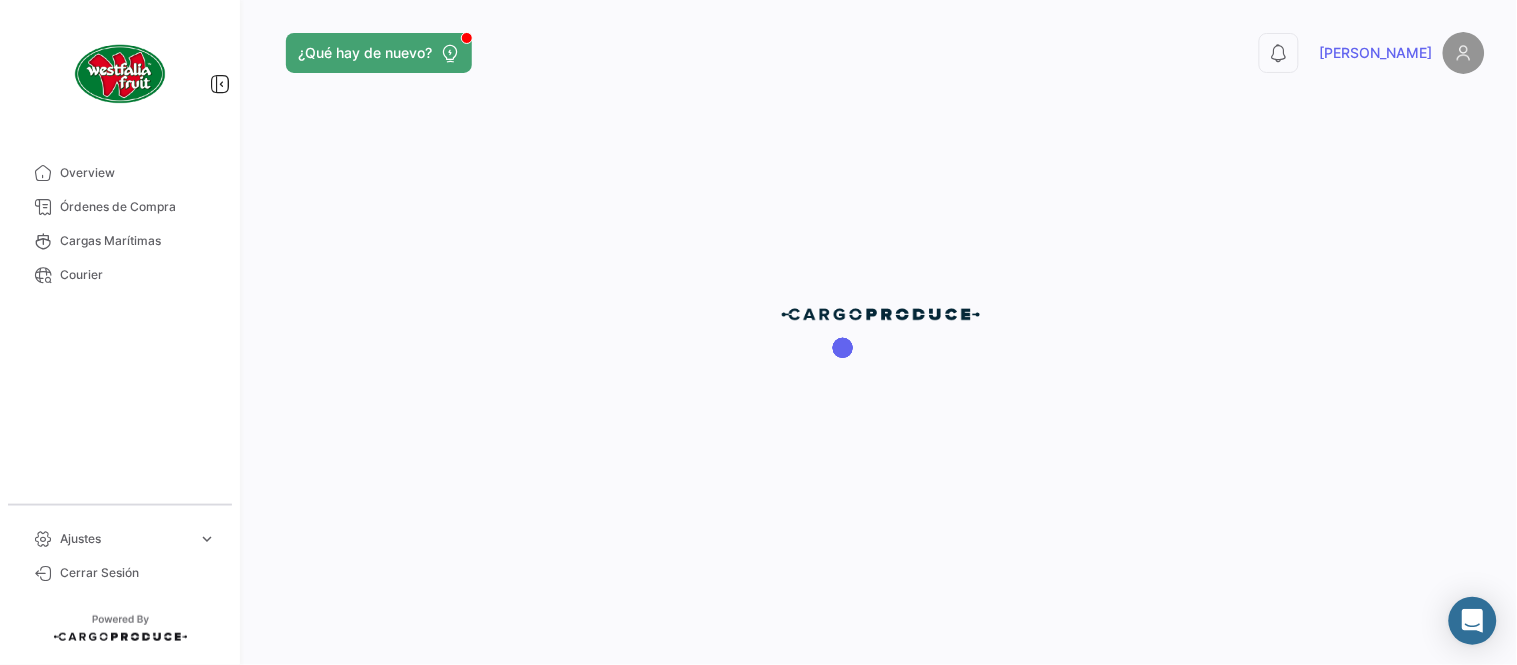 scroll, scrollTop: 0, scrollLeft: 0, axis: both 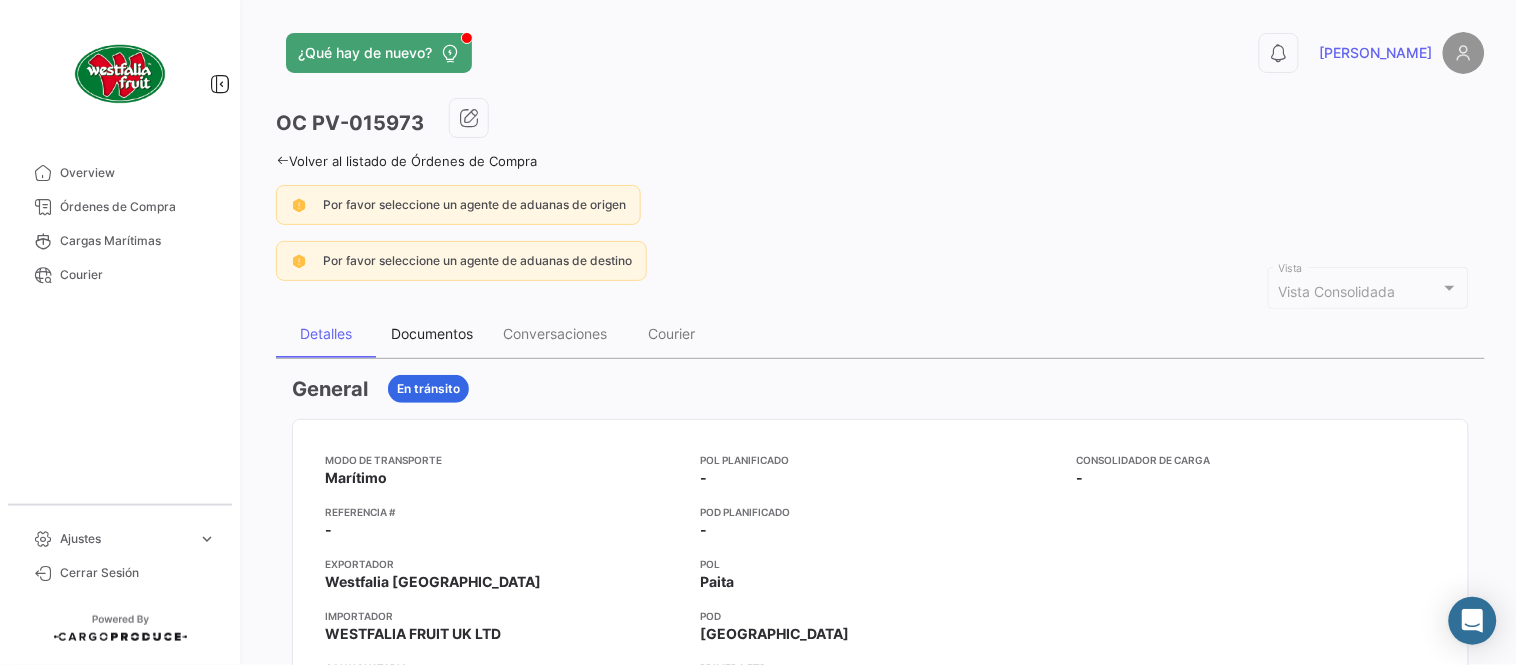 click on "Documentos" at bounding box center (432, 333) 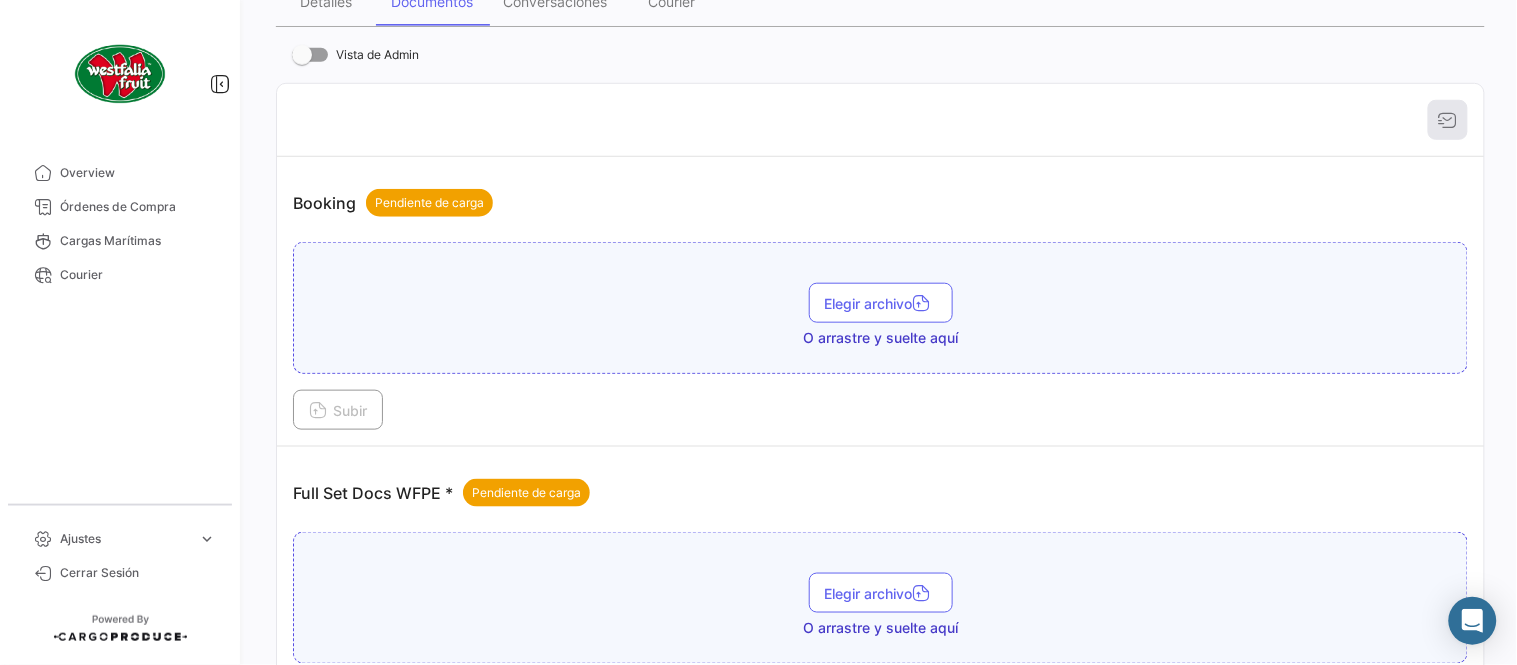 scroll, scrollTop: 806, scrollLeft: 0, axis: vertical 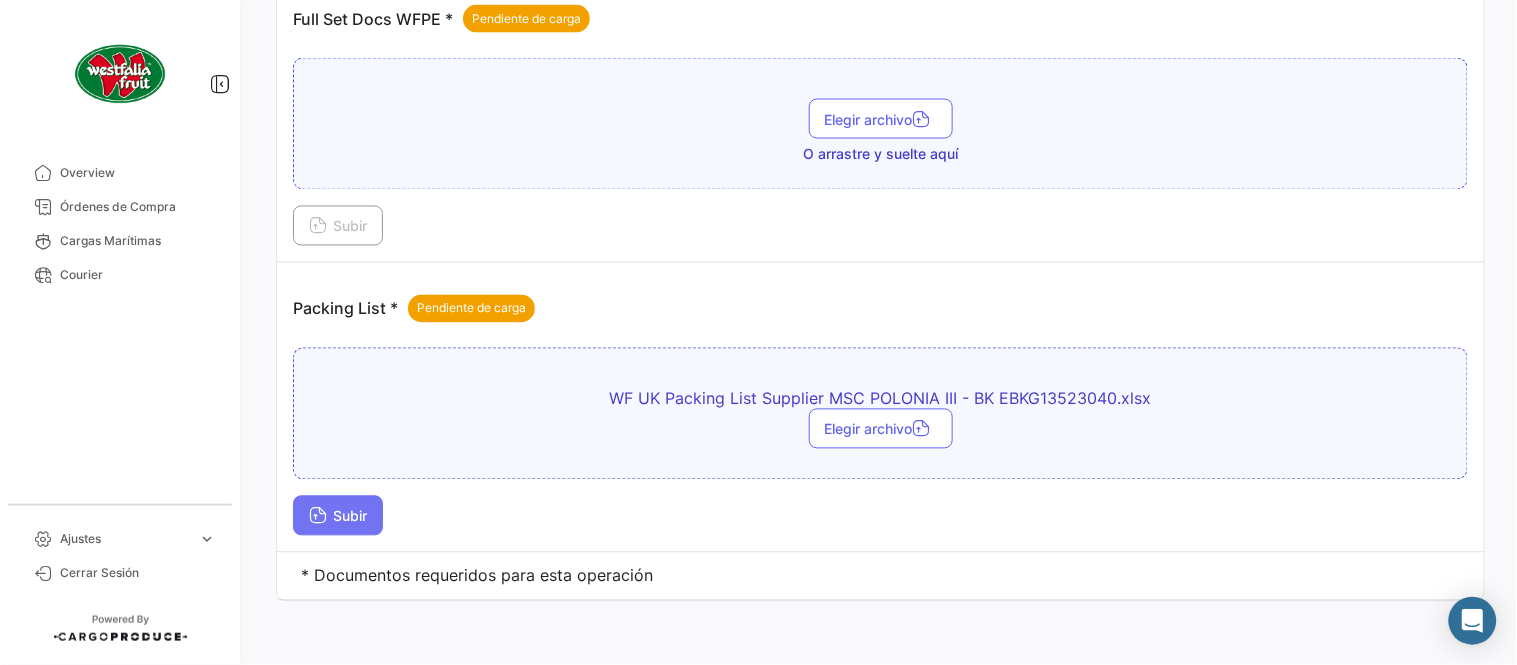 click on "Subir" at bounding box center (338, 516) 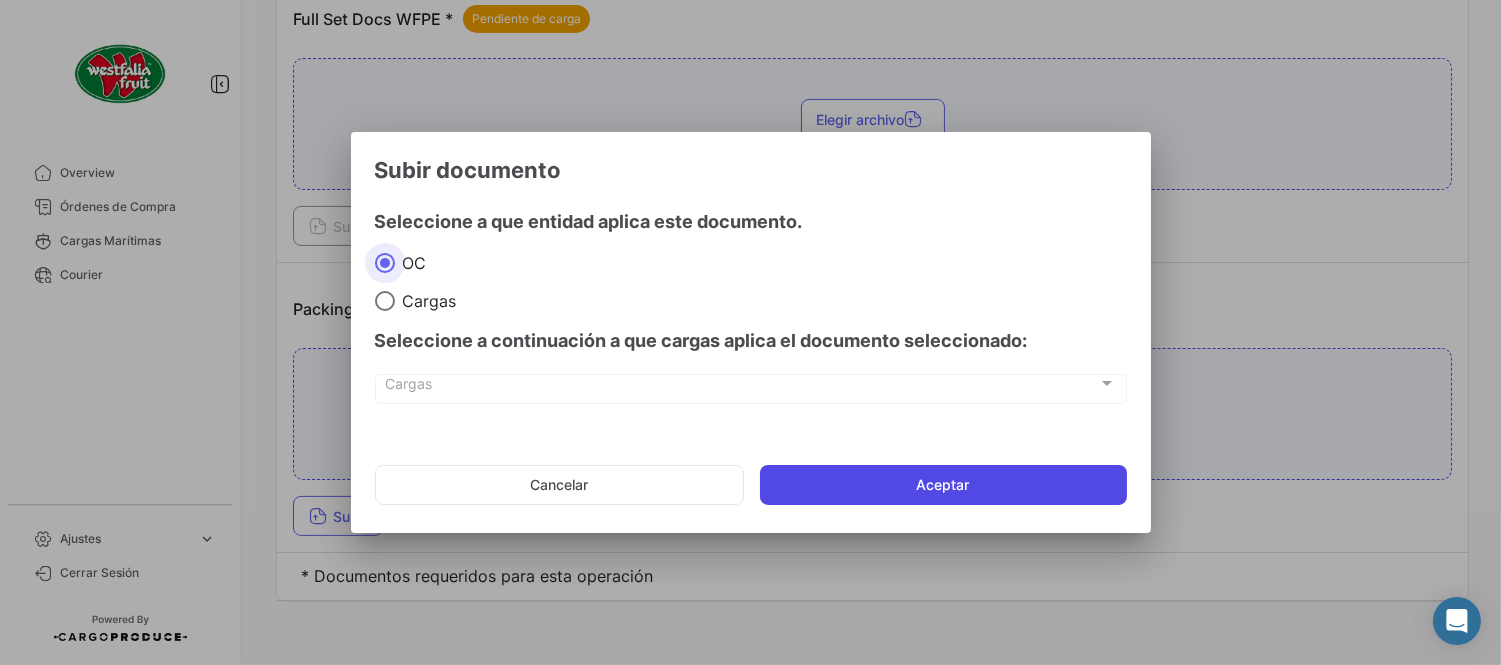 click on "Aceptar" 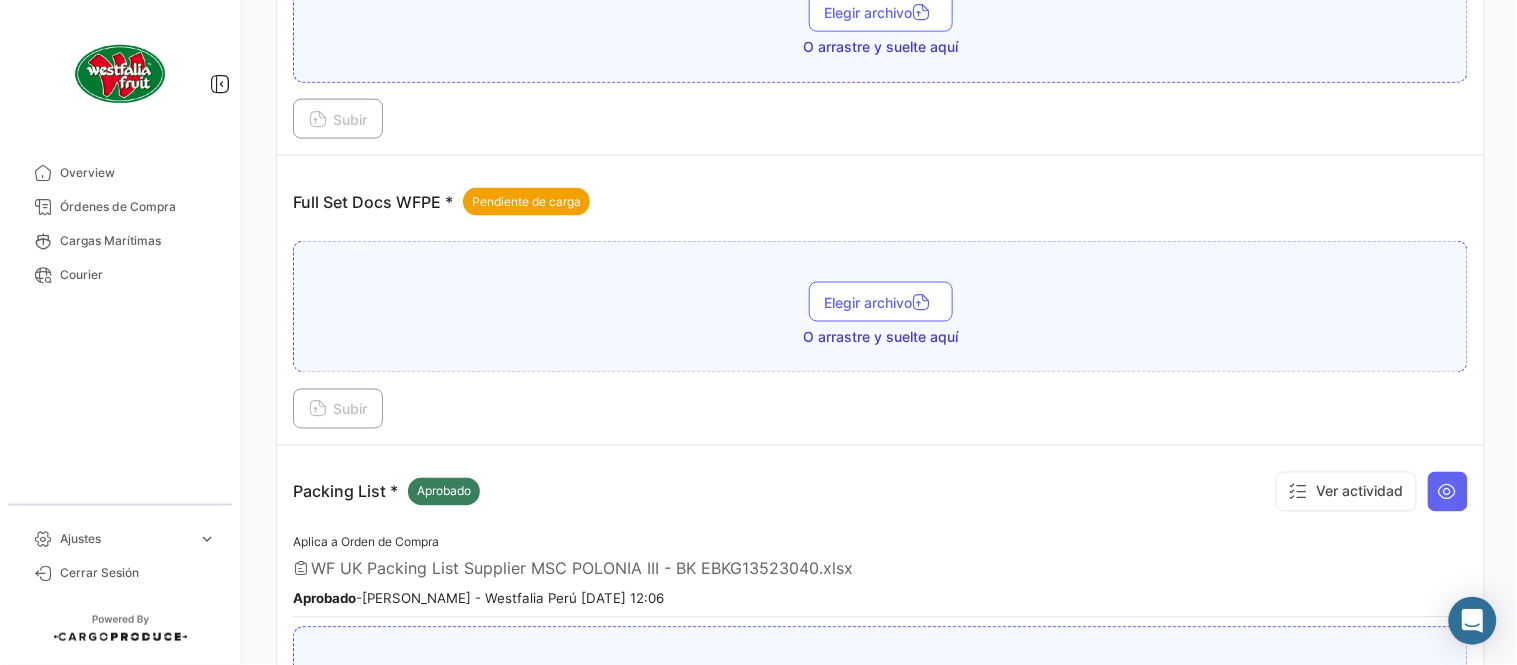 scroll, scrollTop: 584, scrollLeft: 0, axis: vertical 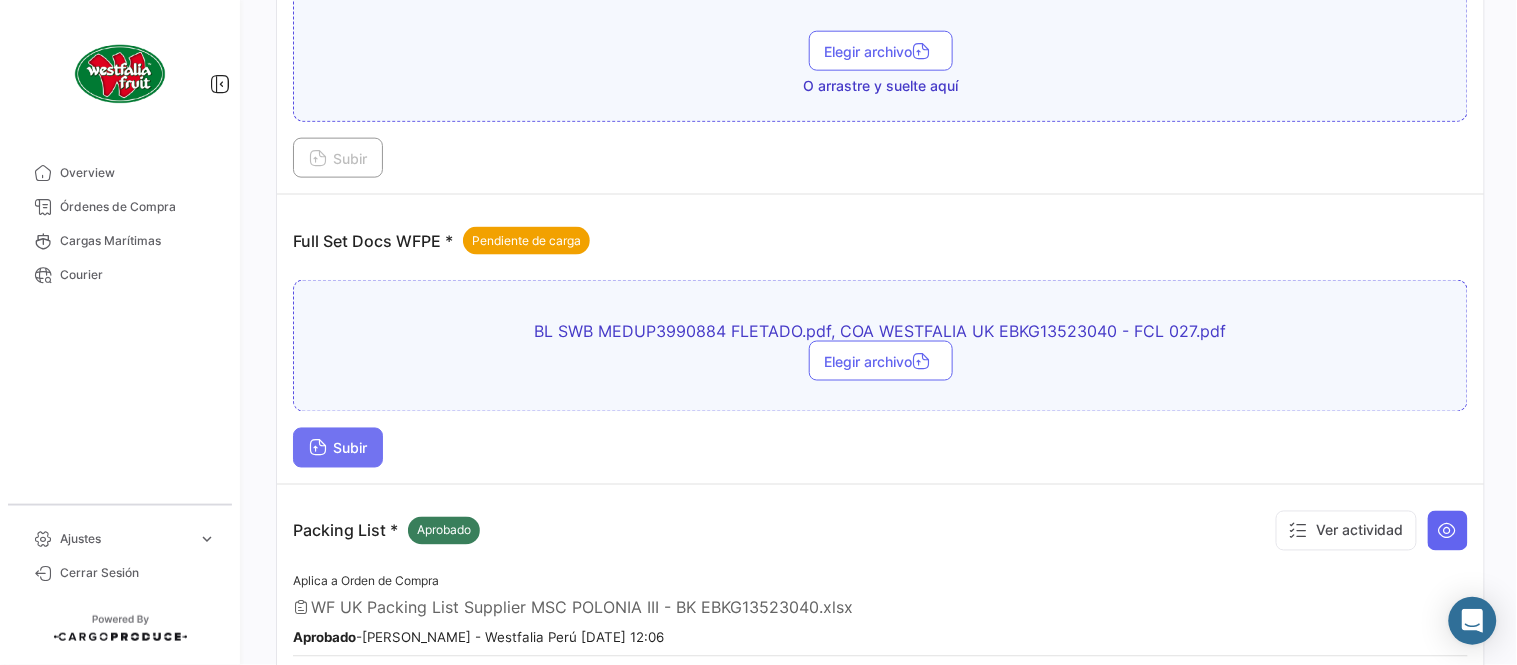 click on "Subir" at bounding box center [338, 448] 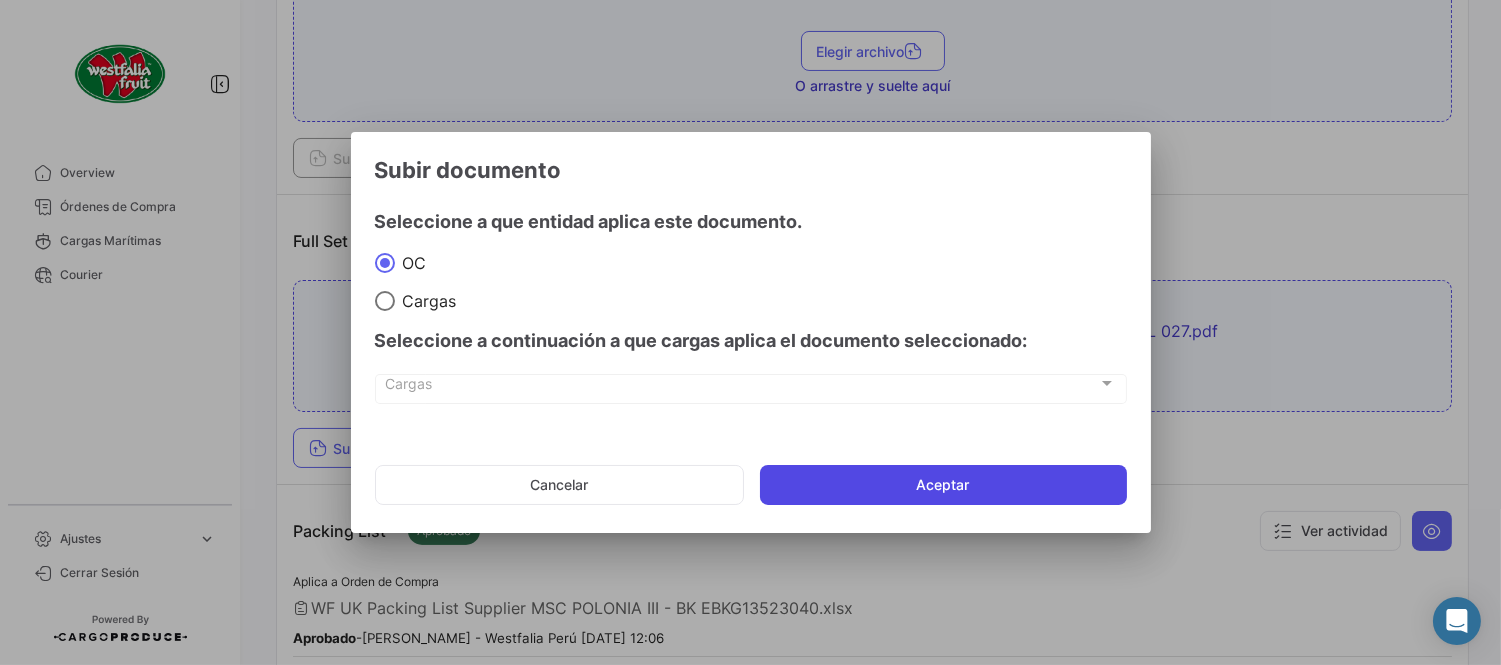 click on "Aceptar" 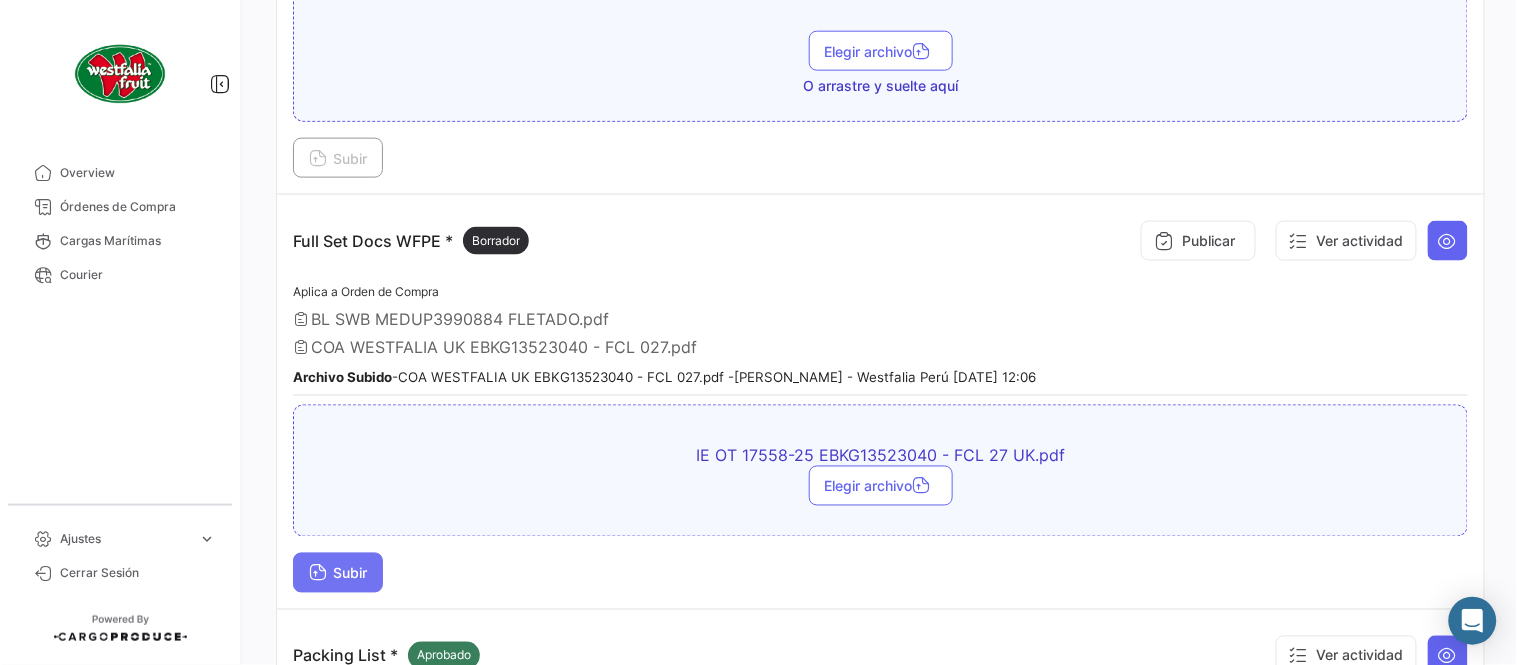 click on "Subir" at bounding box center (338, 573) 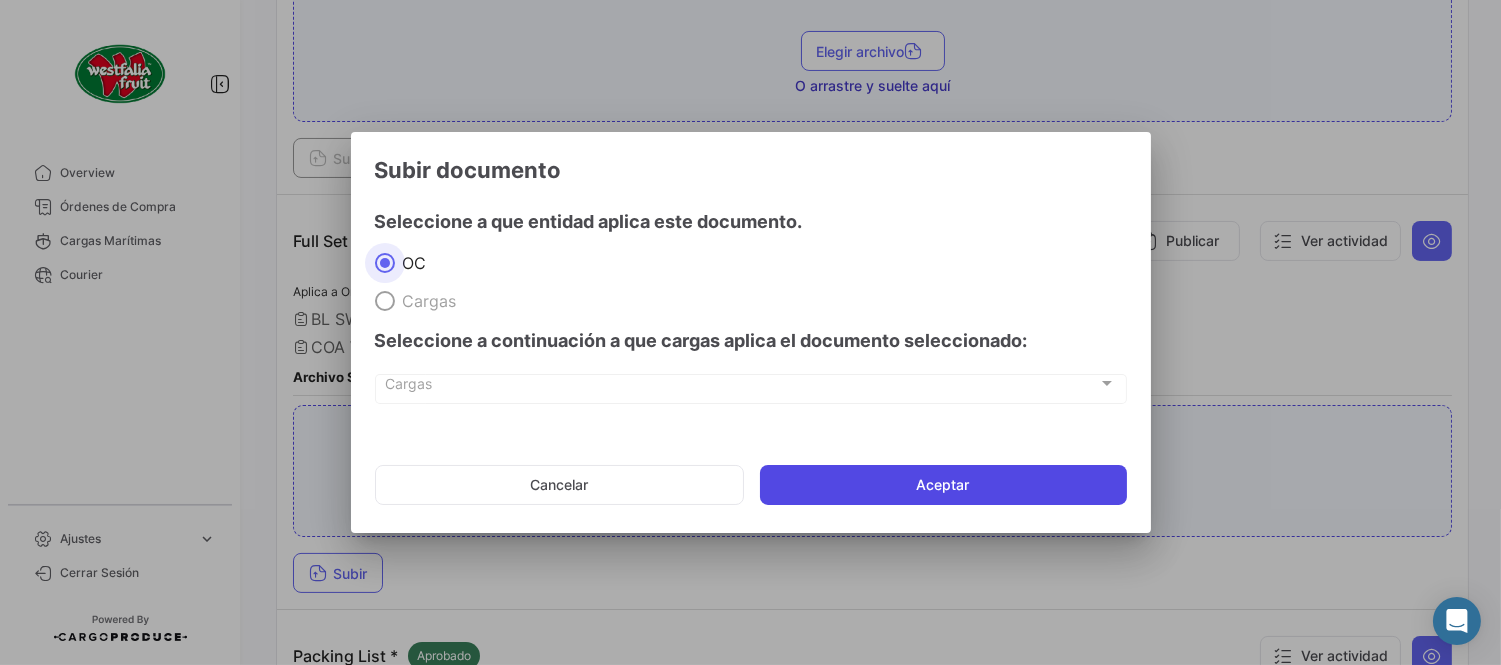 click on "Aceptar" 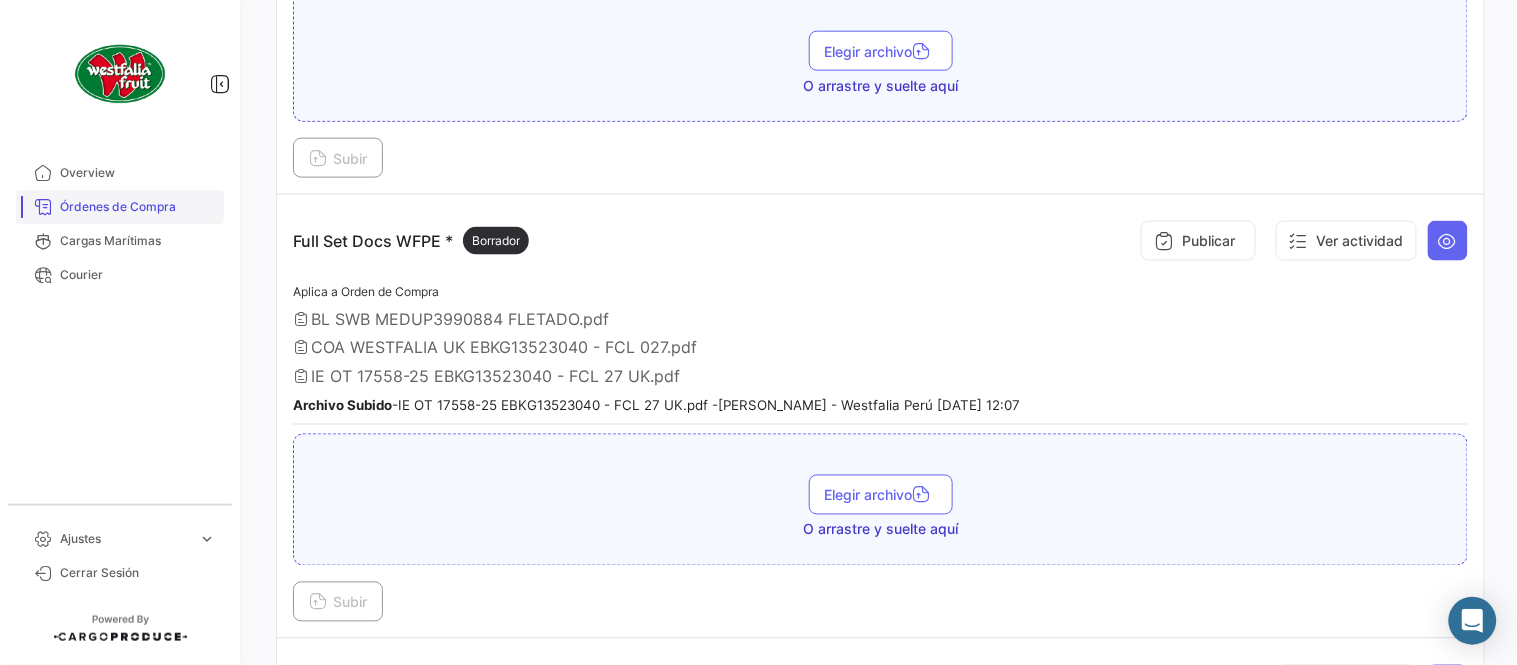 click on "Órdenes de Compra" at bounding box center [138, 207] 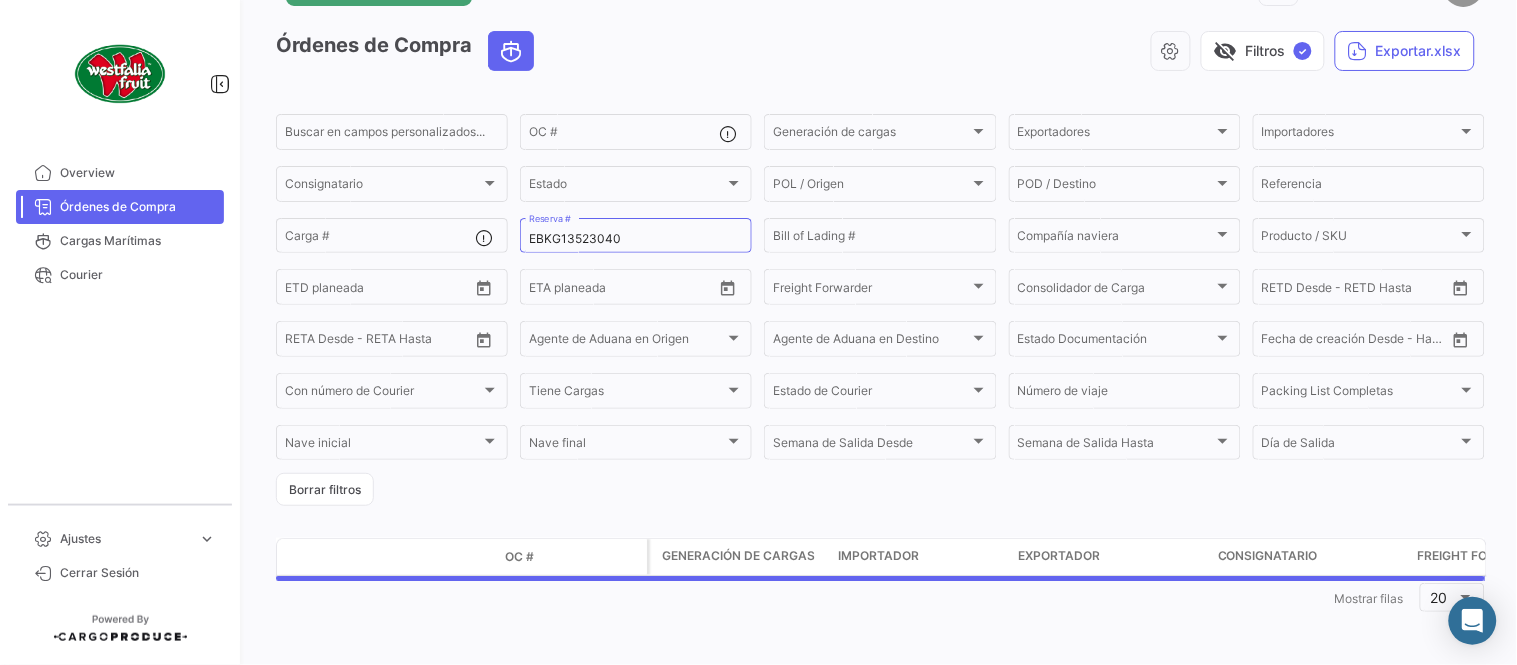 scroll, scrollTop: 0, scrollLeft: 0, axis: both 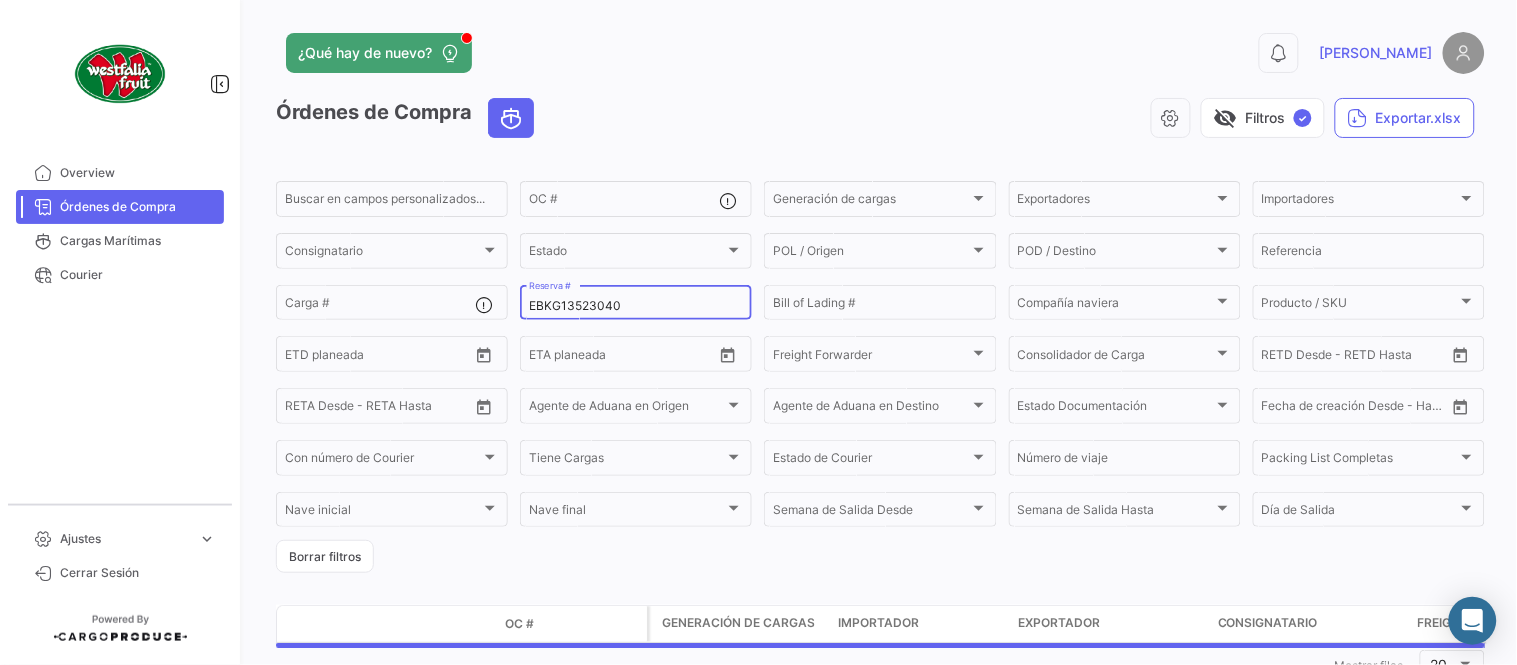 click on "EBKG13523040" at bounding box center (636, 306) 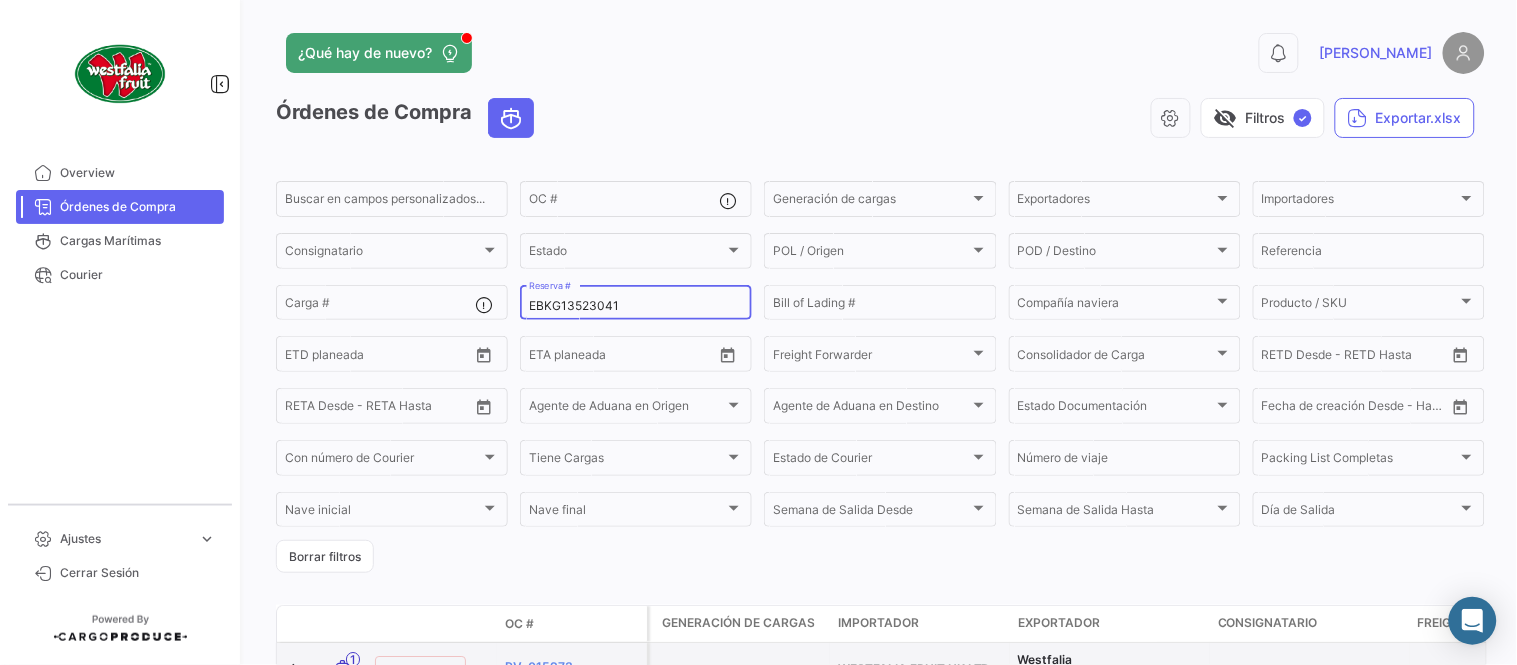 type on "EBKG13523041" 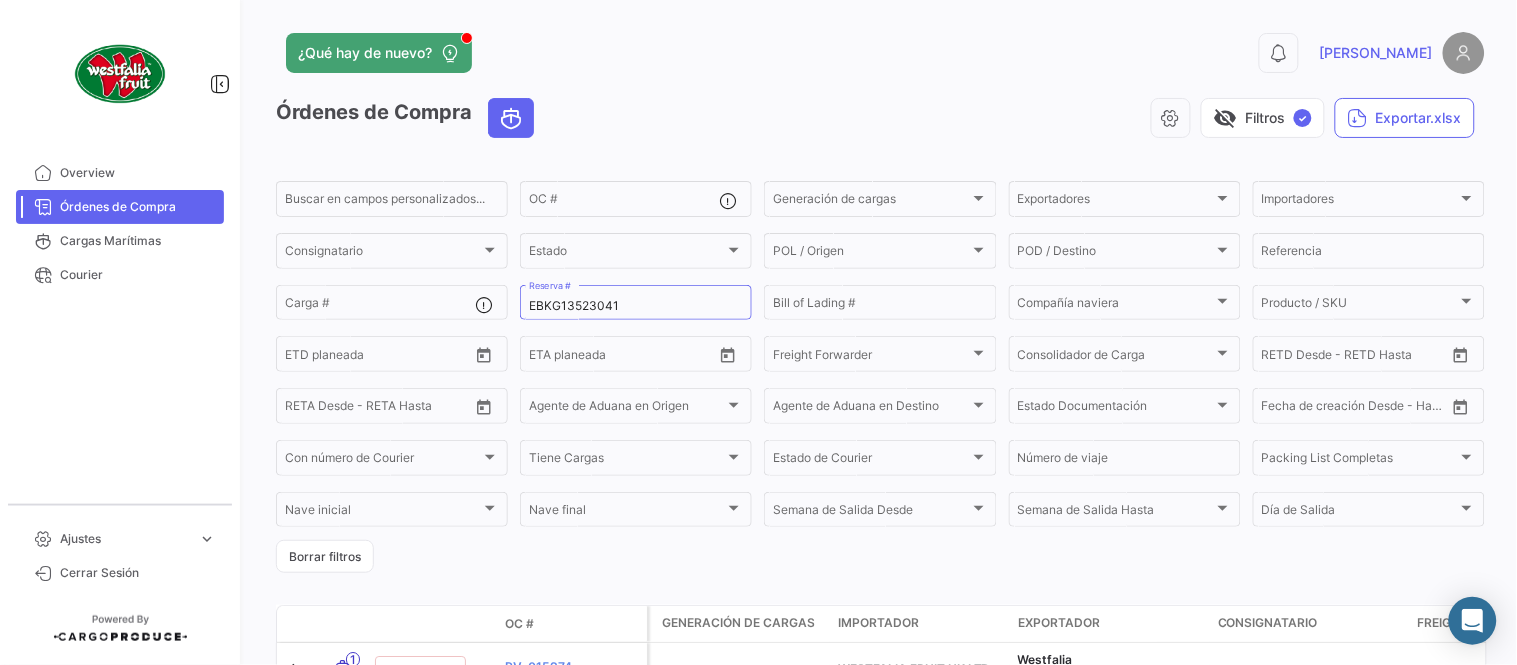 click on "visibility_off   Filtros  ✓  Exportar.xlsx" 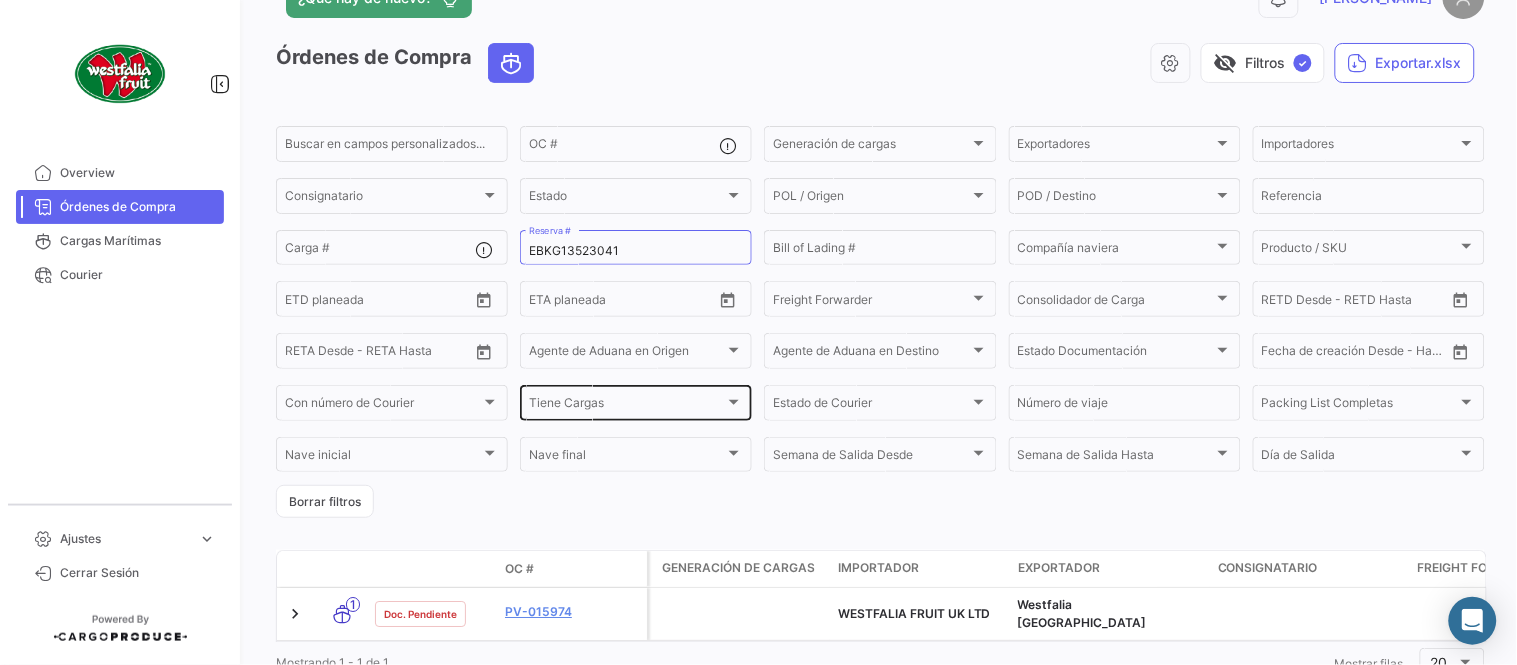 scroll, scrollTop: 128, scrollLeft: 0, axis: vertical 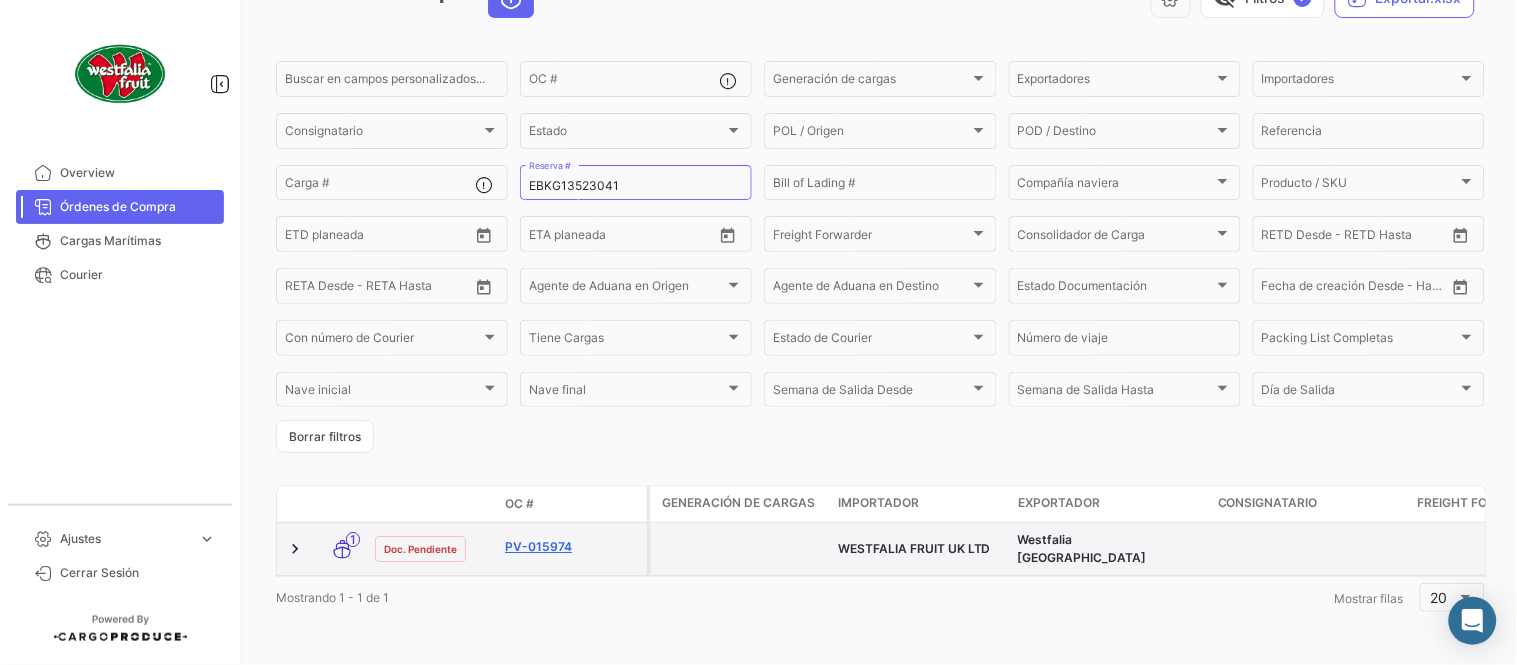 click on "PV-015974" 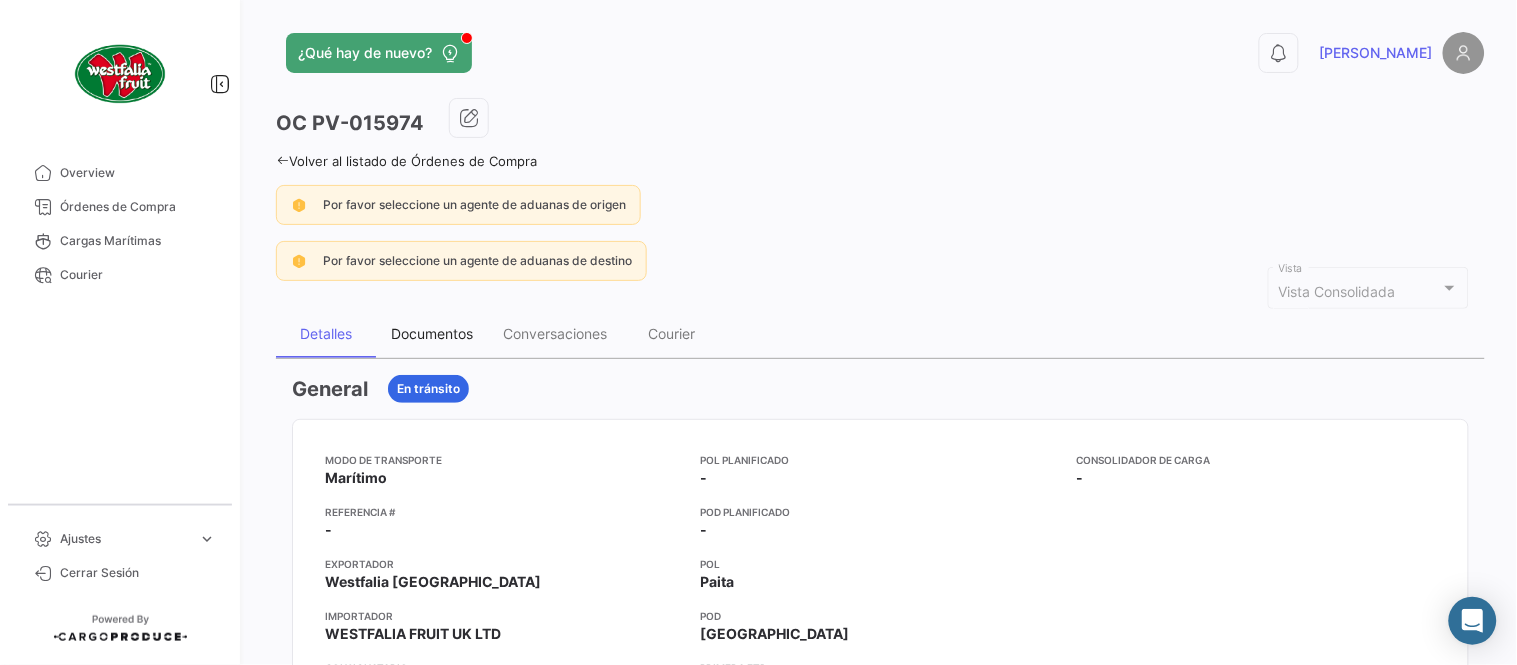 click on "Documentos" at bounding box center [432, 334] 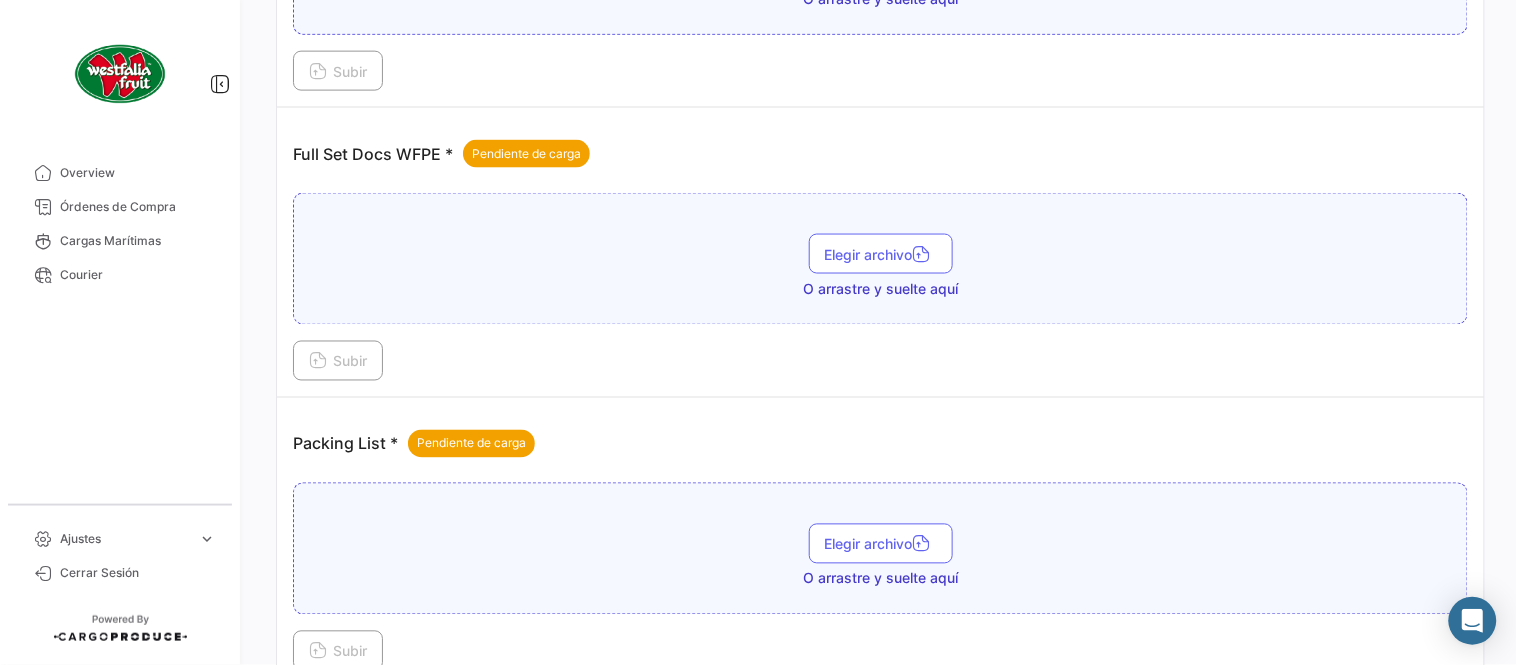 scroll, scrollTop: 806, scrollLeft: 0, axis: vertical 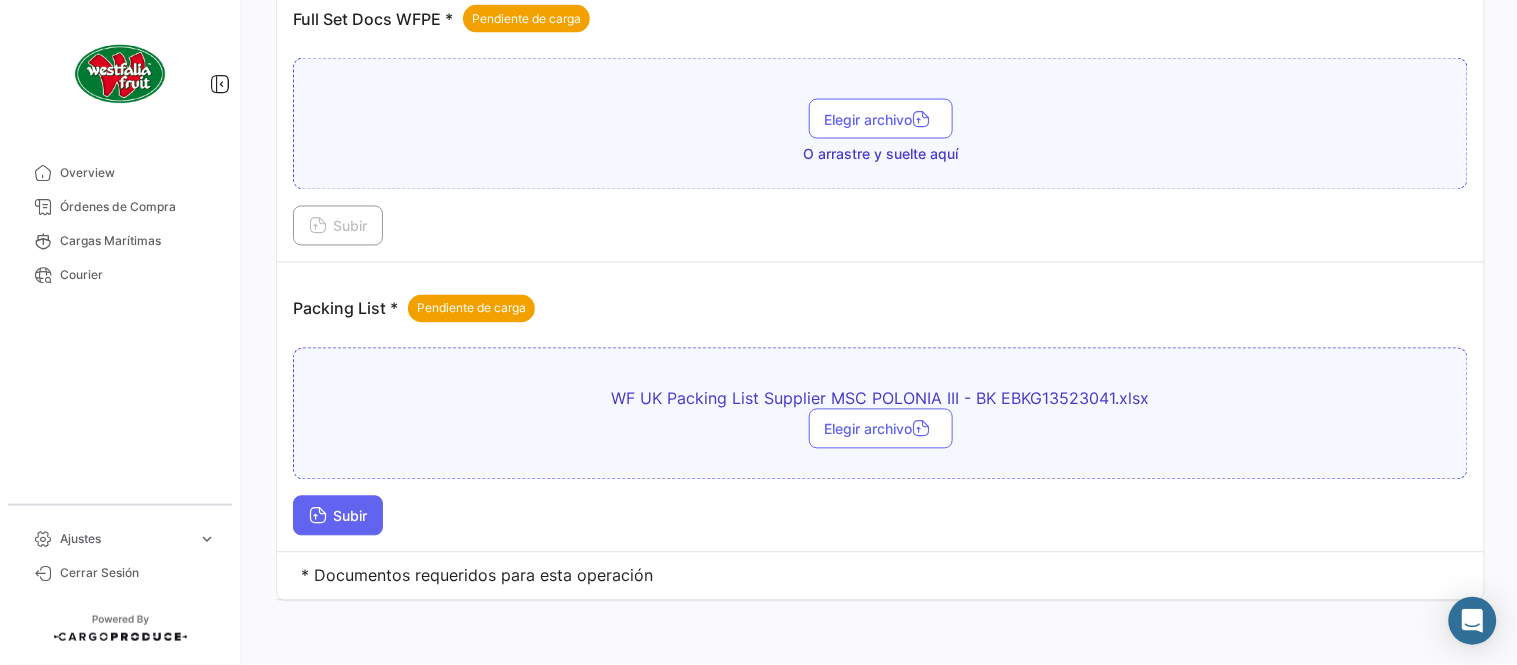 click on "Subir" at bounding box center [338, 516] 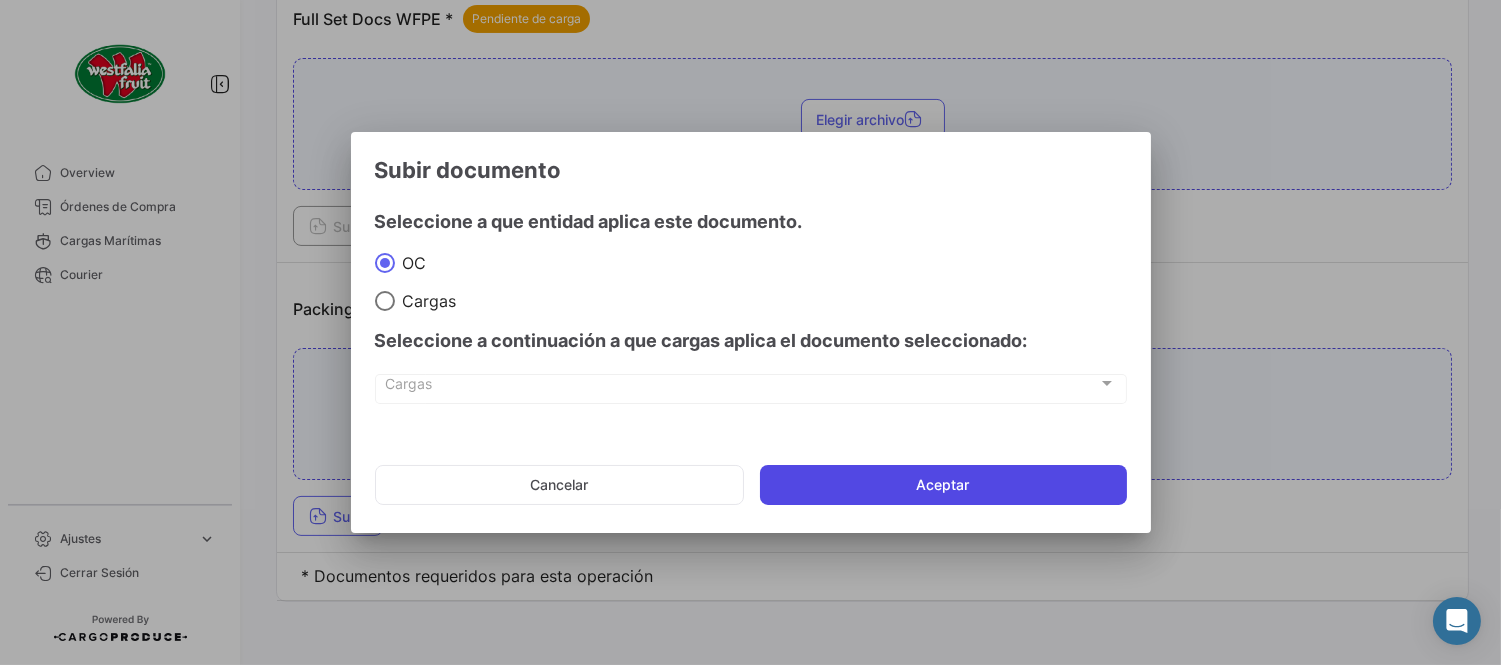 click on "Aceptar" 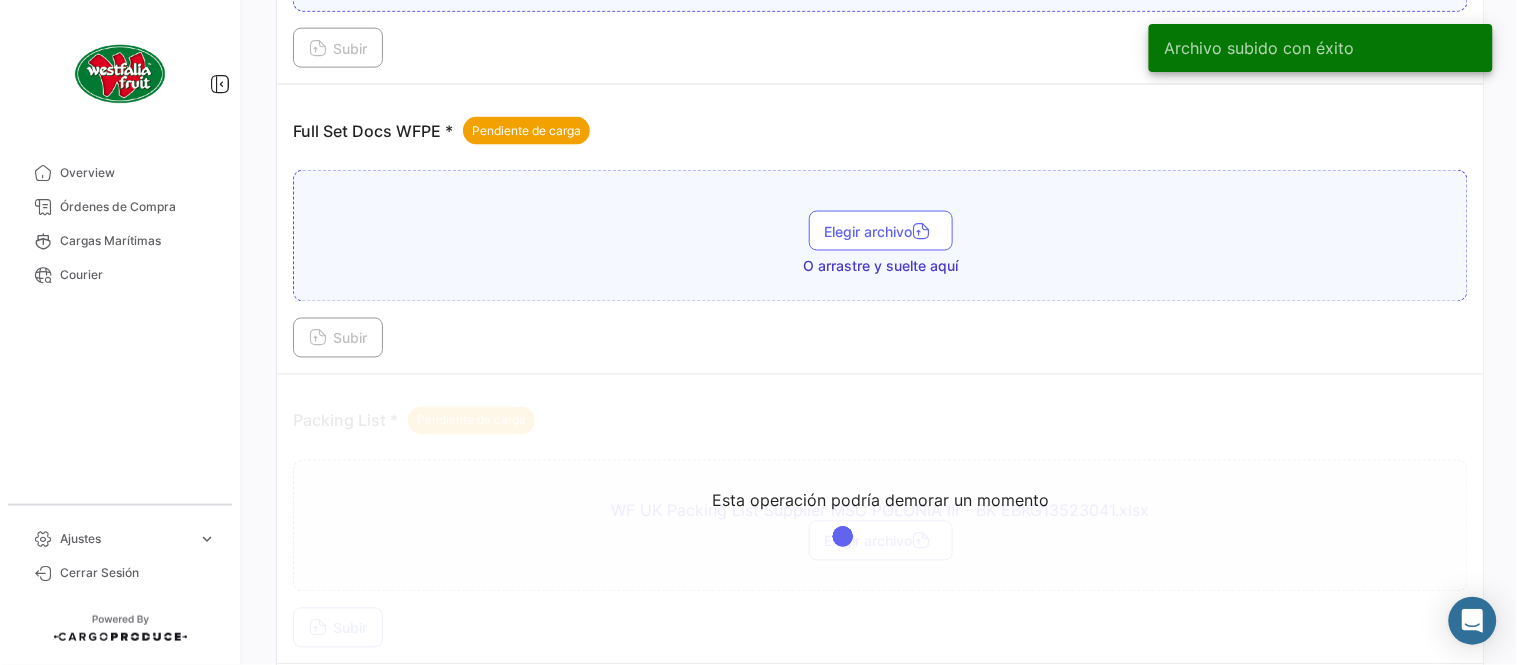 scroll, scrollTop: 695, scrollLeft: 0, axis: vertical 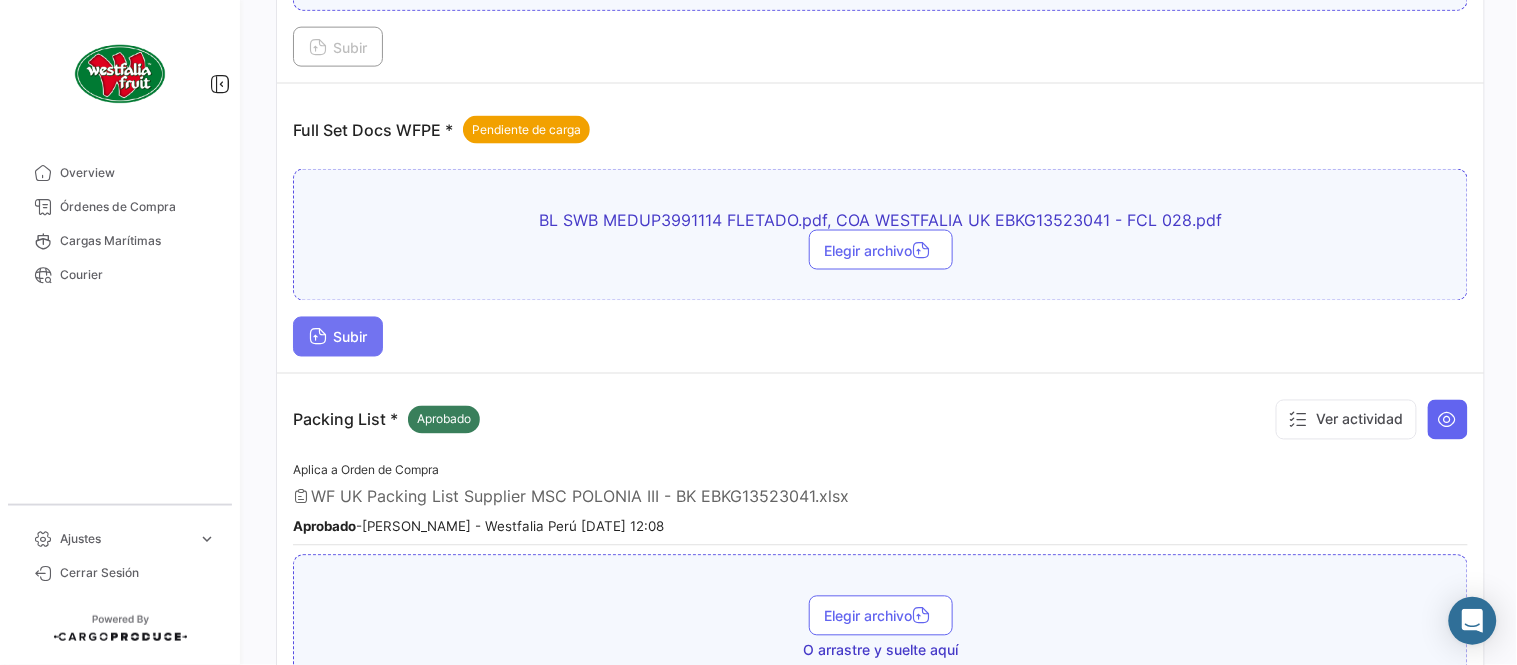 click on "Subir" at bounding box center [338, 337] 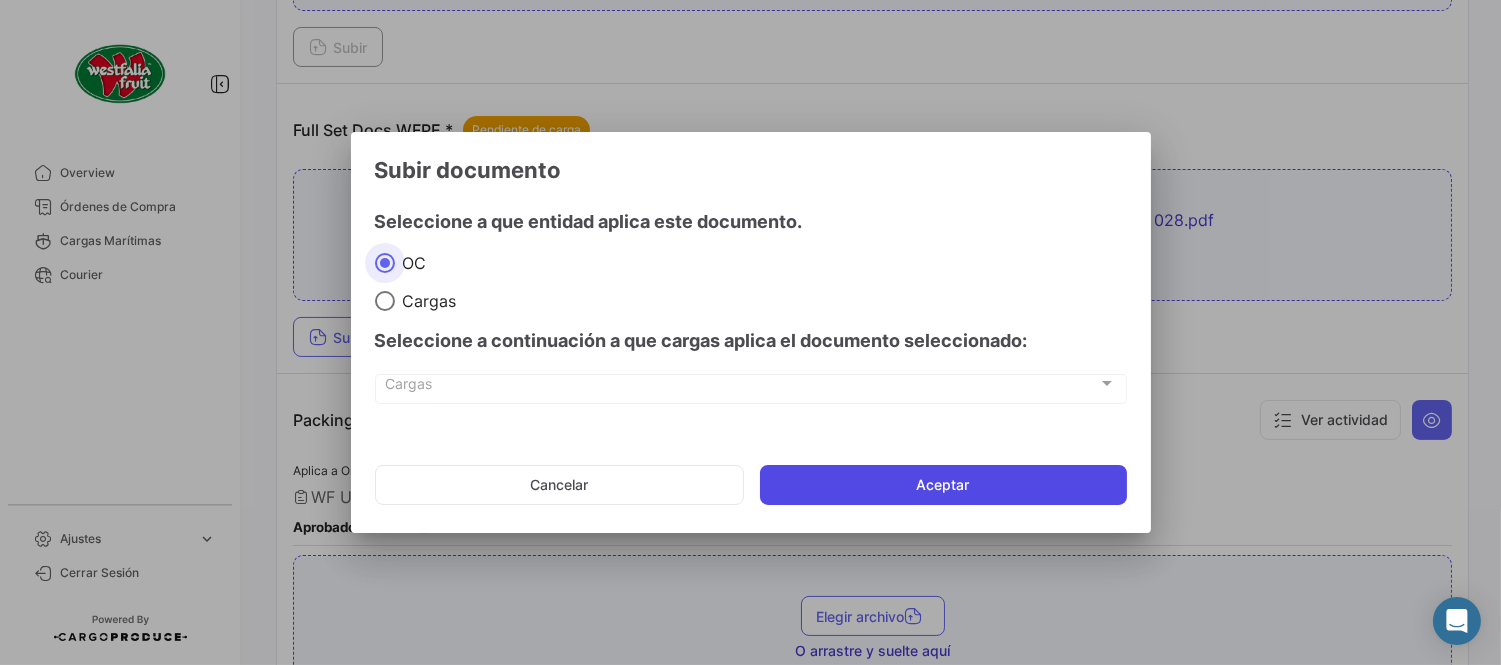 click on "Aceptar" 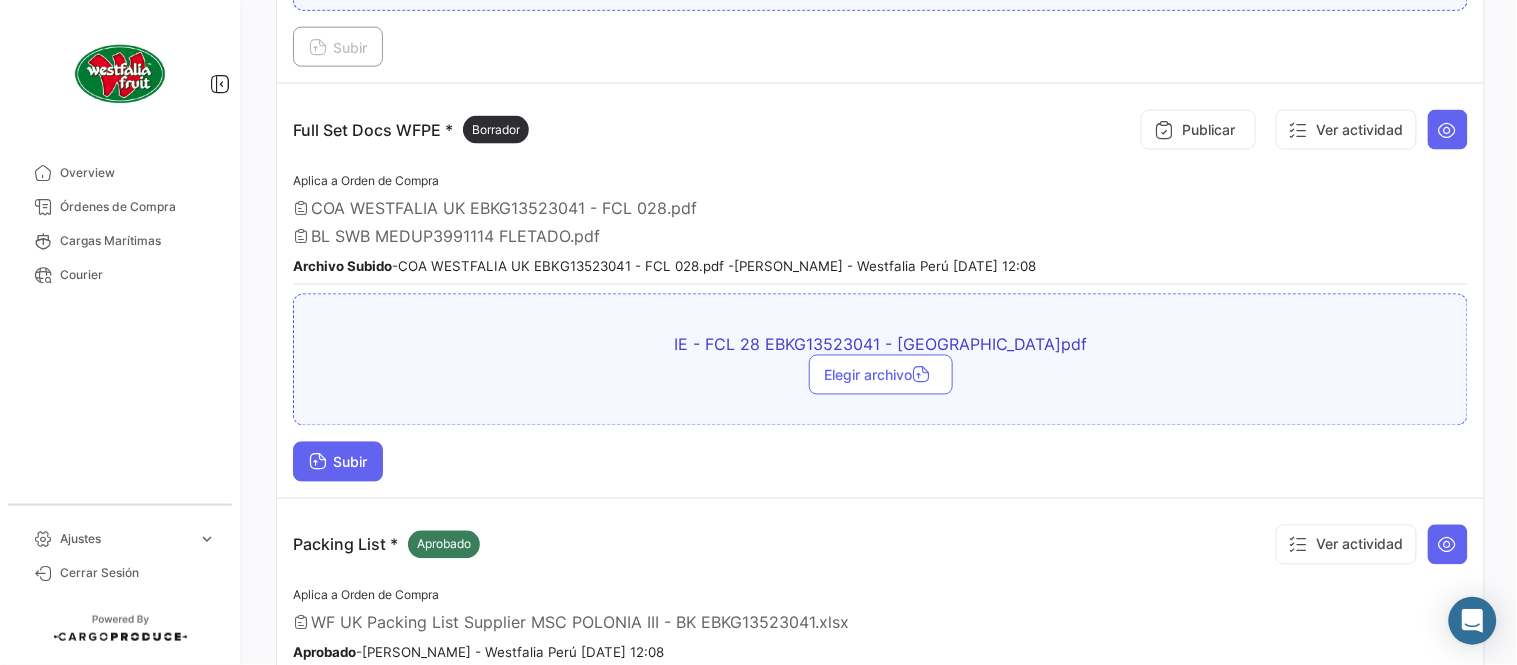 click on "Subir" at bounding box center (338, 462) 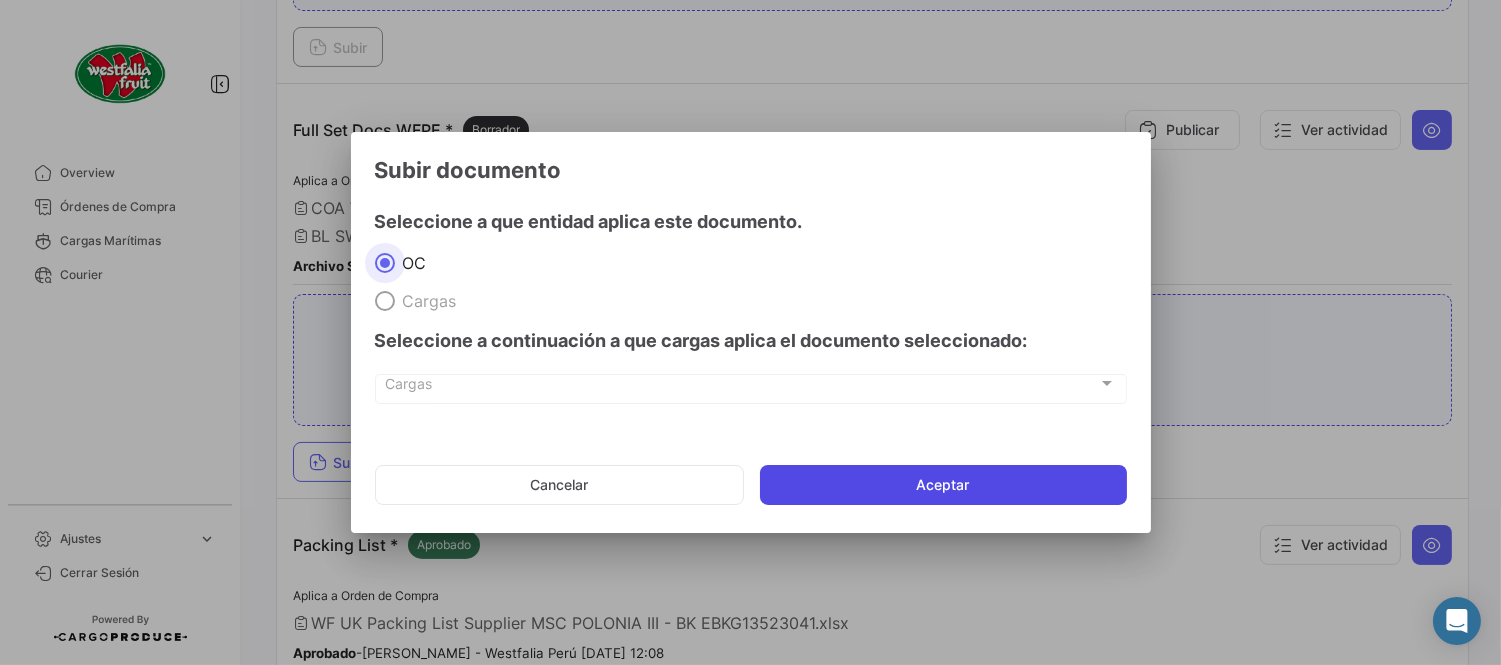 click on "Aceptar" 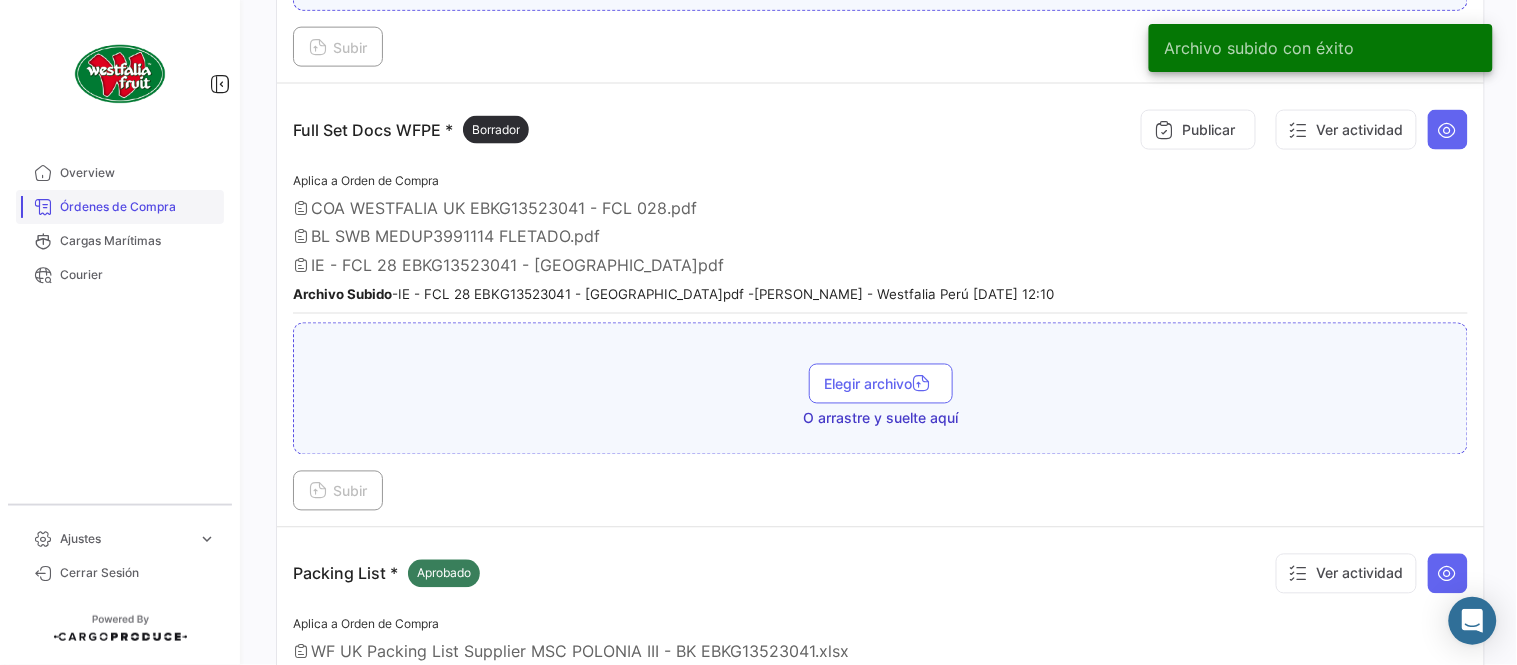 click on "Órdenes de Compra" at bounding box center (138, 207) 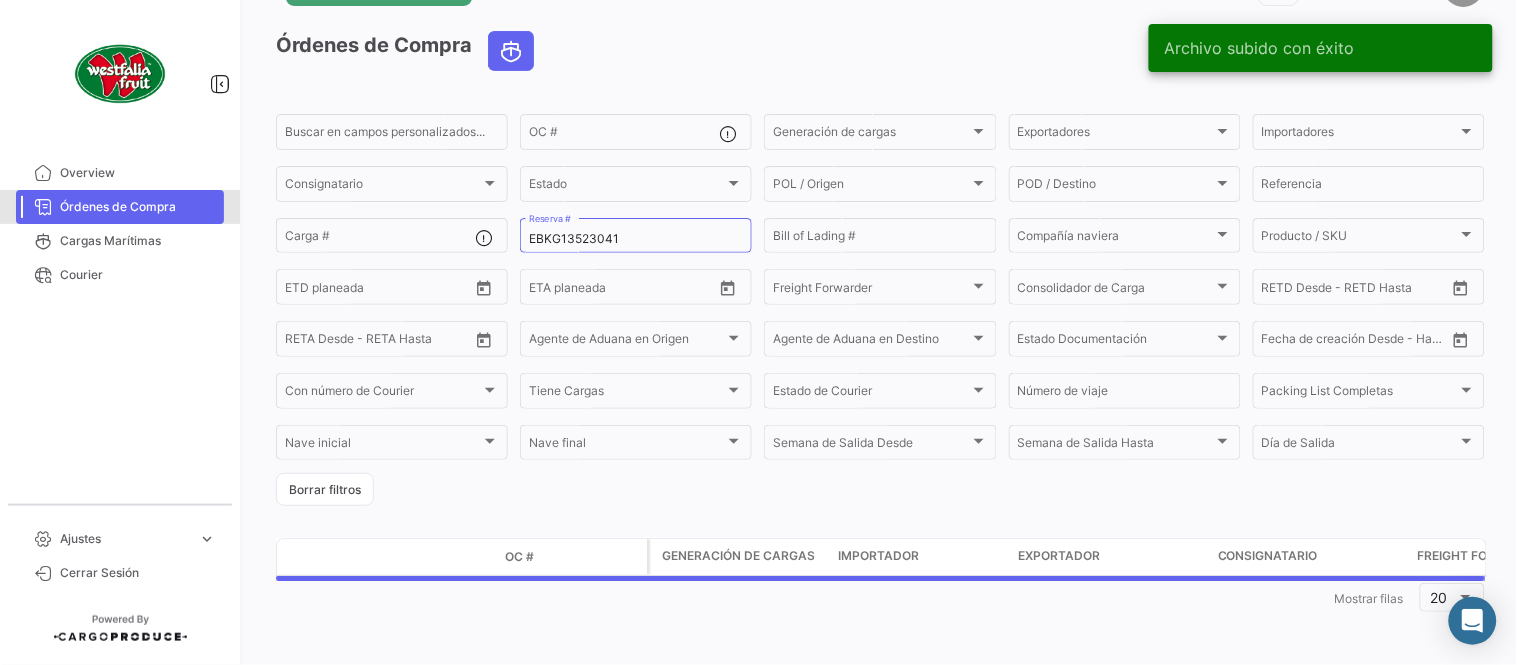 scroll, scrollTop: 0, scrollLeft: 0, axis: both 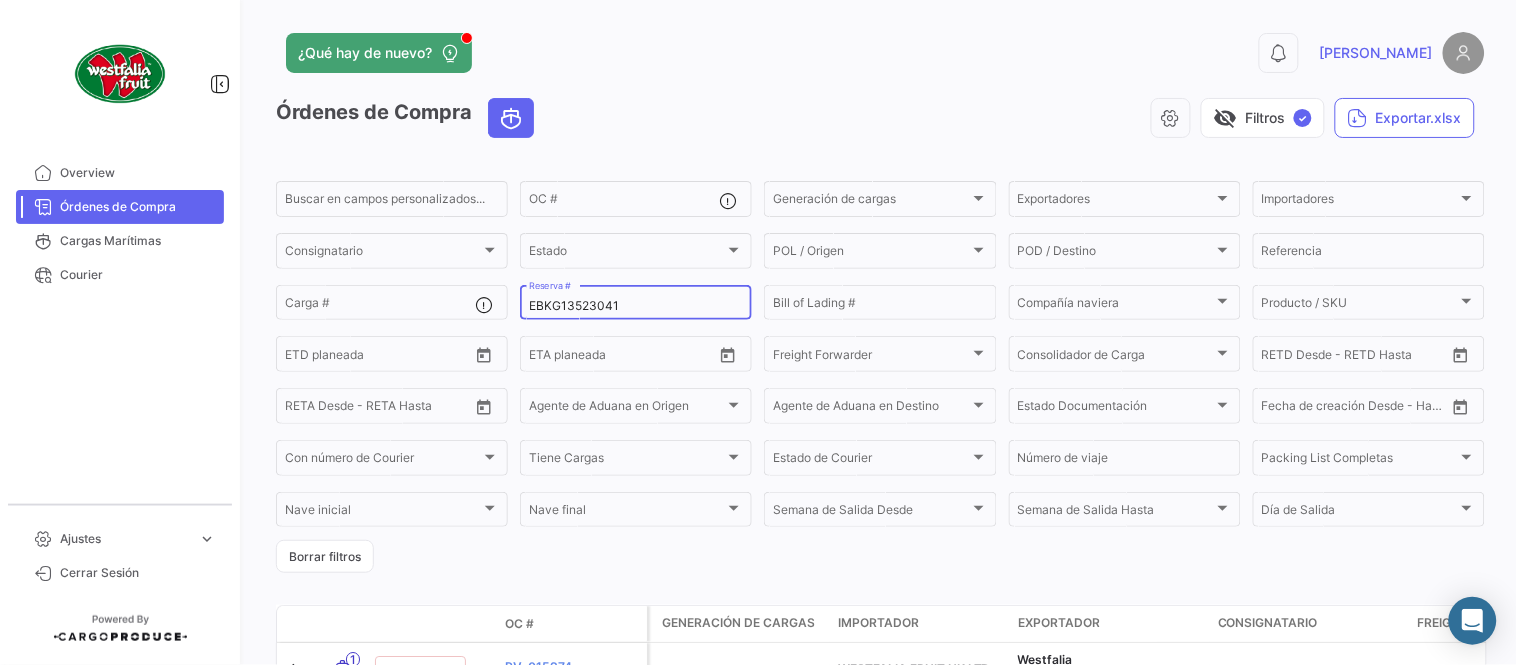click on "EBKG13523041" at bounding box center [636, 306] 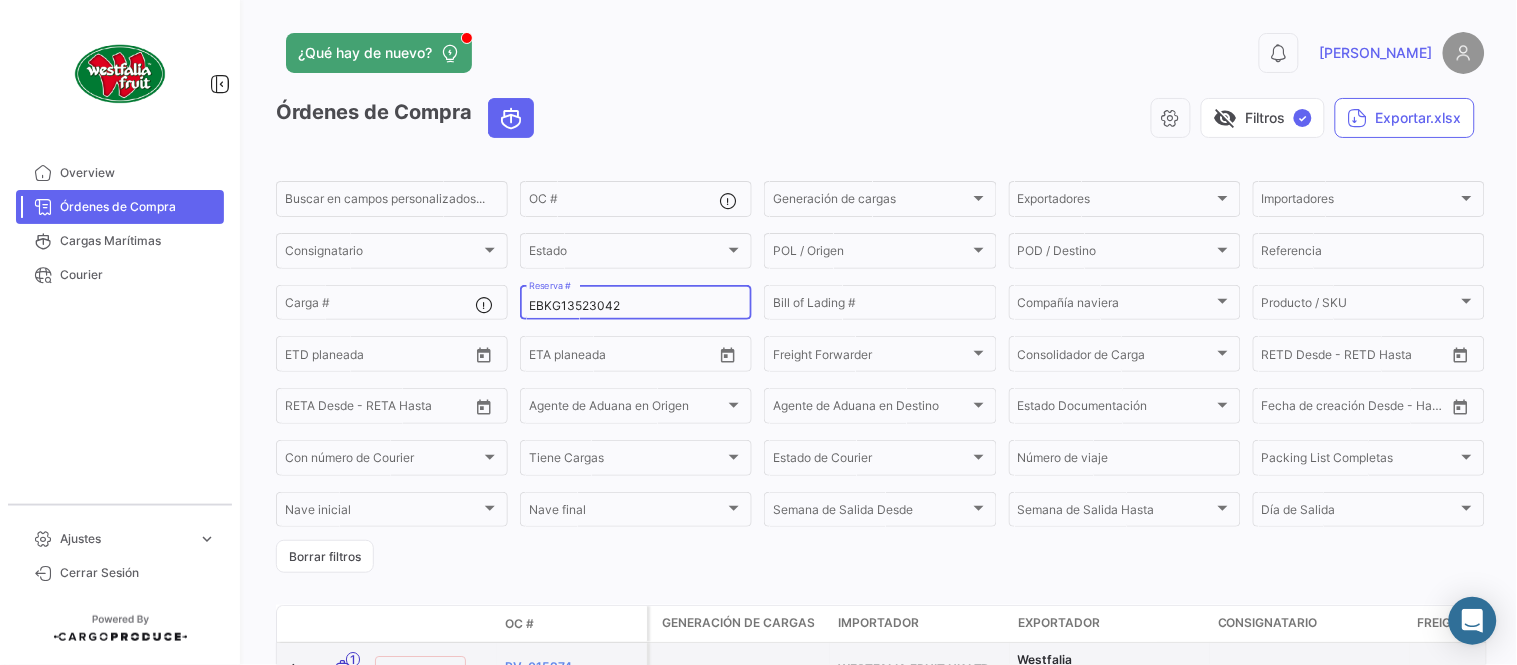 type on "EBKG13523042" 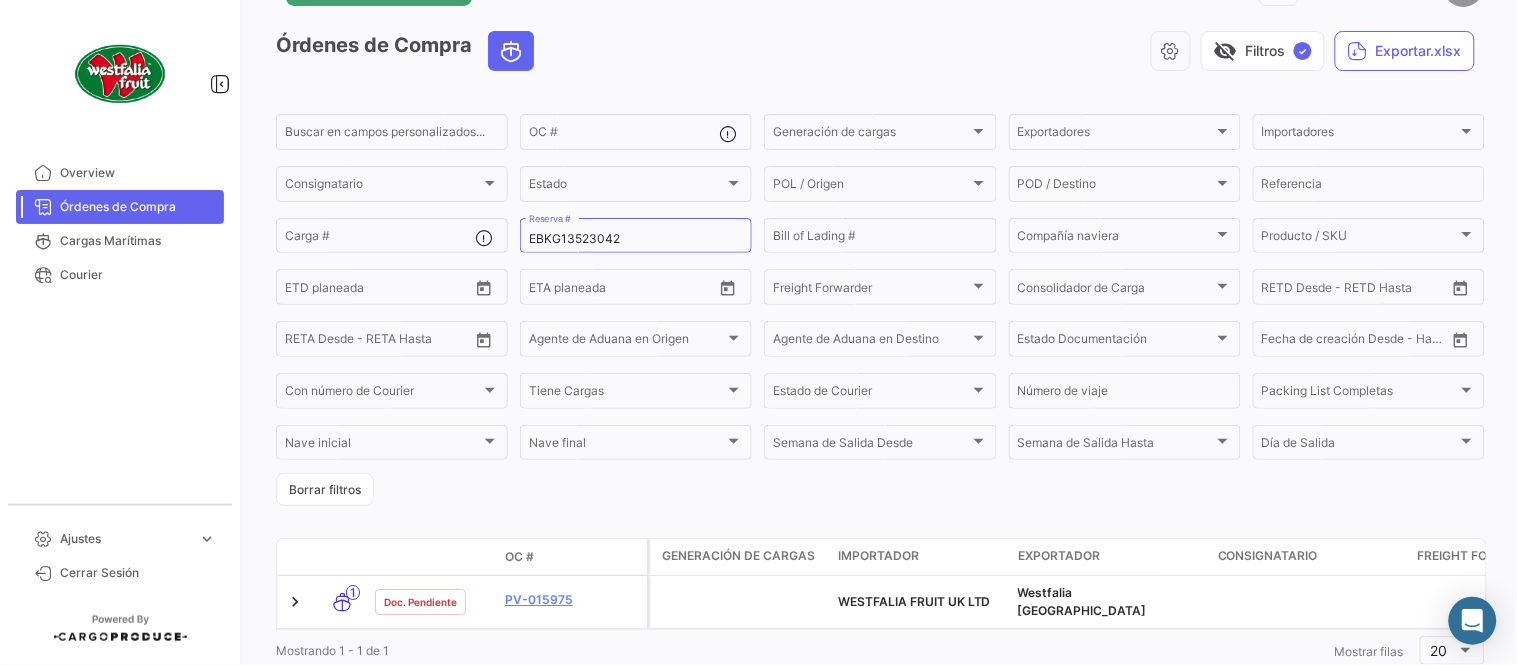 scroll, scrollTop: 128, scrollLeft: 0, axis: vertical 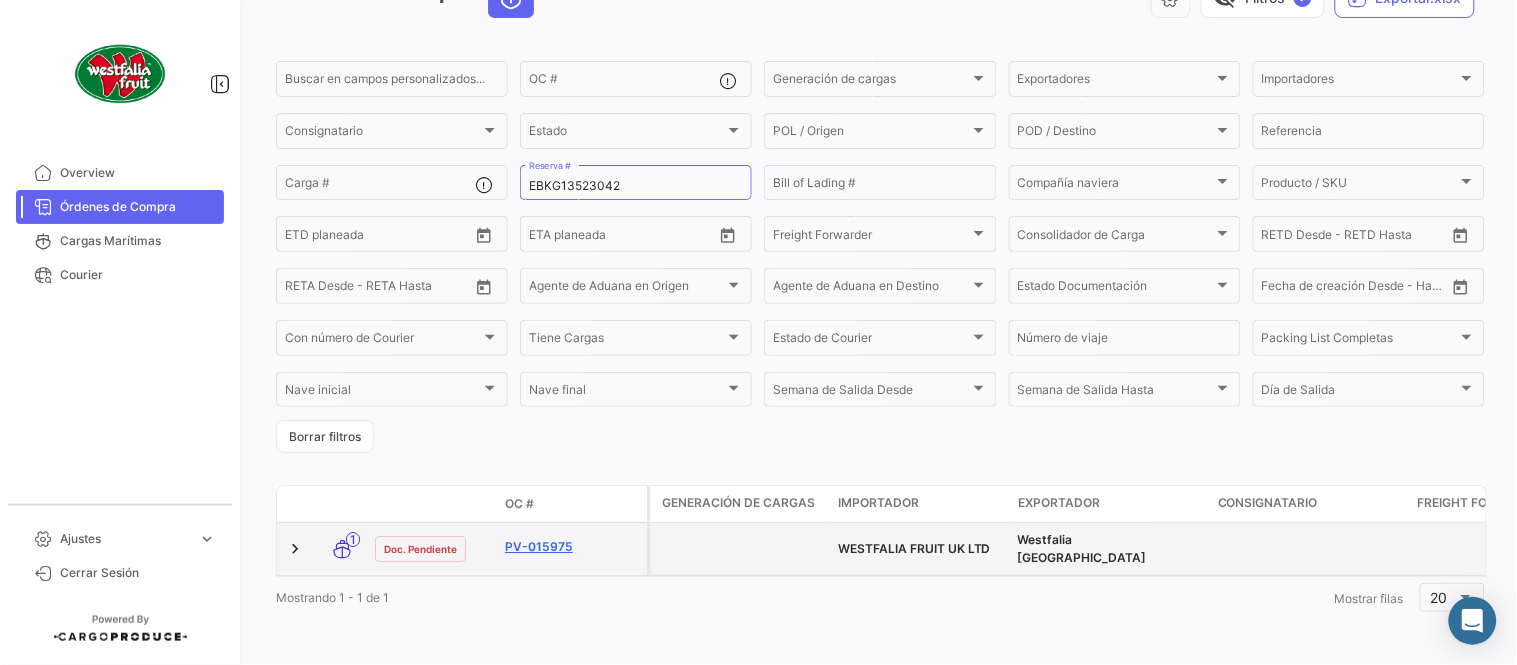 click on "PV-015975" 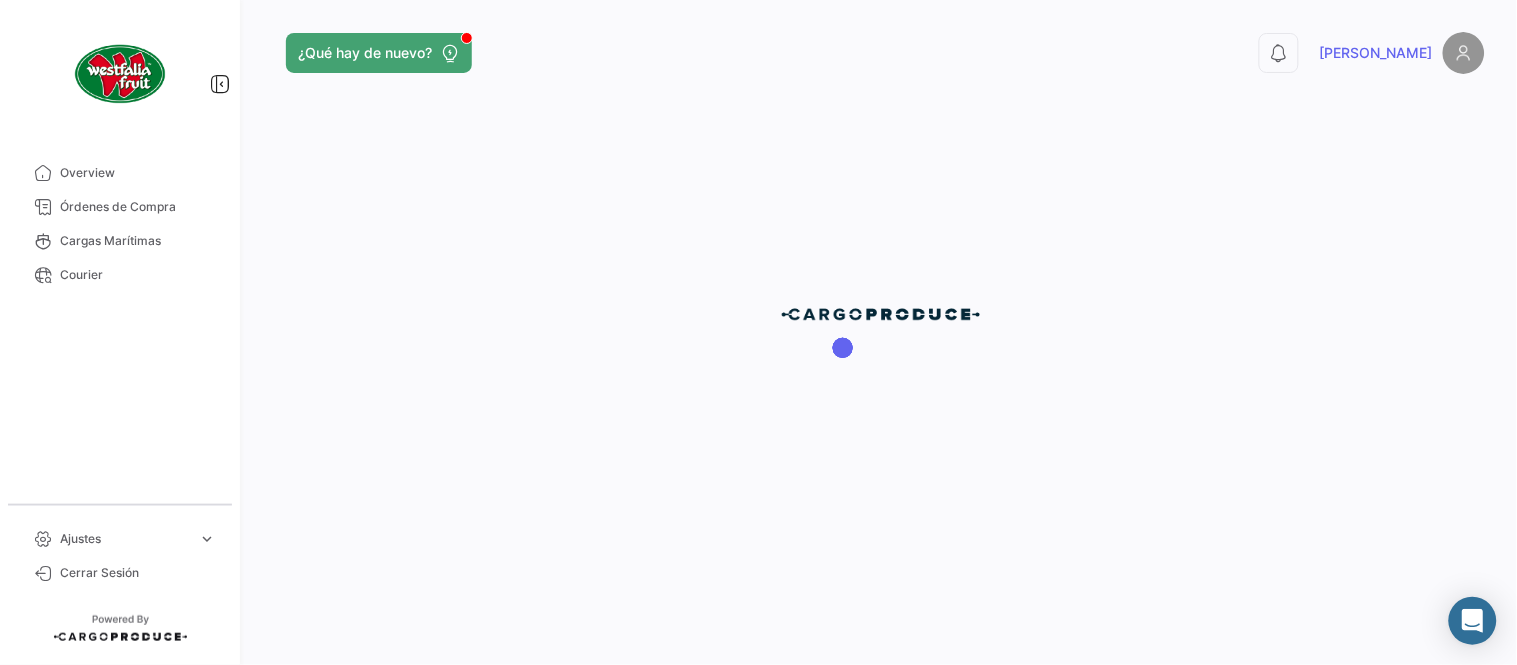 scroll, scrollTop: 0, scrollLeft: 0, axis: both 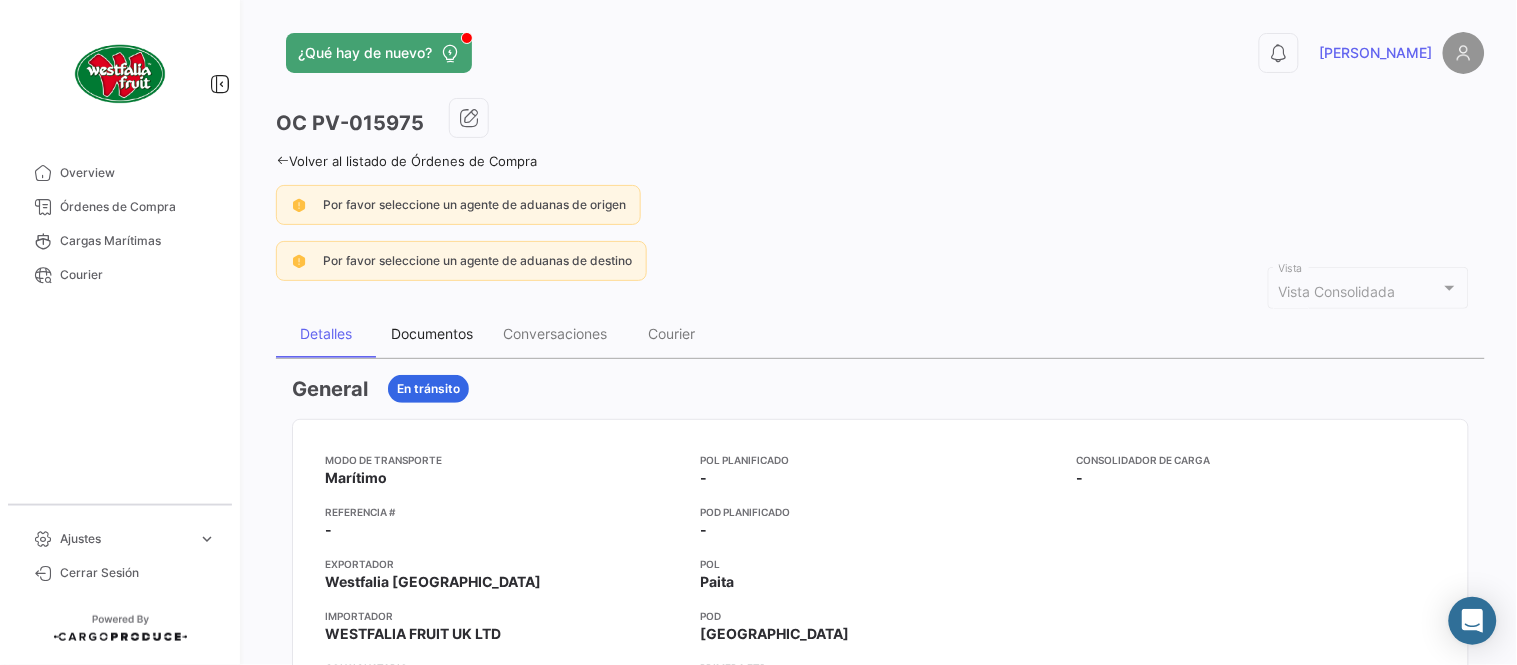 click on "Documentos" at bounding box center (432, 333) 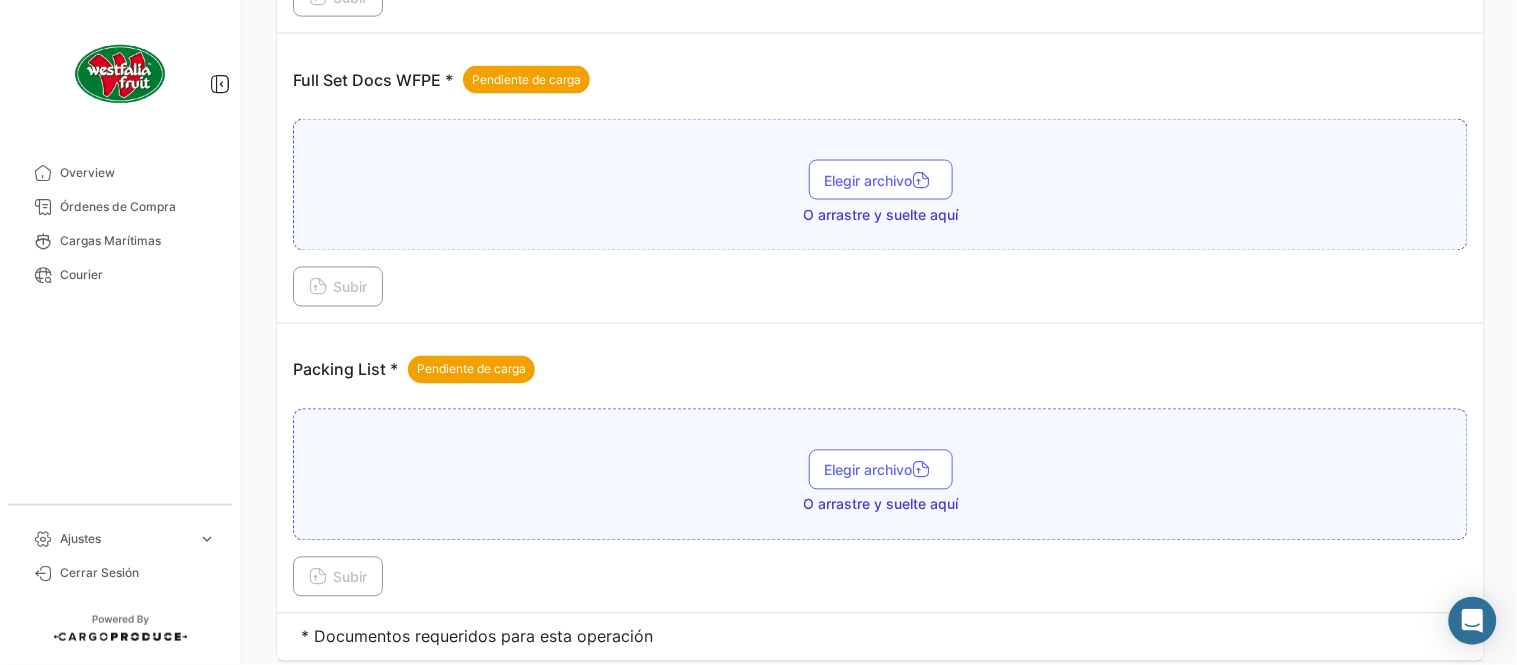scroll, scrollTop: 806, scrollLeft: 0, axis: vertical 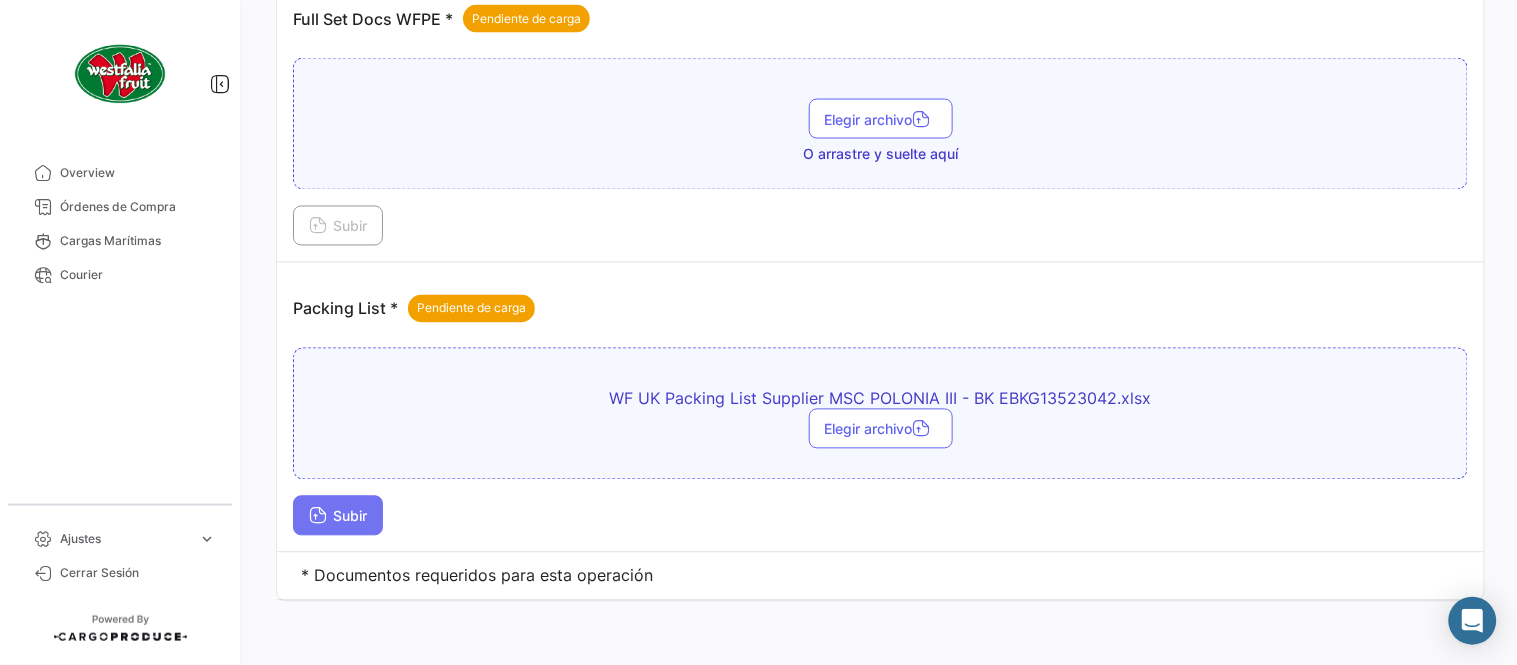 click on "Subir" at bounding box center (338, 516) 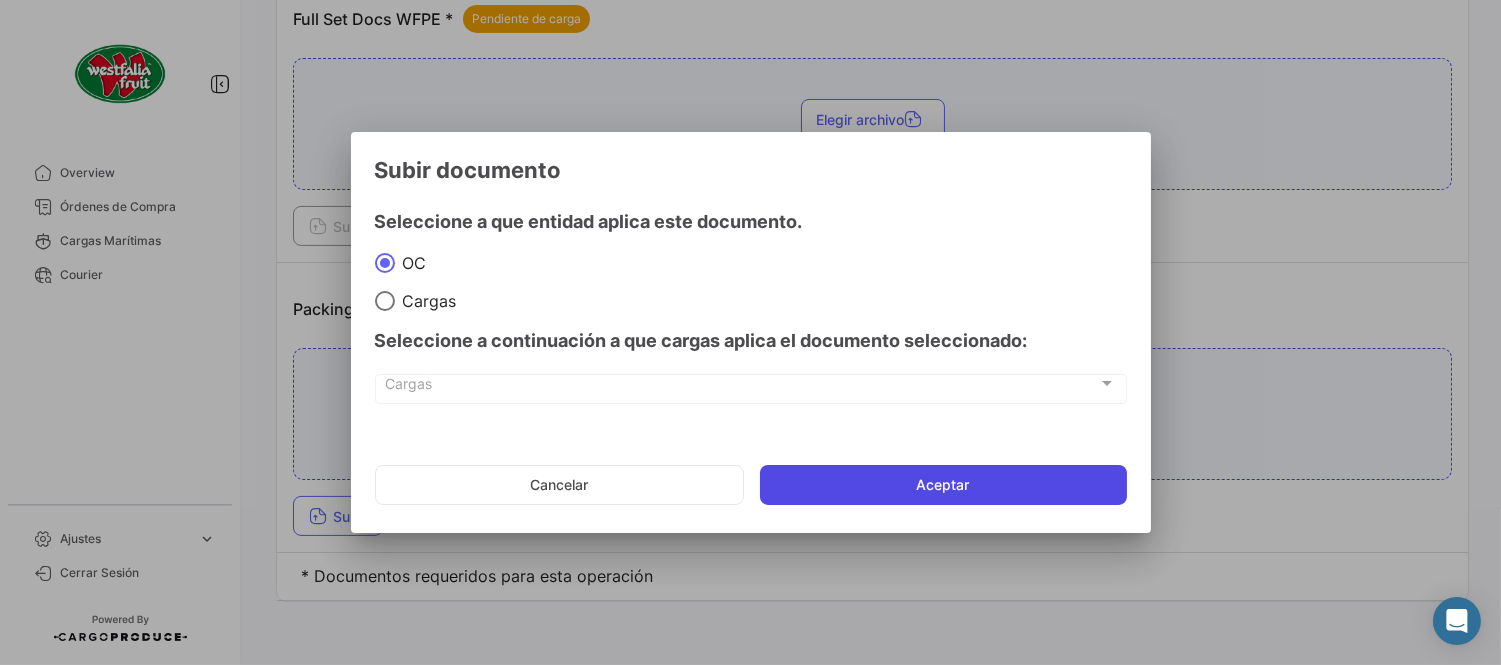 click on "Aceptar" 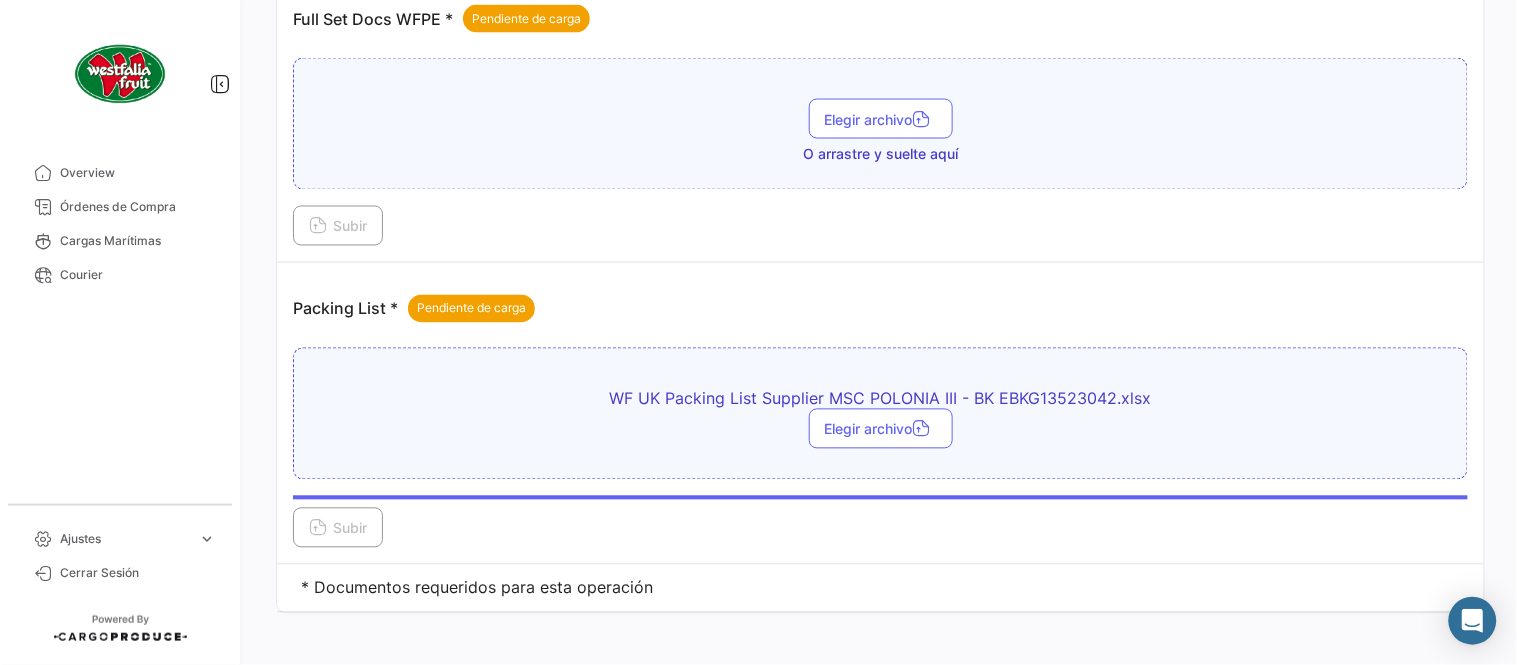 scroll, scrollTop: 584, scrollLeft: 0, axis: vertical 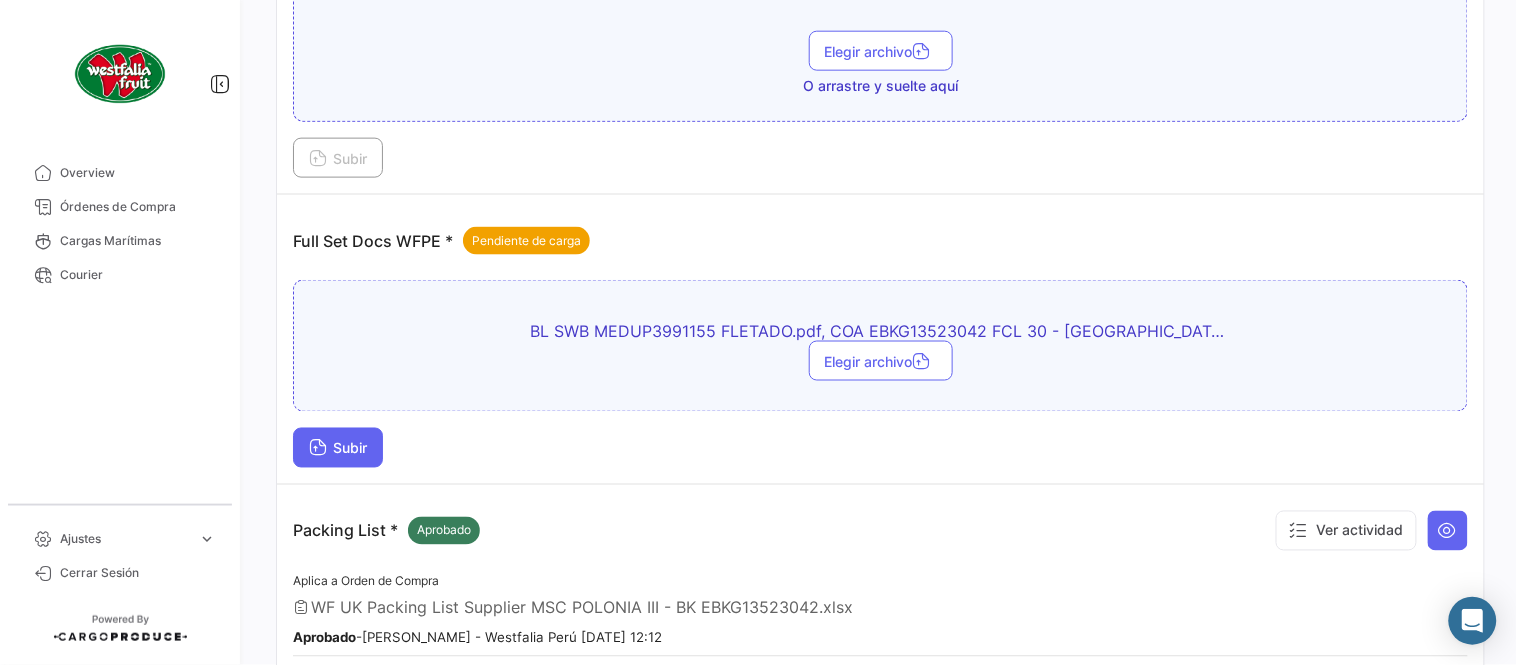 click on "Subir" at bounding box center (338, 448) 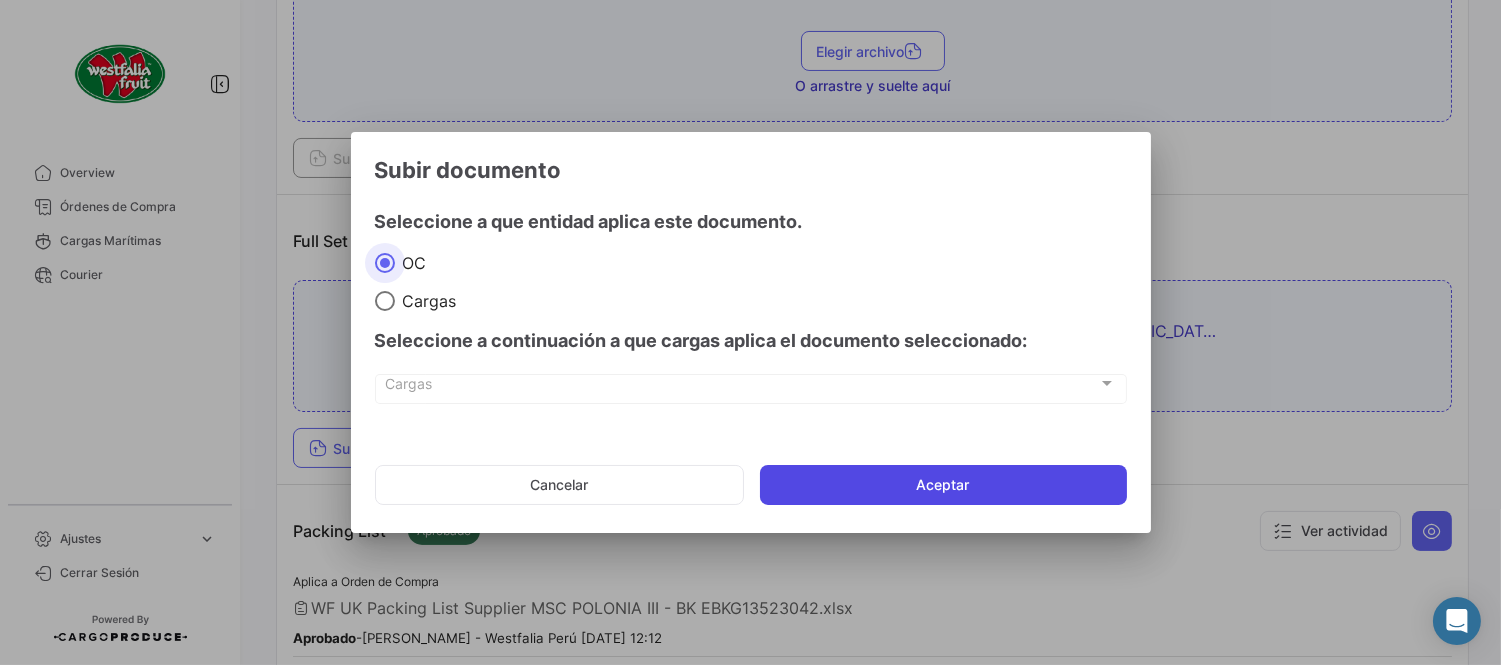 click on "Aceptar" 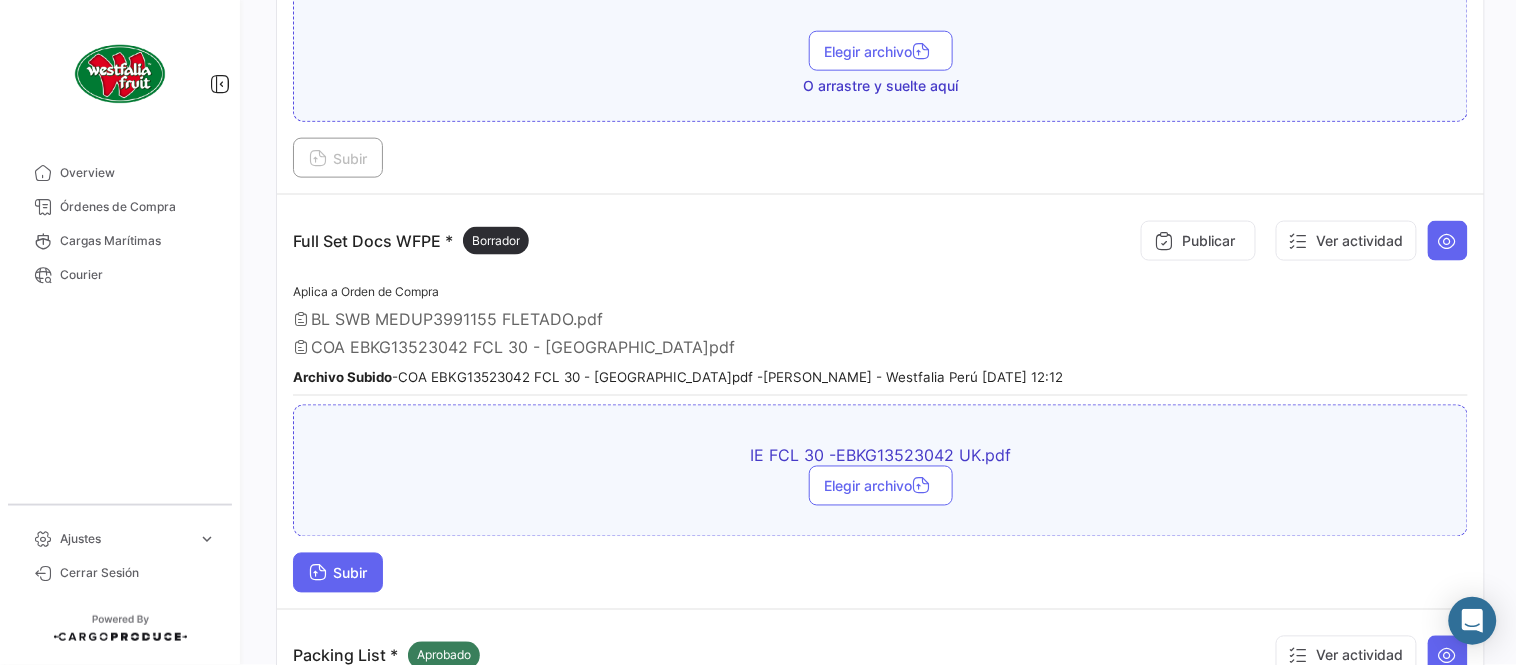 click on "Subir" at bounding box center [338, 573] 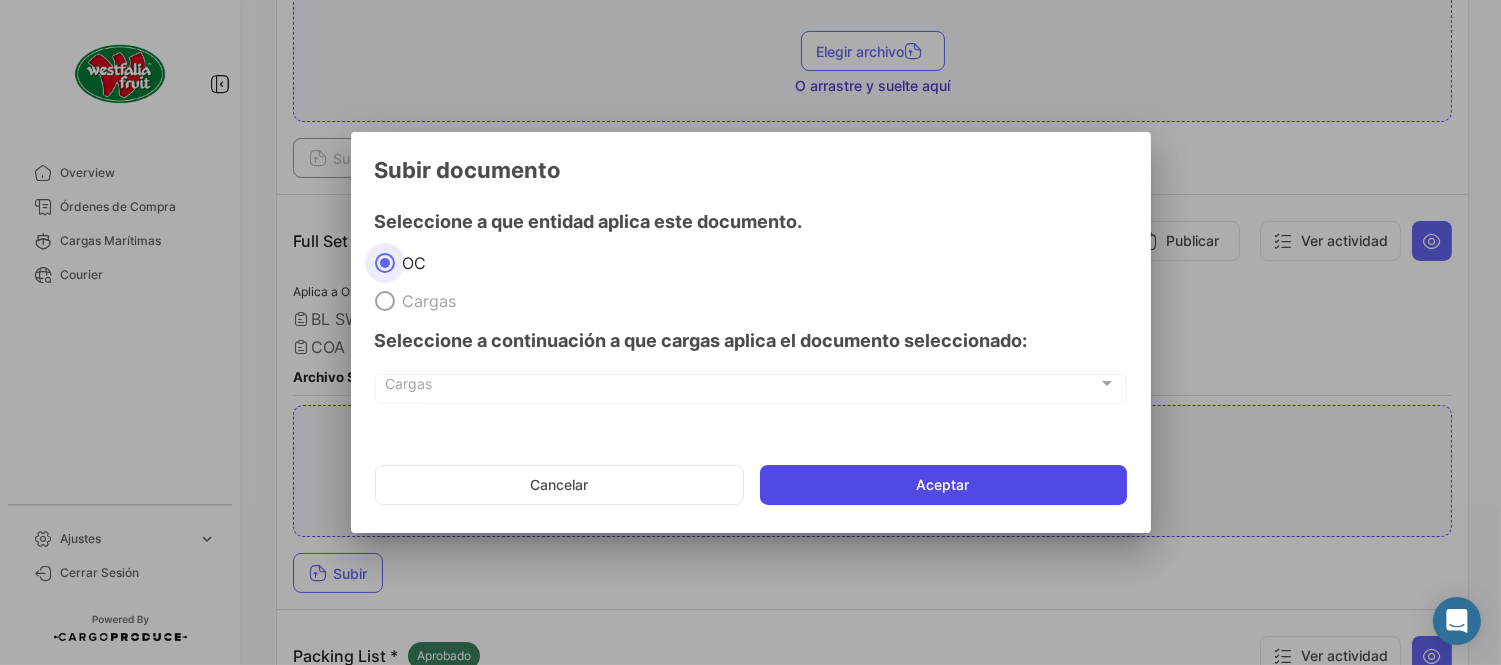 click on "Aceptar" 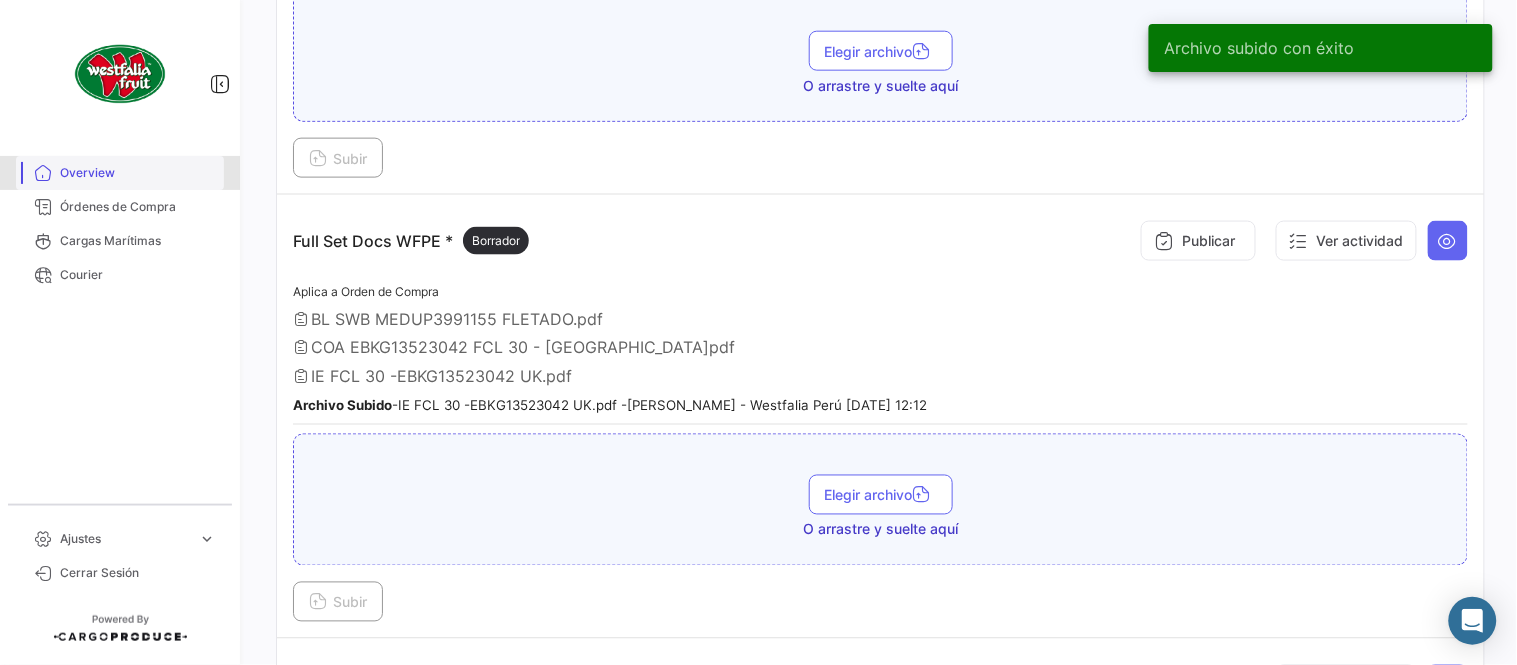 click on "Overview" at bounding box center (120, 173) 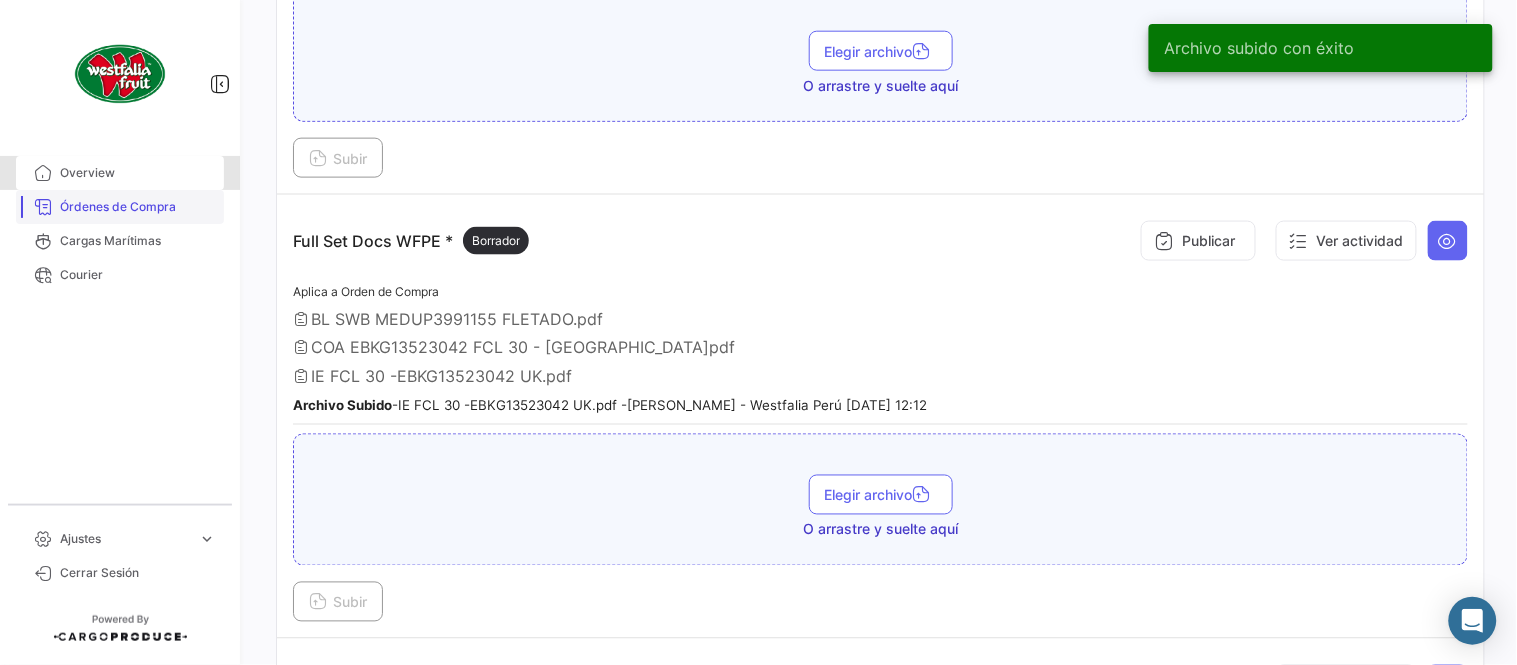 click on "Órdenes de Compra" at bounding box center (138, 207) 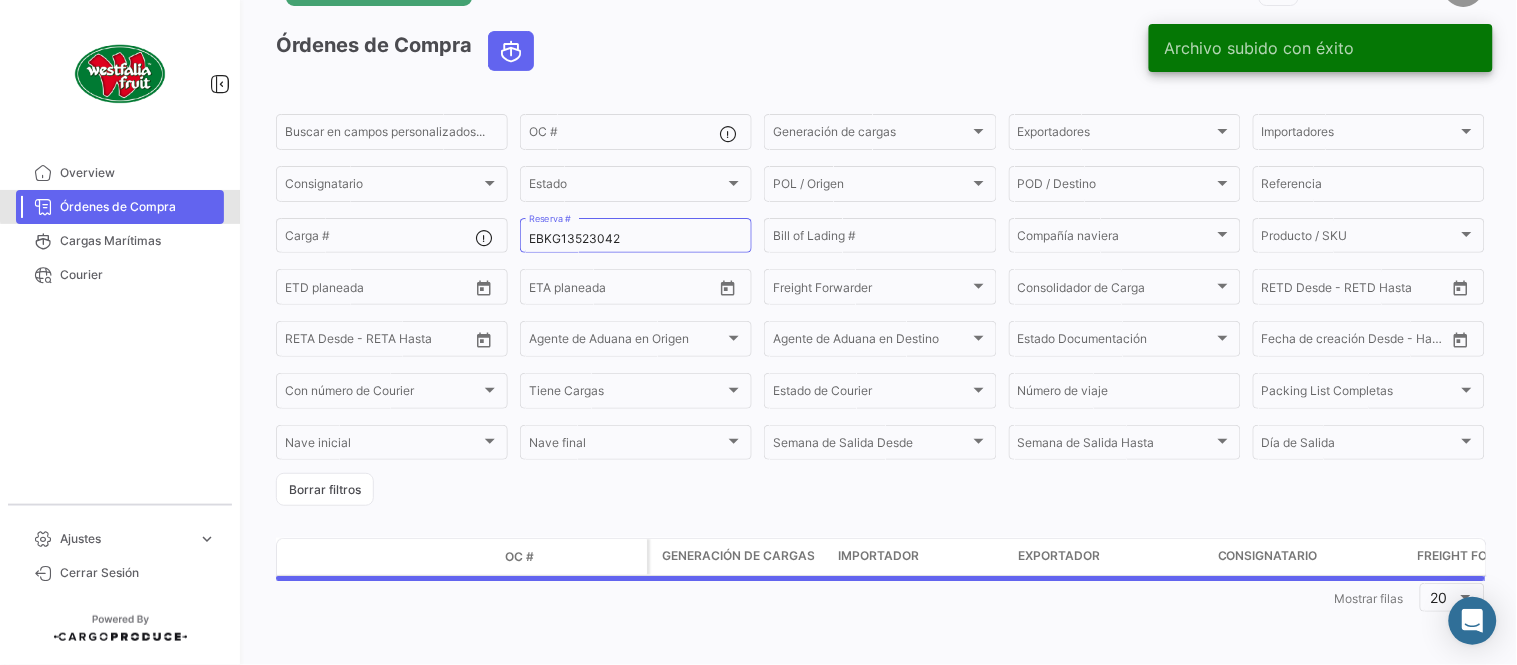 scroll, scrollTop: 0, scrollLeft: 0, axis: both 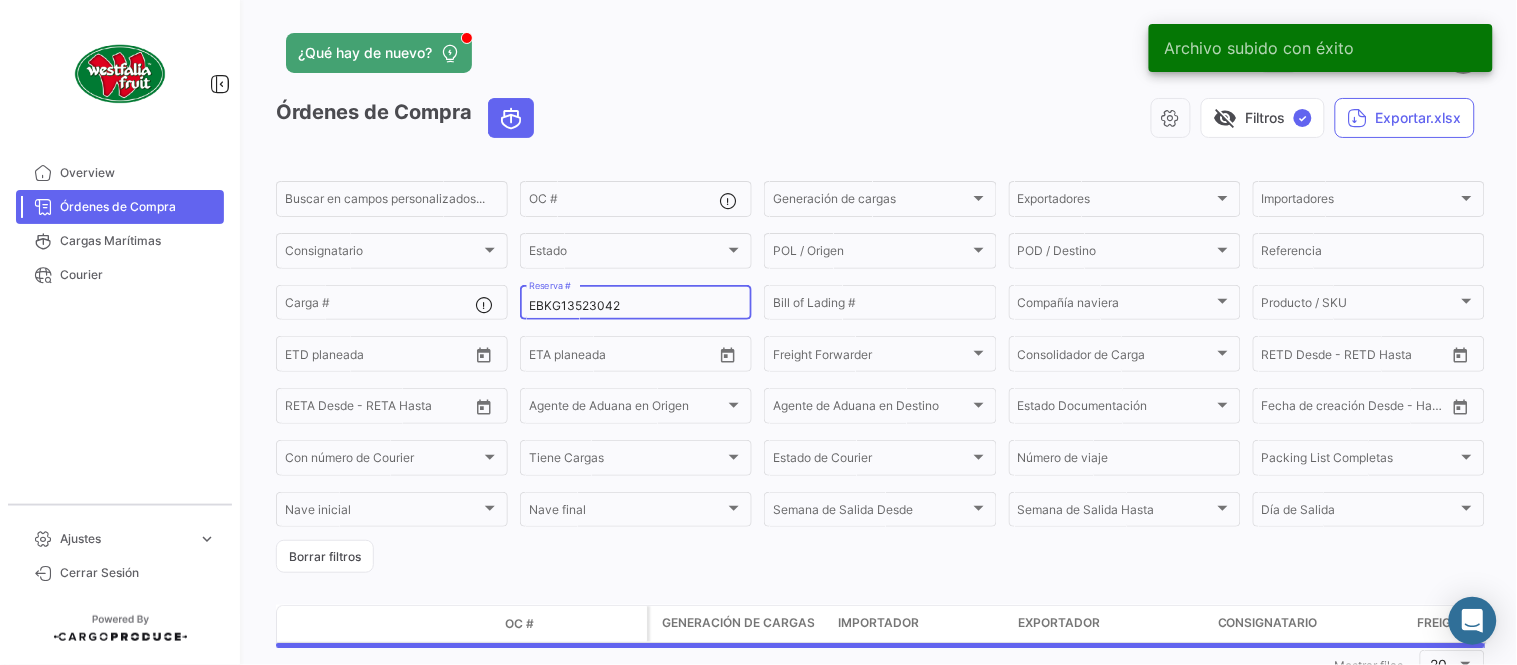 click on "EBKG13523042" at bounding box center [636, 306] 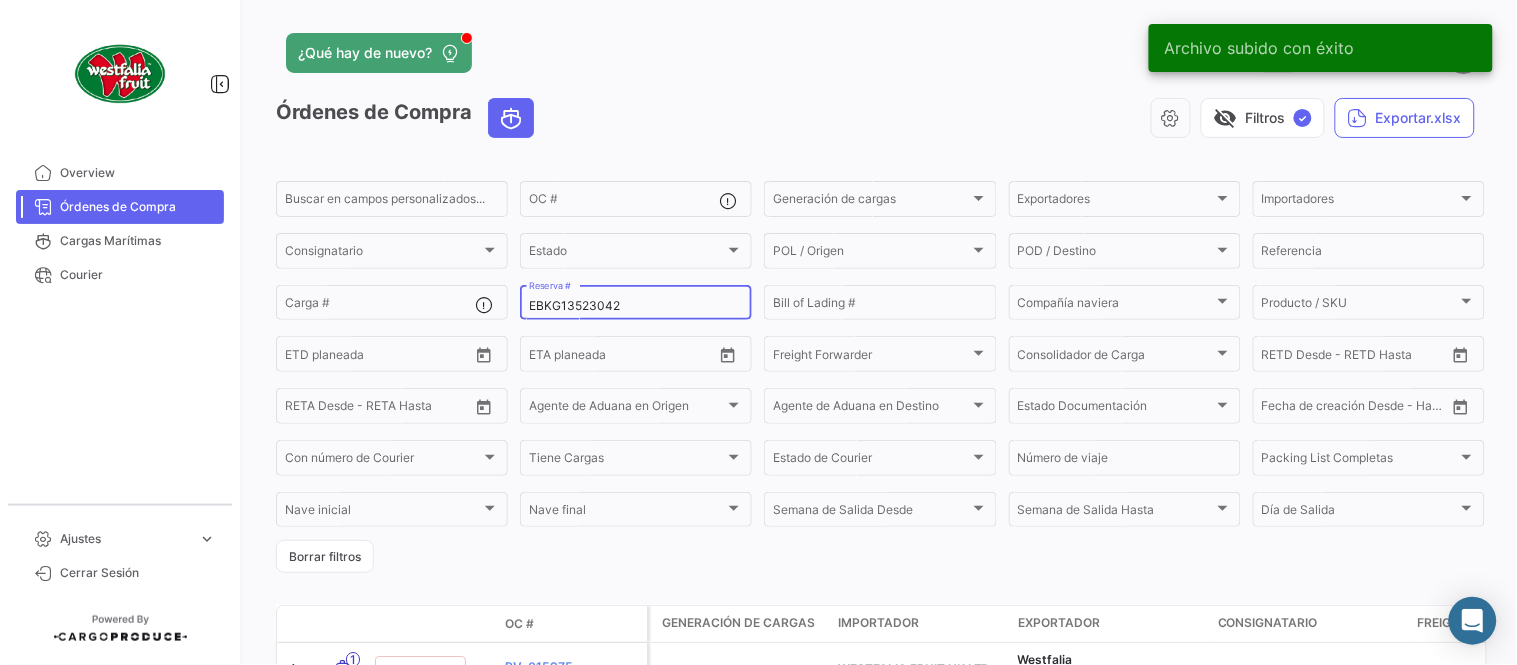 paste on "59" 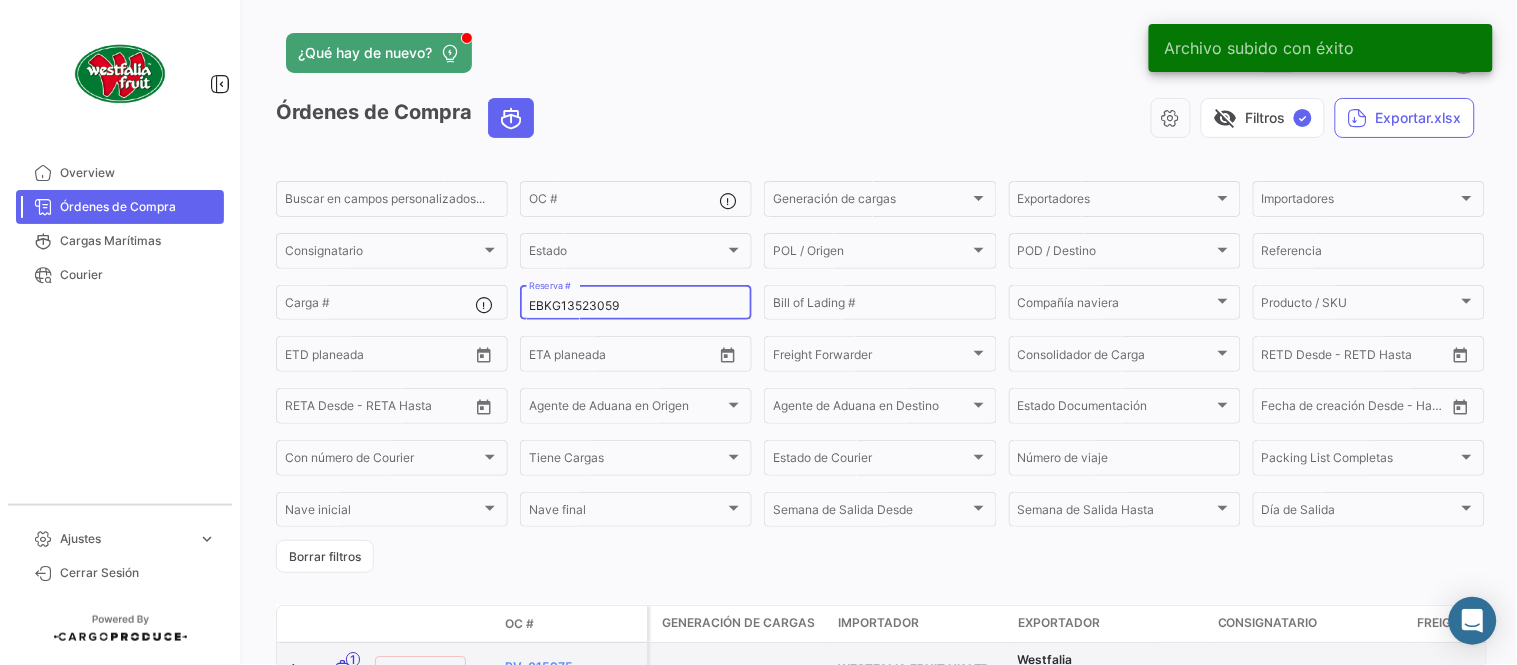 type on "EBKG13523059" 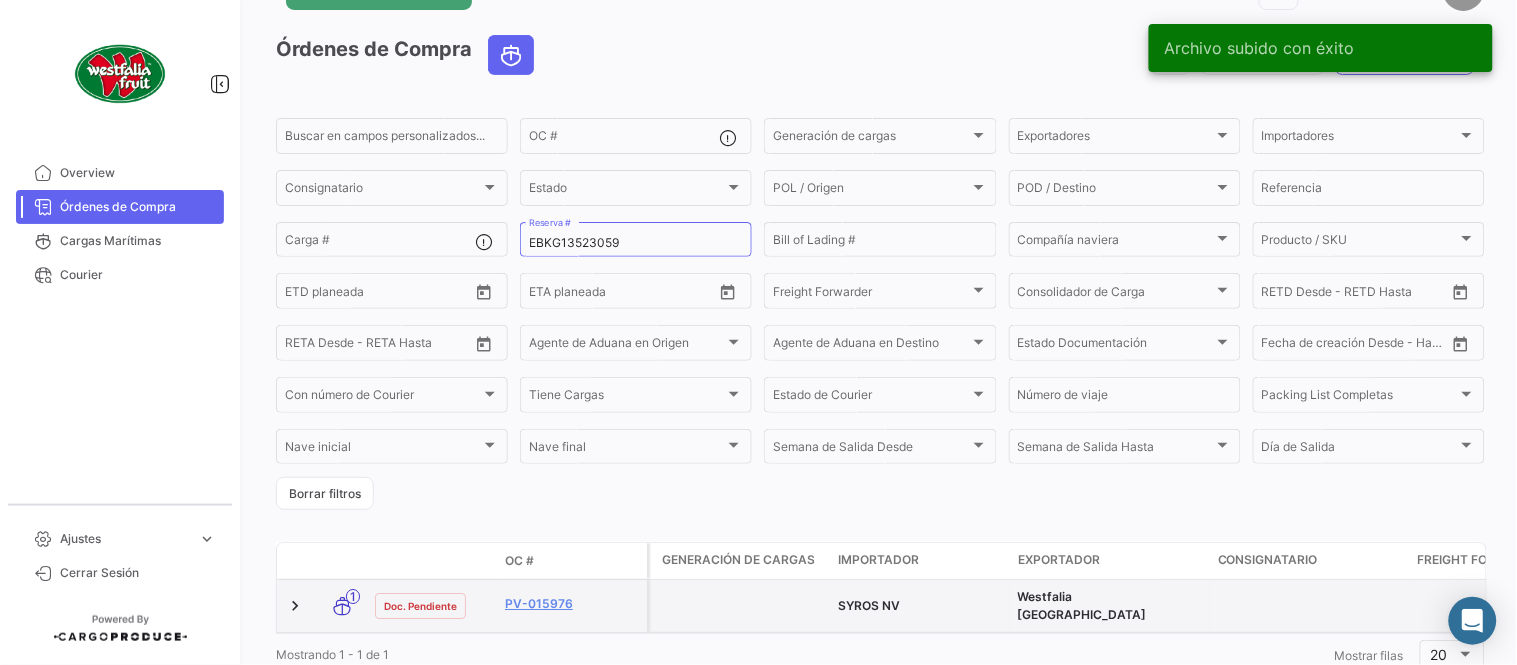 scroll, scrollTop: 128, scrollLeft: 0, axis: vertical 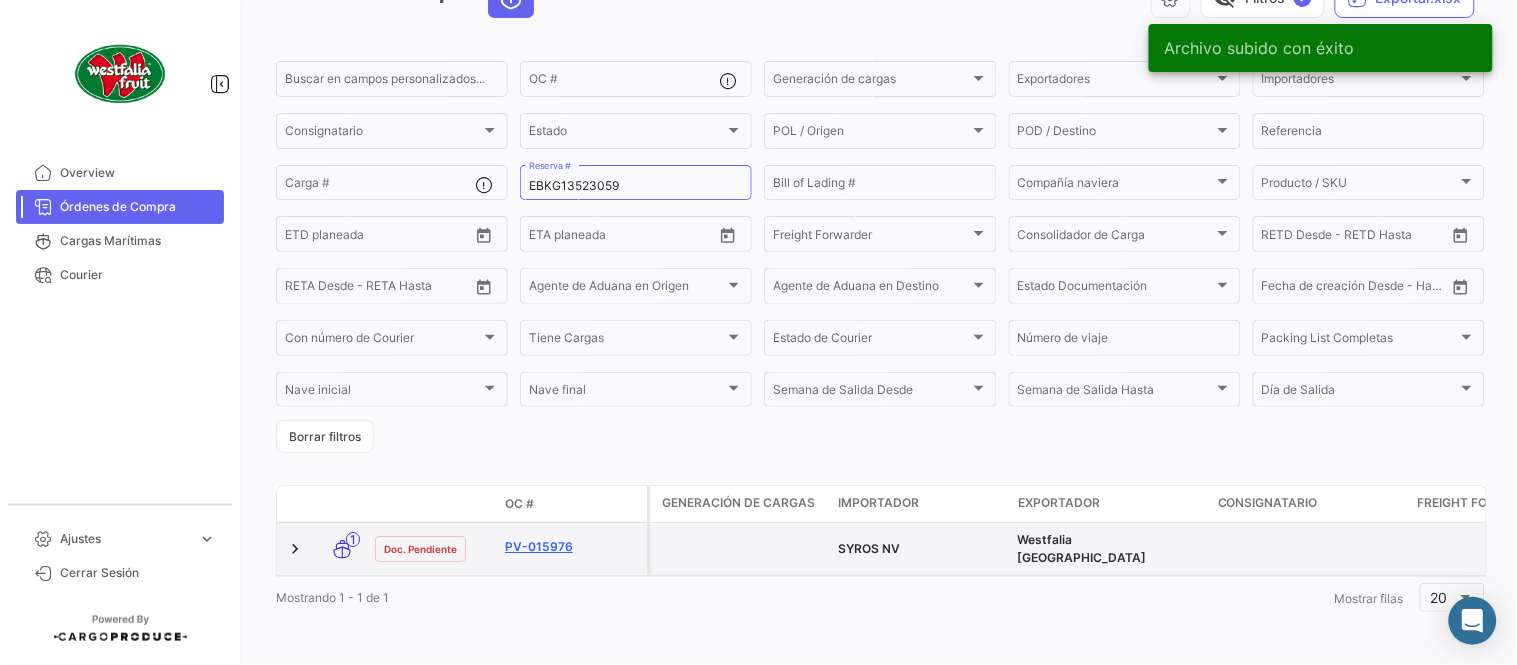 click on "PV-015976" 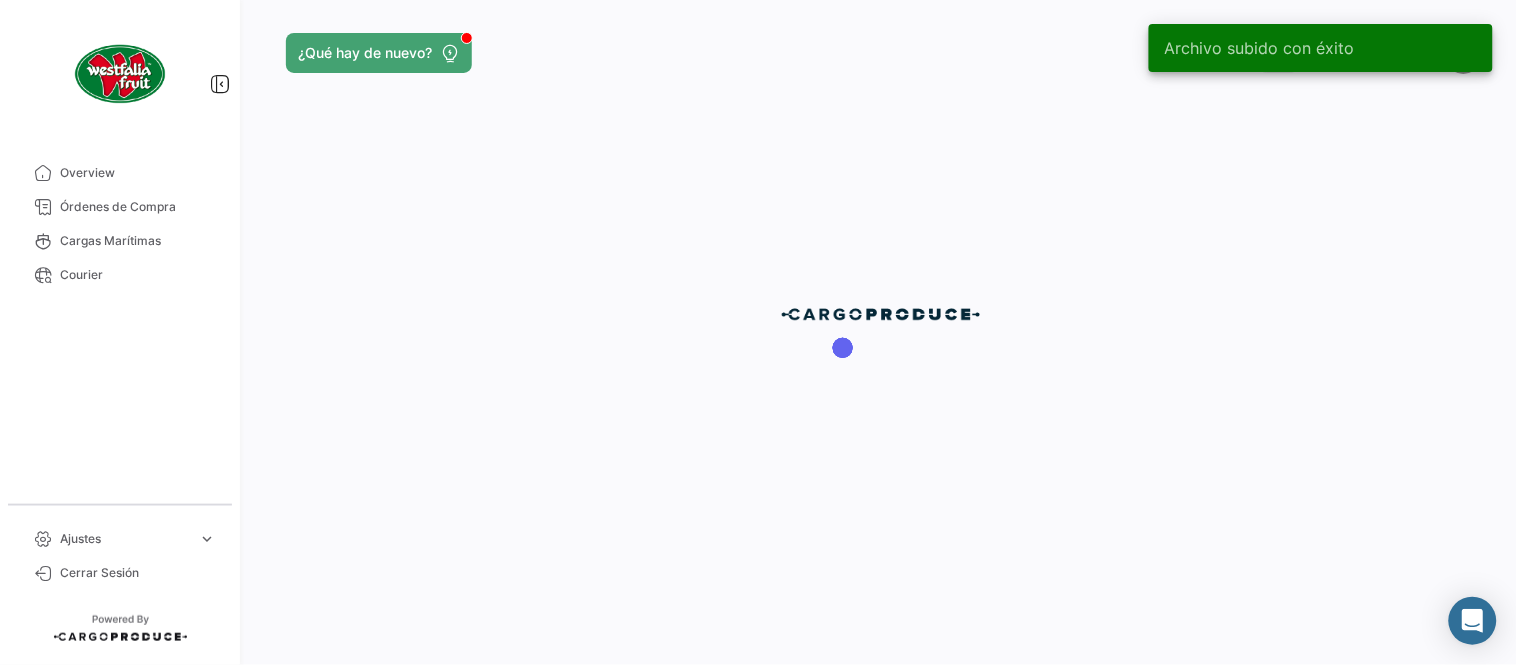 scroll, scrollTop: 0, scrollLeft: 0, axis: both 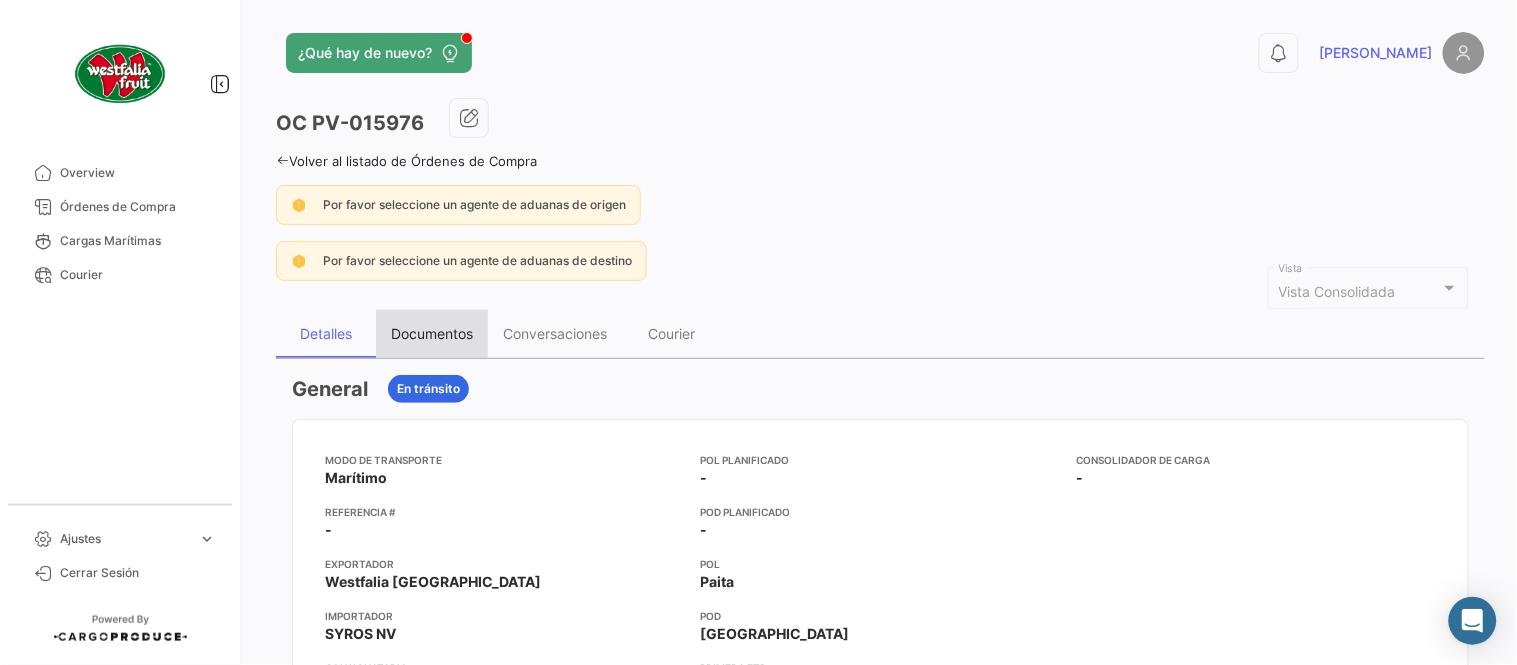 click on "Documentos" at bounding box center [432, 333] 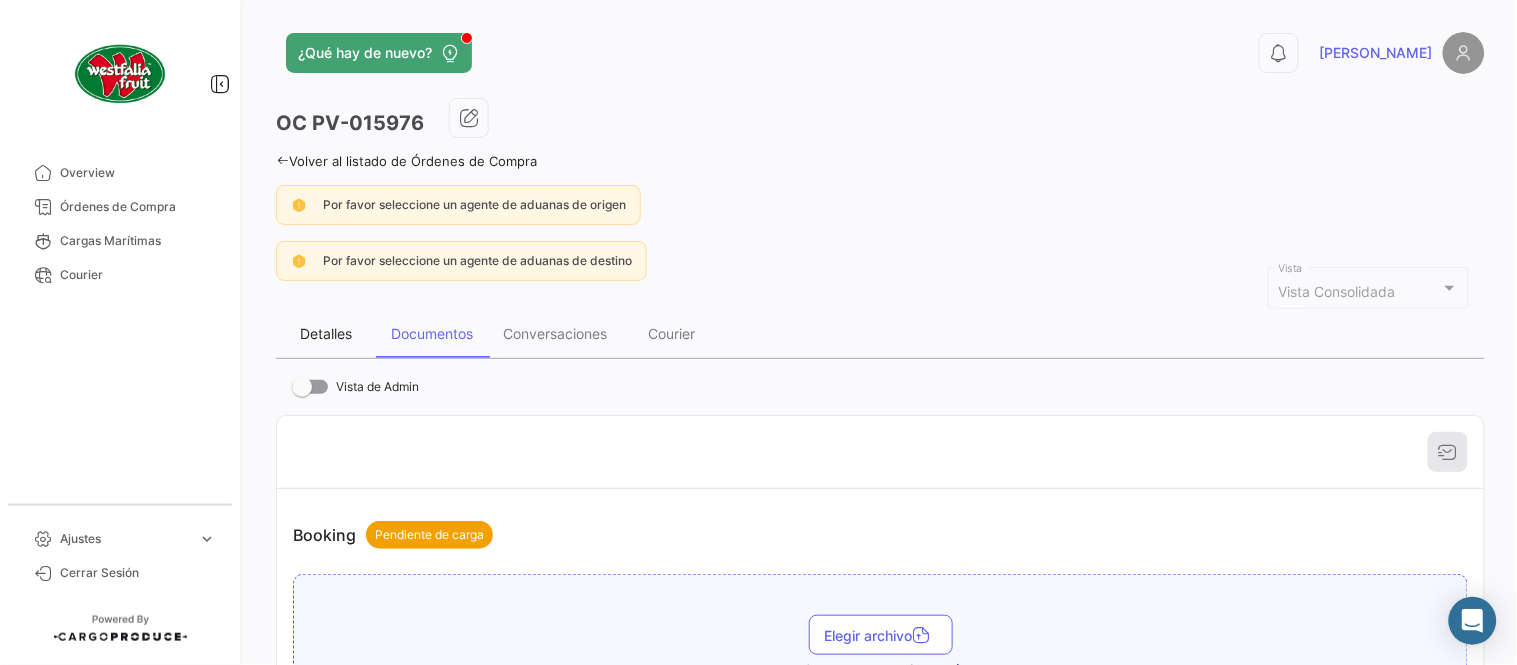 click on "Detalles" at bounding box center [326, 333] 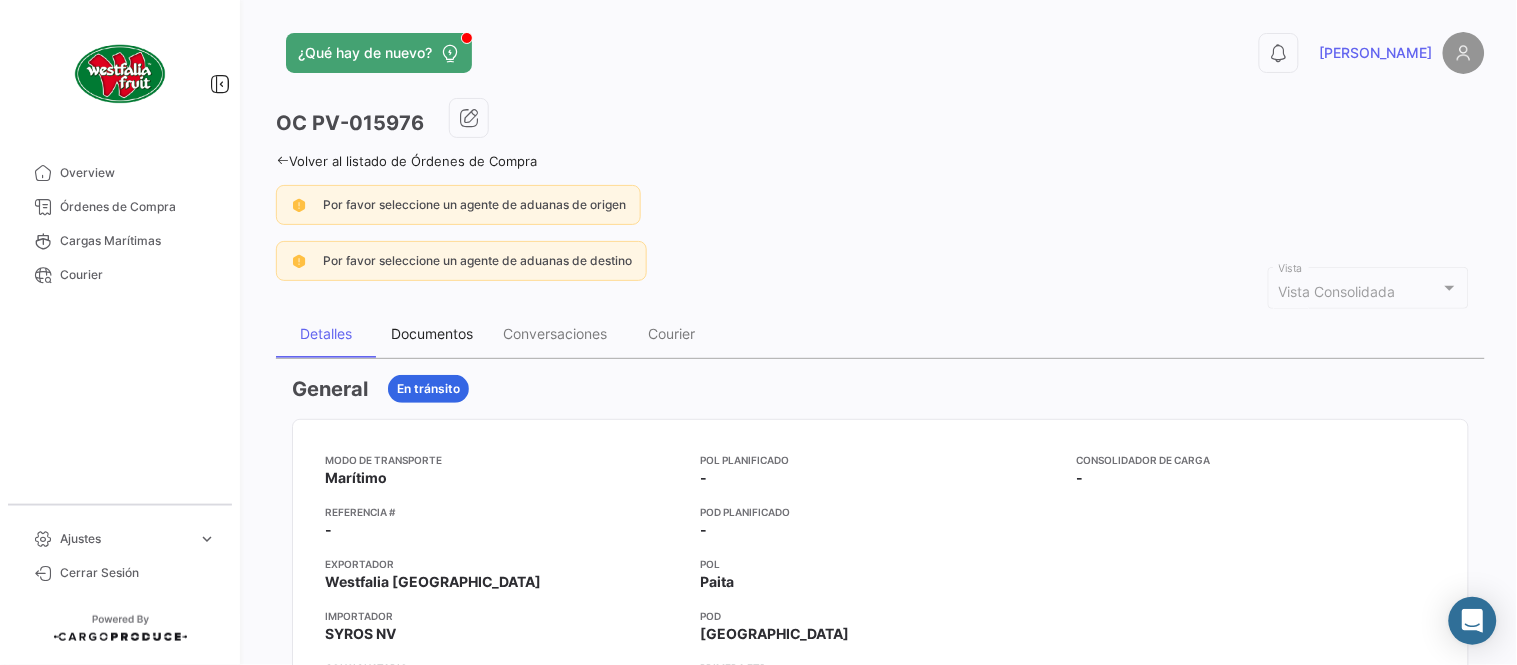 click on "Documentos" at bounding box center (432, 333) 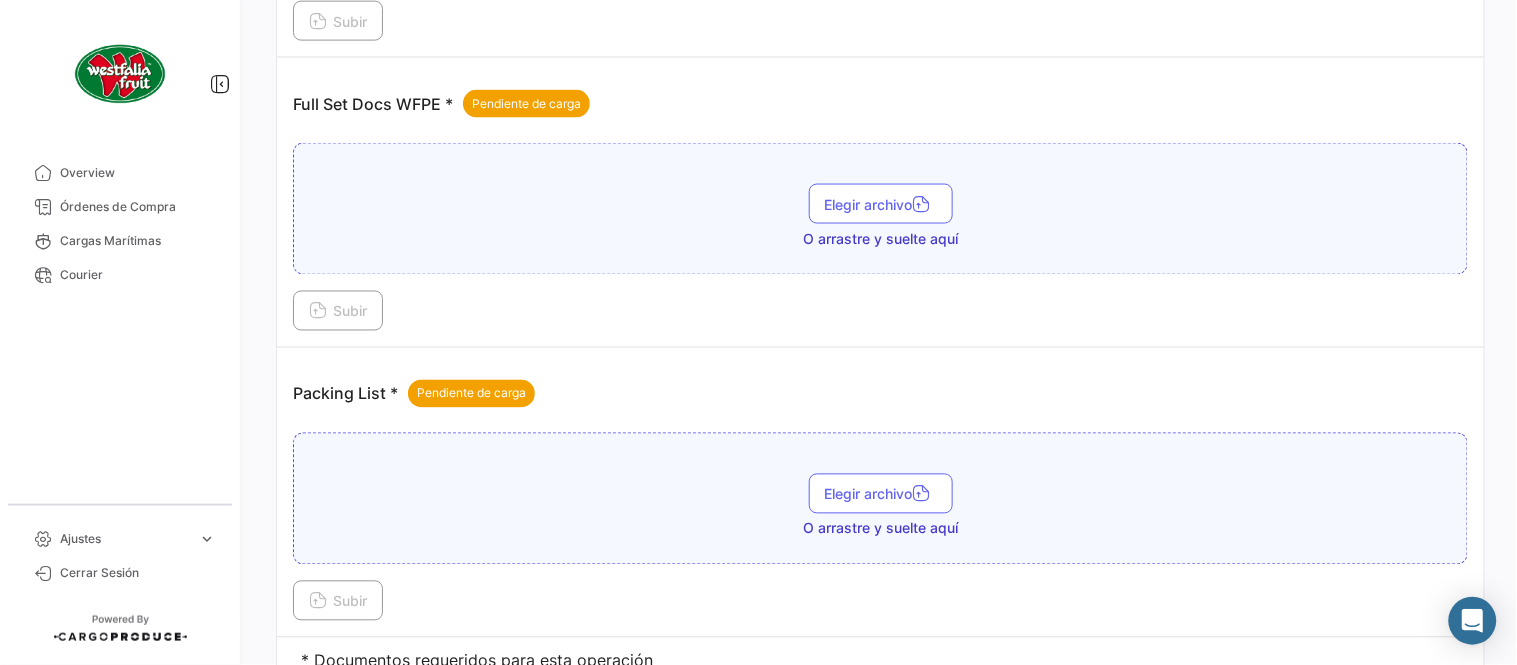 scroll, scrollTop: 806, scrollLeft: 0, axis: vertical 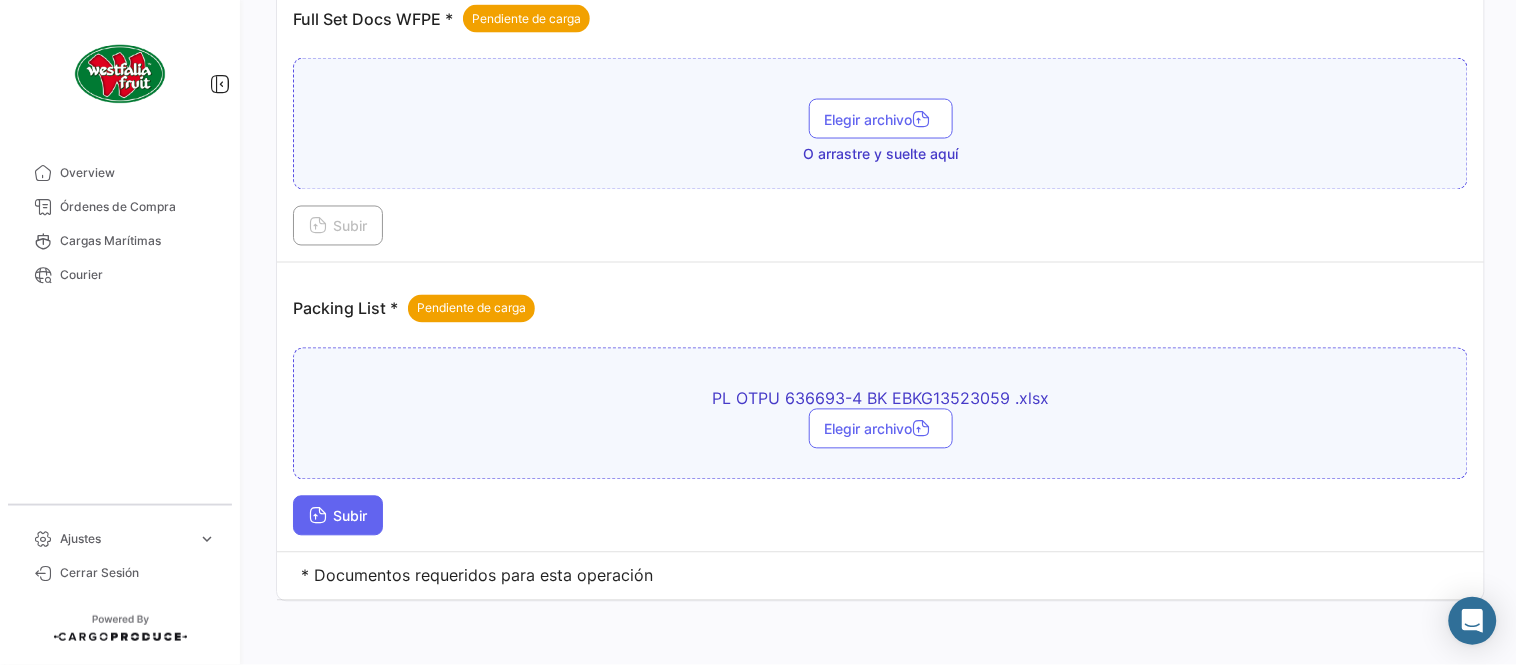 click on "Subir" at bounding box center (338, 516) 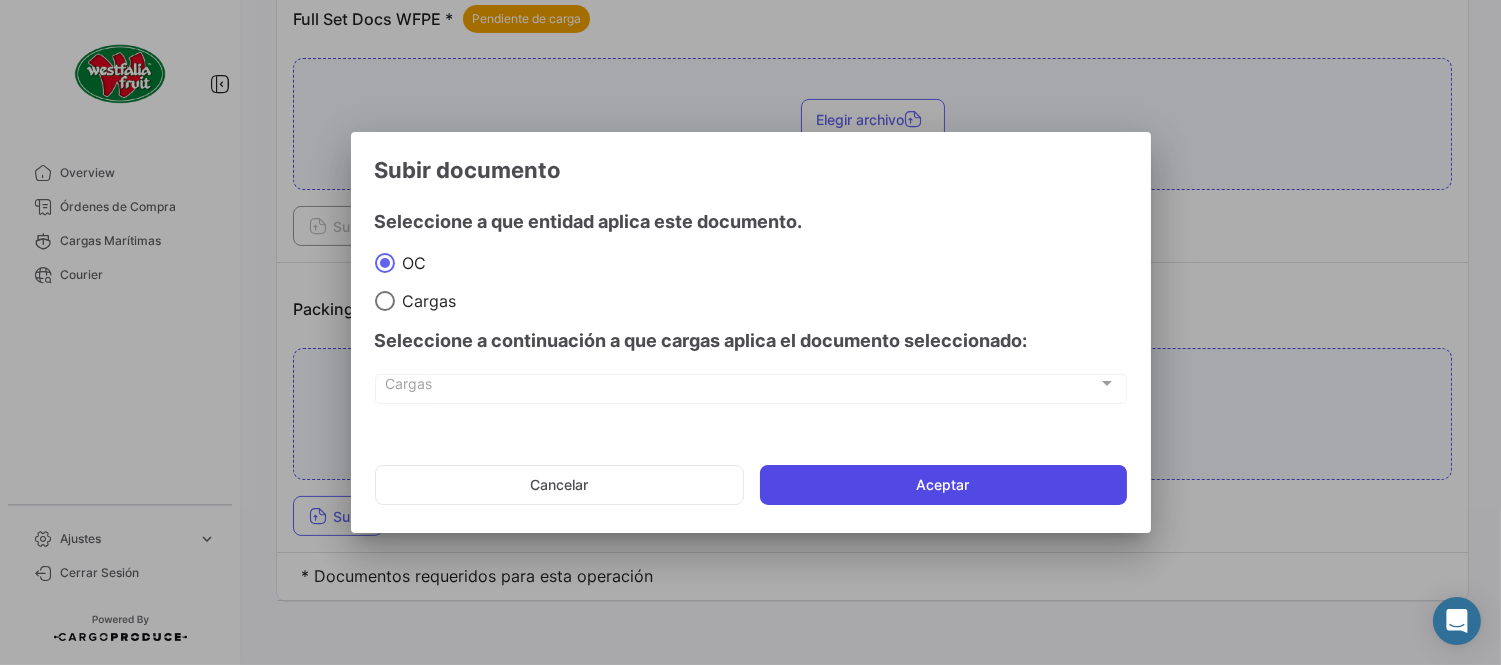 click on "Aceptar" 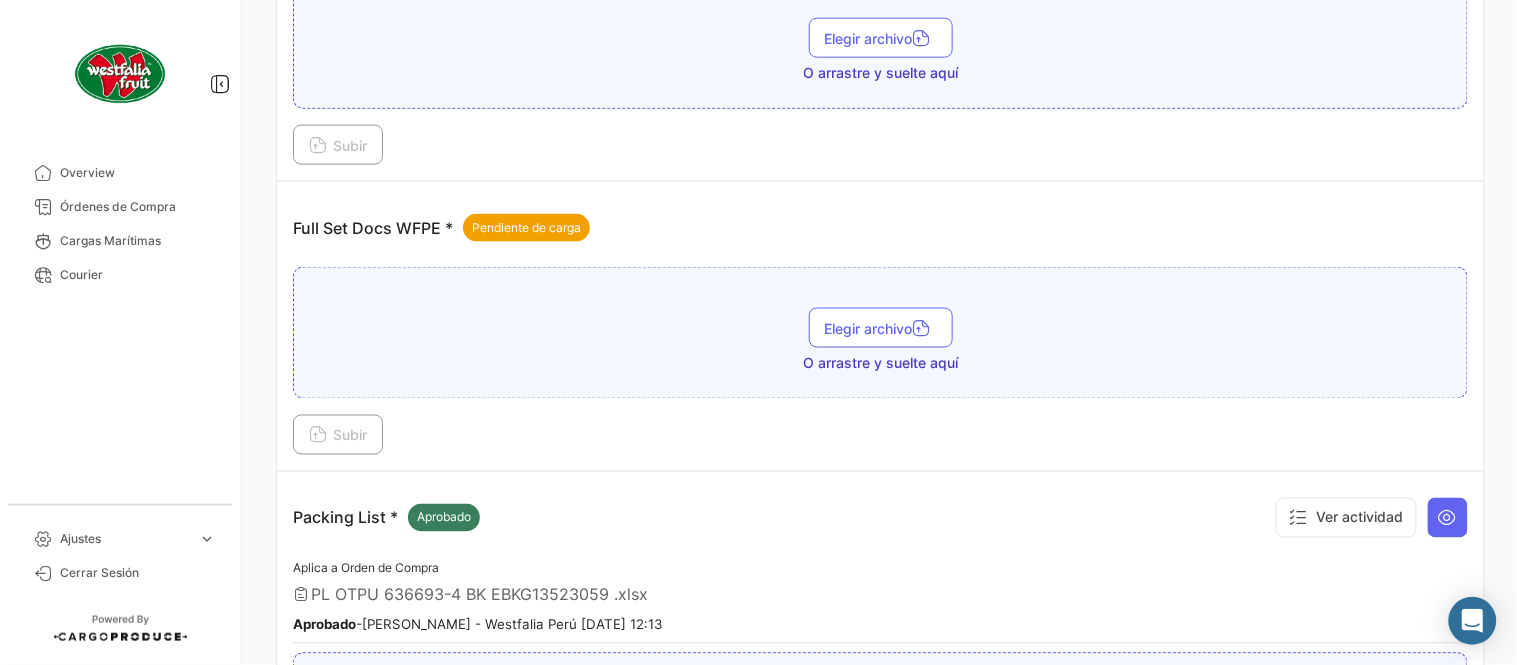 scroll, scrollTop: 584, scrollLeft: 0, axis: vertical 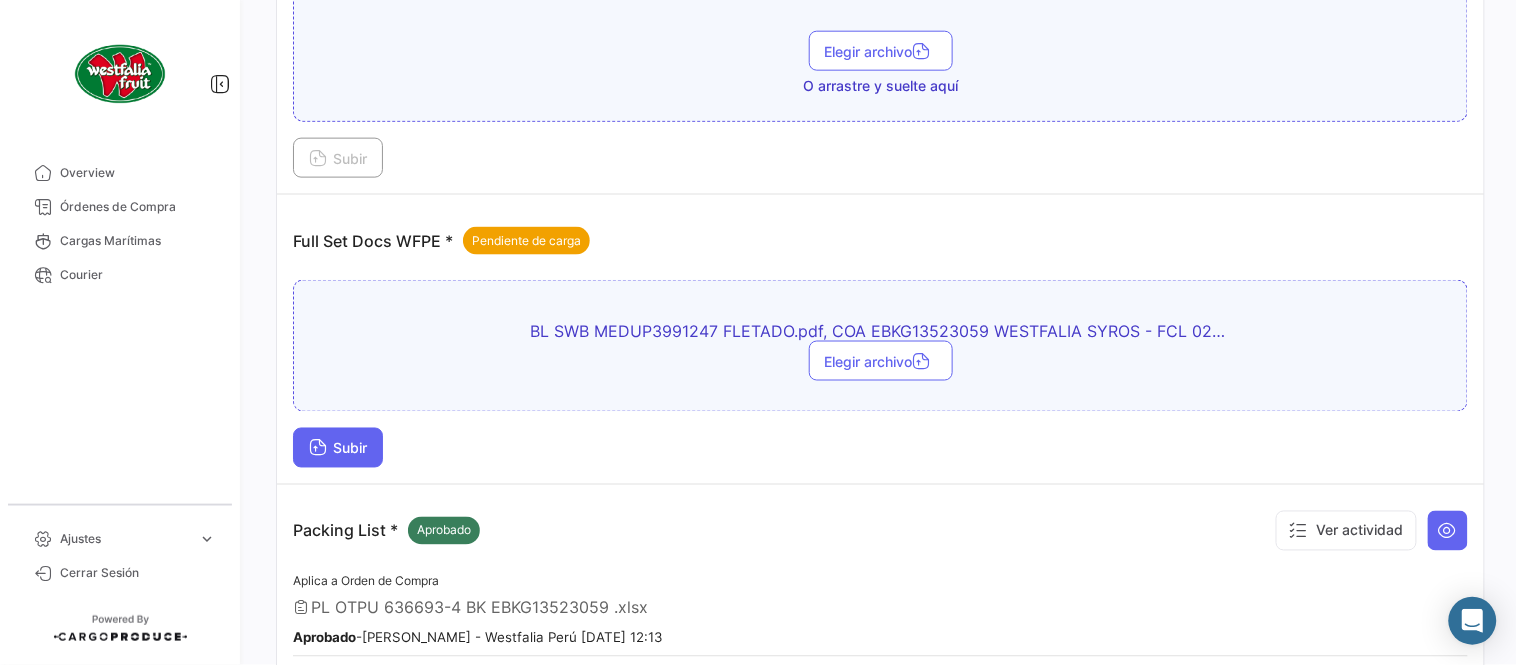 click on "Subir" at bounding box center [338, 448] 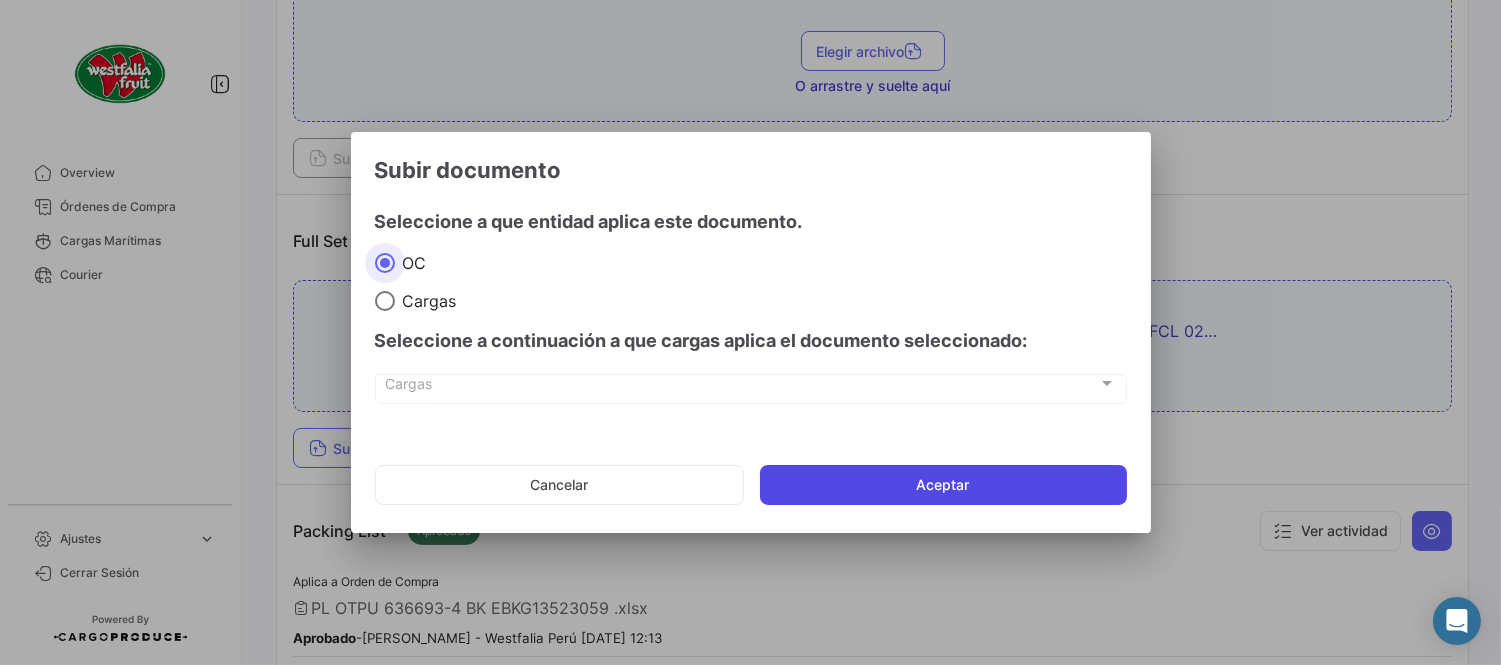 click on "Aceptar" 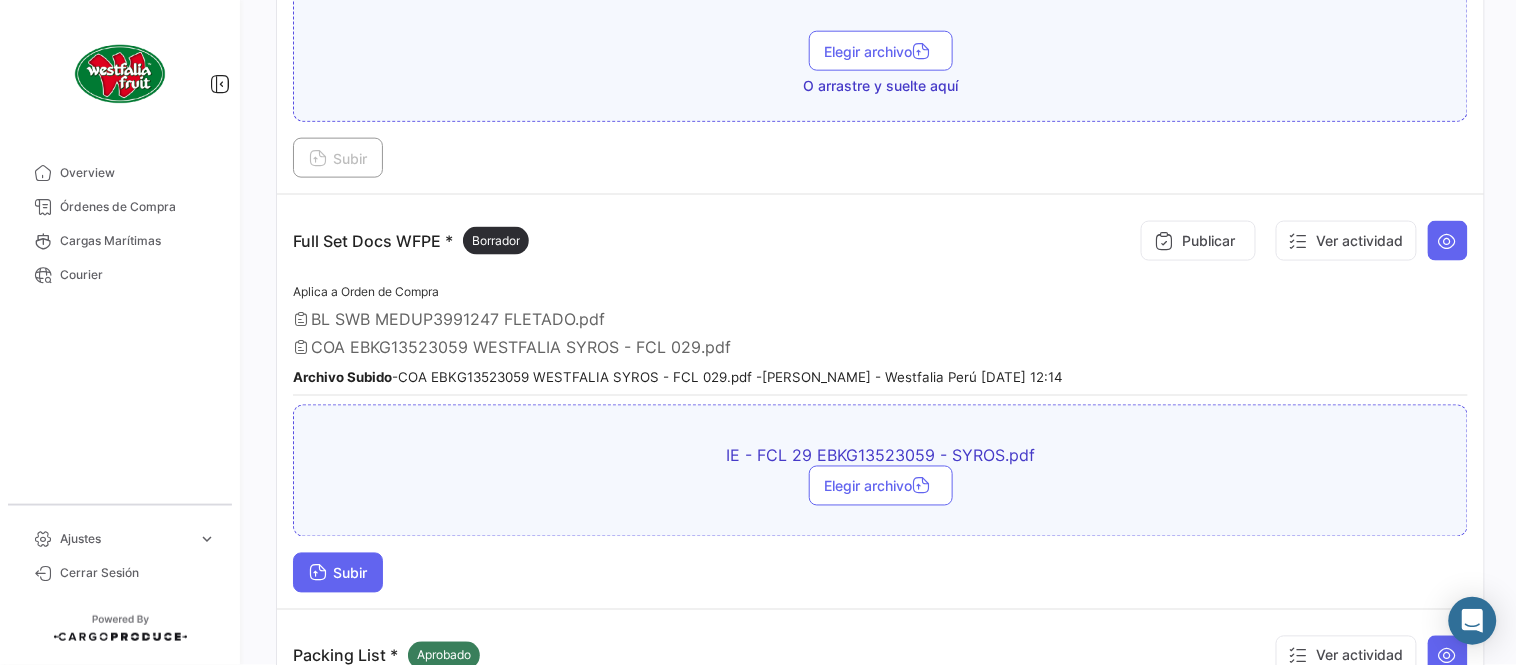 click on "Subir" at bounding box center [338, 573] 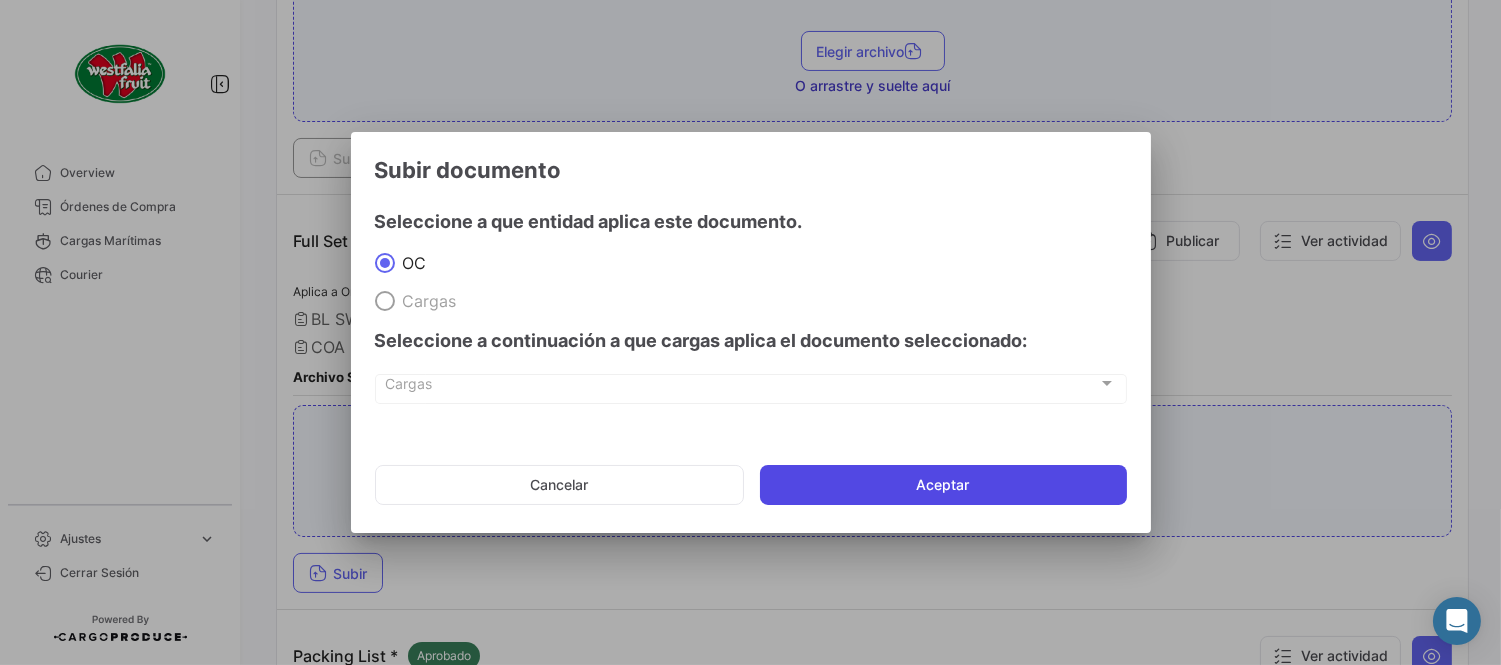 click on "Aceptar" 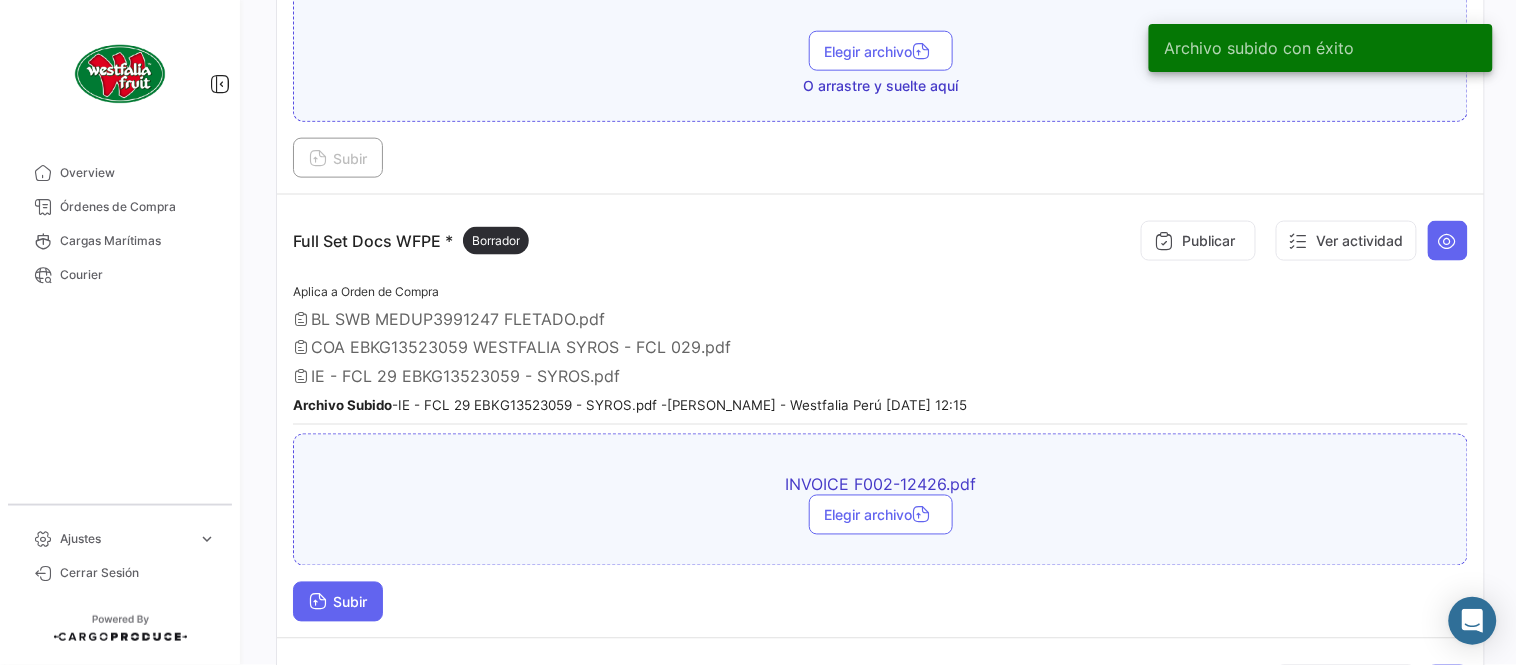 click on "Subir" at bounding box center [338, 602] 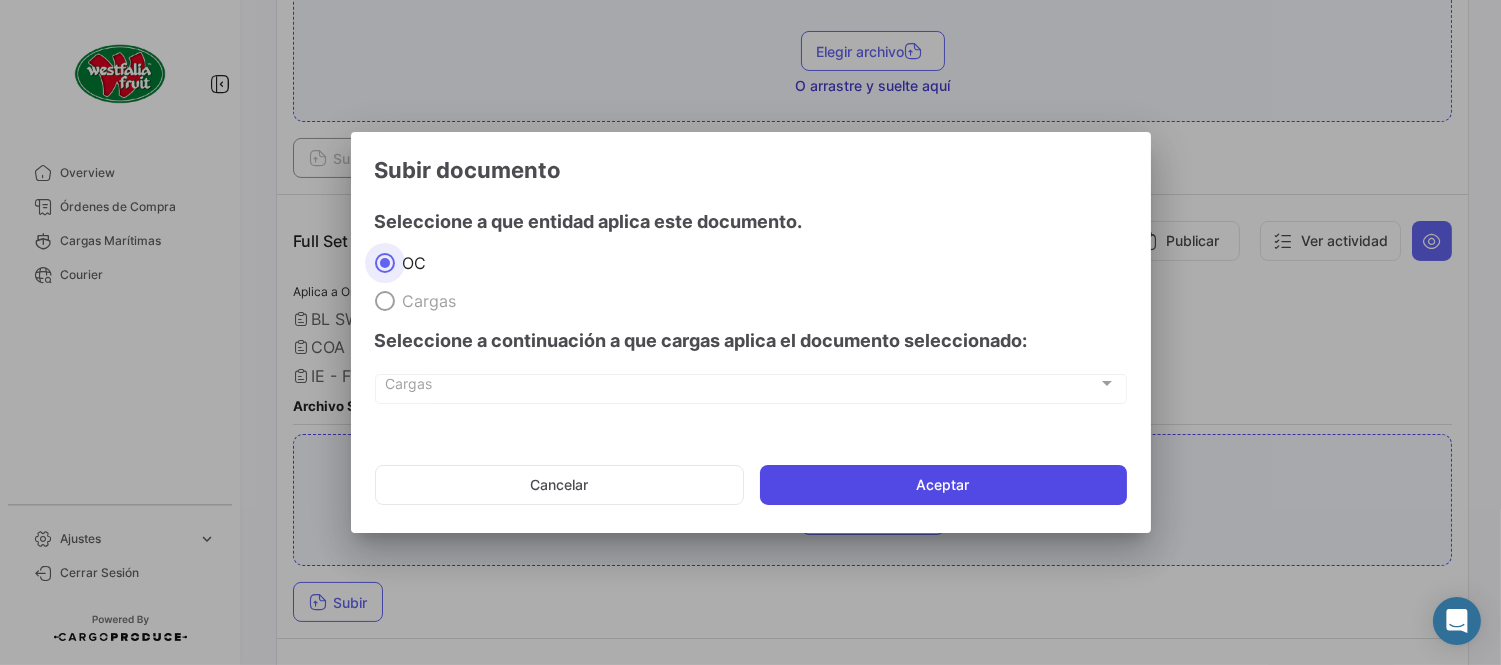 click on "Aceptar" 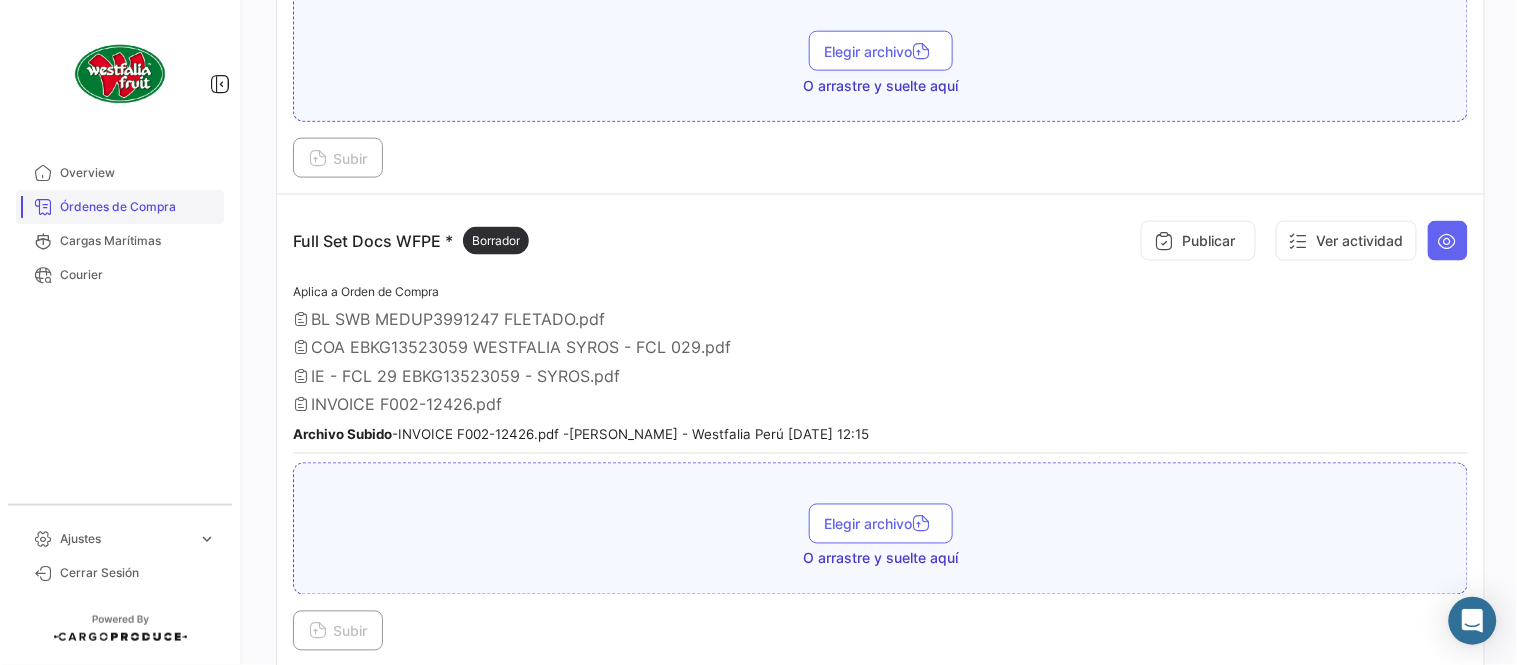 click on "Órdenes de Compra" at bounding box center (138, 207) 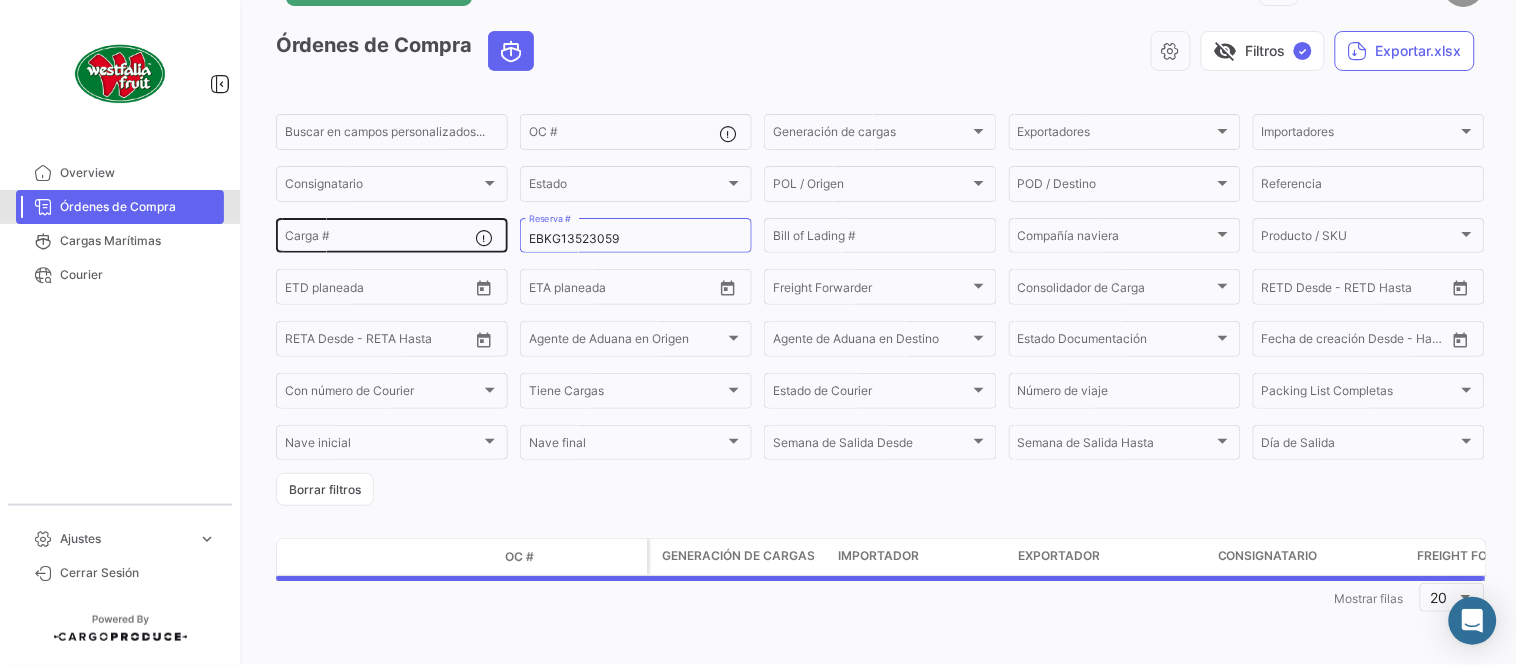 scroll, scrollTop: 0, scrollLeft: 0, axis: both 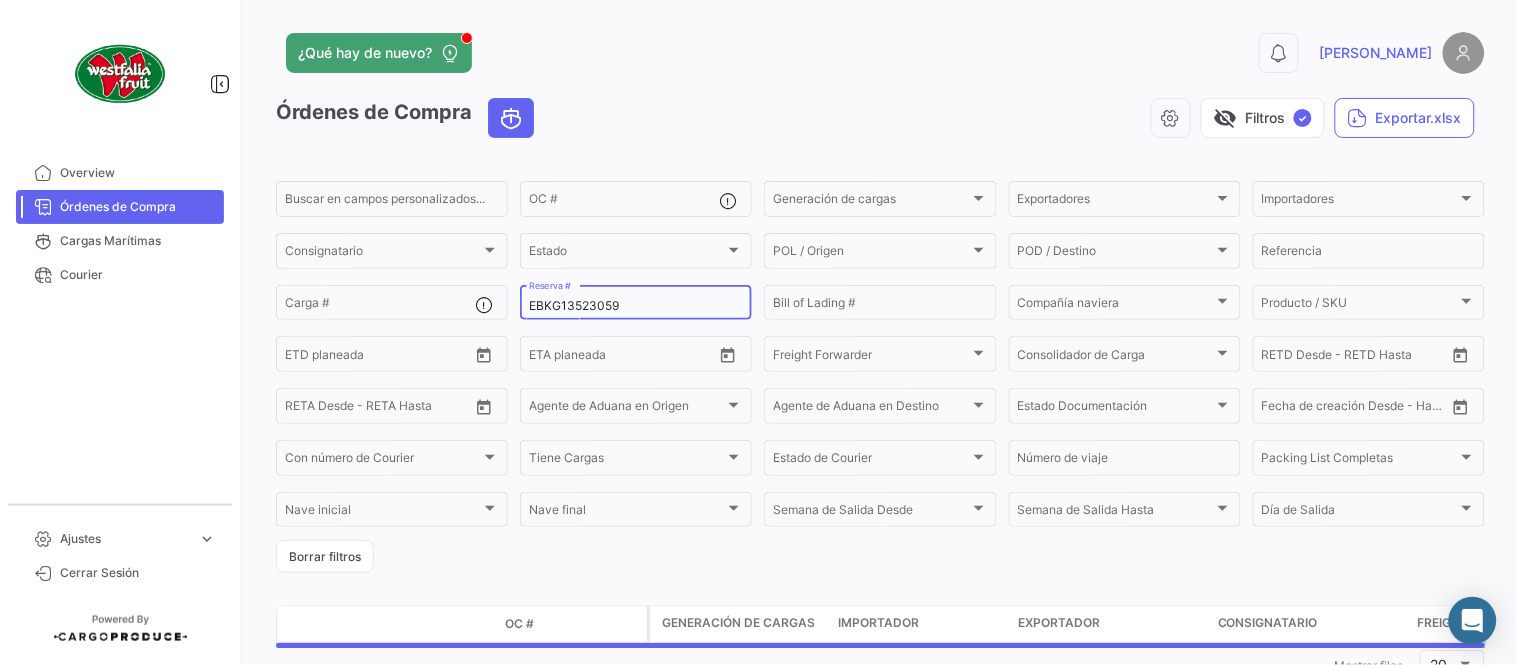 click on "EBKG13523059" at bounding box center [636, 306] 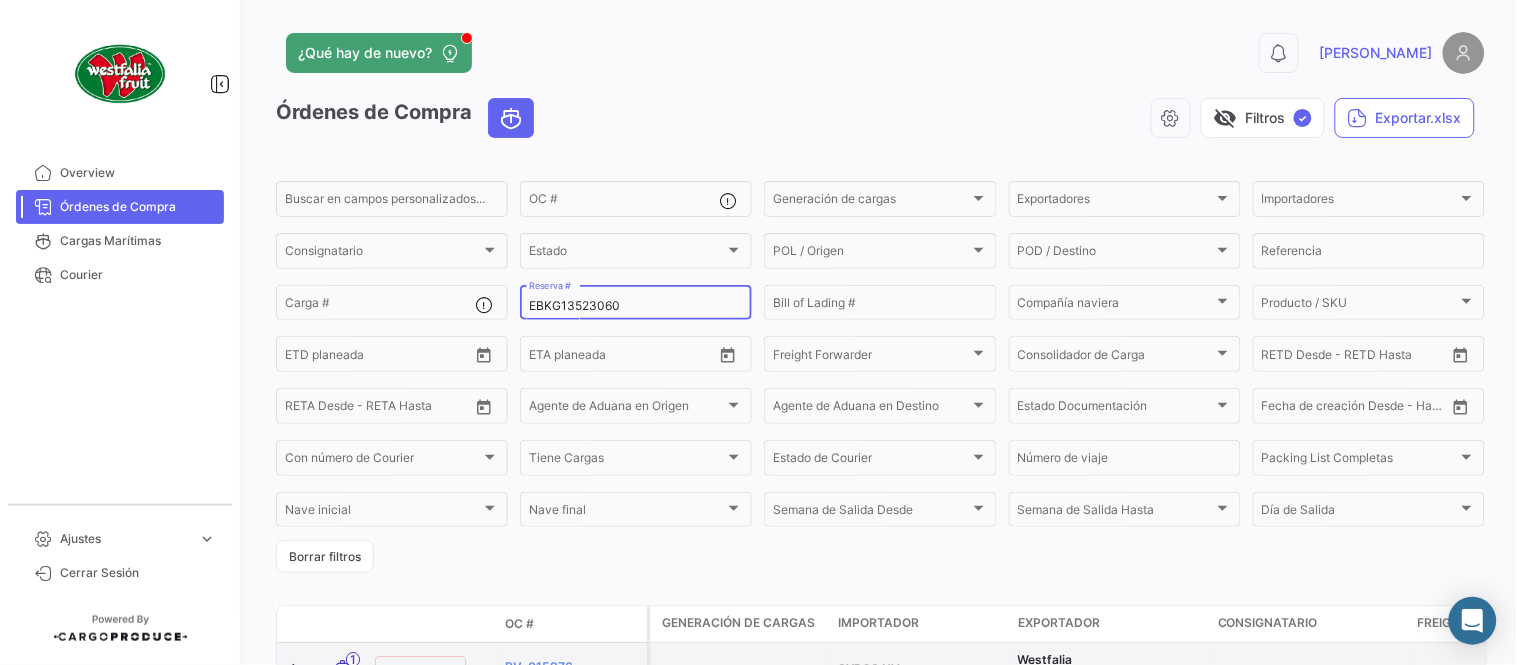 type on "EBKG13523060" 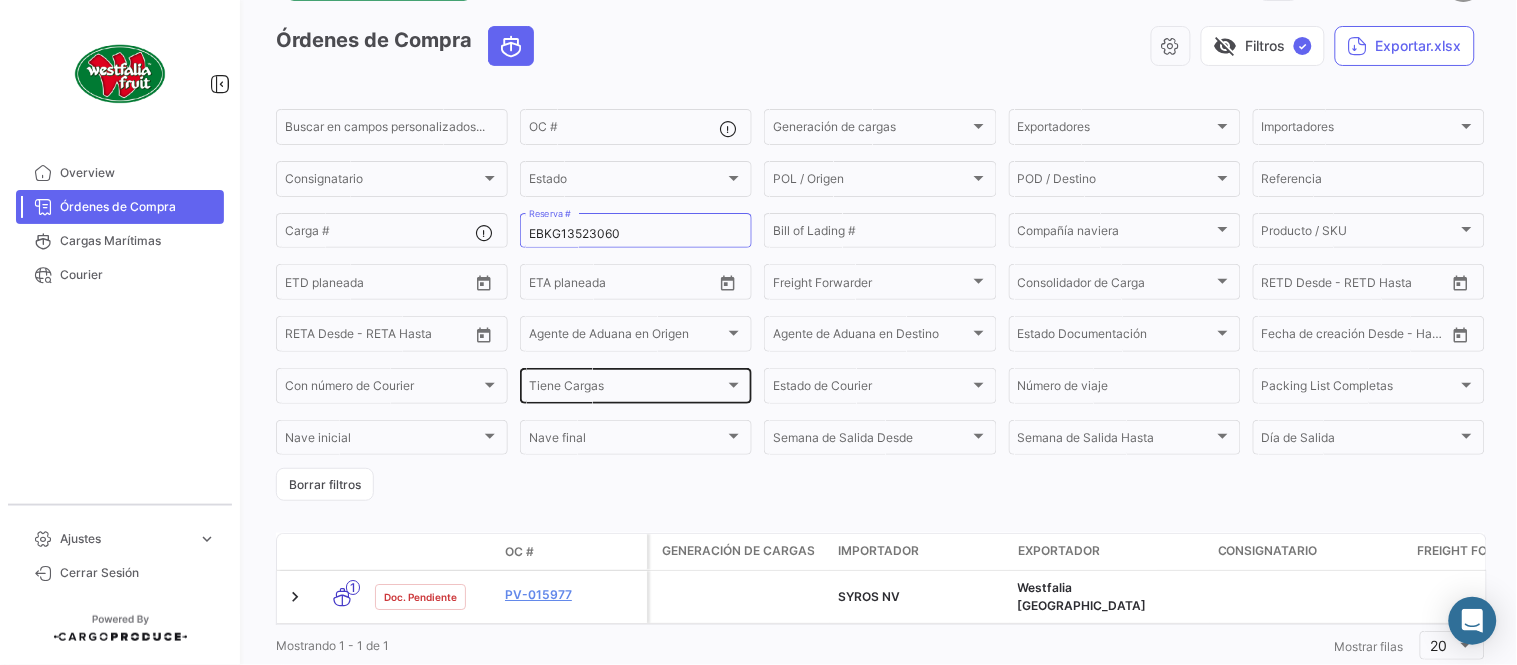 scroll, scrollTop: 128, scrollLeft: 0, axis: vertical 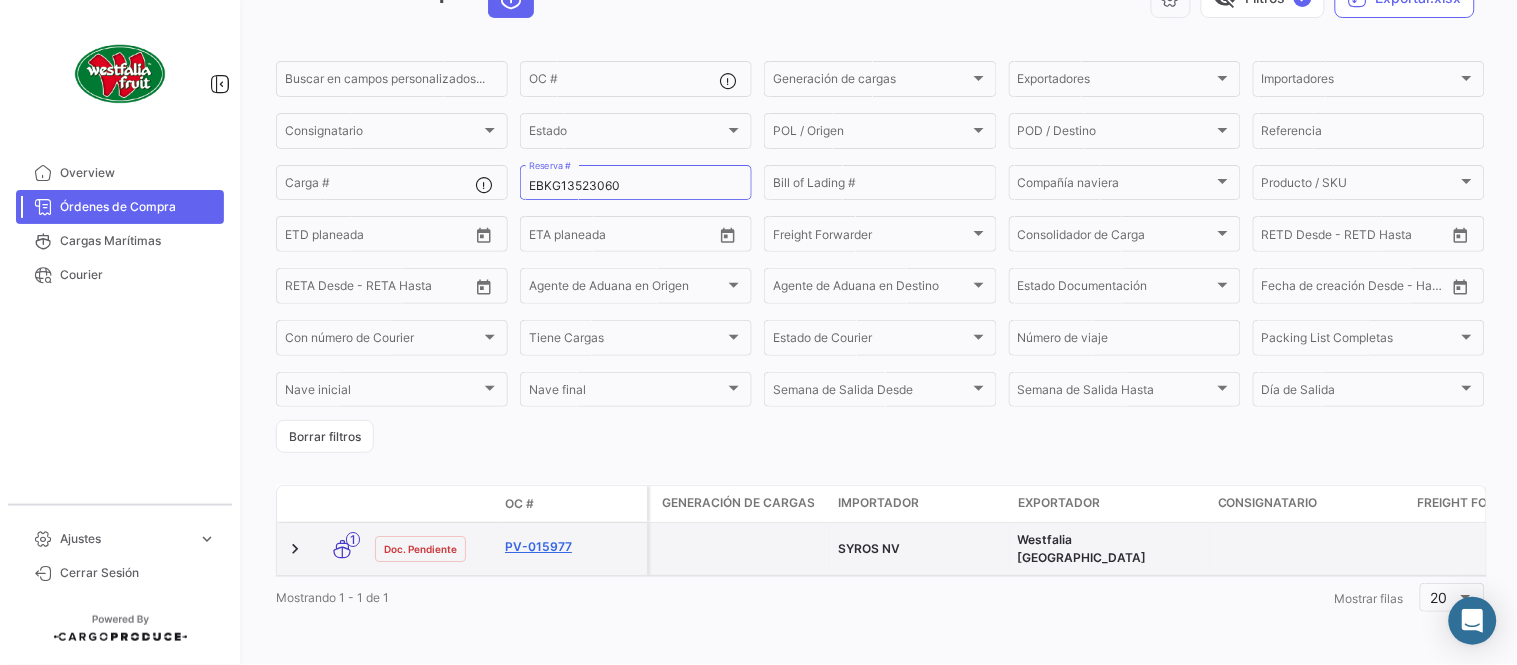 click on "PV-015977" 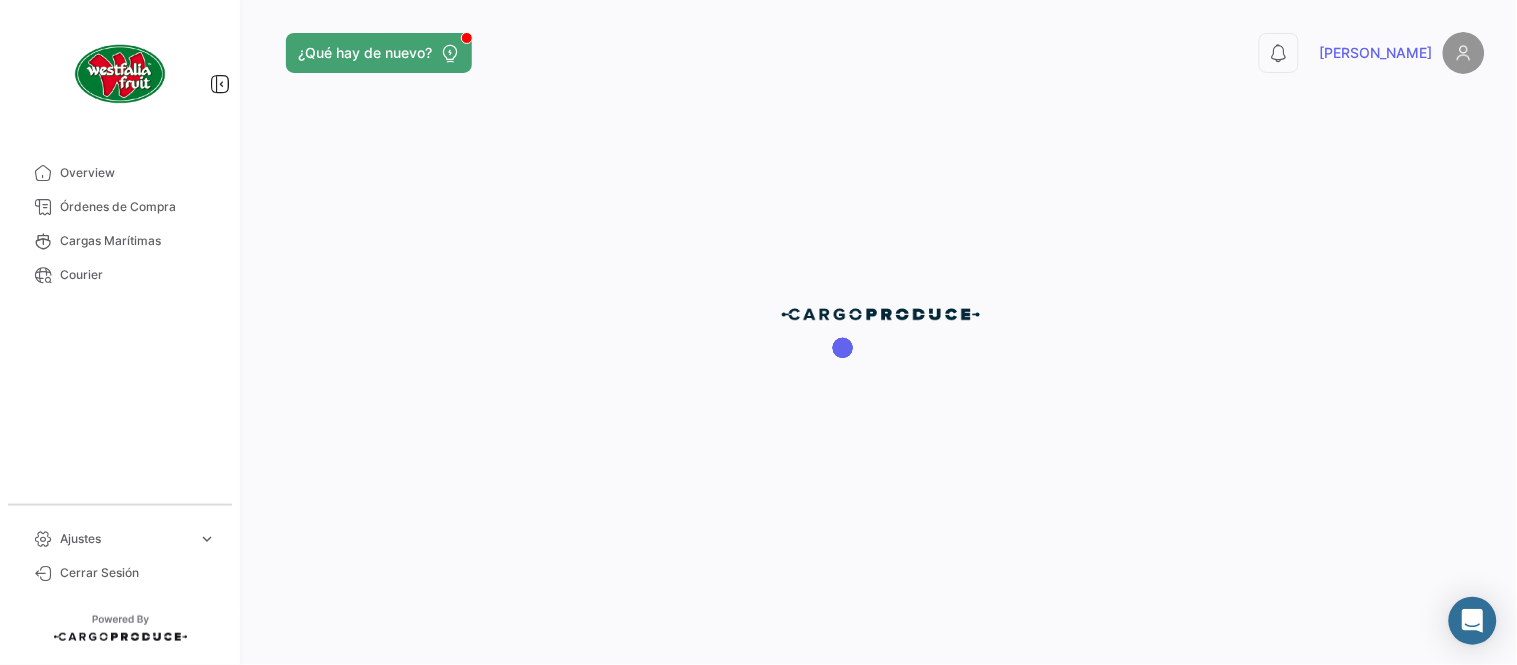 scroll, scrollTop: 0, scrollLeft: 0, axis: both 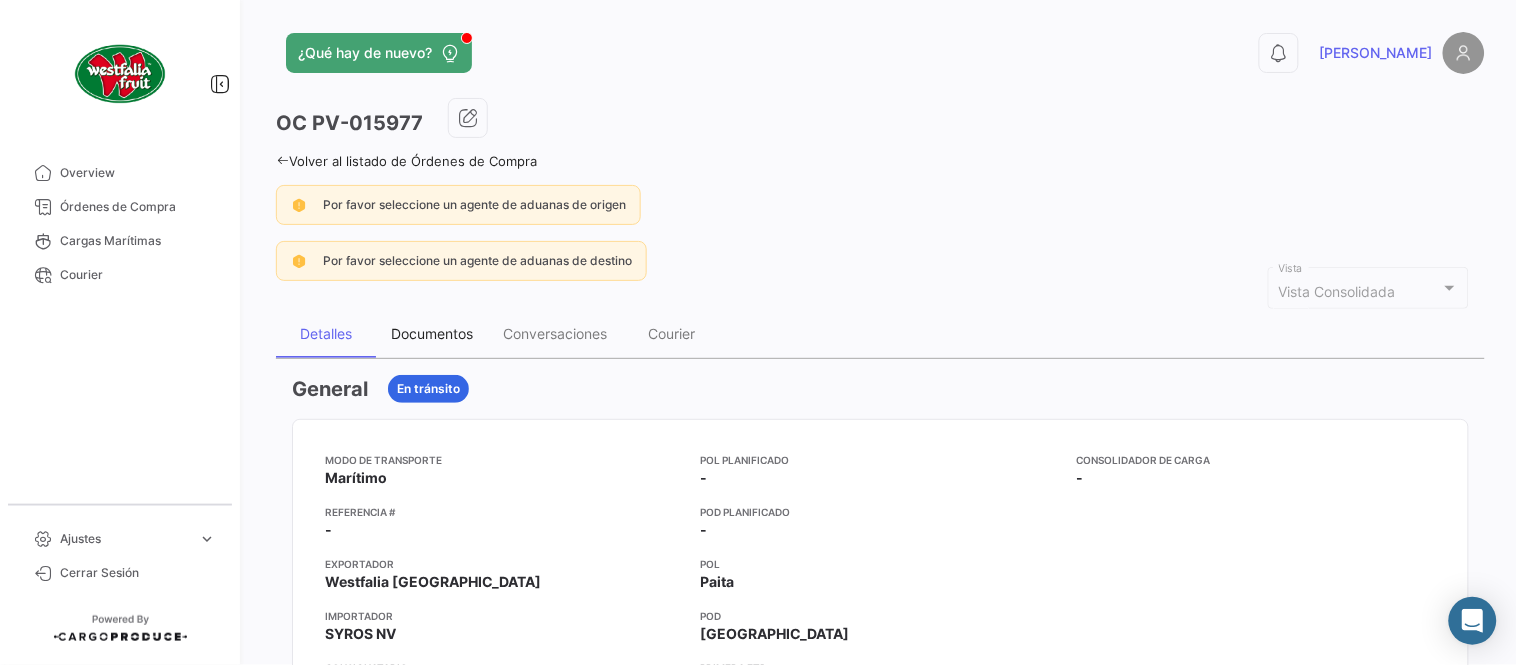 click on "Documentos" at bounding box center [432, 334] 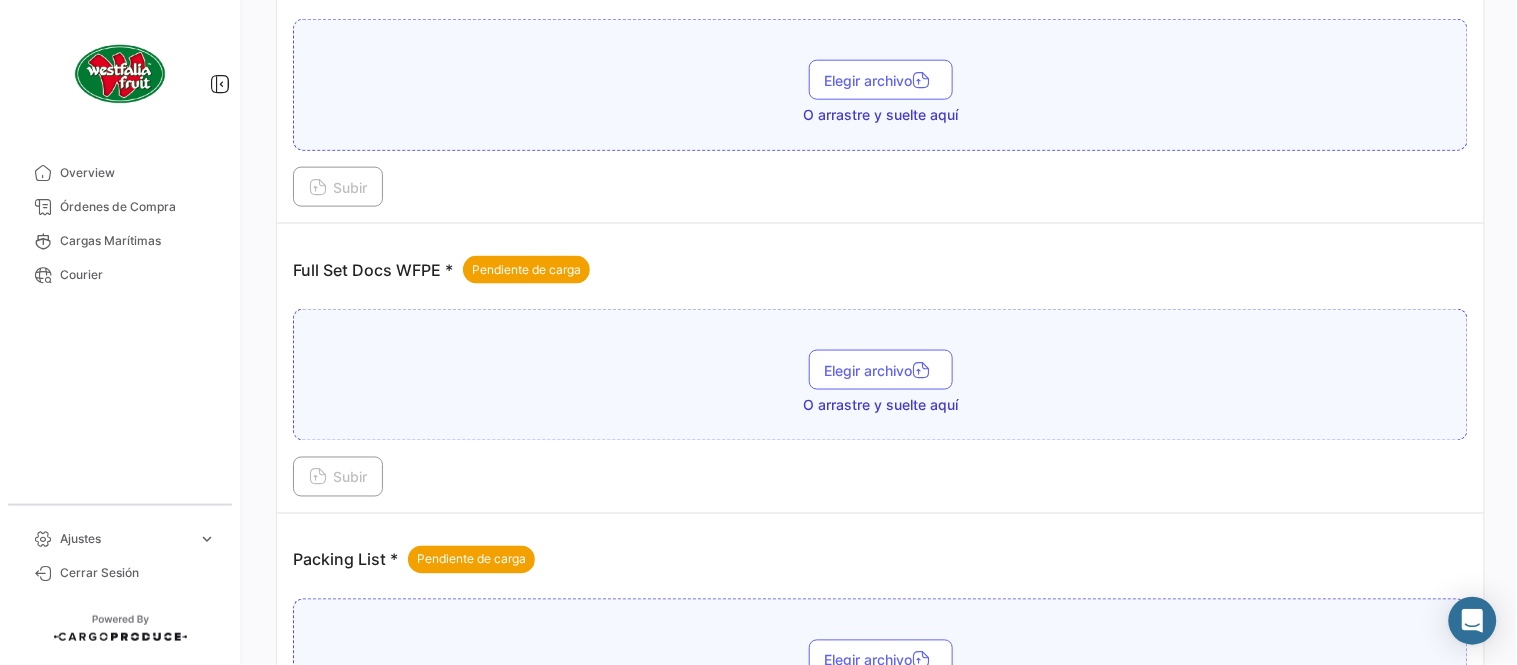 scroll, scrollTop: 806, scrollLeft: 0, axis: vertical 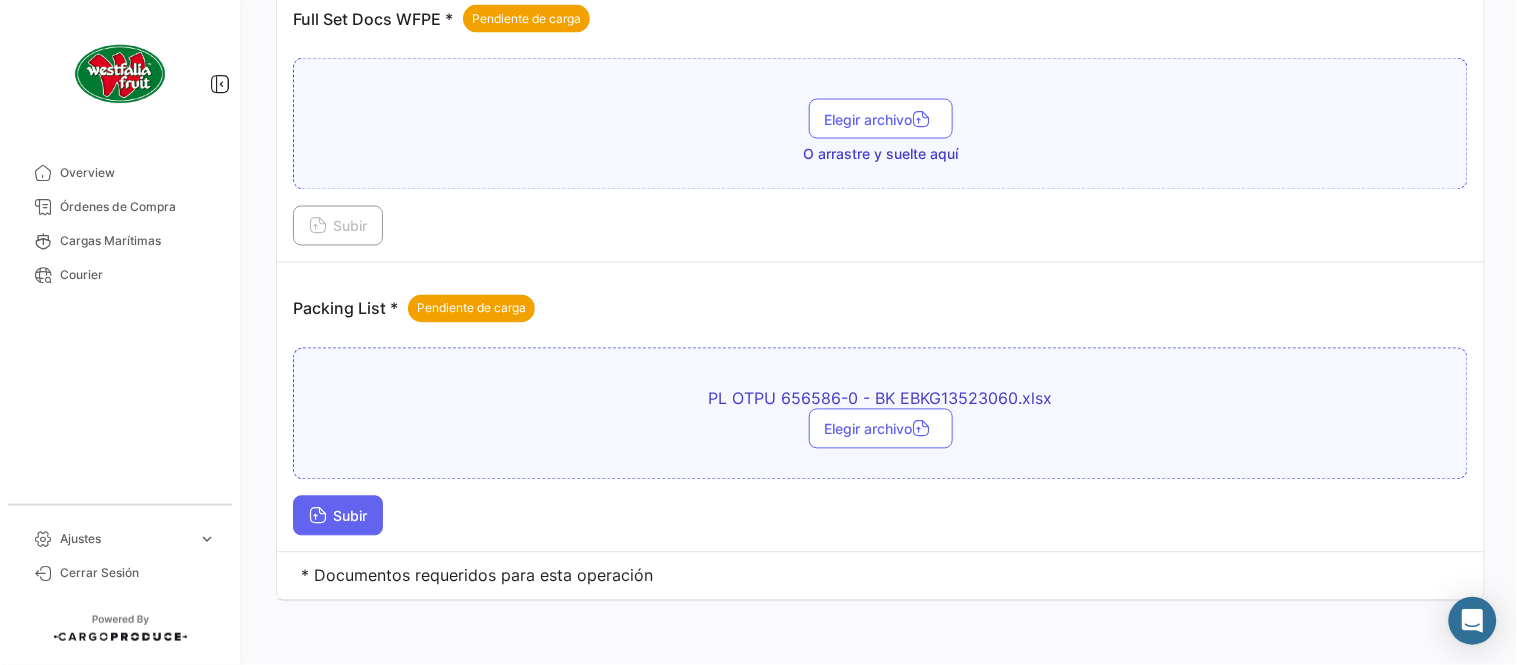 click on "Subir" at bounding box center (338, 516) 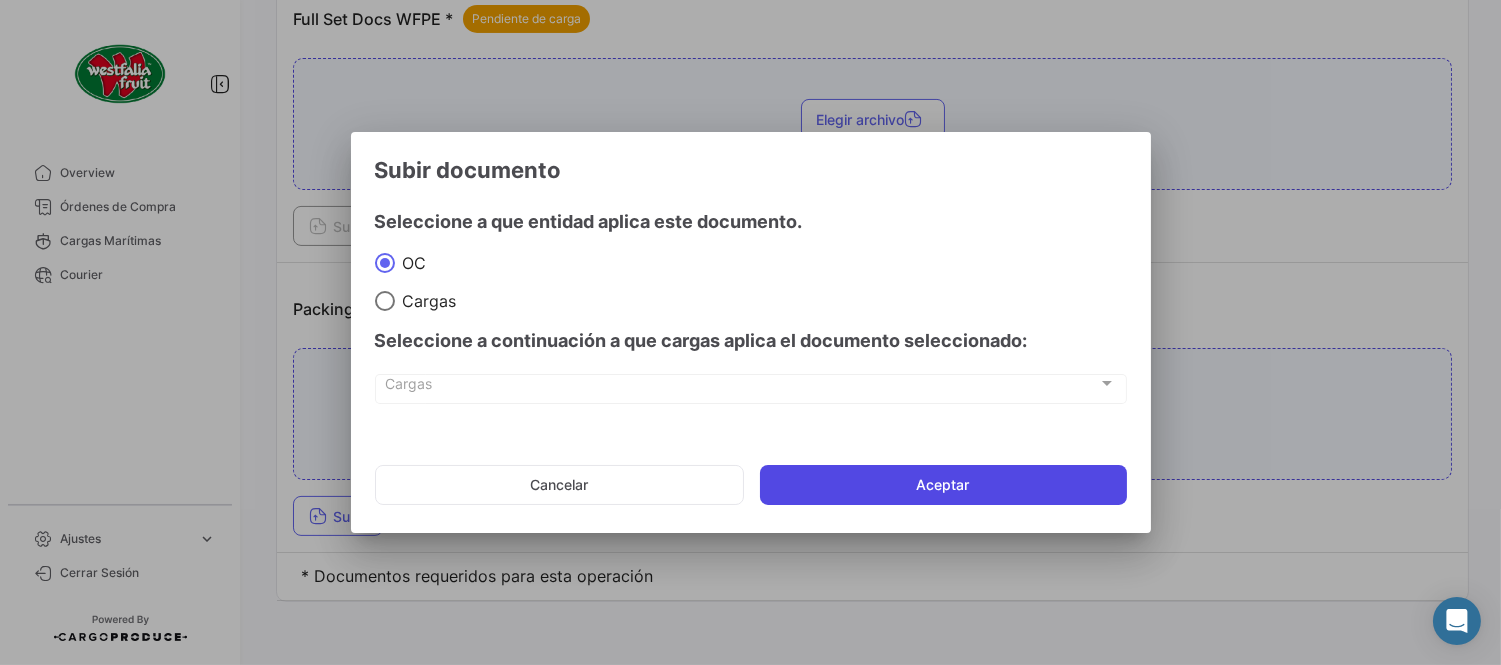 click on "Aceptar" 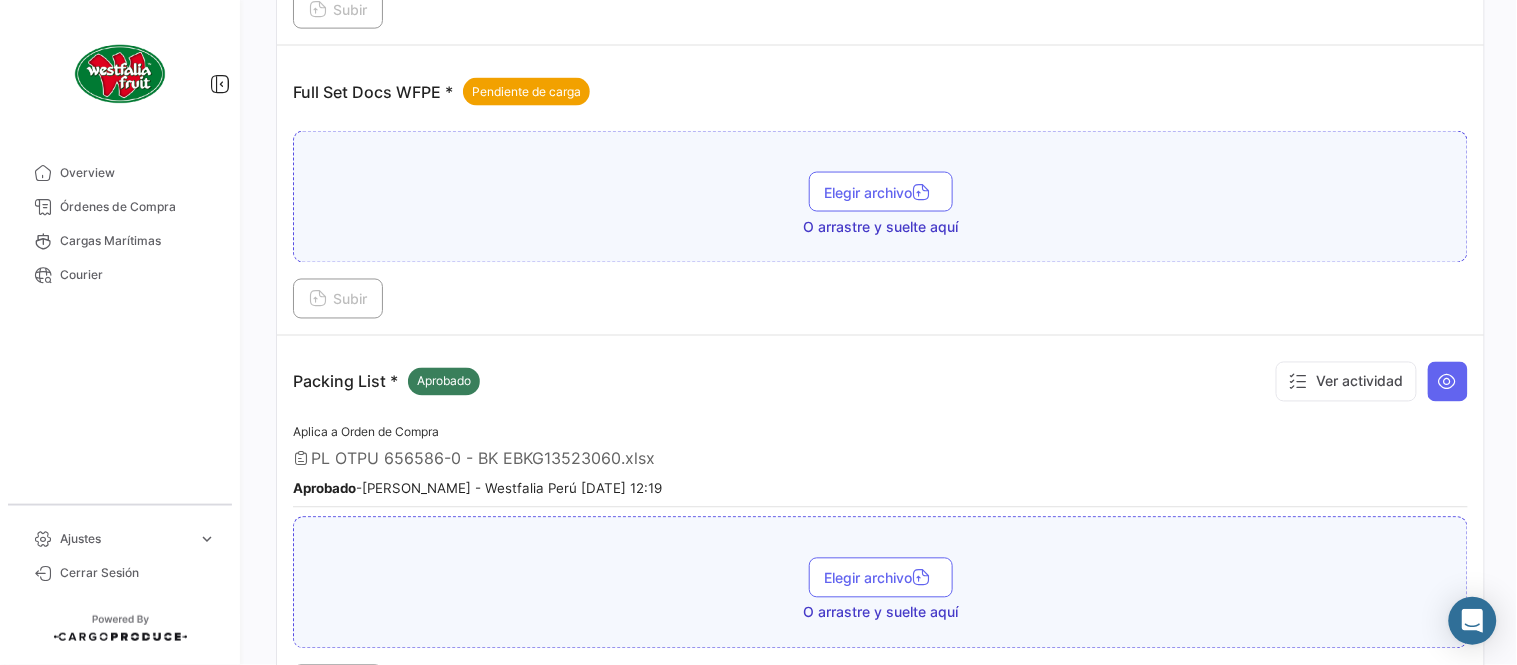 scroll, scrollTop: 695, scrollLeft: 0, axis: vertical 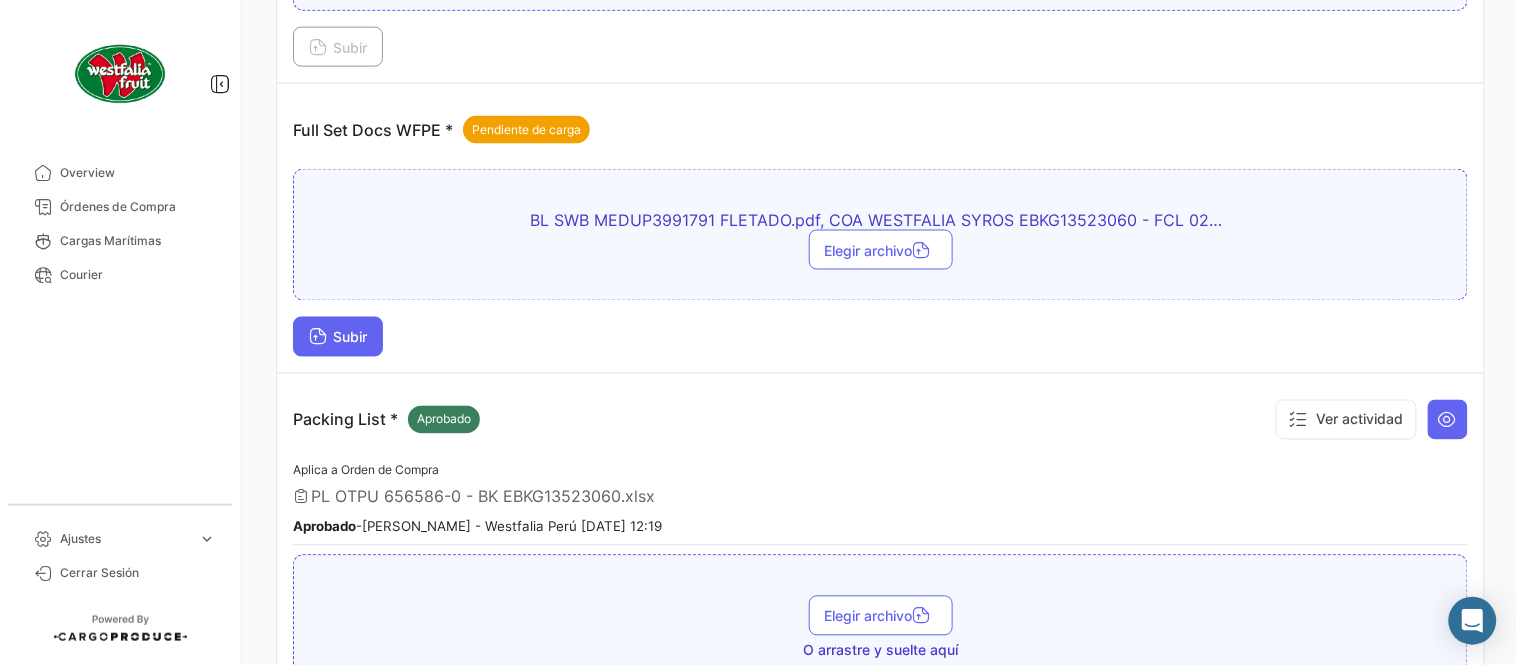 click on "Subir" at bounding box center [338, 337] 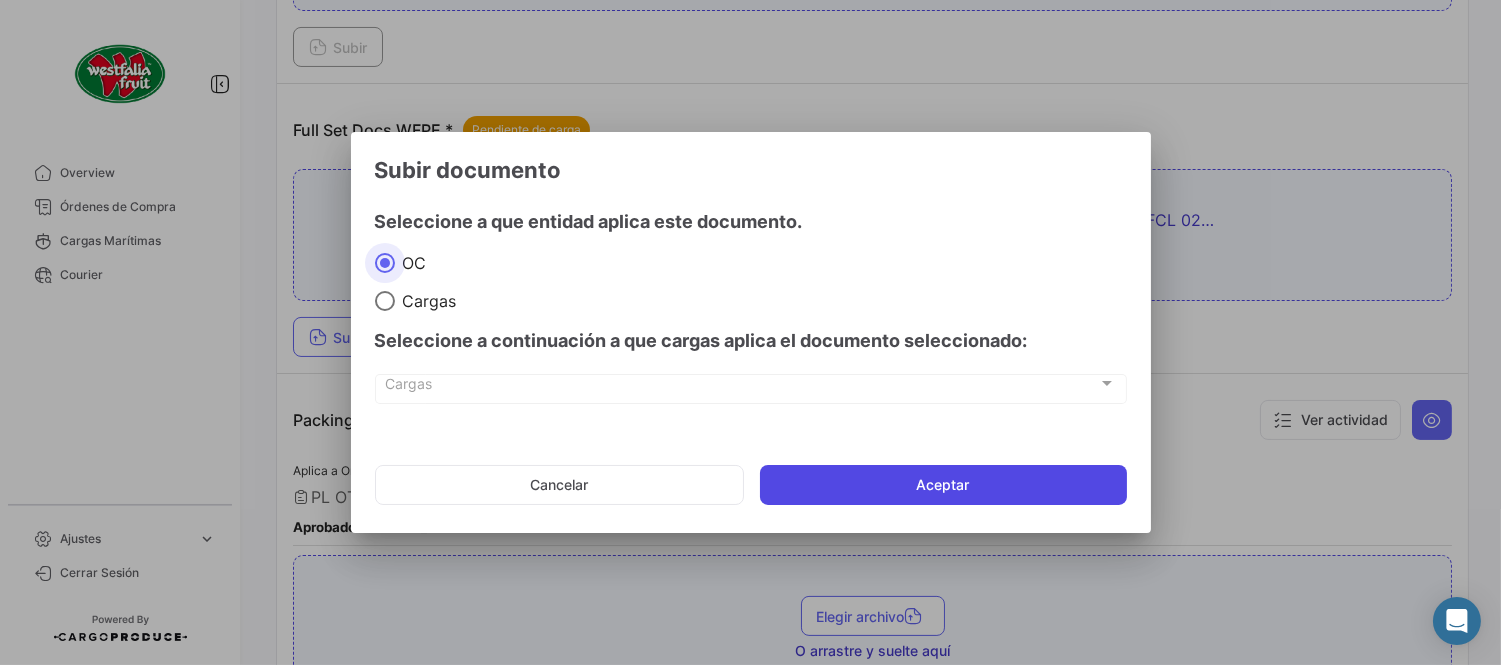 click on "Aceptar" 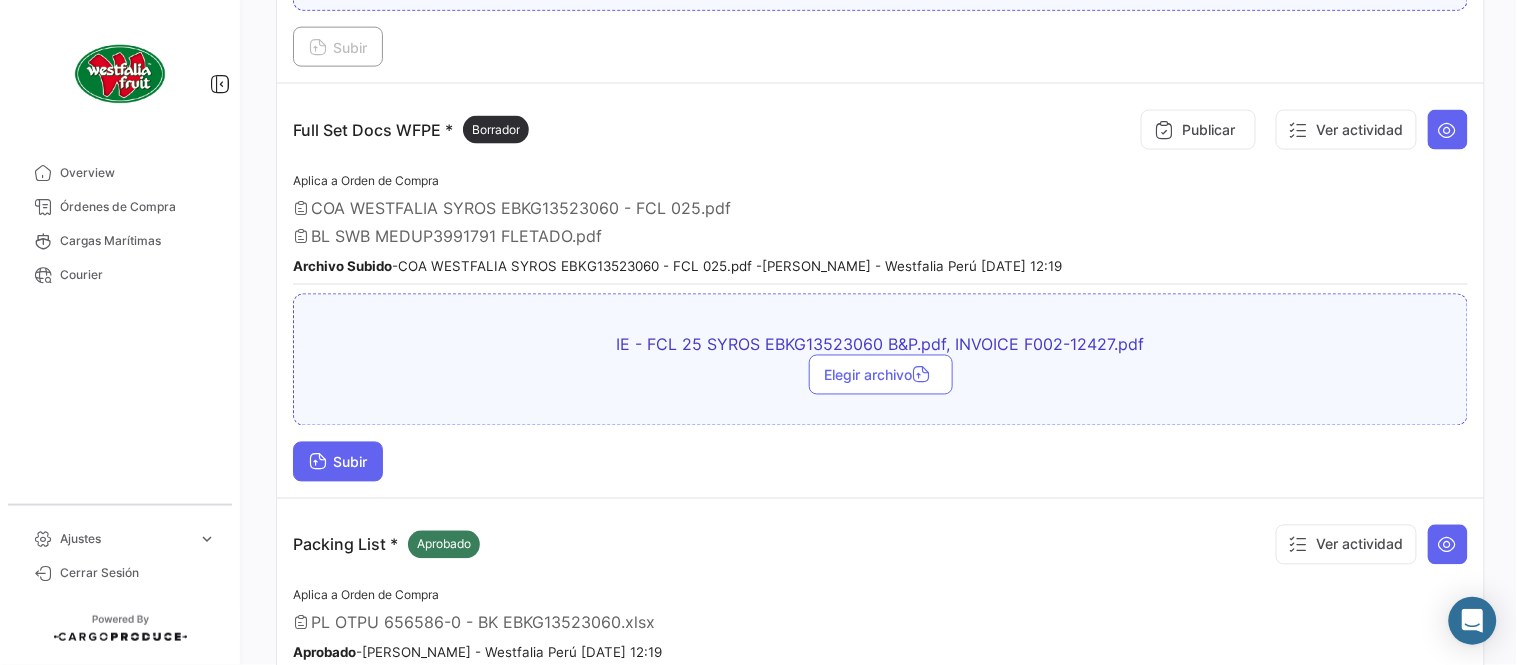 click on "Subir" at bounding box center [338, 462] 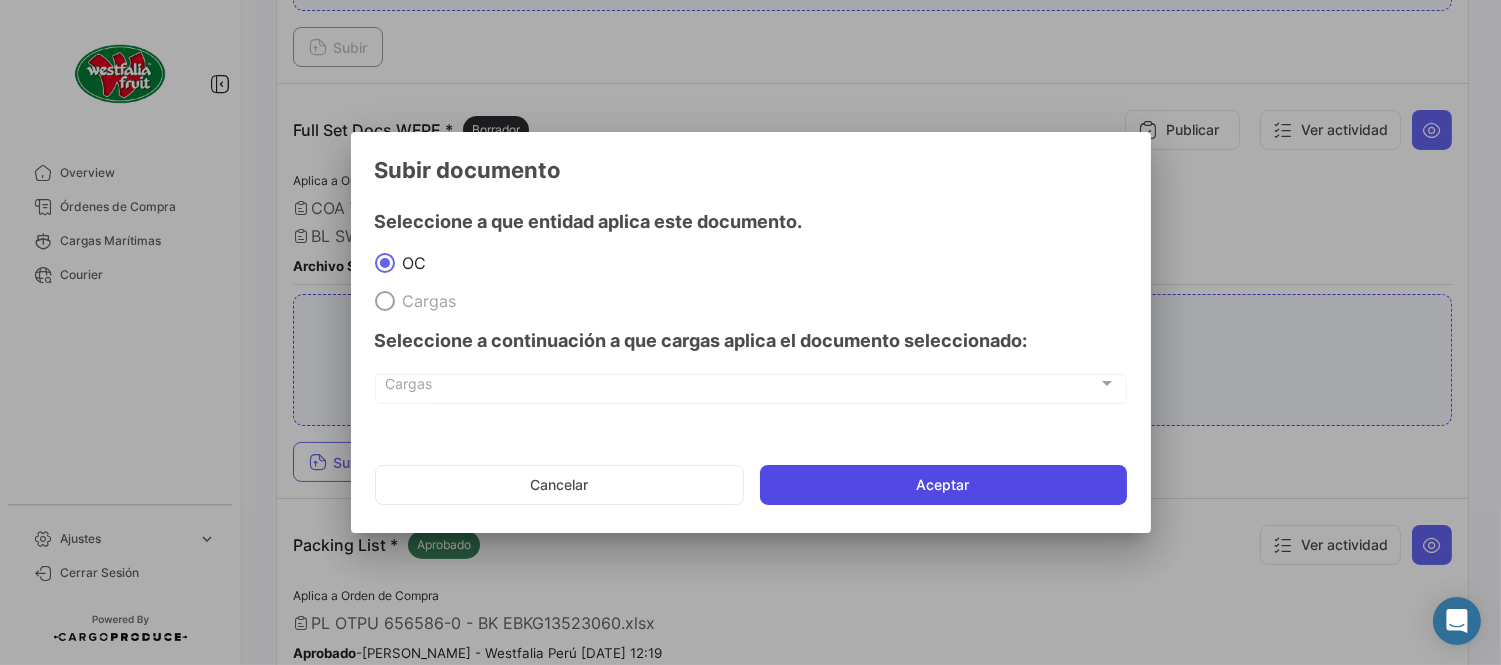 click on "Aceptar" 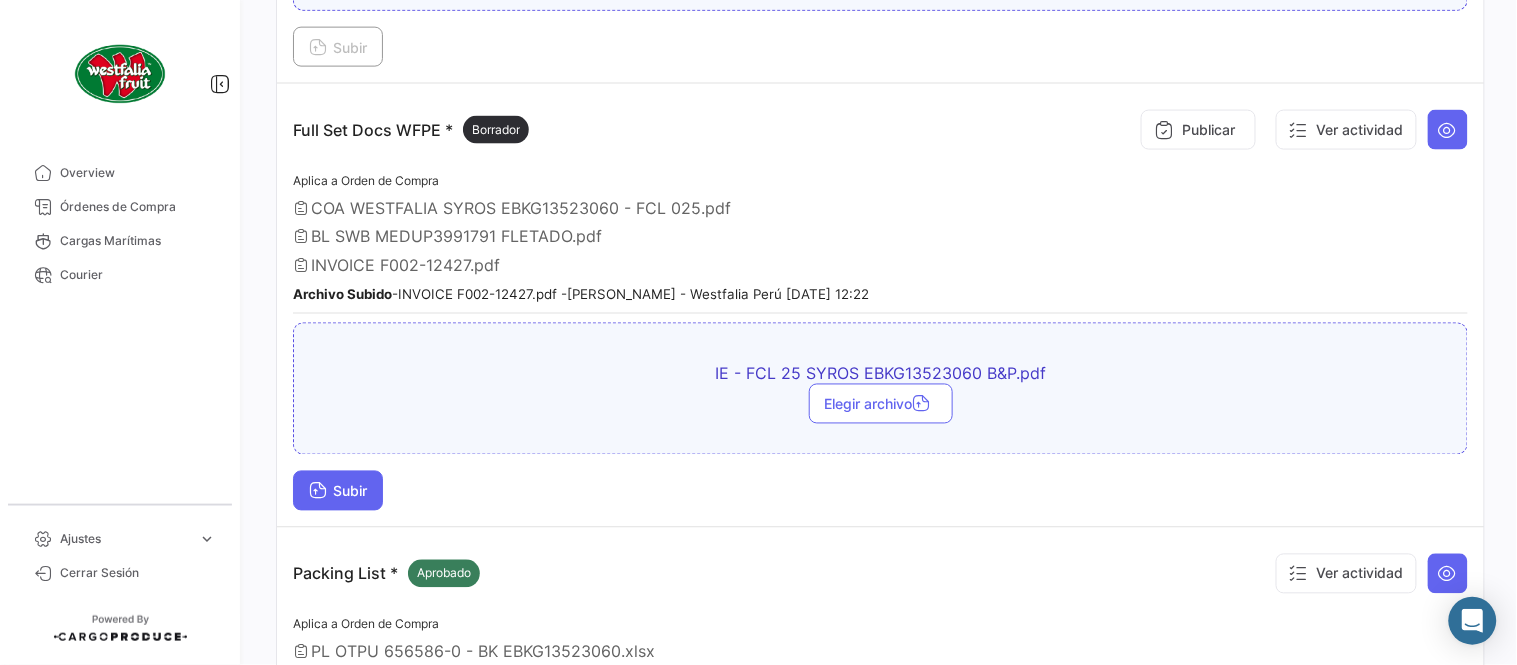 click on "Subir" at bounding box center [338, 491] 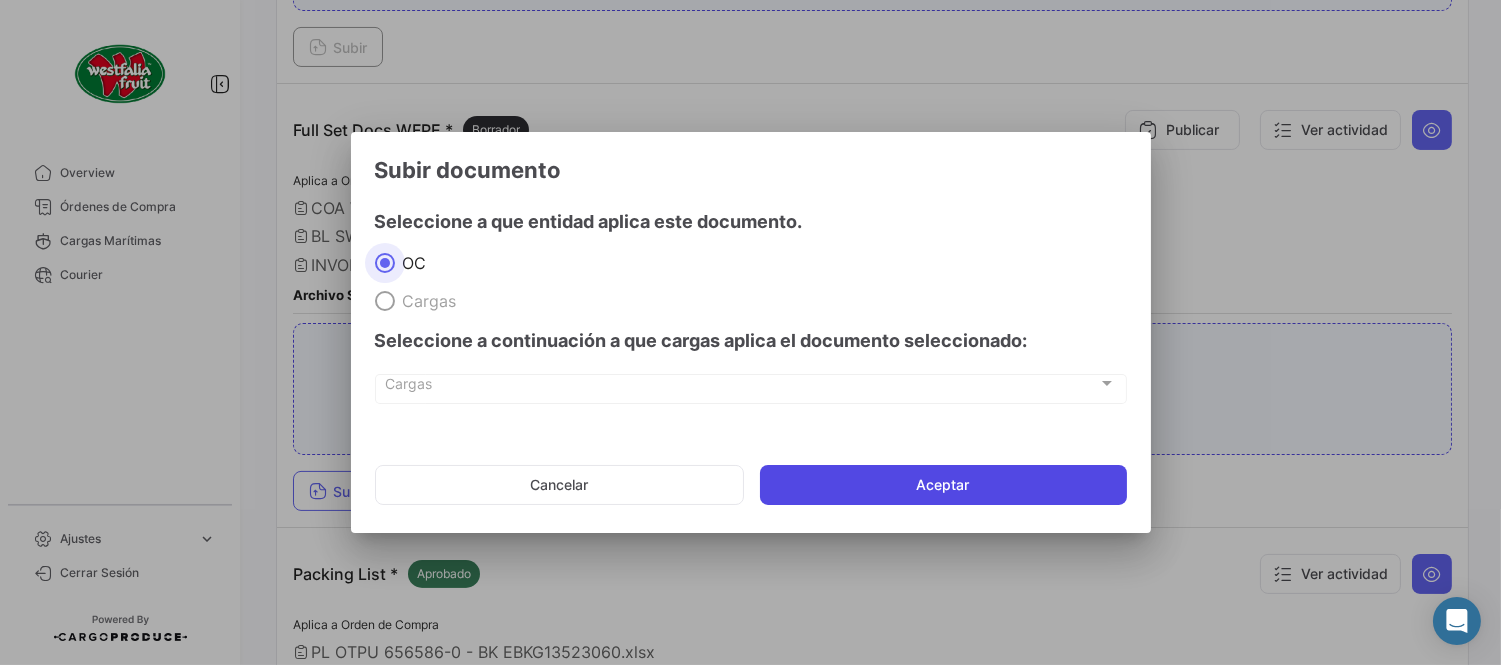 click on "Aceptar" 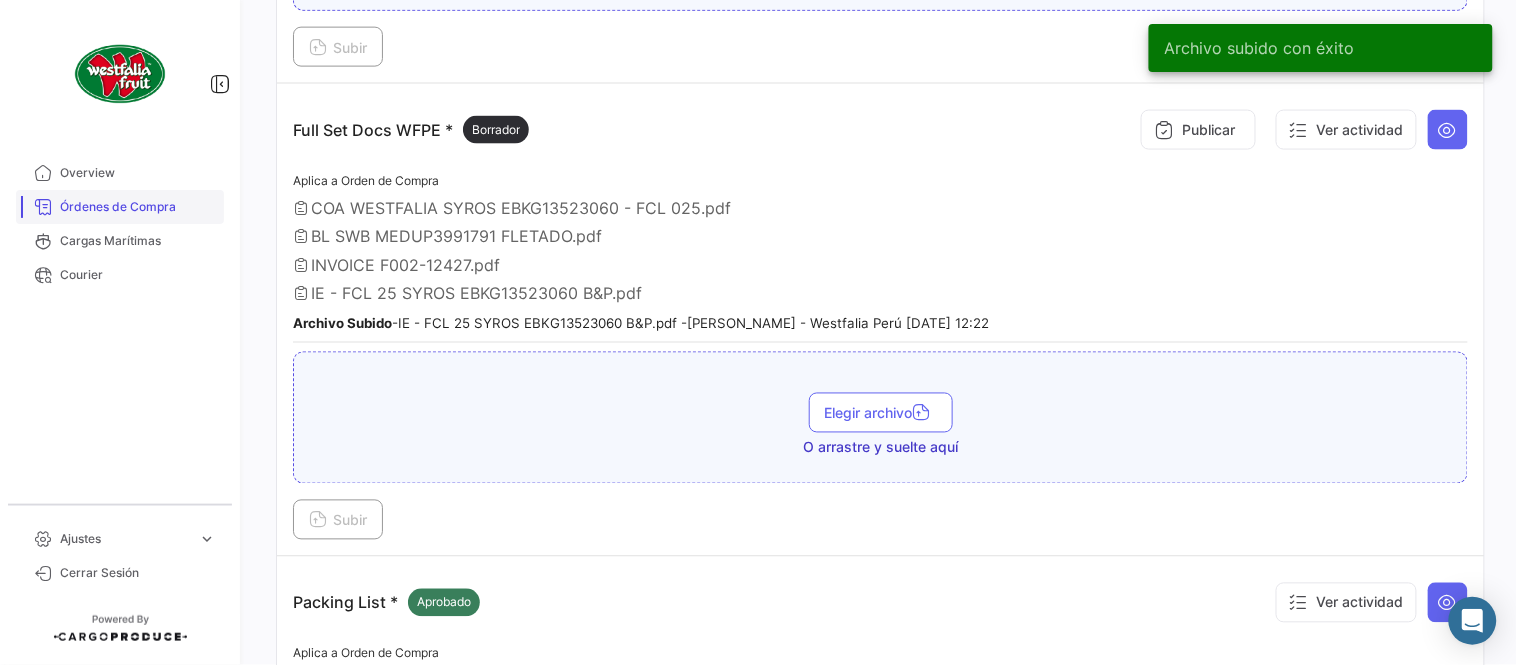 click on "Órdenes de Compra" at bounding box center (138, 207) 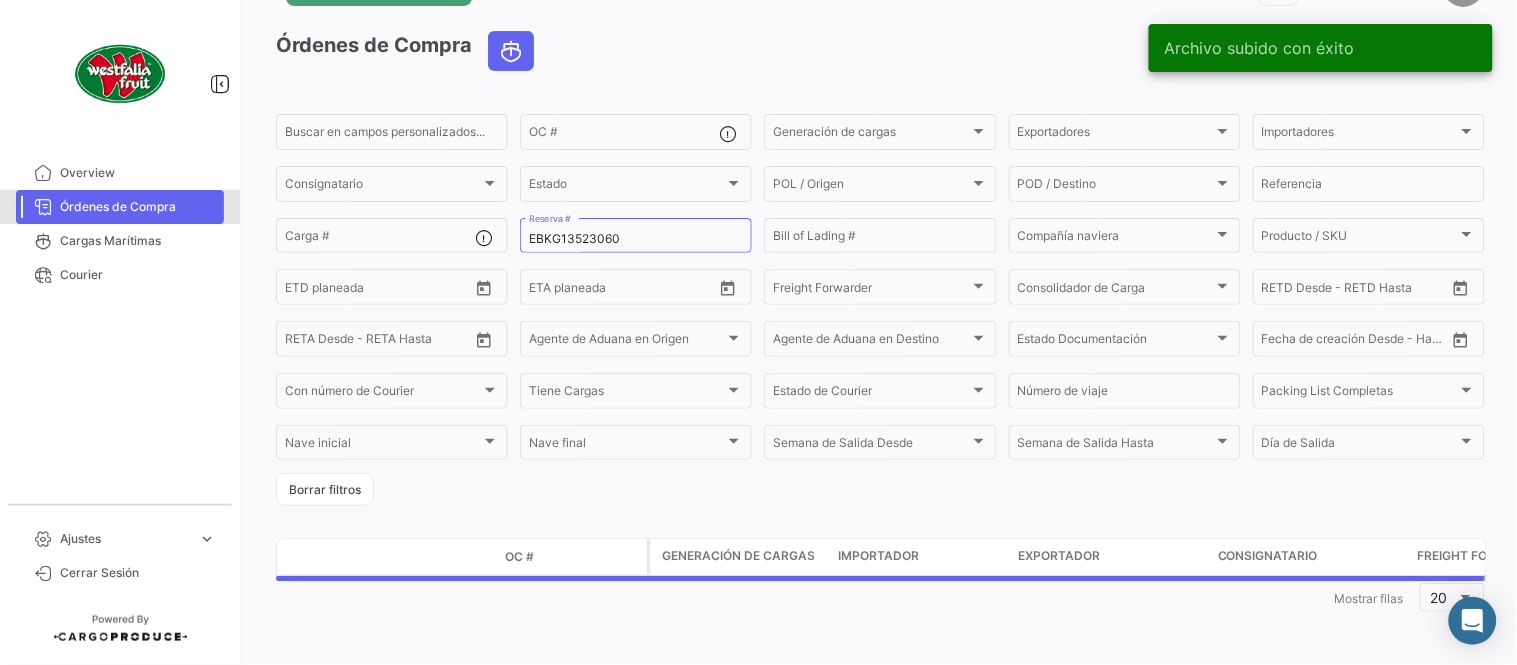 scroll, scrollTop: 0, scrollLeft: 0, axis: both 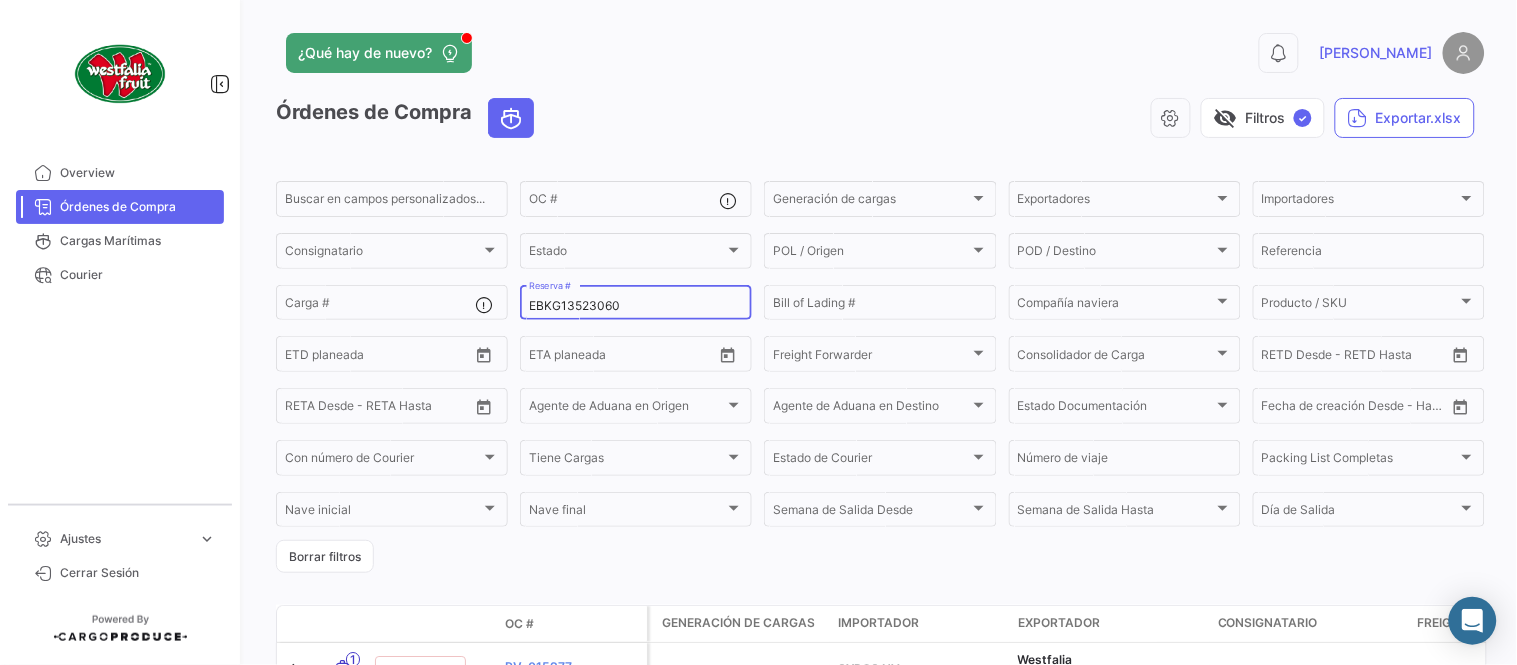 click on "EBKG13523060" at bounding box center [636, 306] 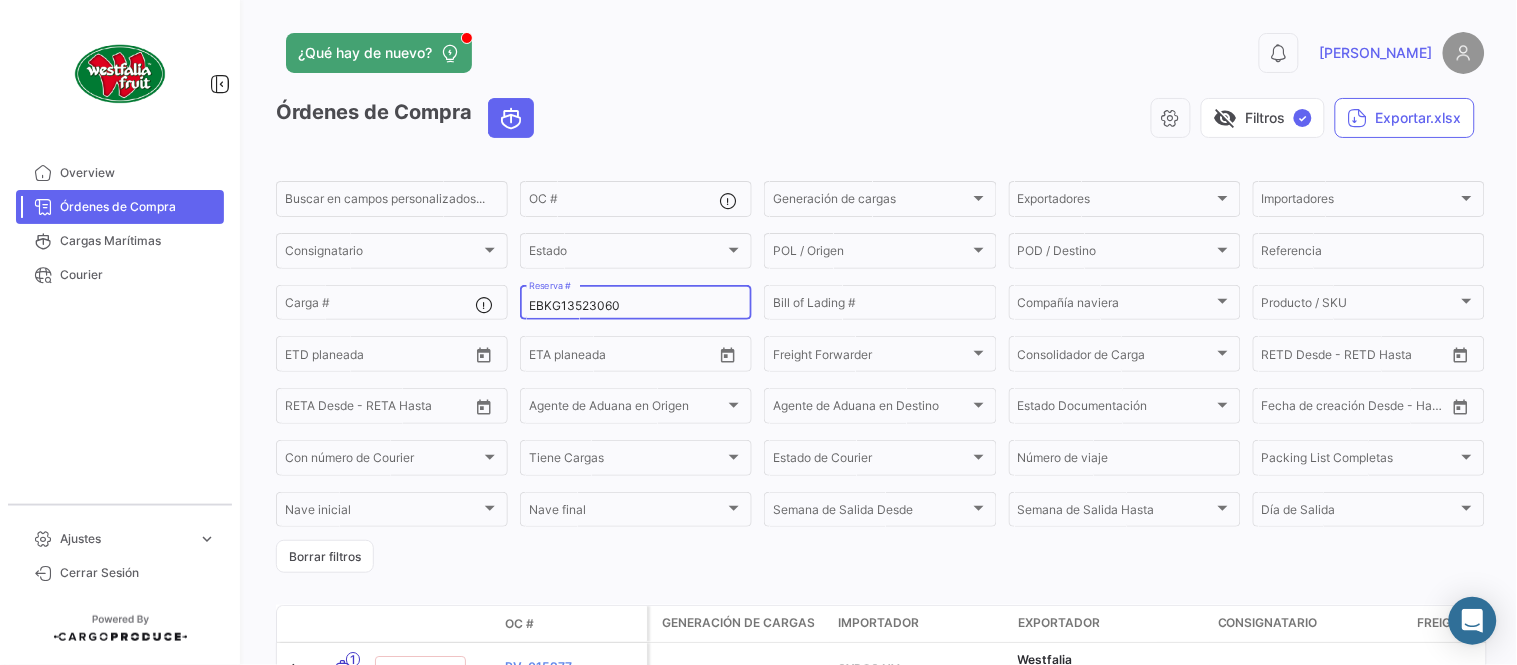 paste on "BN55959" 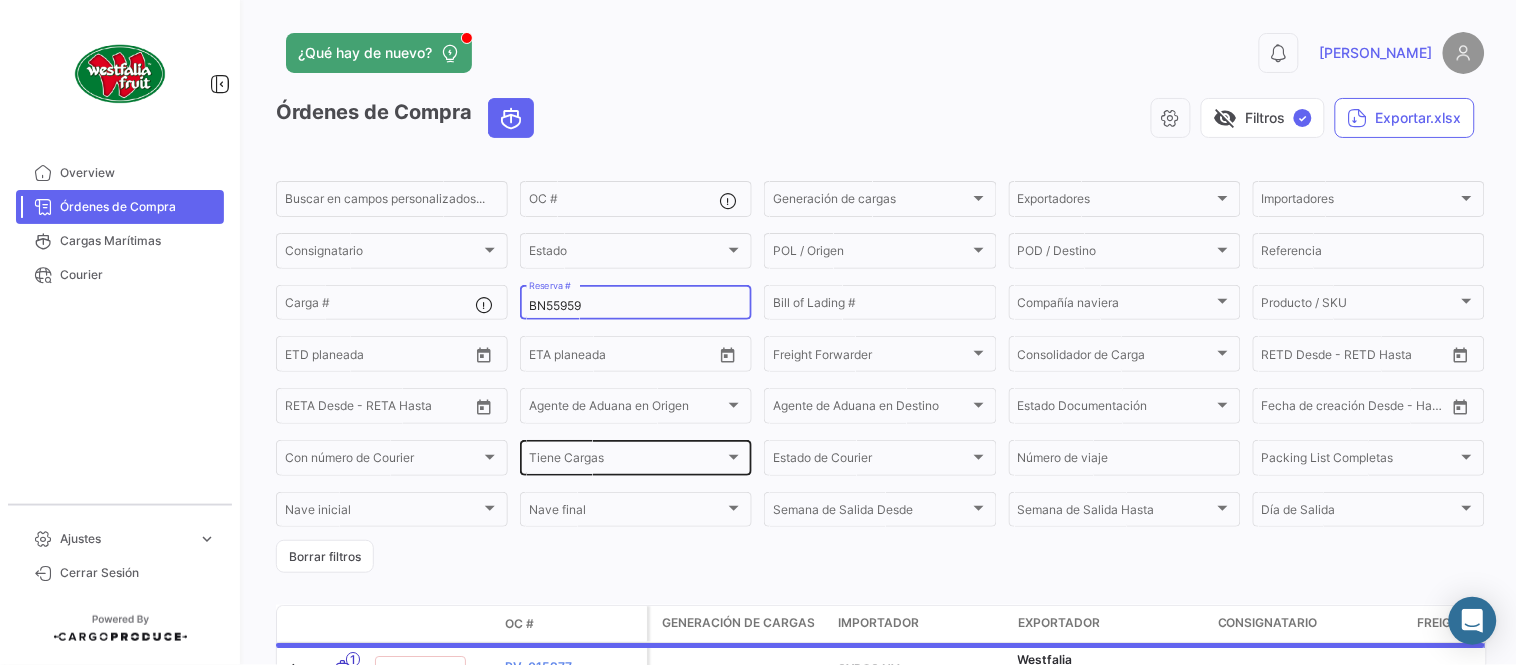 type on "BN55959" 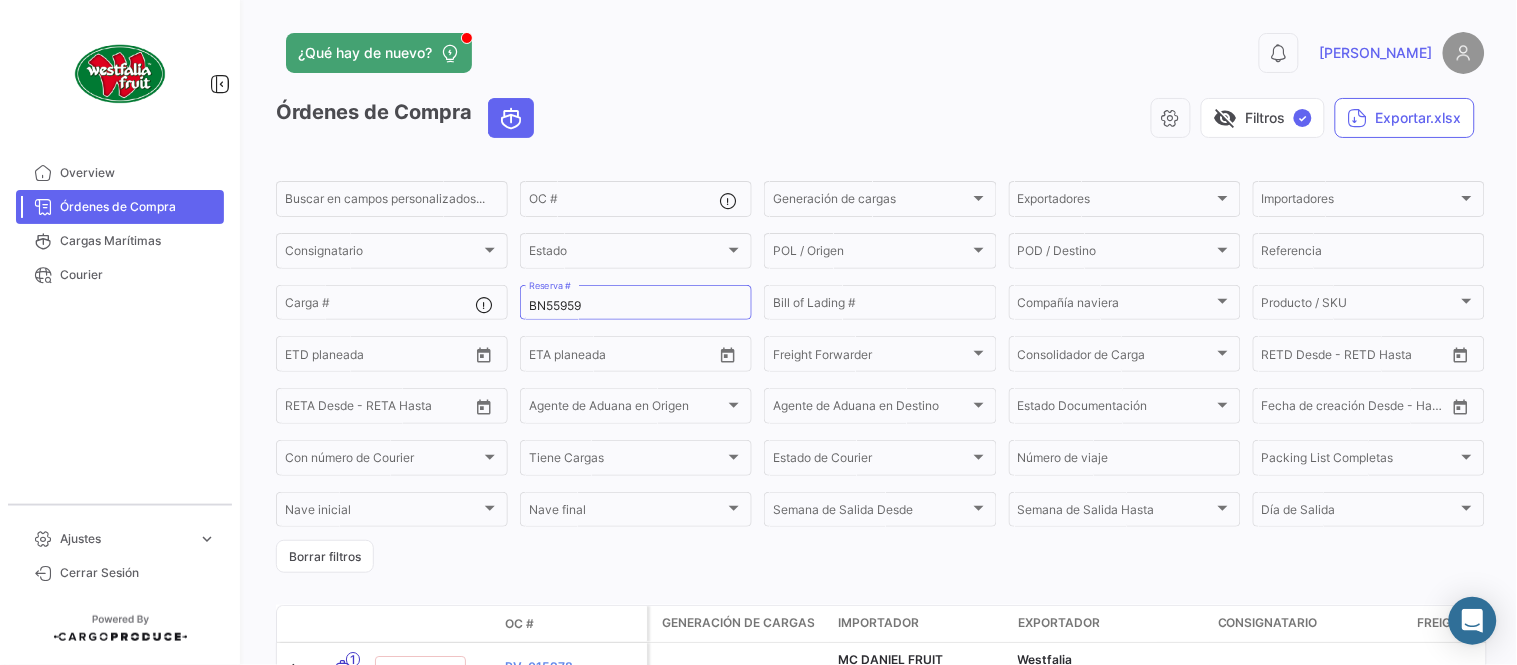 click on "¿Qué hay de nuevo?" 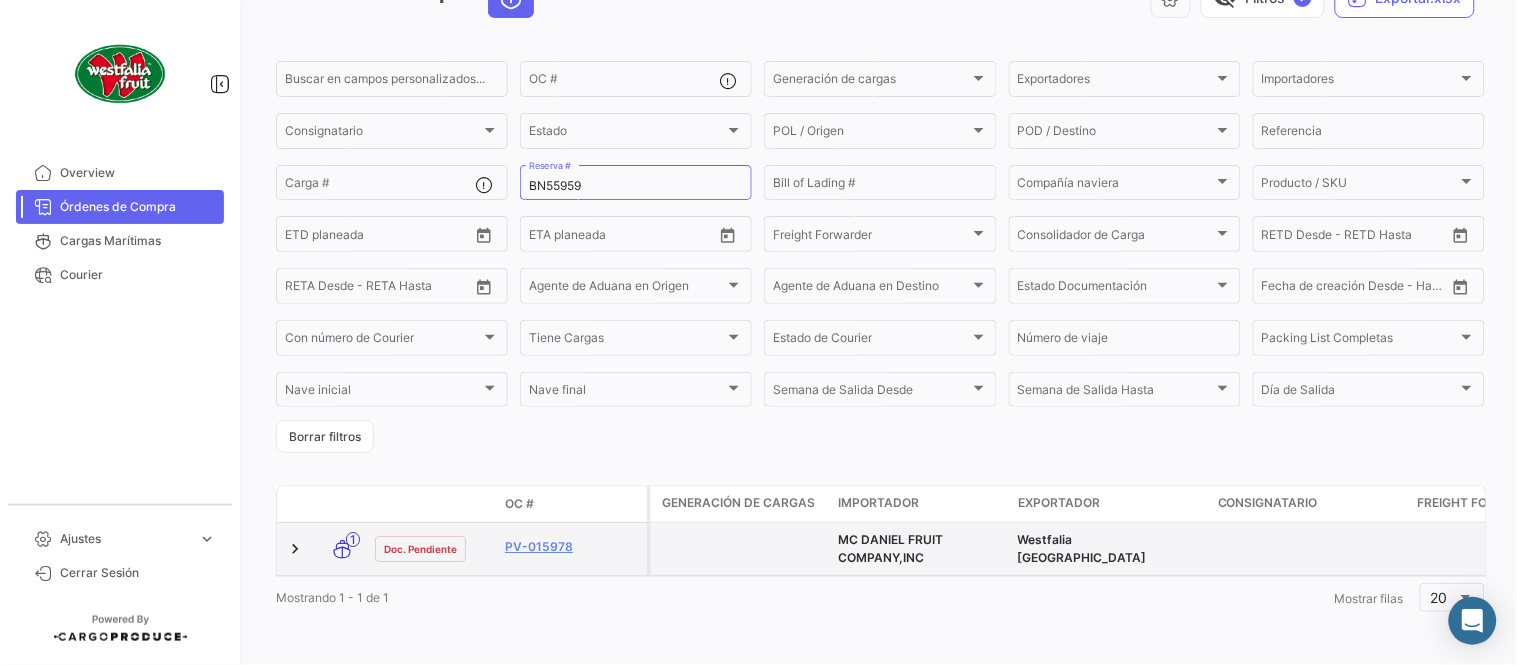 scroll, scrollTop: 136, scrollLeft: 0, axis: vertical 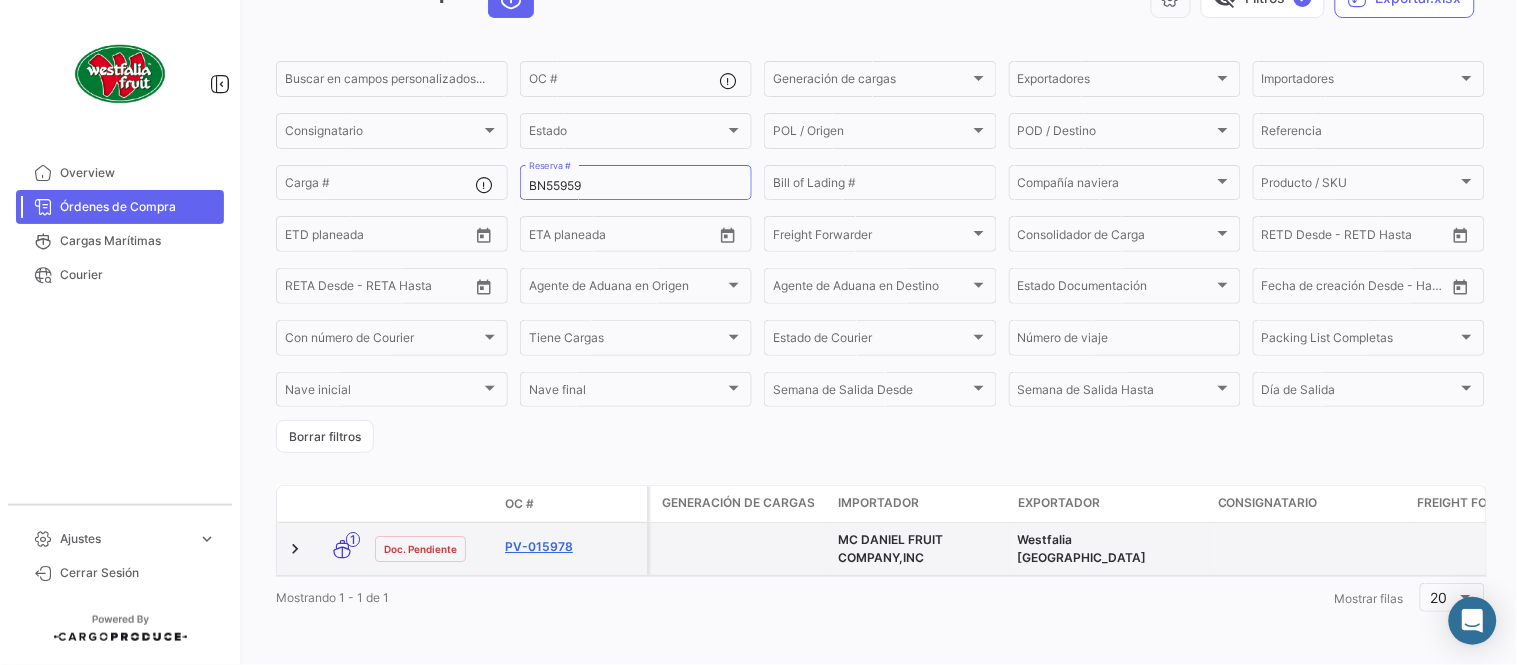 click on "PV-015978" 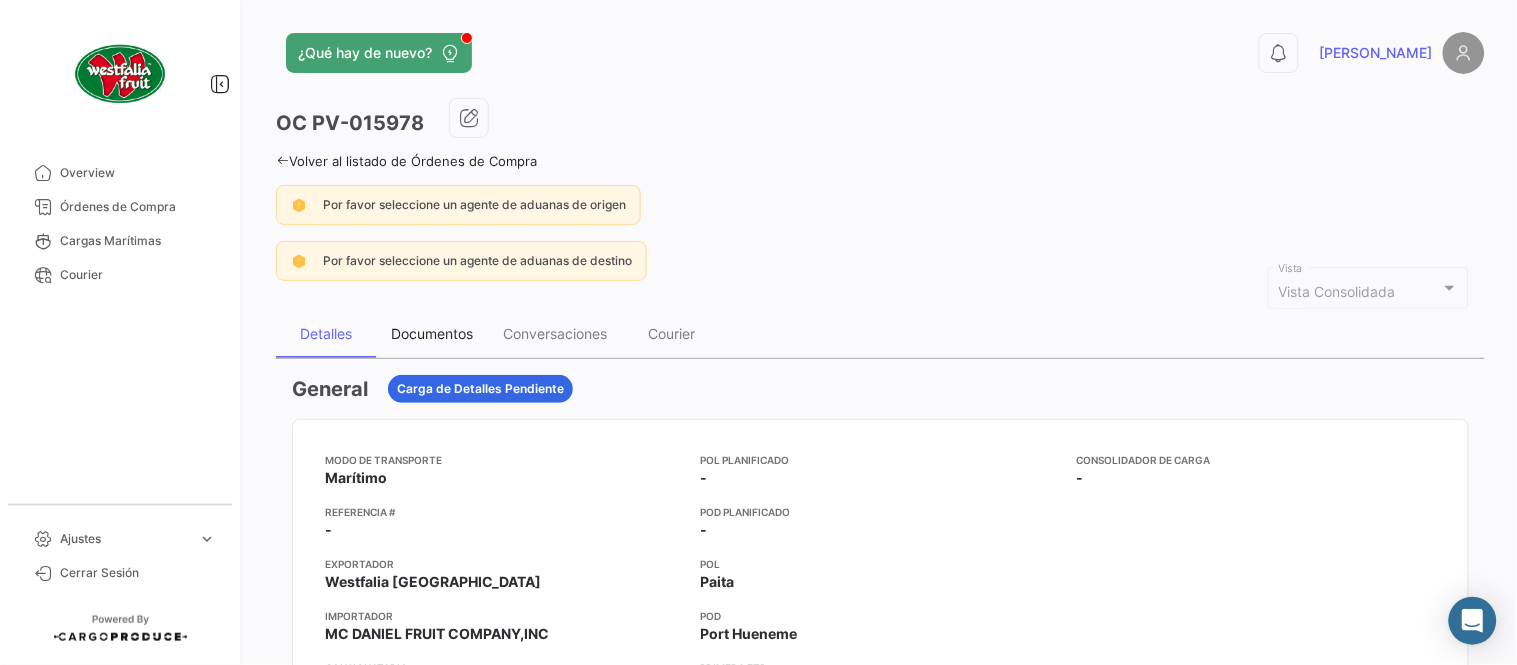 click on "Documentos" at bounding box center (432, 334) 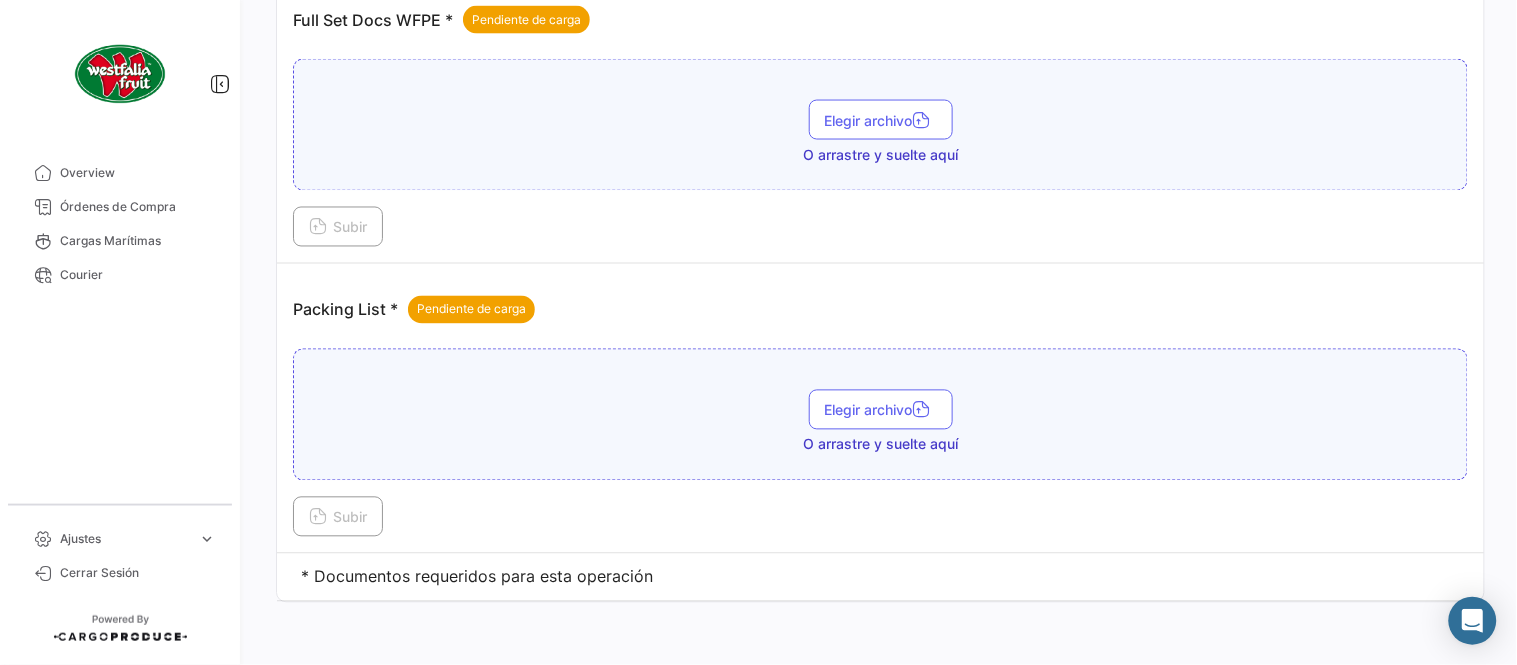 scroll, scrollTop: 806, scrollLeft: 0, axis: vertical 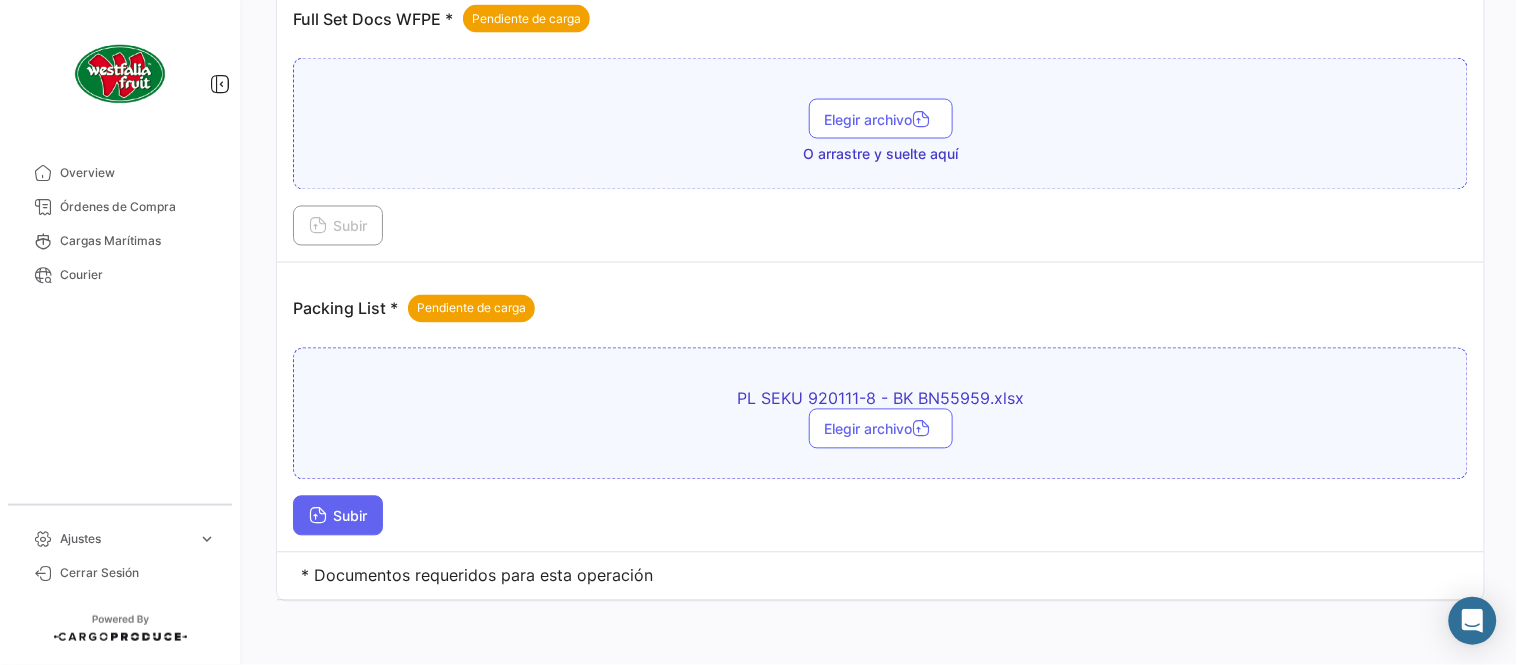 click on "Subir" at bounding box center (338, 516) 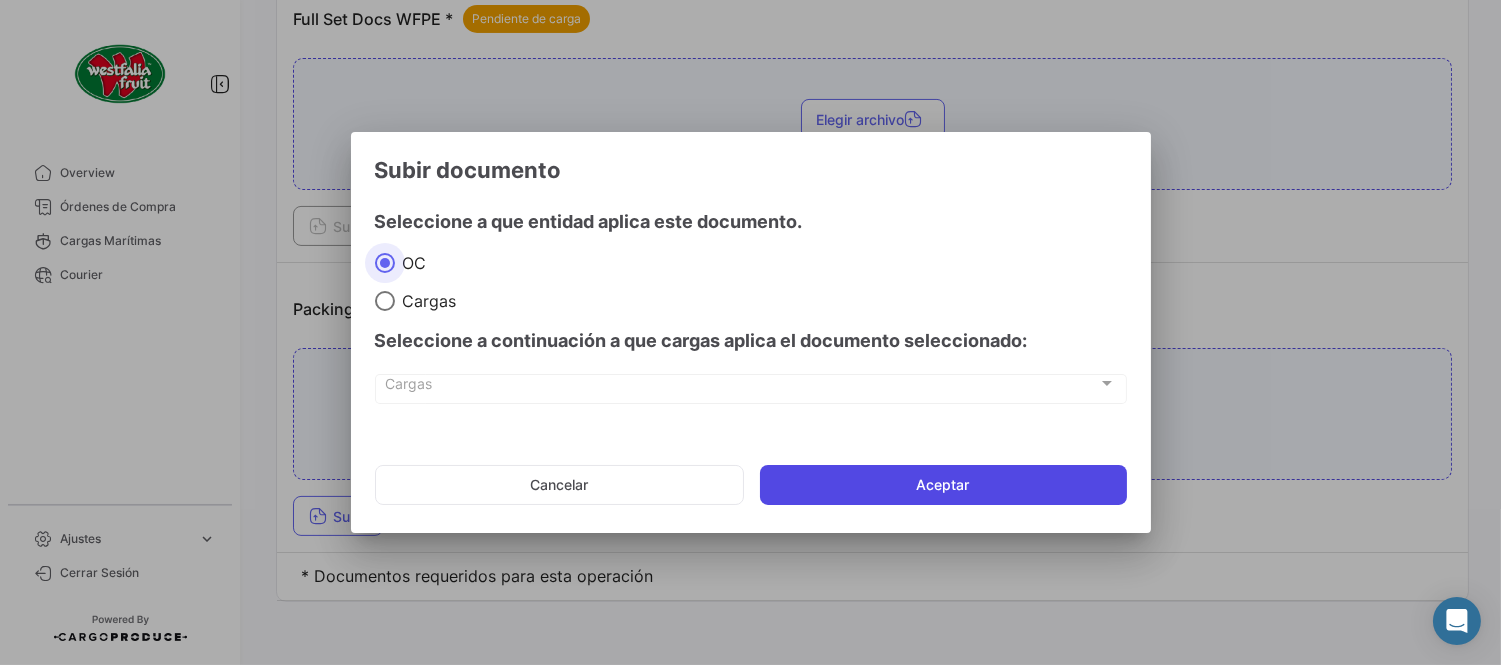 click on "Aceptar" 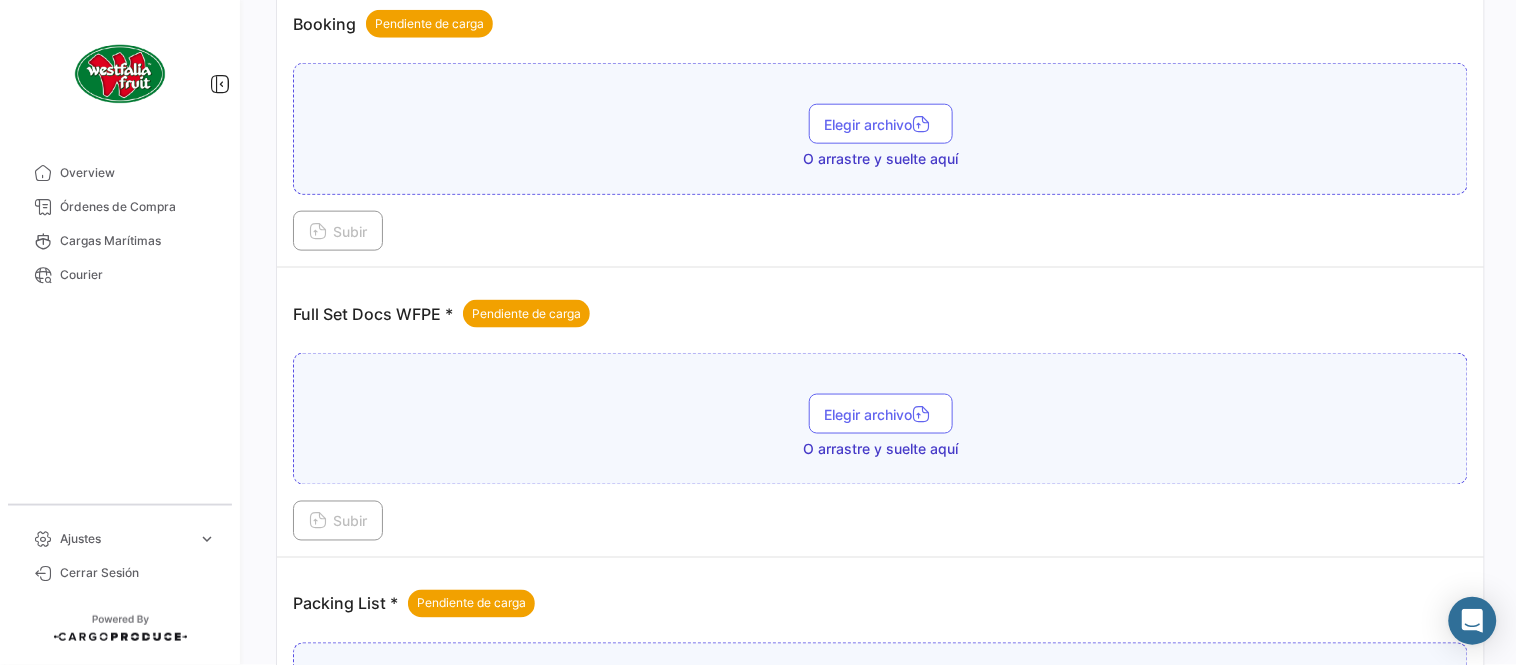 scroll, scrollTop: 473, scrollLeft: 0, axis: vertical 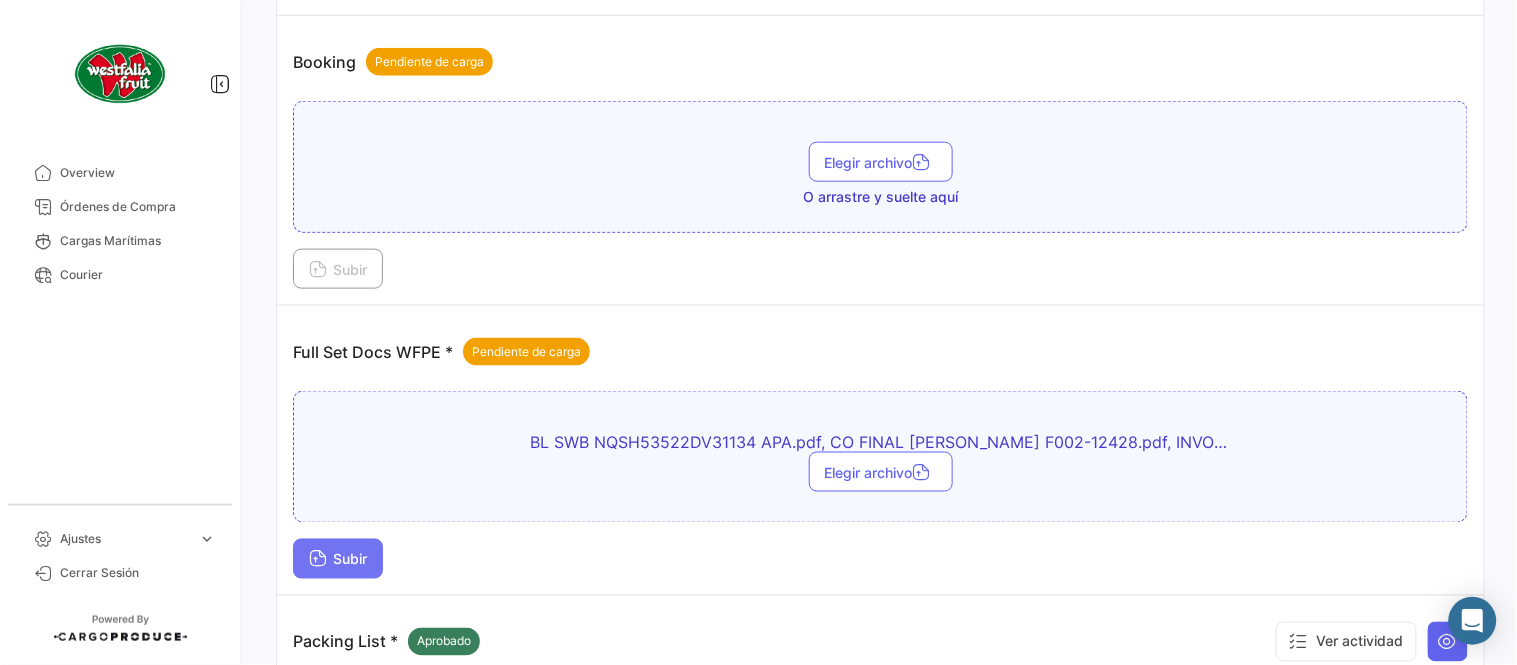 click on "Subir" at bounding box center [338, 559] 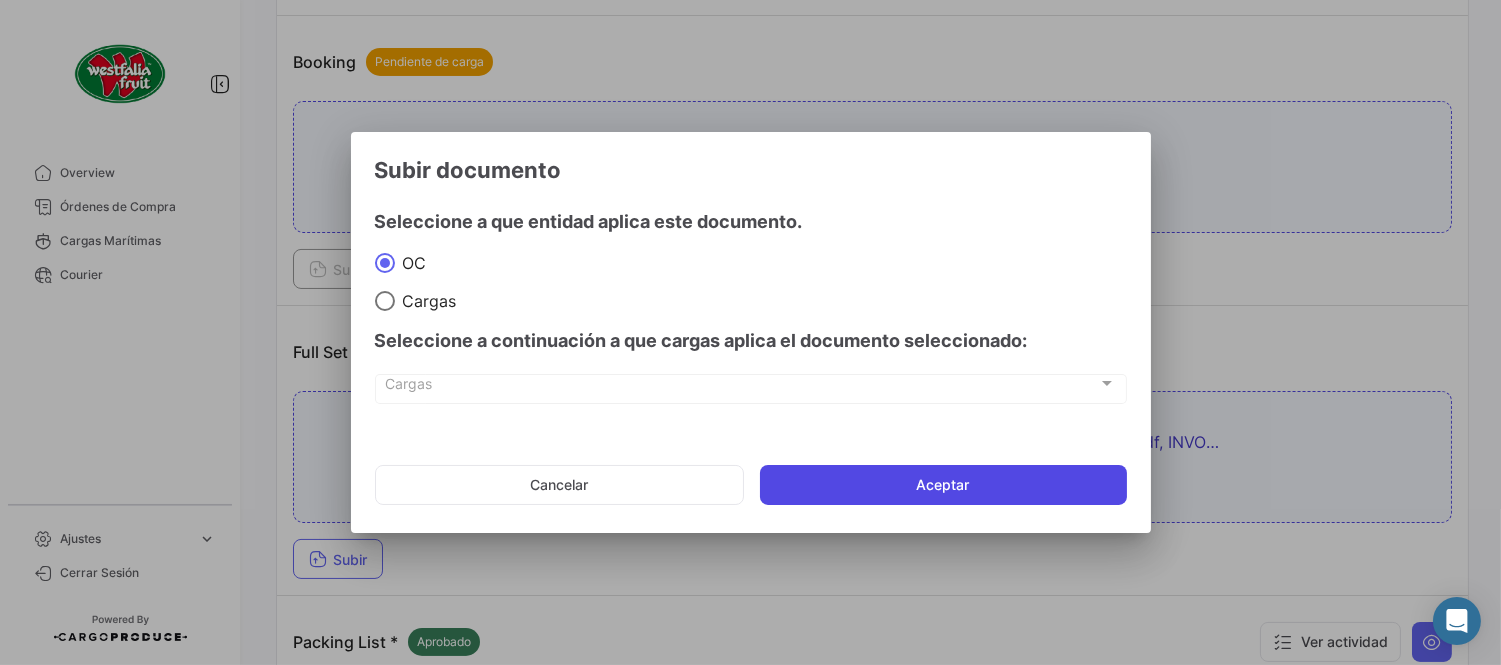 click on "Aceptar" 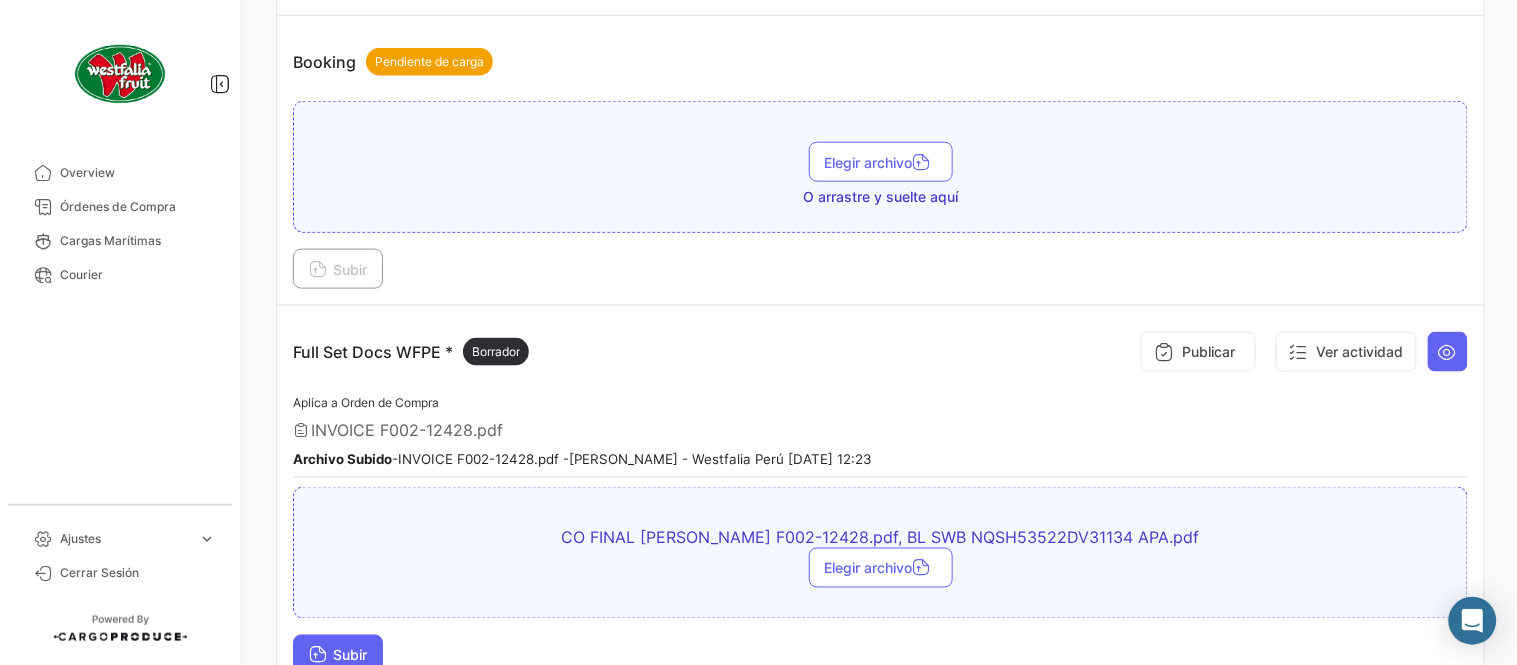 click on "Subir" at bounding box center [338, 655] 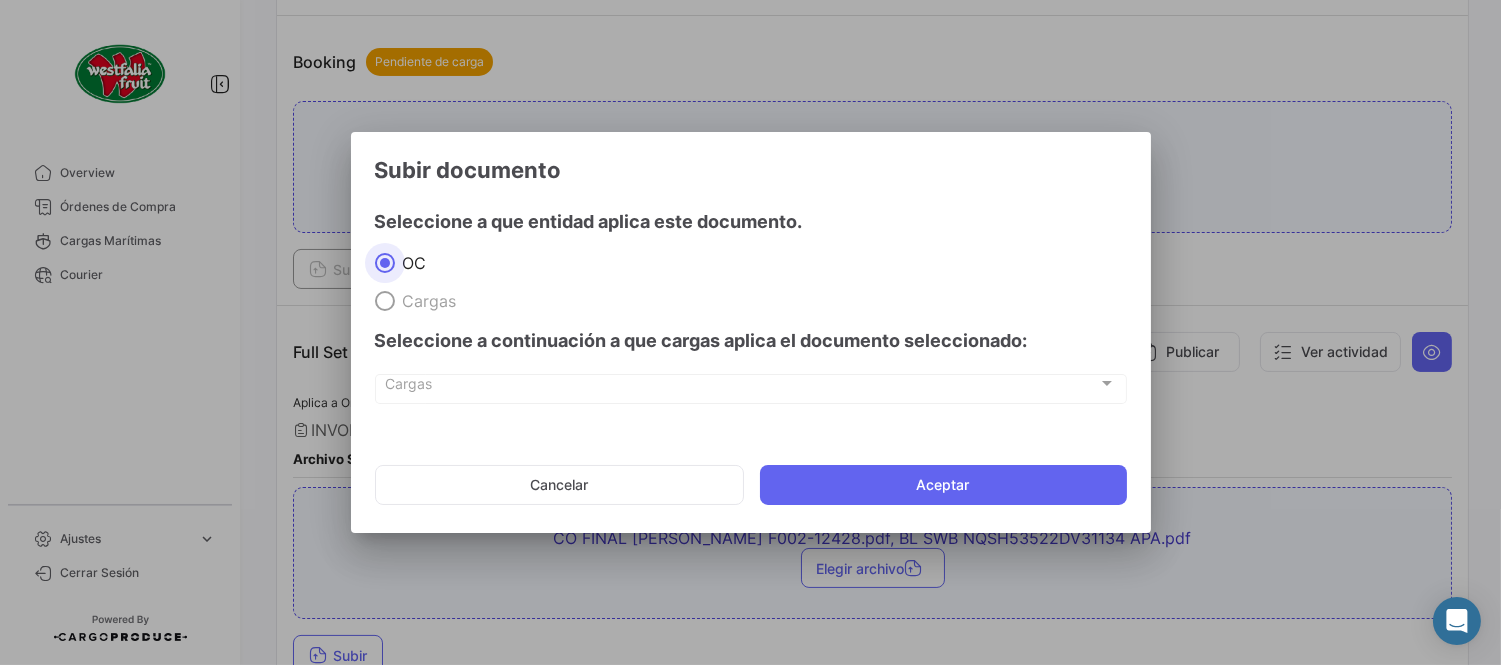 drag, startPoint x: 827, startPoint y: 487, endPoint x: 804, endPoint y: 487, distance: 23 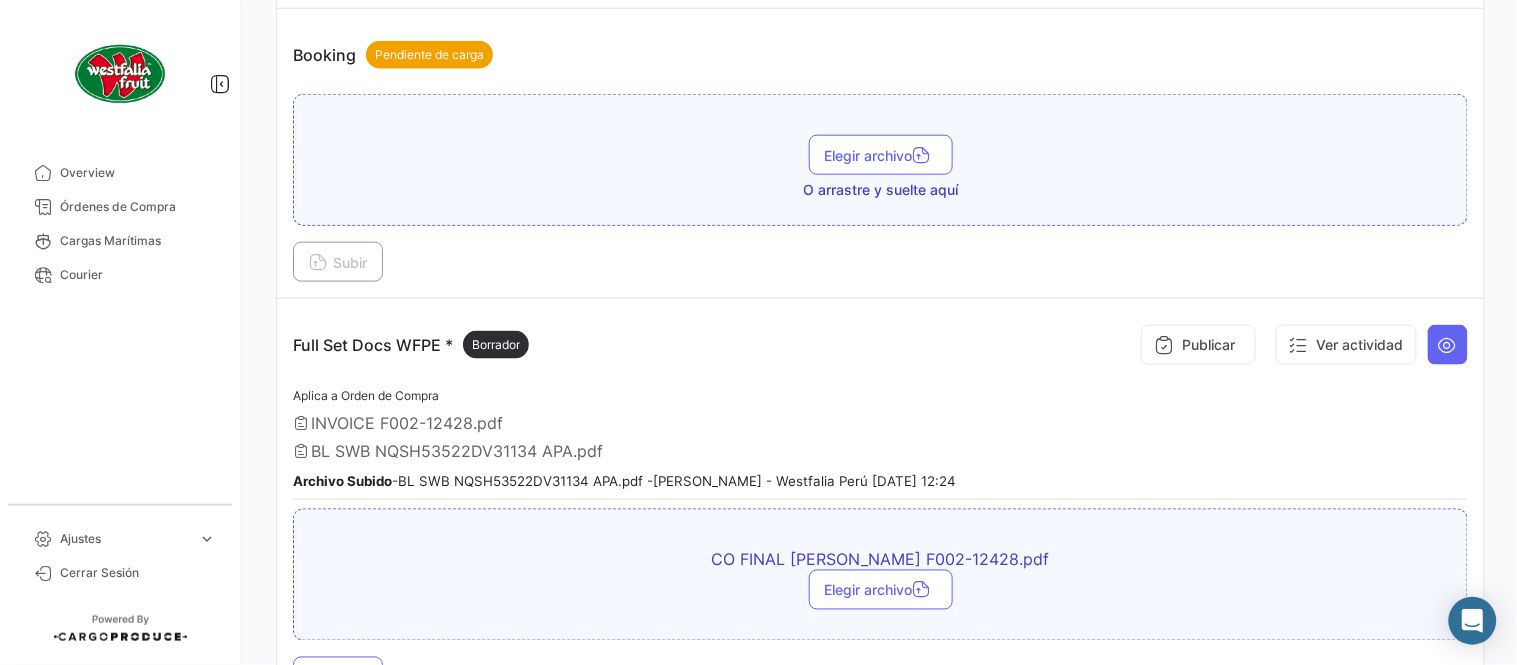 scroll, scrollTop: 591, scrollLeft: 0, axis: vertical 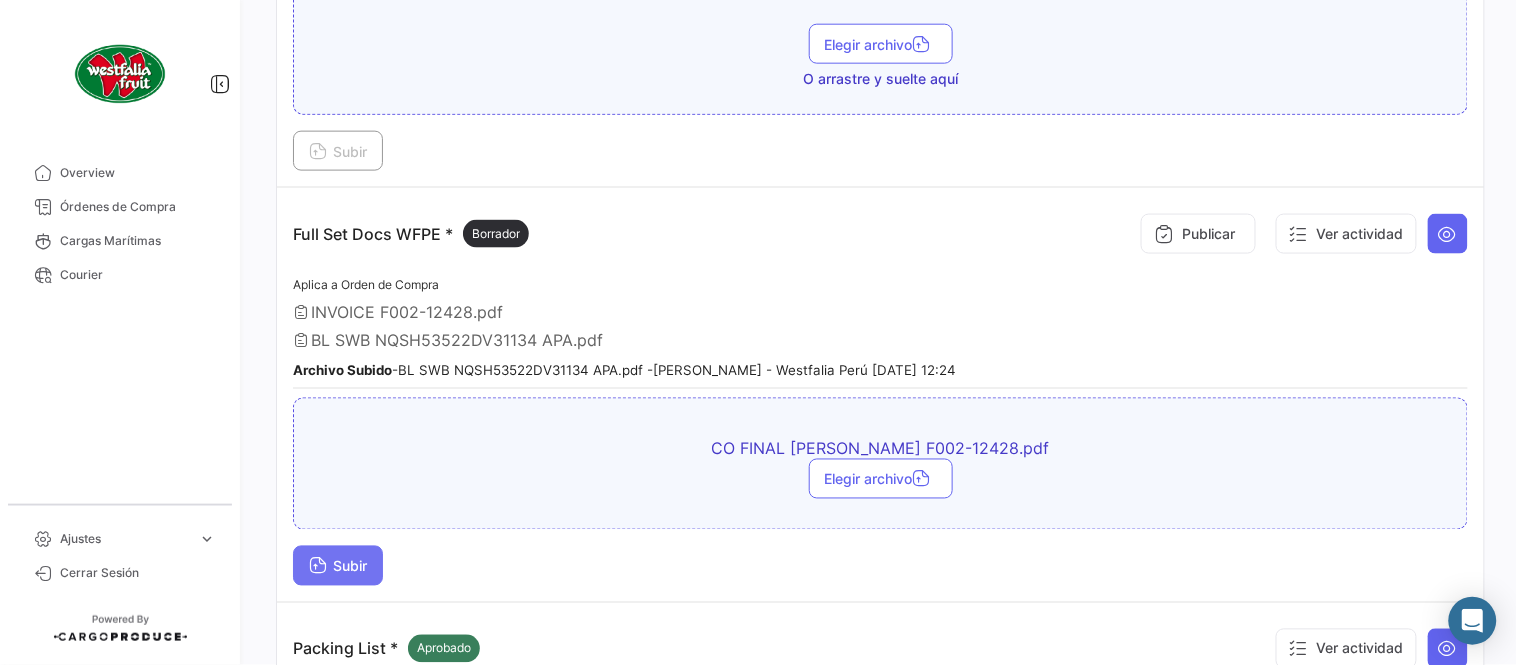 click on "Subir" at bounding box center [338, 566] 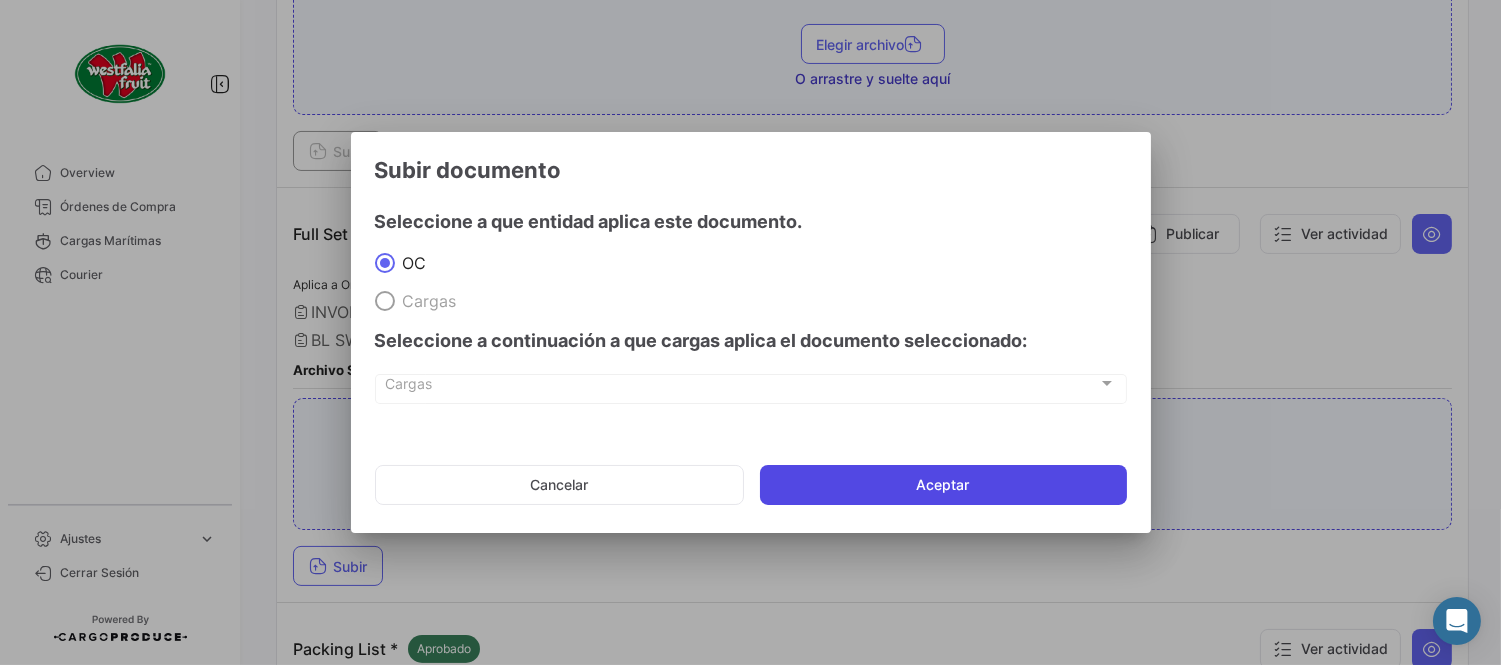 click on "Aceptar" 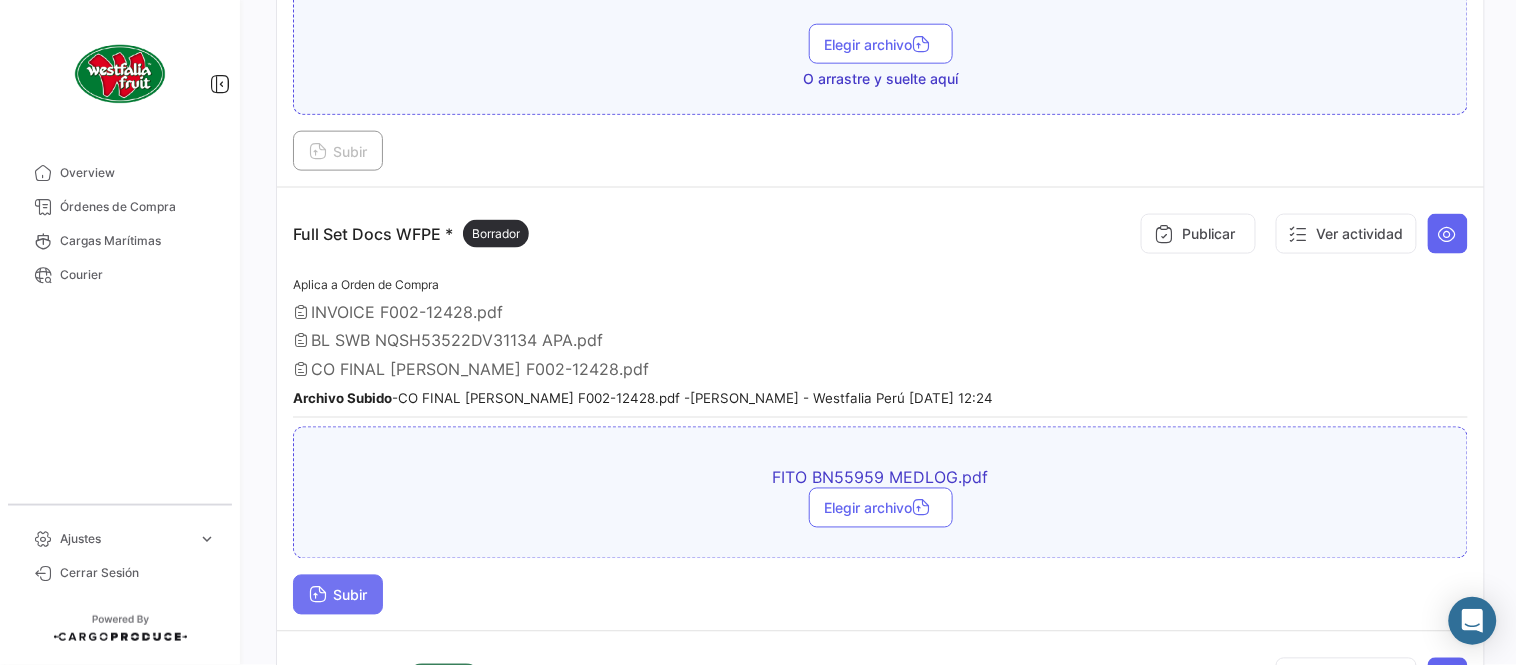 click on "Subir" at bounding box center [338, 595] 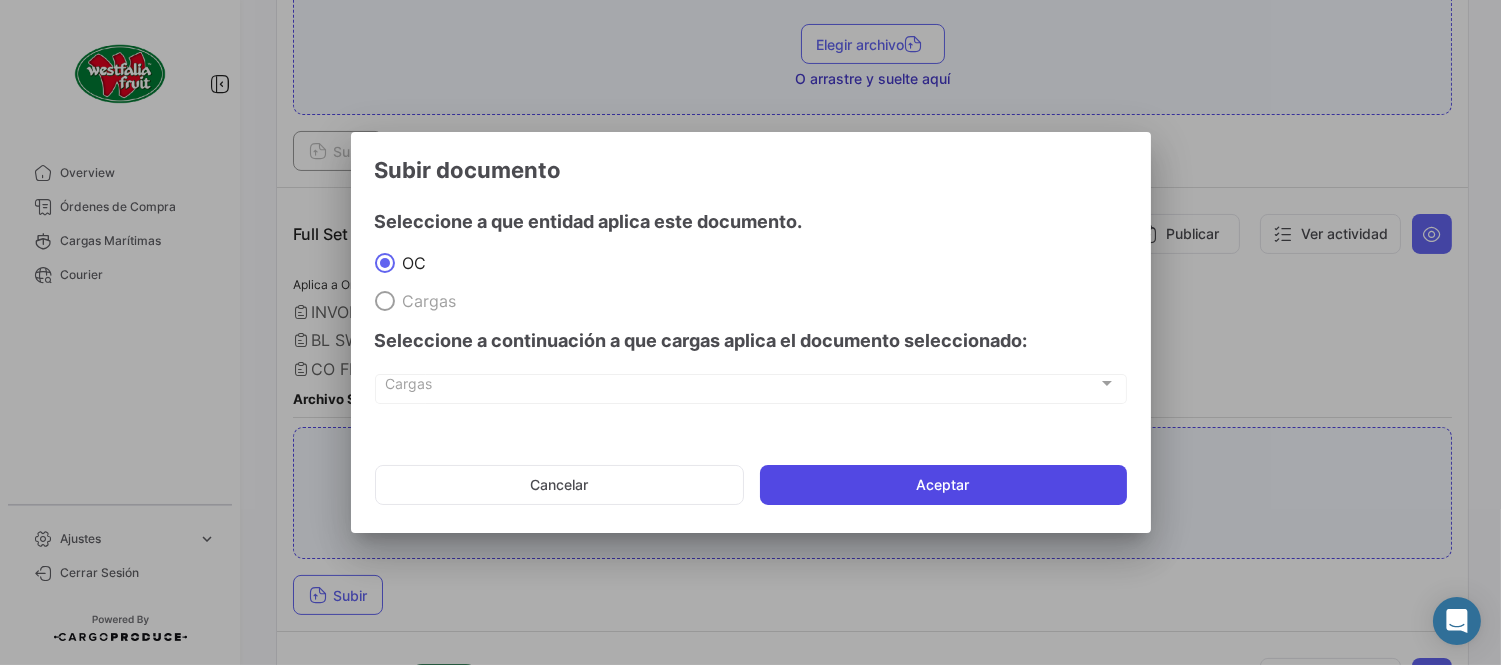 click on "Aceptar" 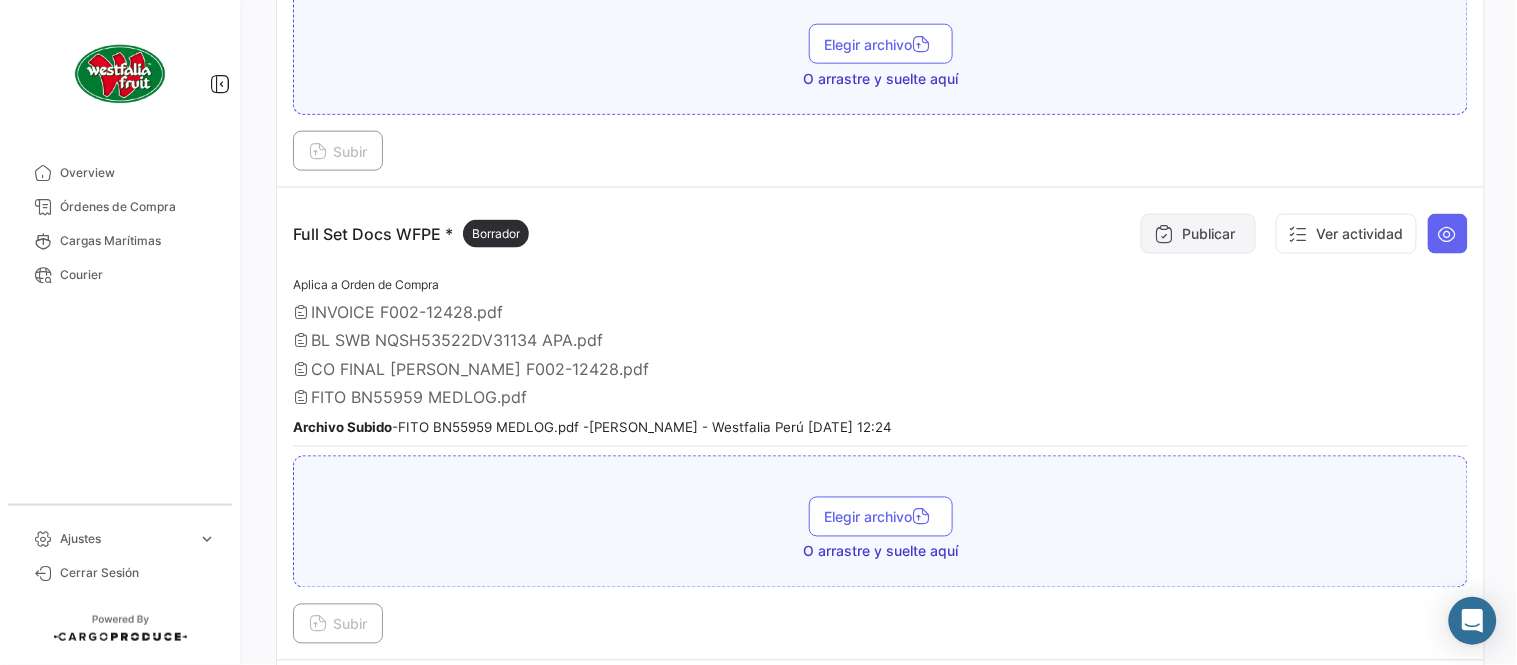click at bounding box center [1164, 234] 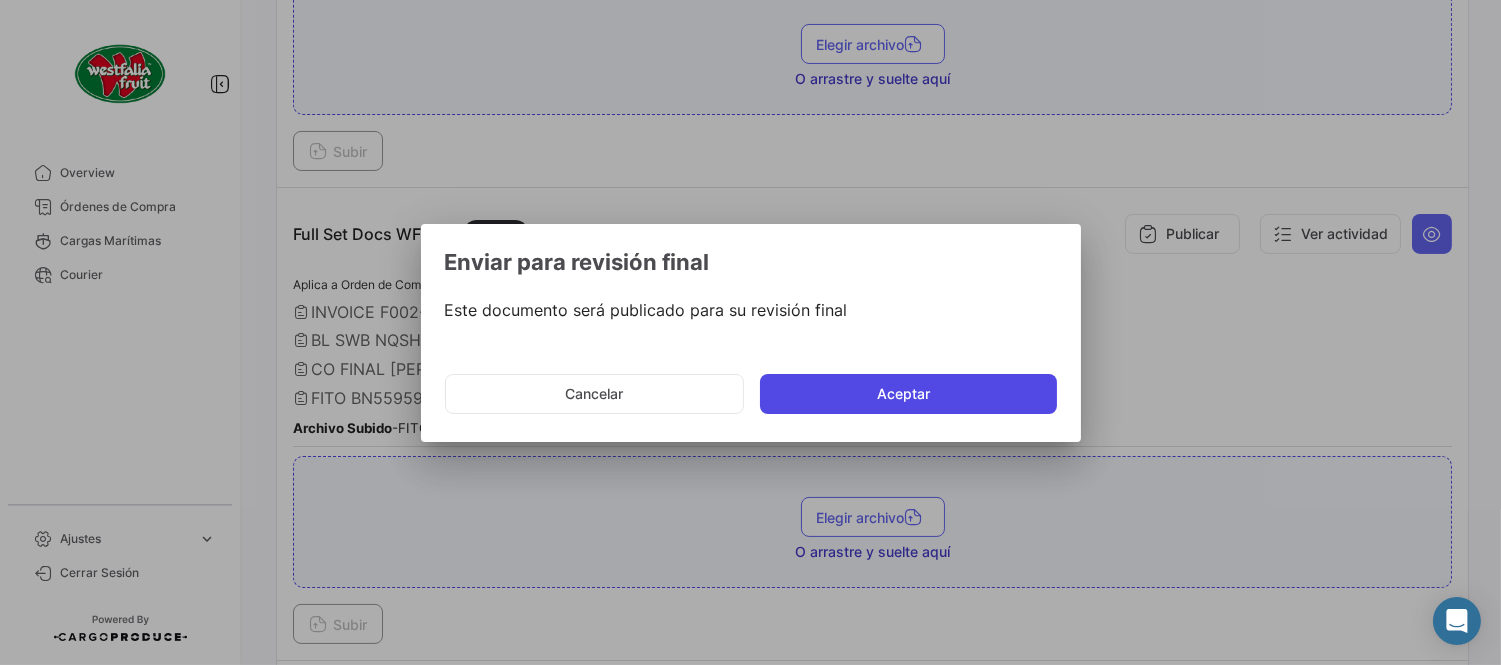 drag, startPoint x: 906, startPoint y: 422, endPoint x: 904, endPoint y: 404, distance: 18.110771 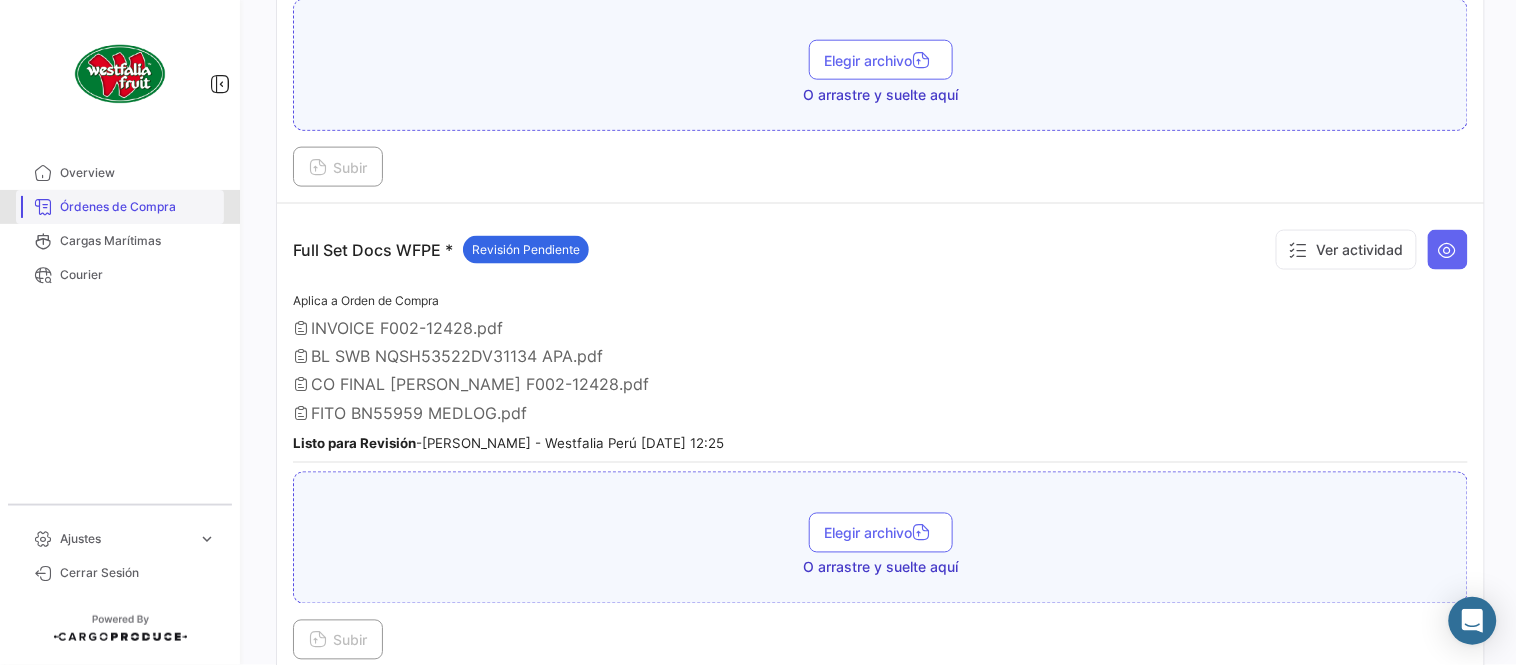 click on "Órdenes de Compra" at bounding box center [138, 207] 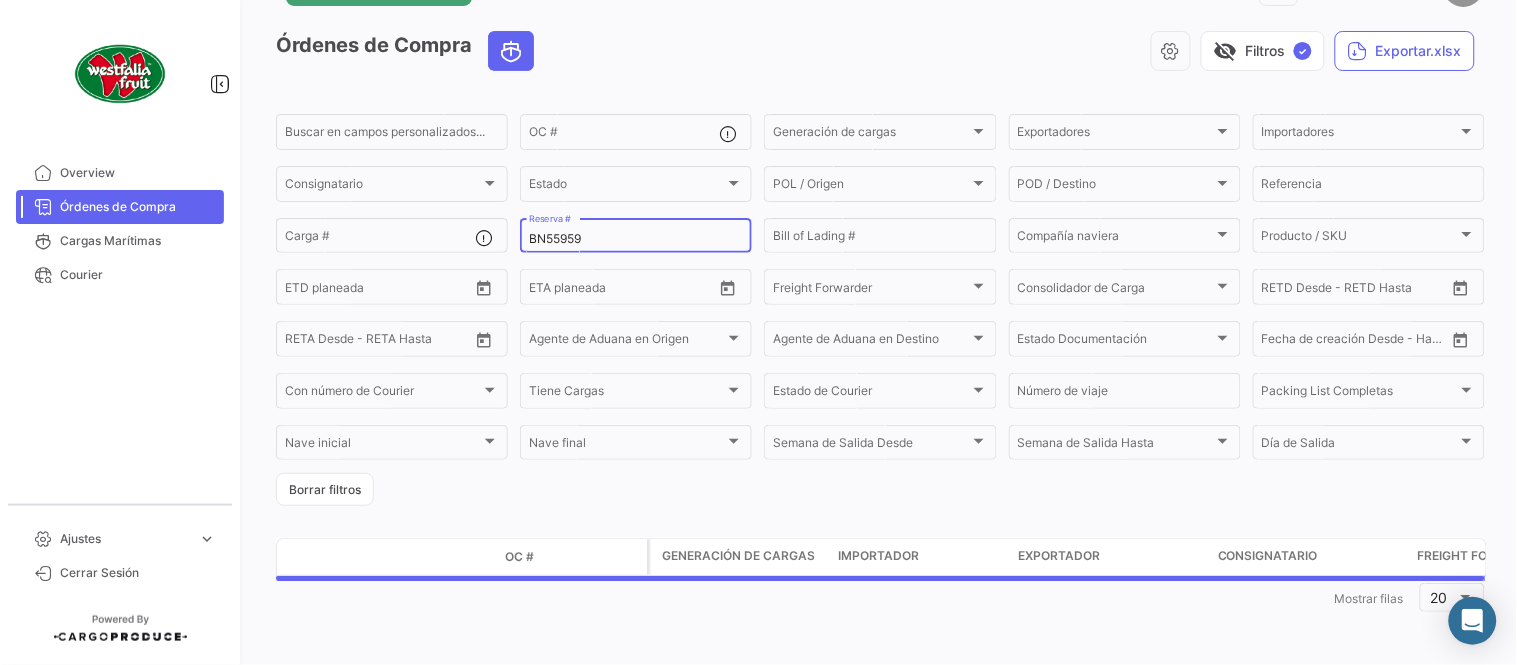 scroll, scrollTop: 0, scrollLeft: 0, axis: both 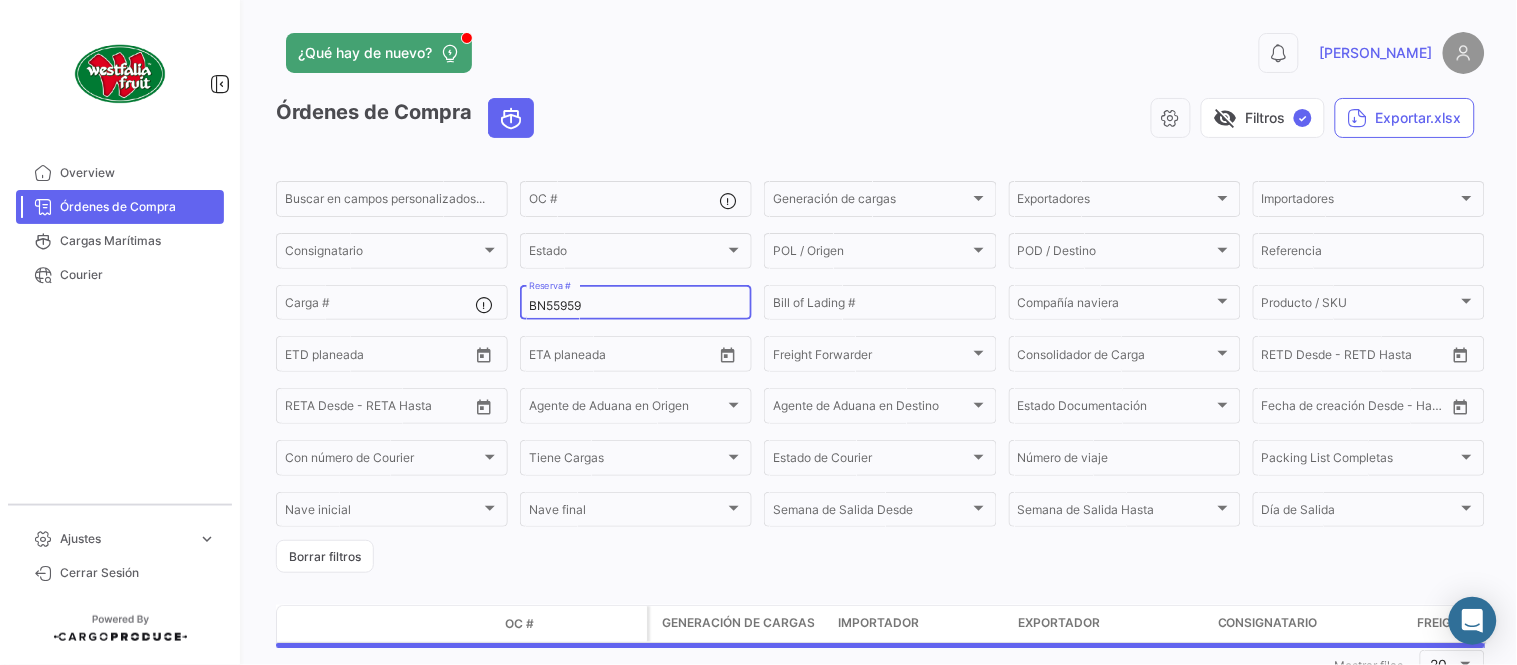 click on "BN55959" at bounding box center [636, 306] 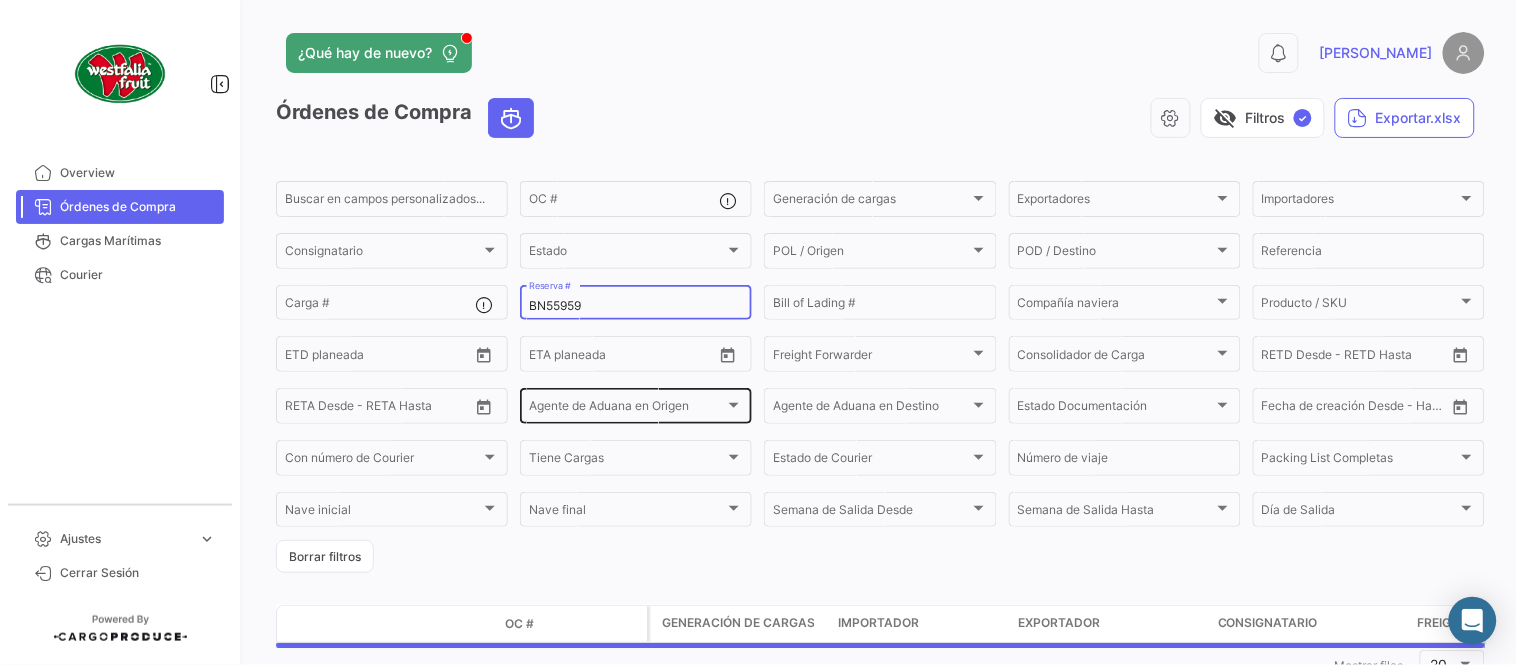 paste on "60" 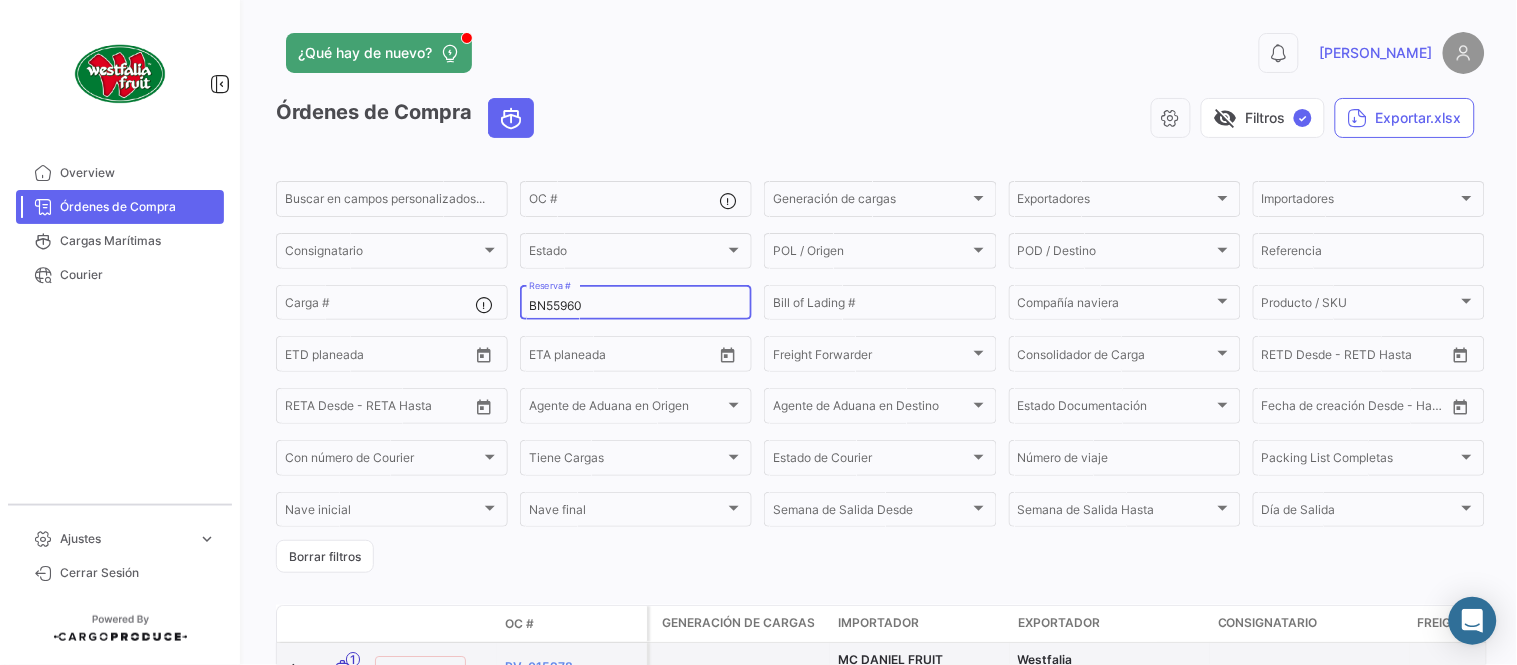 type on "BN55960" 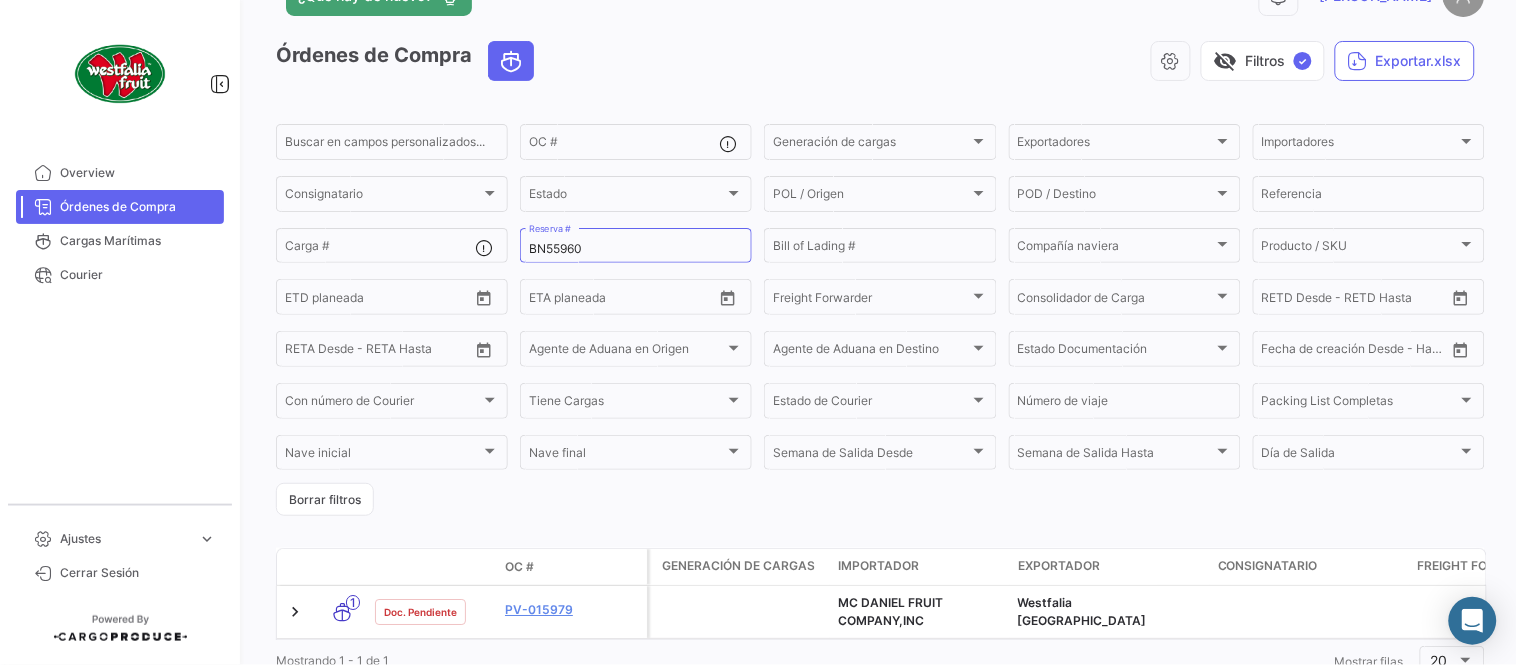 scroll, scrollTop: 136, scrollLeft: 0, axis: vertical 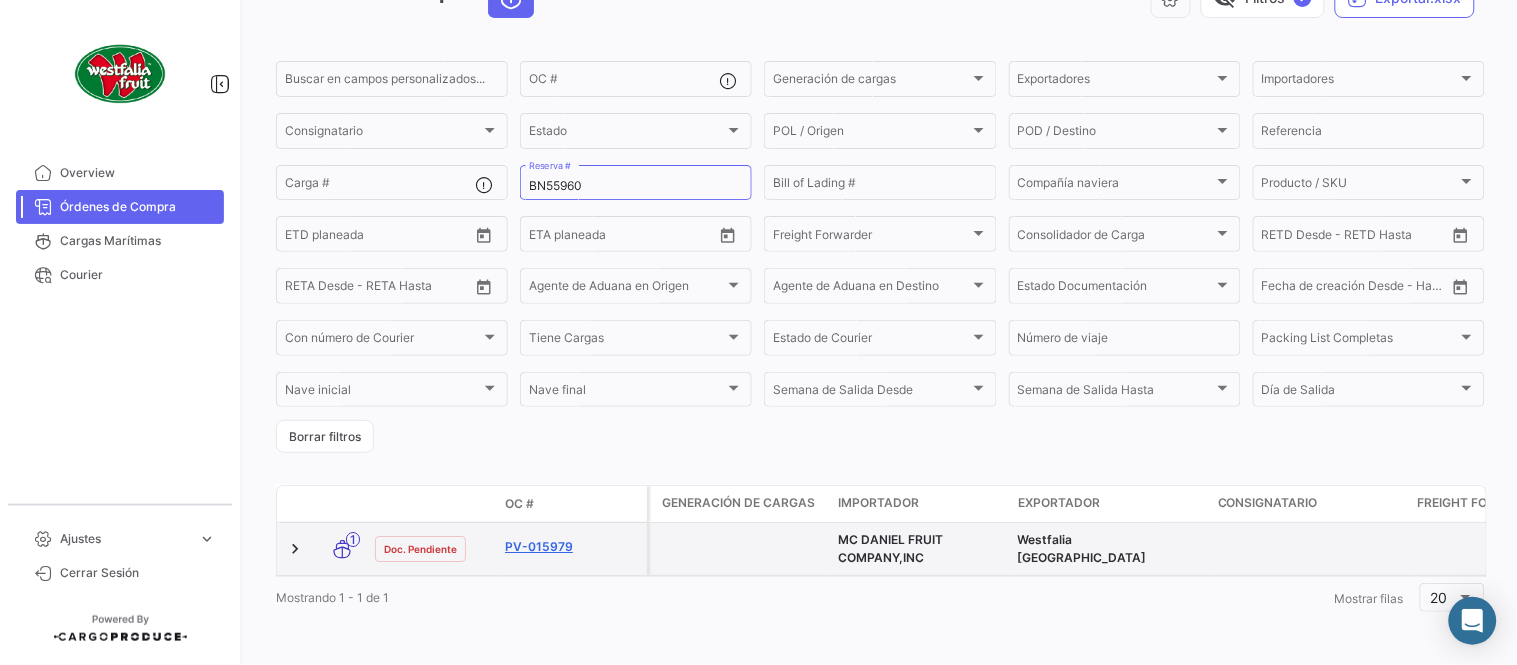 click on "PV-015979" 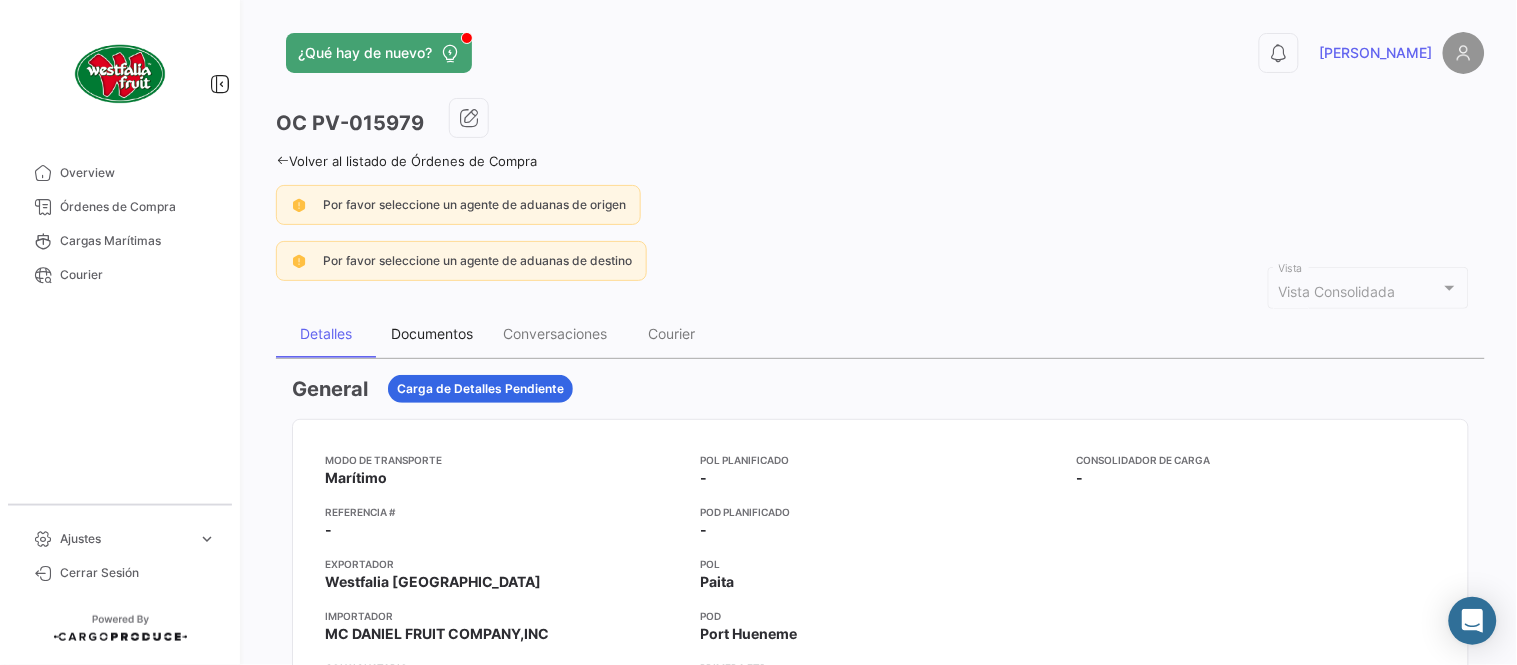 click on "Documentos" at bounding box center (432, 334) 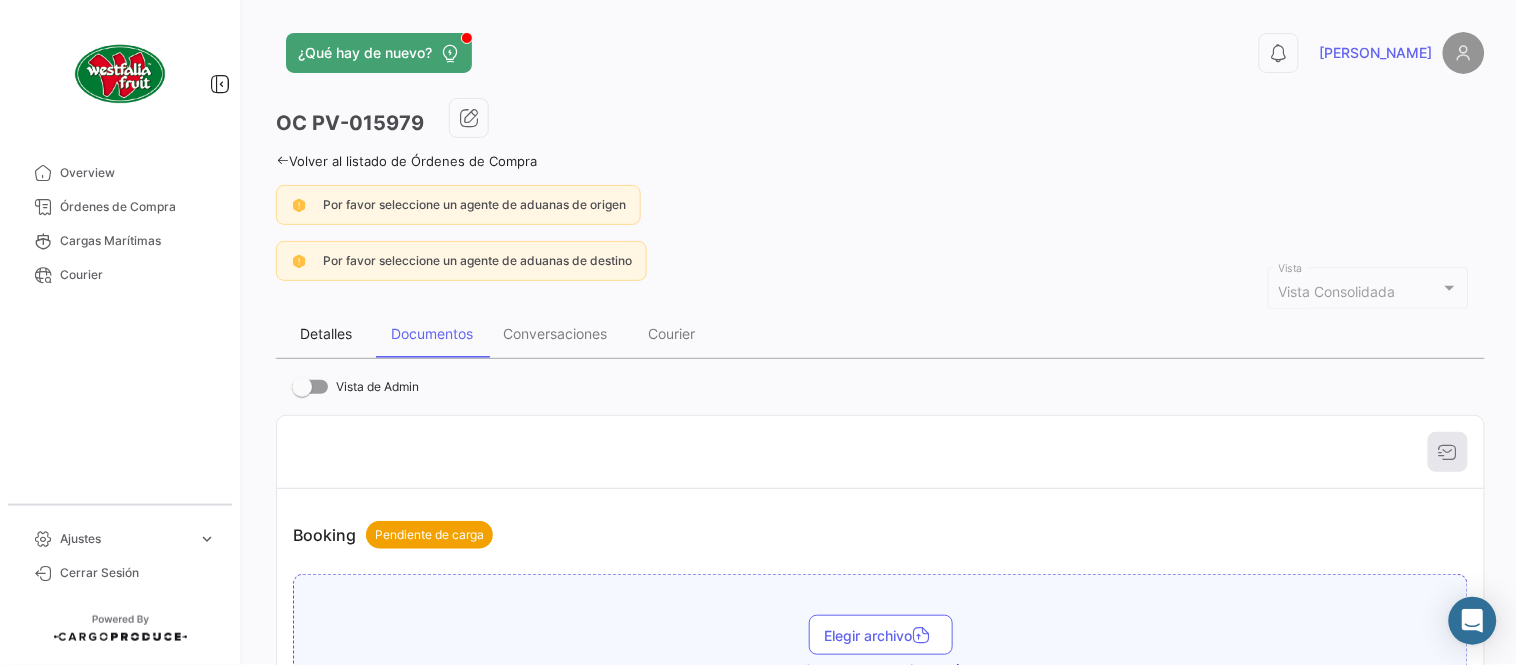 click on "Detalles" at bounding box center [326, 333] 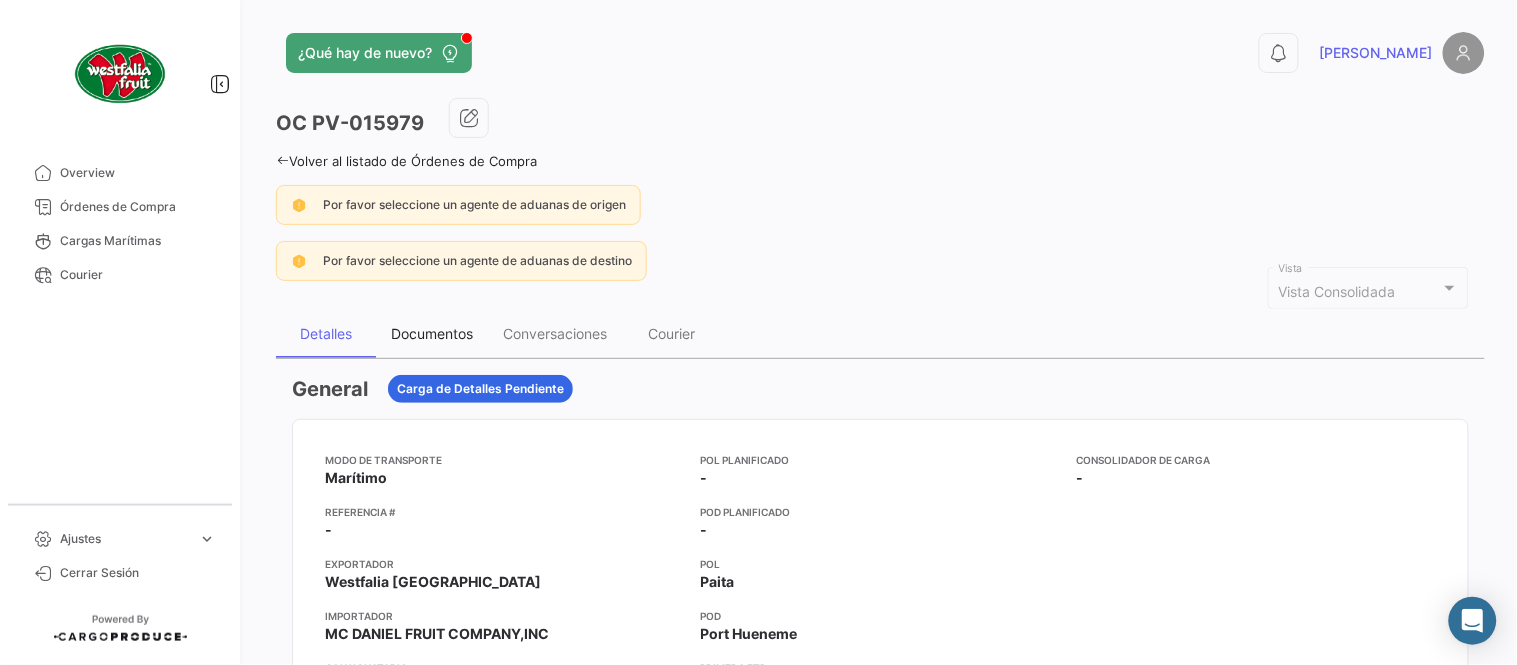 click on "Documentos" at bounding box center [432, 333] 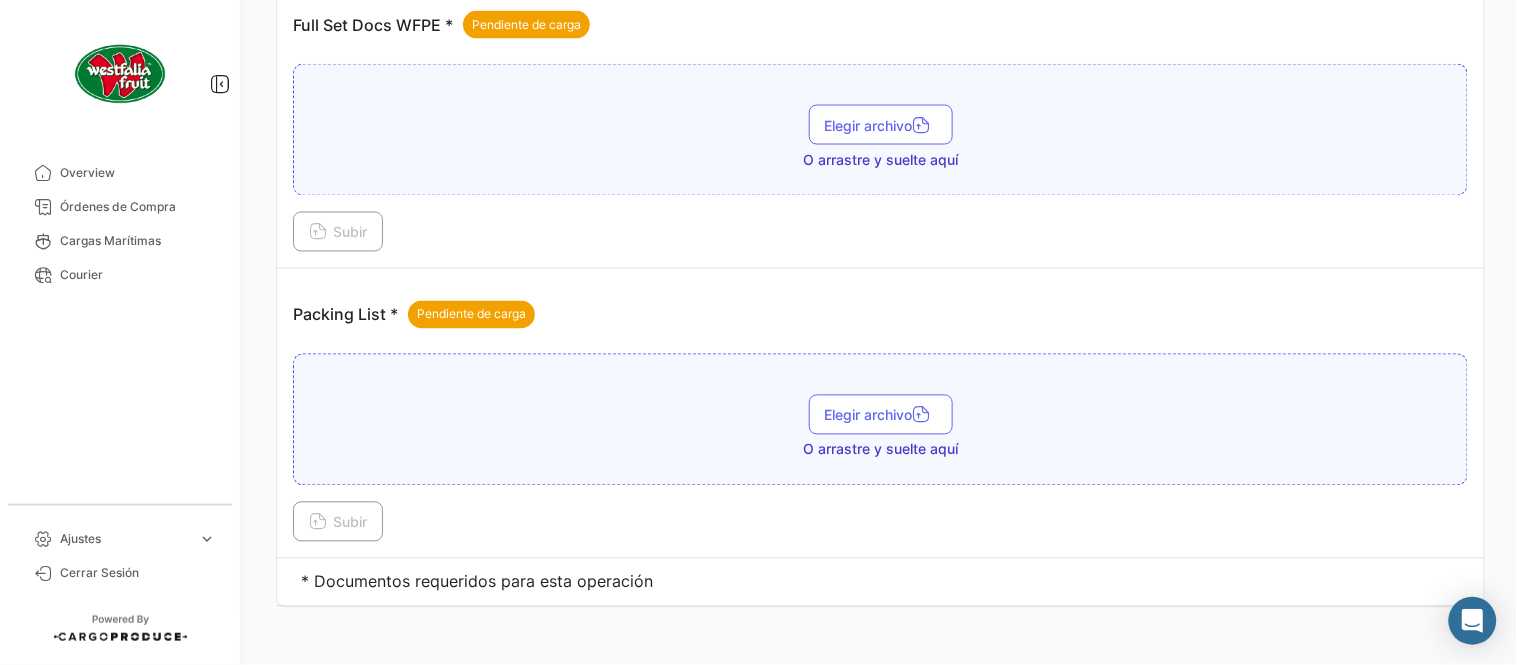 scroll, scrollTop: 806, scrollLeft: 0, axis: vertical 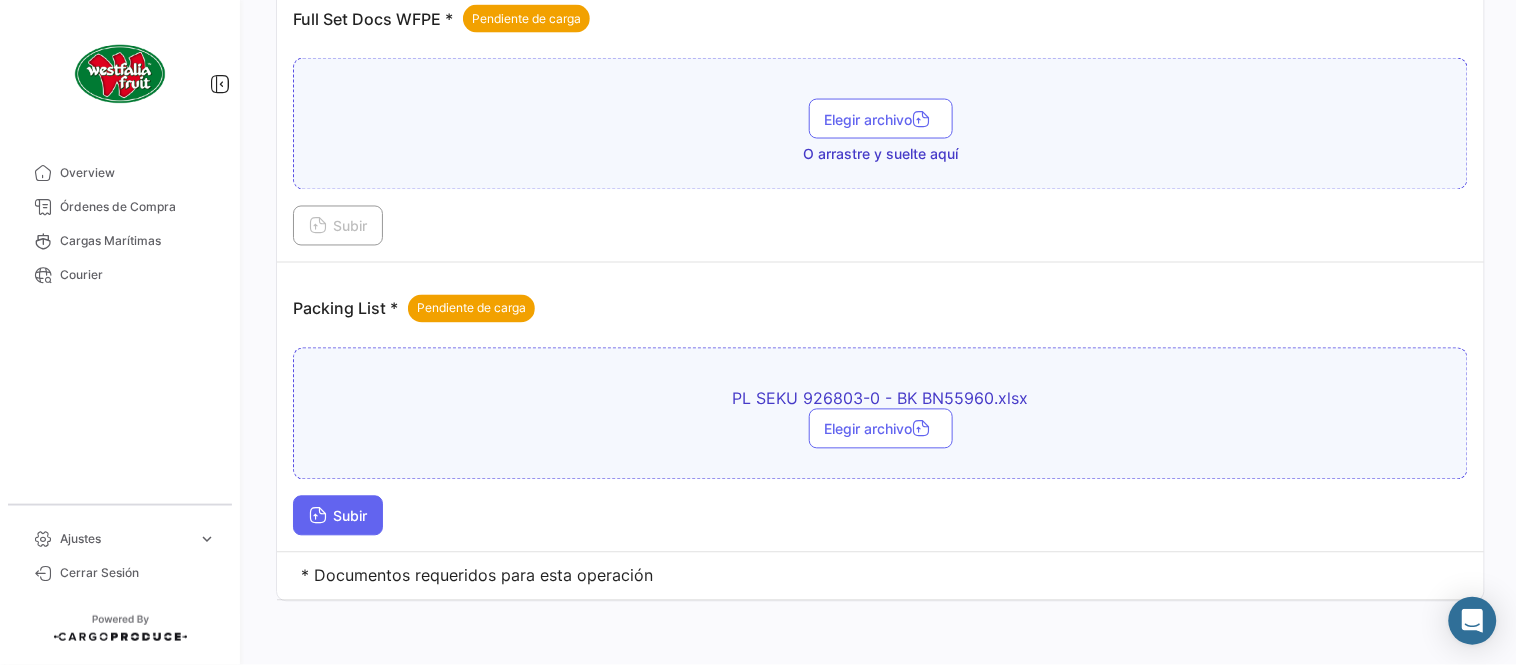 click on "Subir" at bounding box center [338, 516] 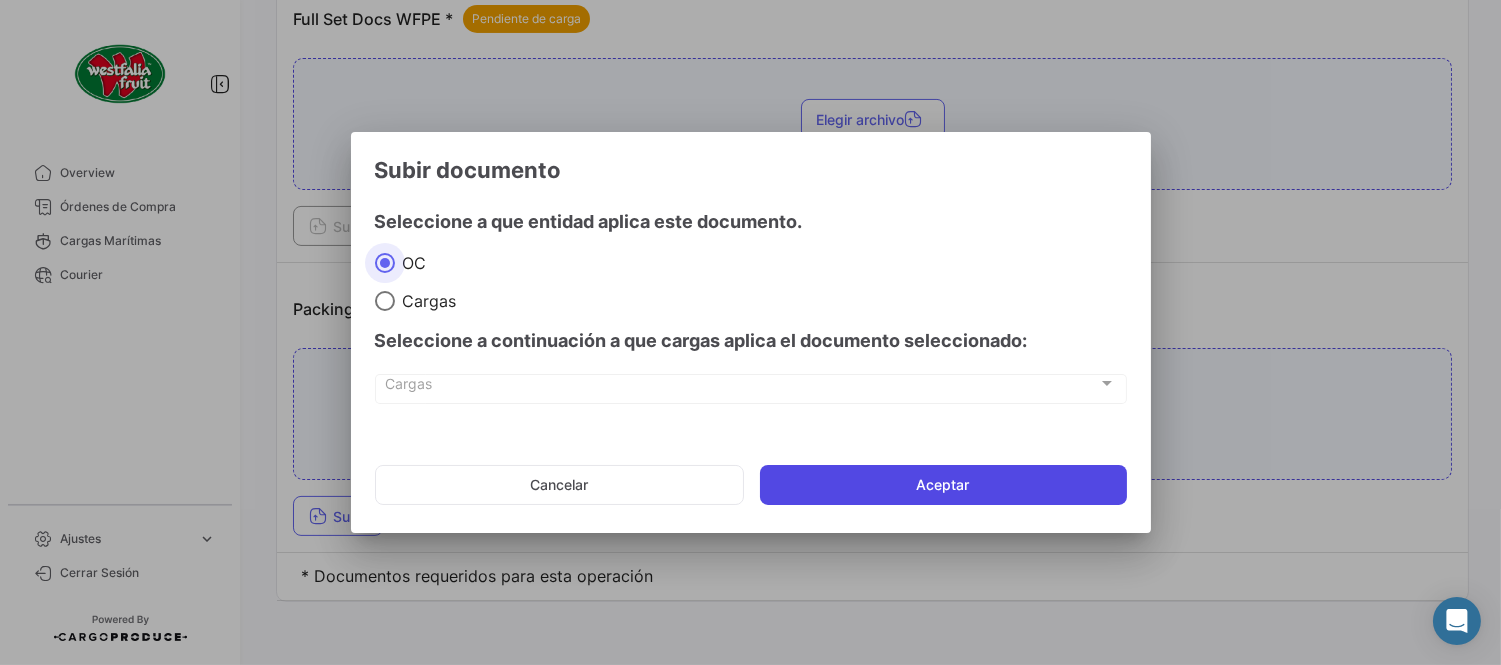 click on "Aceptar" 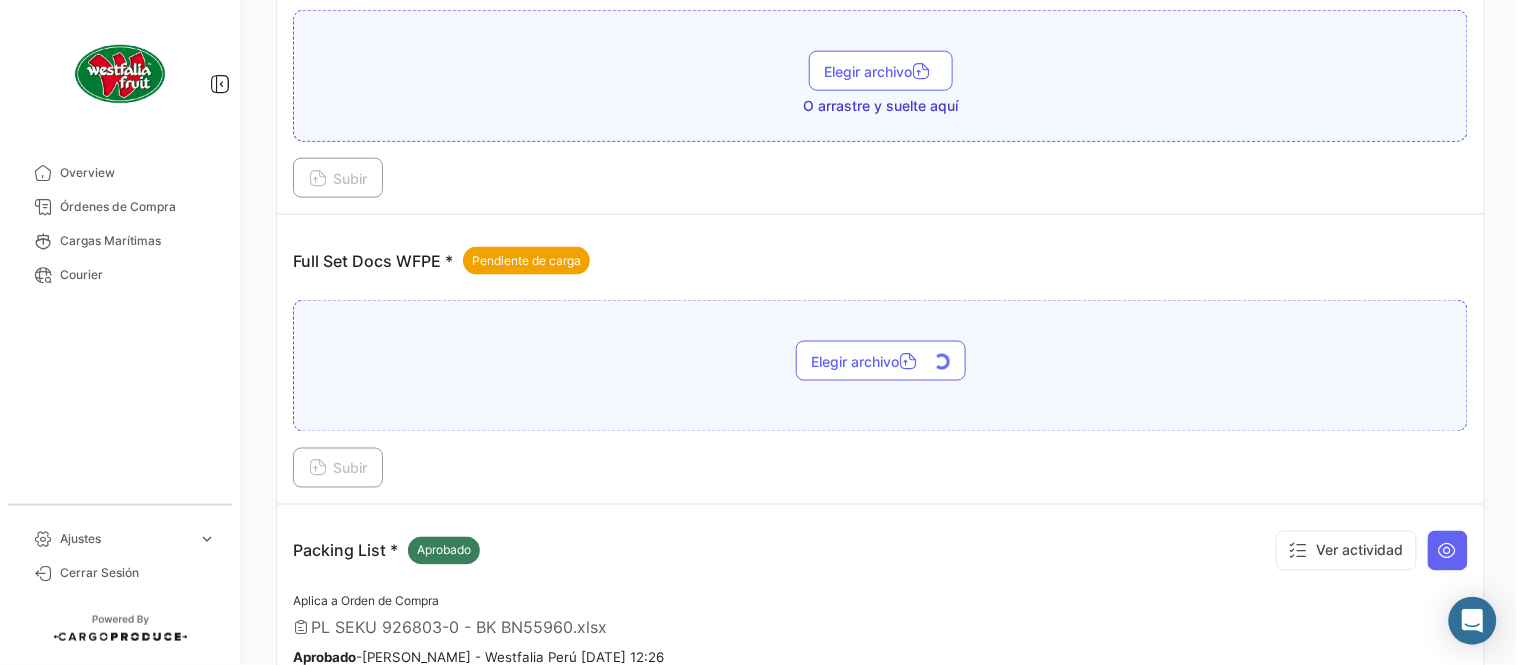 scroll, scrollTop: 584, scrollLeft: 0, axis: vertical 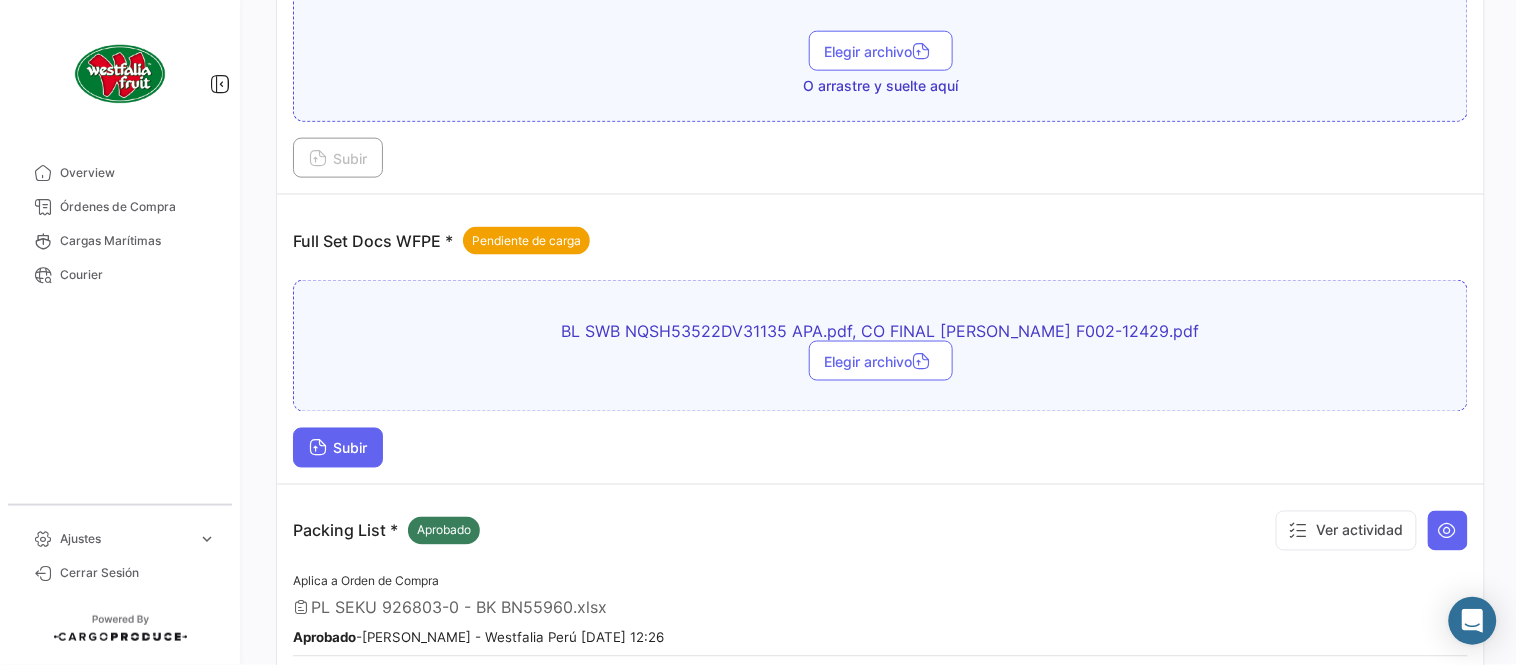click on "Subir" at bounding box center (338, 448) 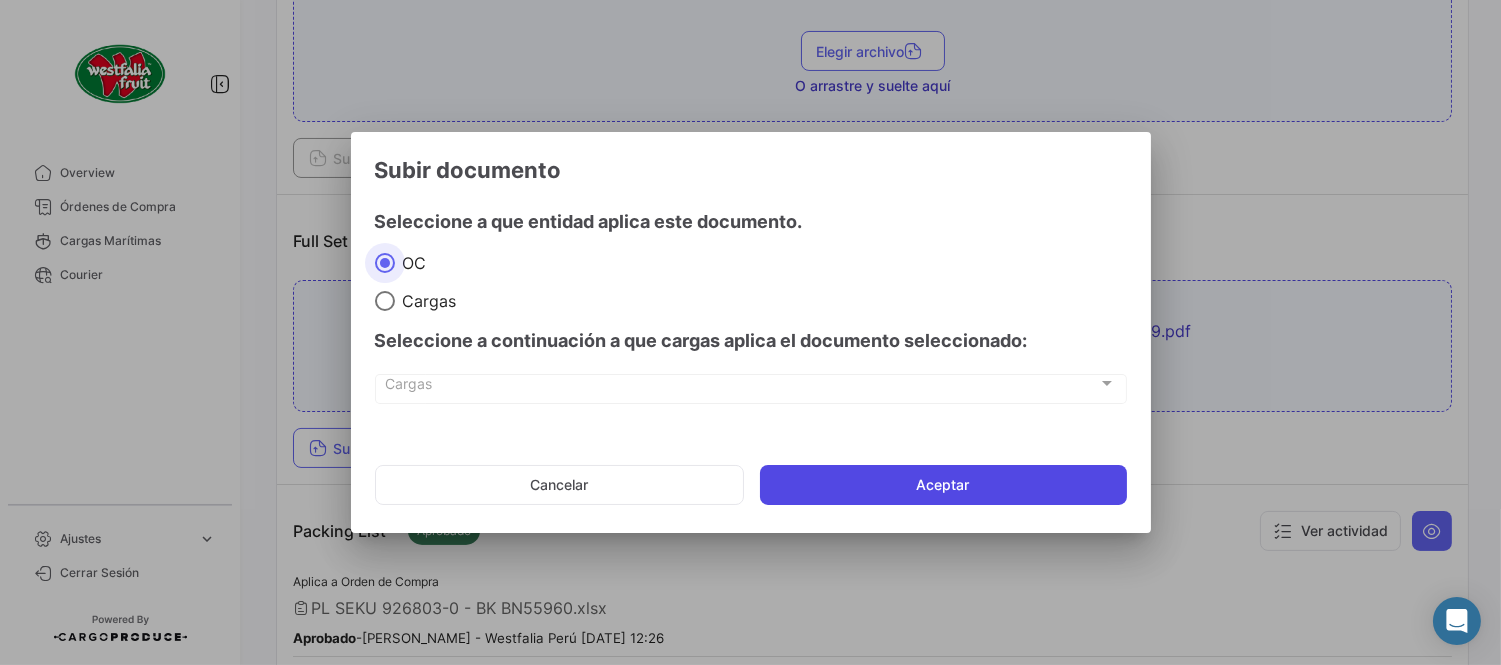 click on "Aceptar" 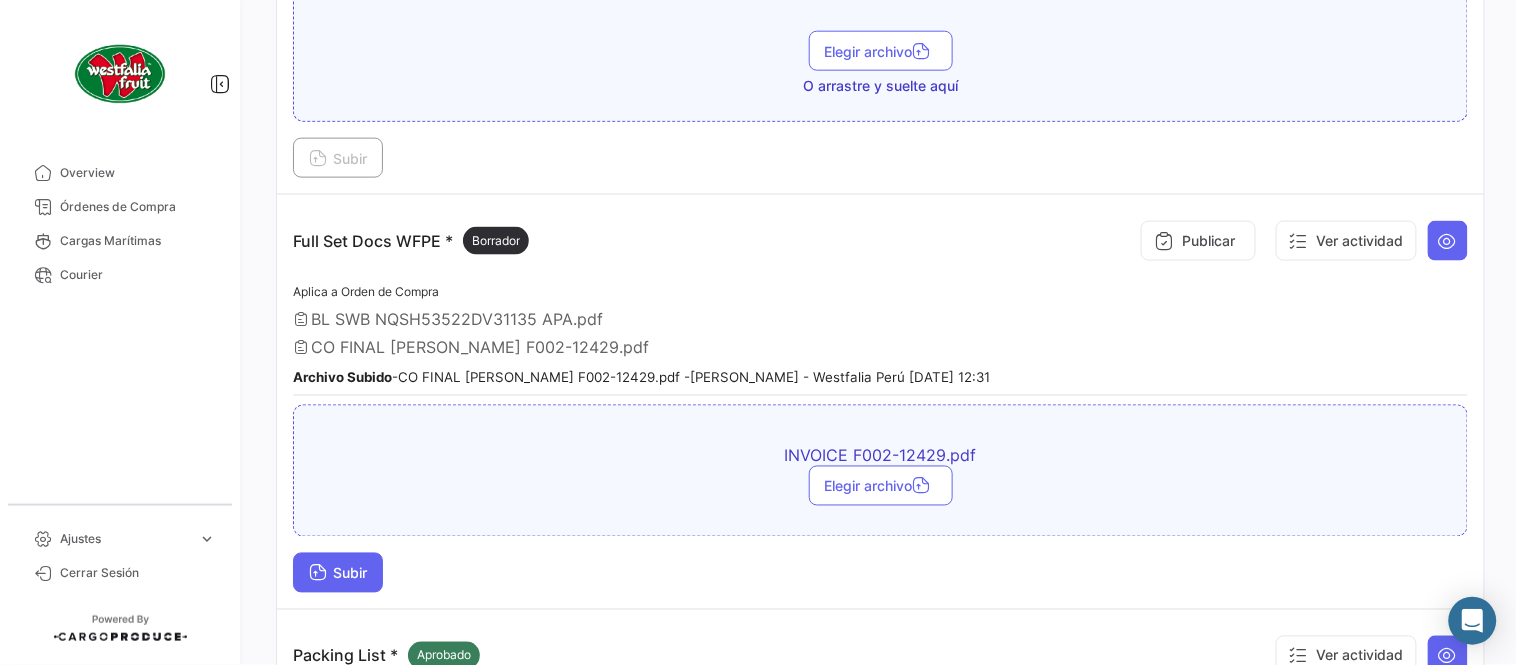 click on "Subir" at bounding box center [338, 573] 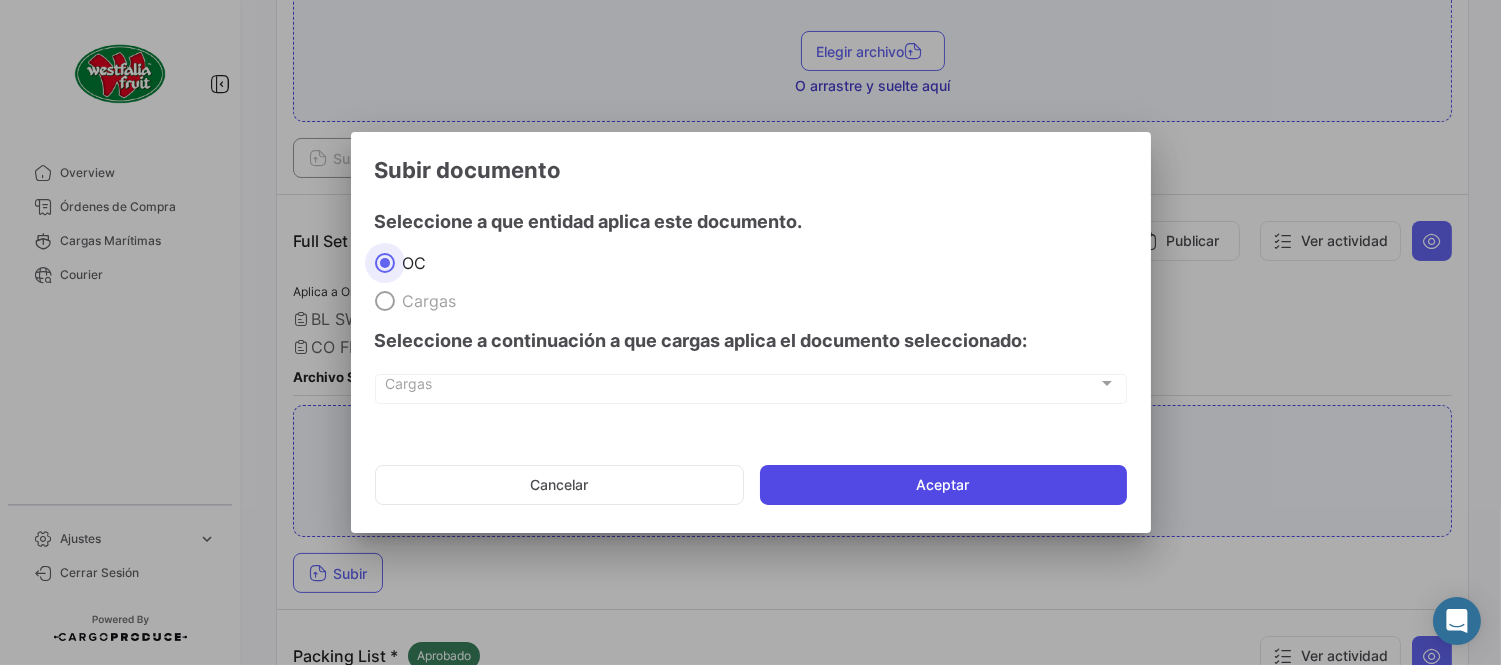drag, startPoint x: 855, startPoint y: 483, endPoint x: 831, endPoint y: 485, distance: 24.083189 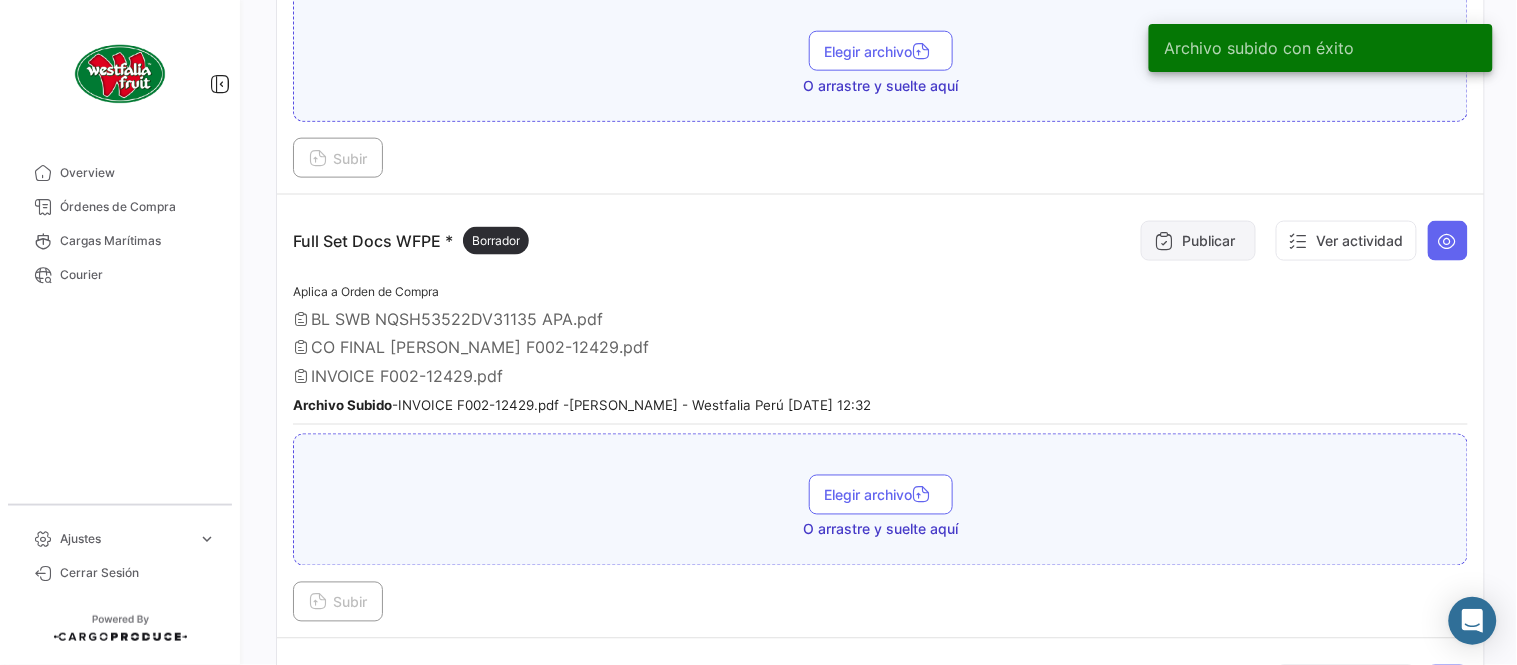 click on "Publicar" at bounding box center [1198, 241] 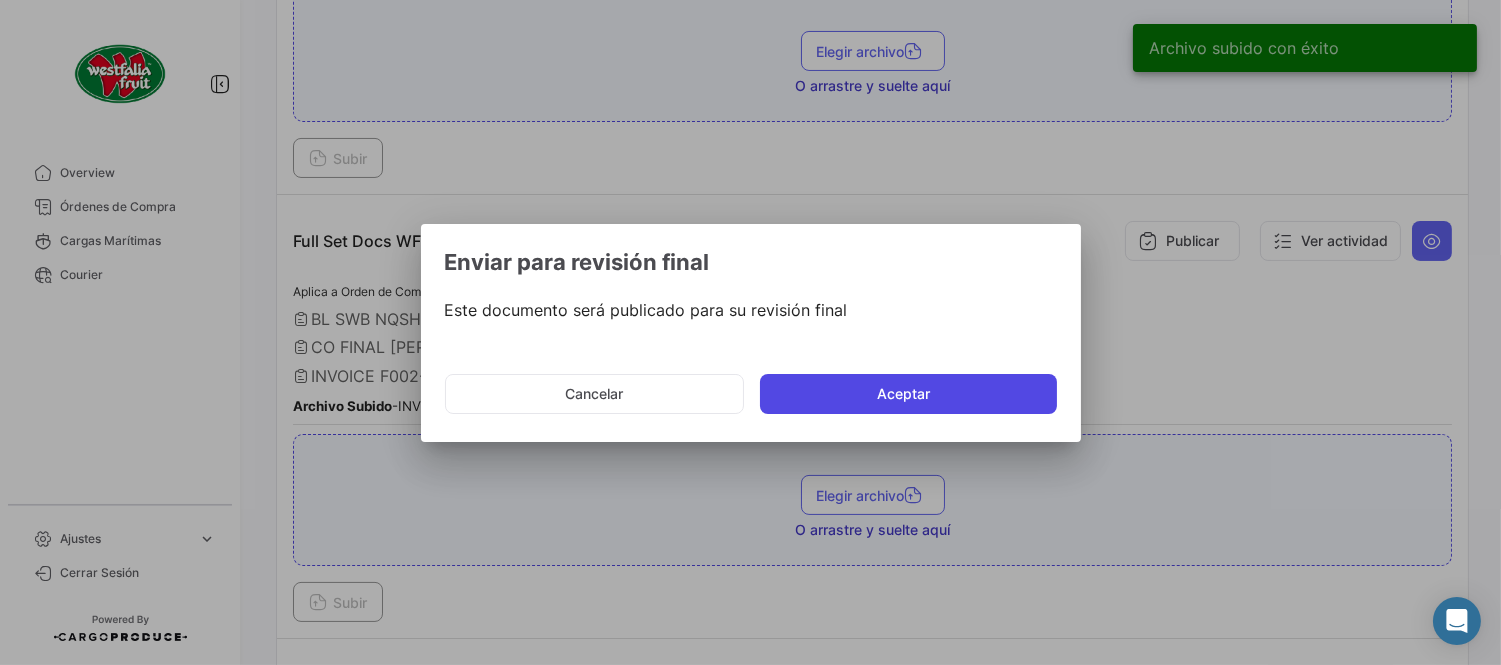 click on "Aceptar" 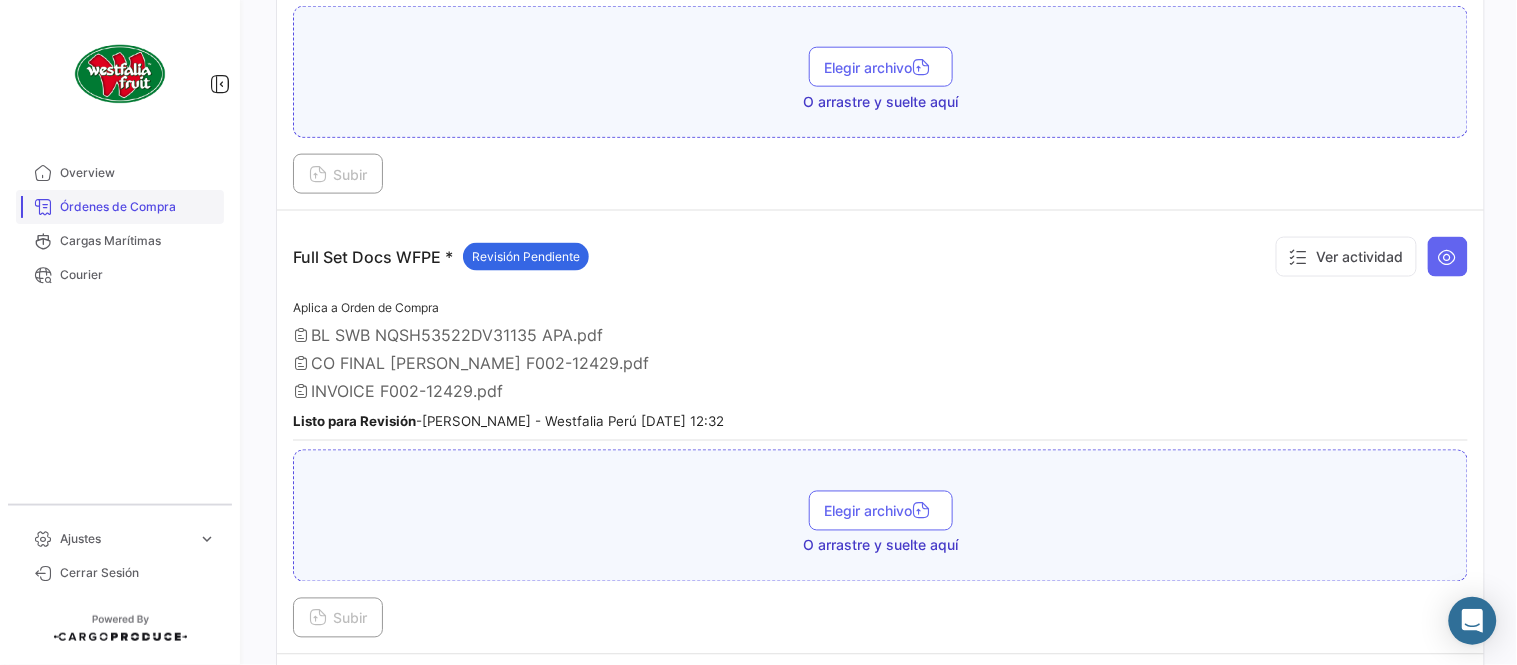 click on "Órdenes de Compra" at bounding box center [138, 207] 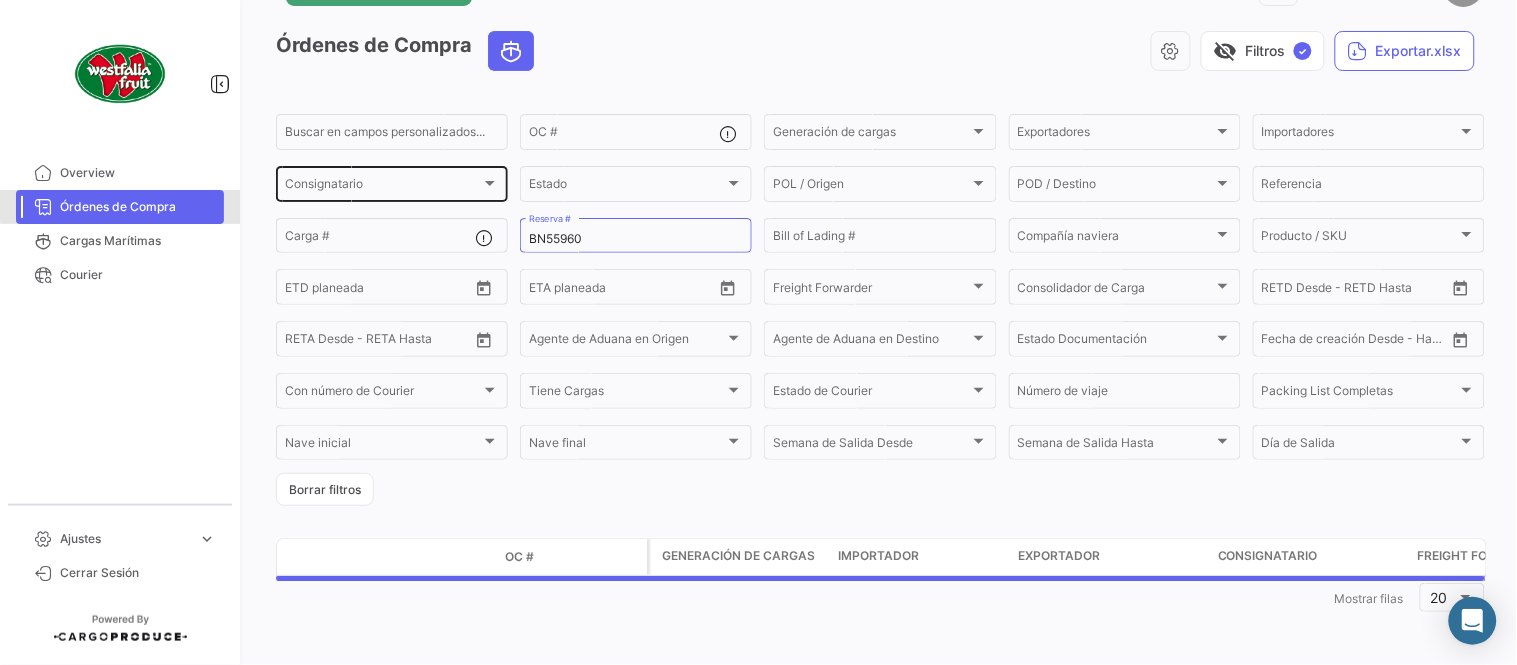 scroll, scrollTop: 0, scrollLeft: 0, axis: both 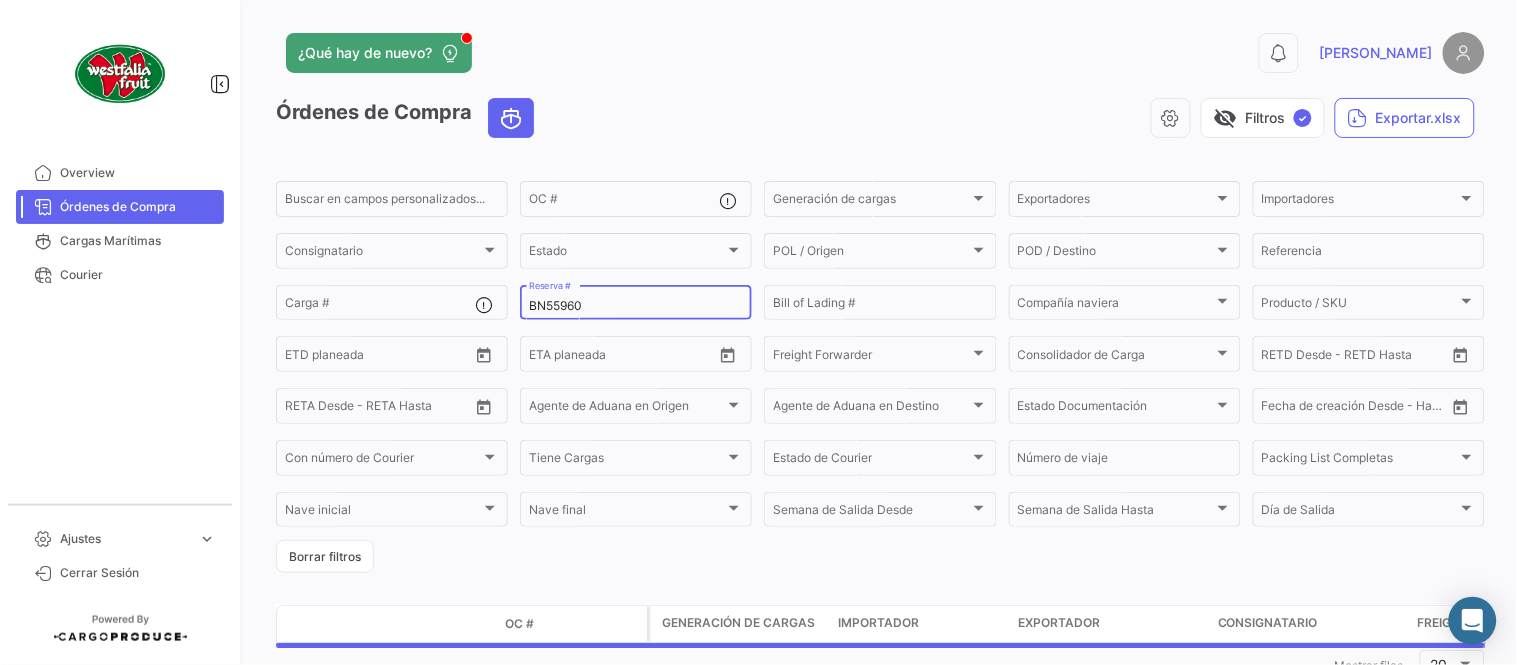 click on "BN55960 Reserva #" 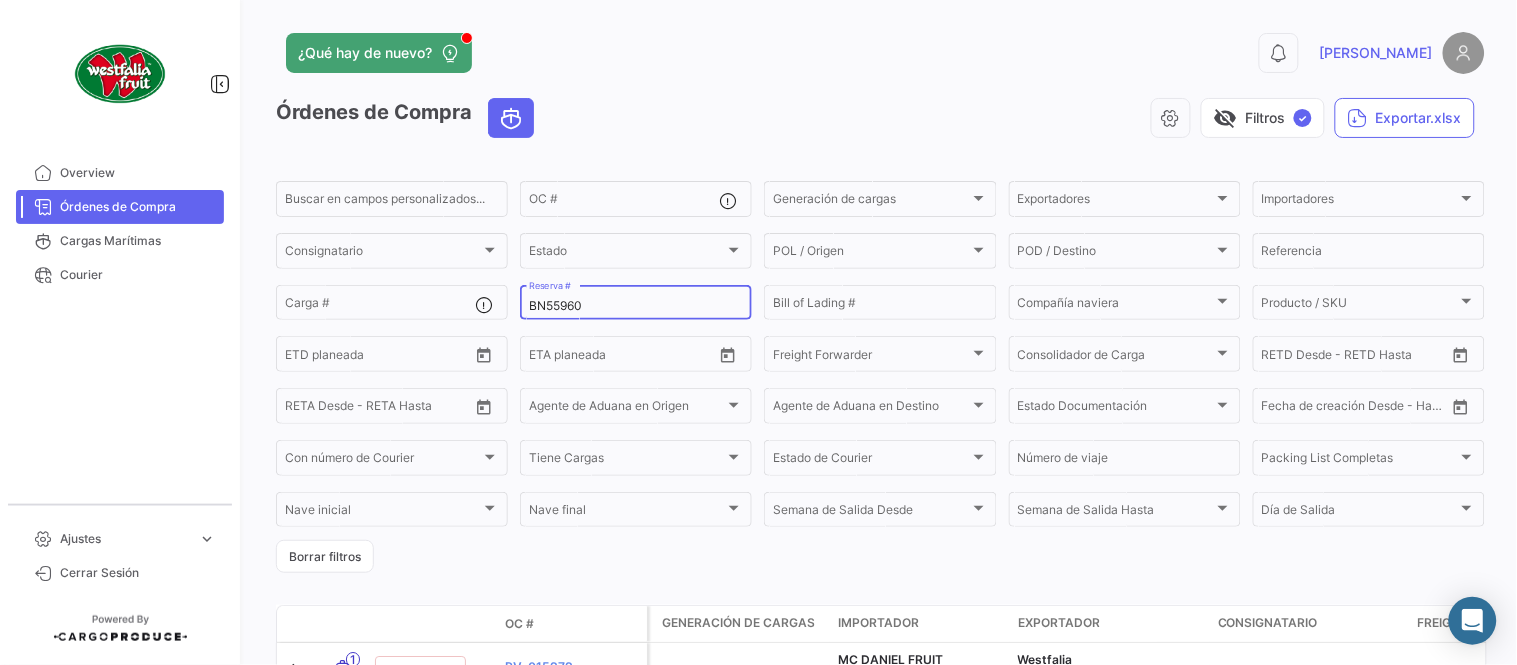 click on "BN55960" at bounding box center [636, 306] 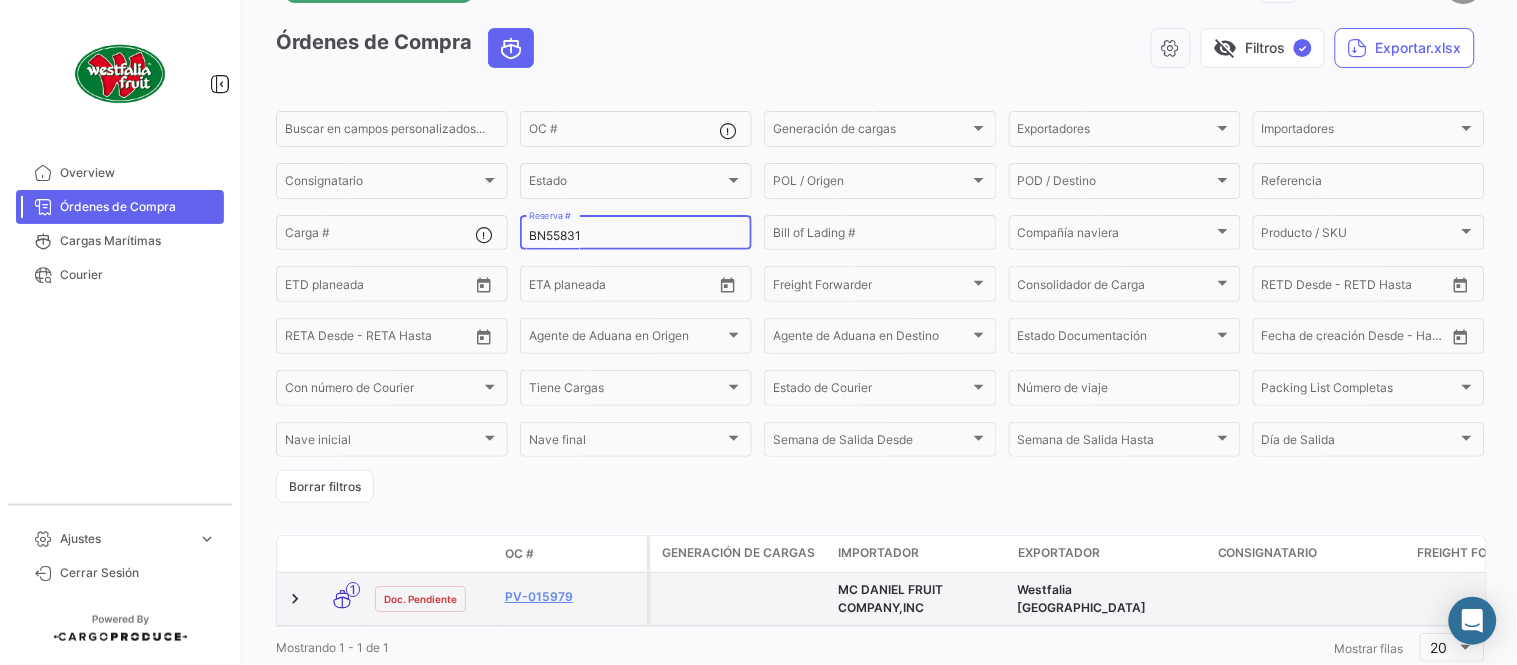 scroll, scrollTop: 136, scrollLeft: 0, axis: vertical 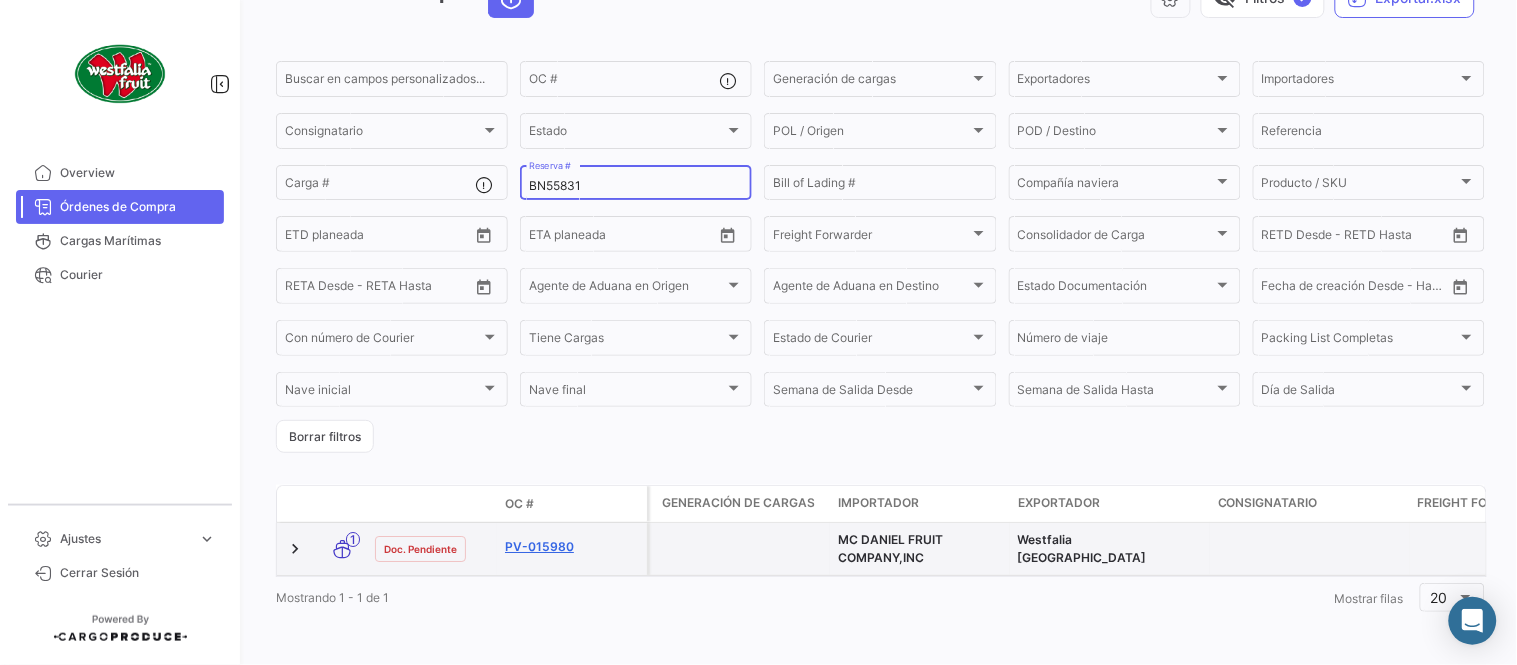 type on "BN55831" 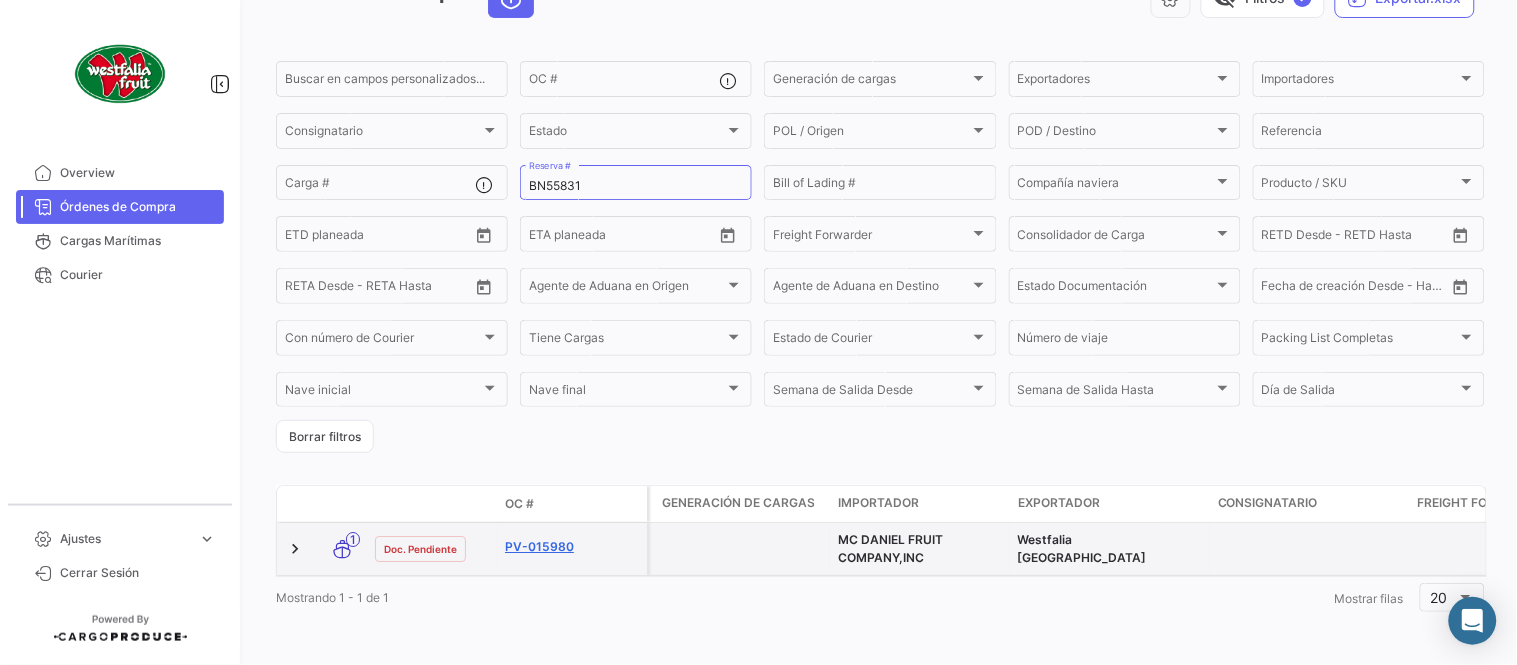 click on "PV-015980" 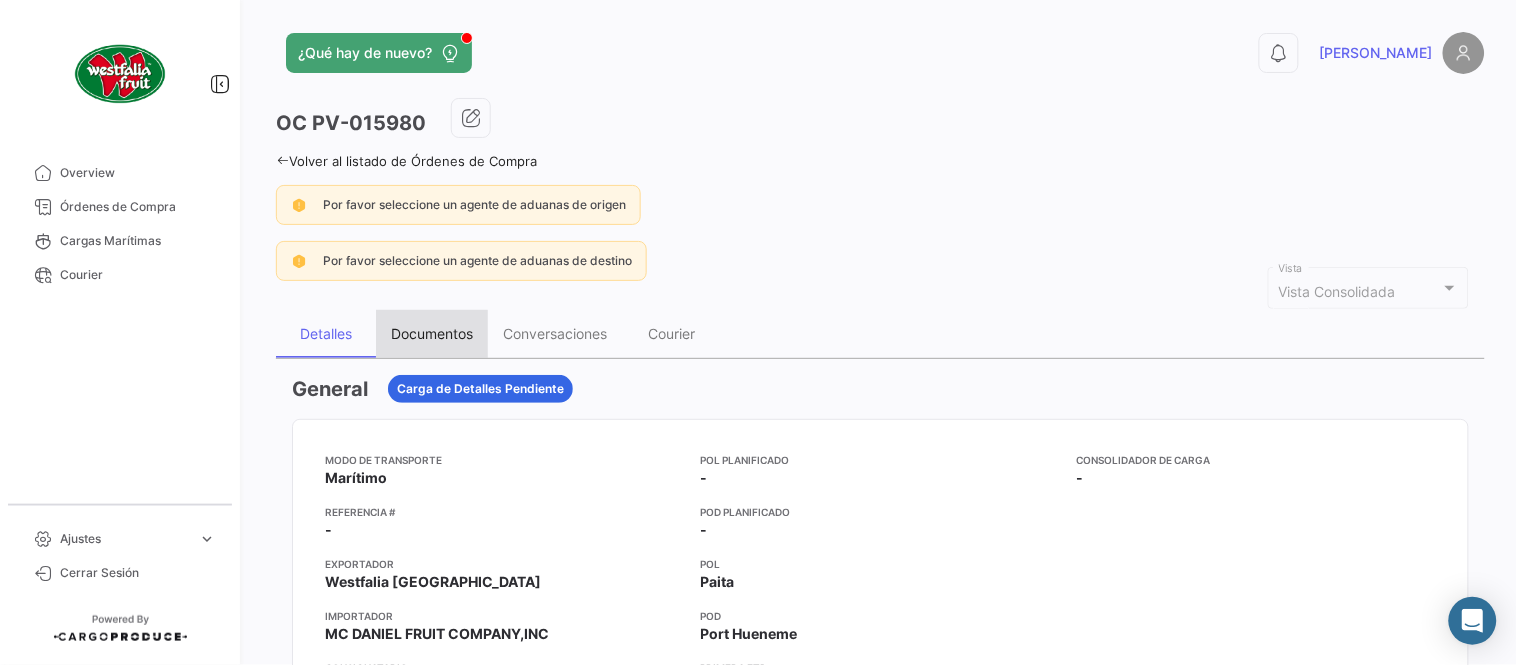 click on "Documentos" at bounding box center [432, 333] 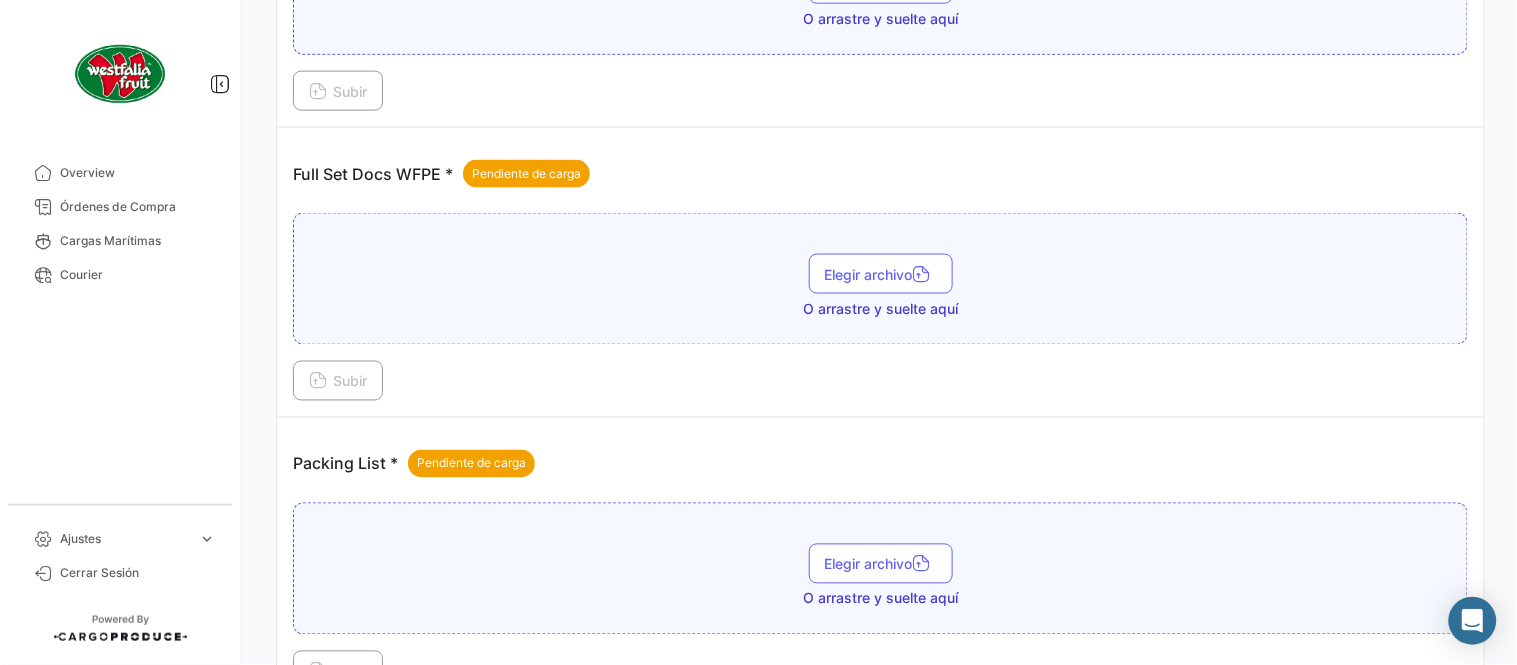 scroll, scrollTop: 806, scrollLeft: 0, axis: vertical 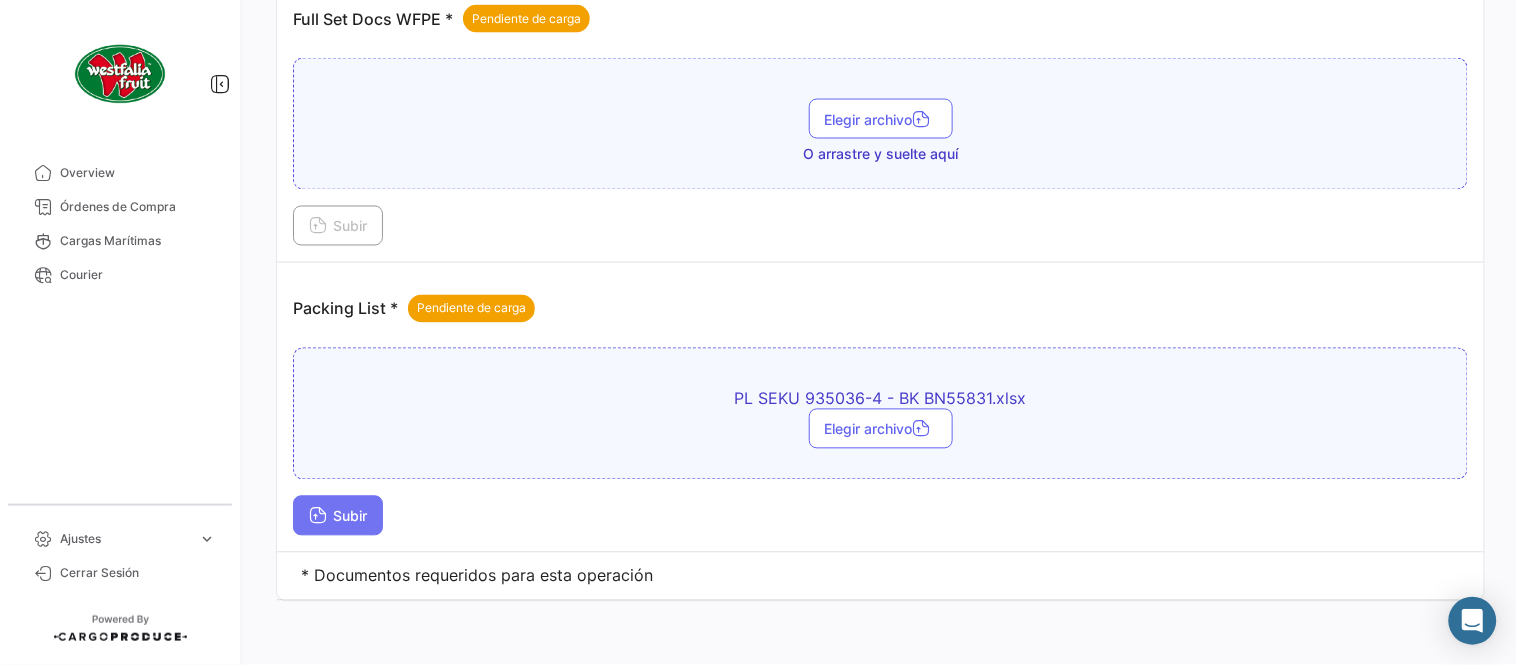 click on "Subir" at bounding box center (338, 516) 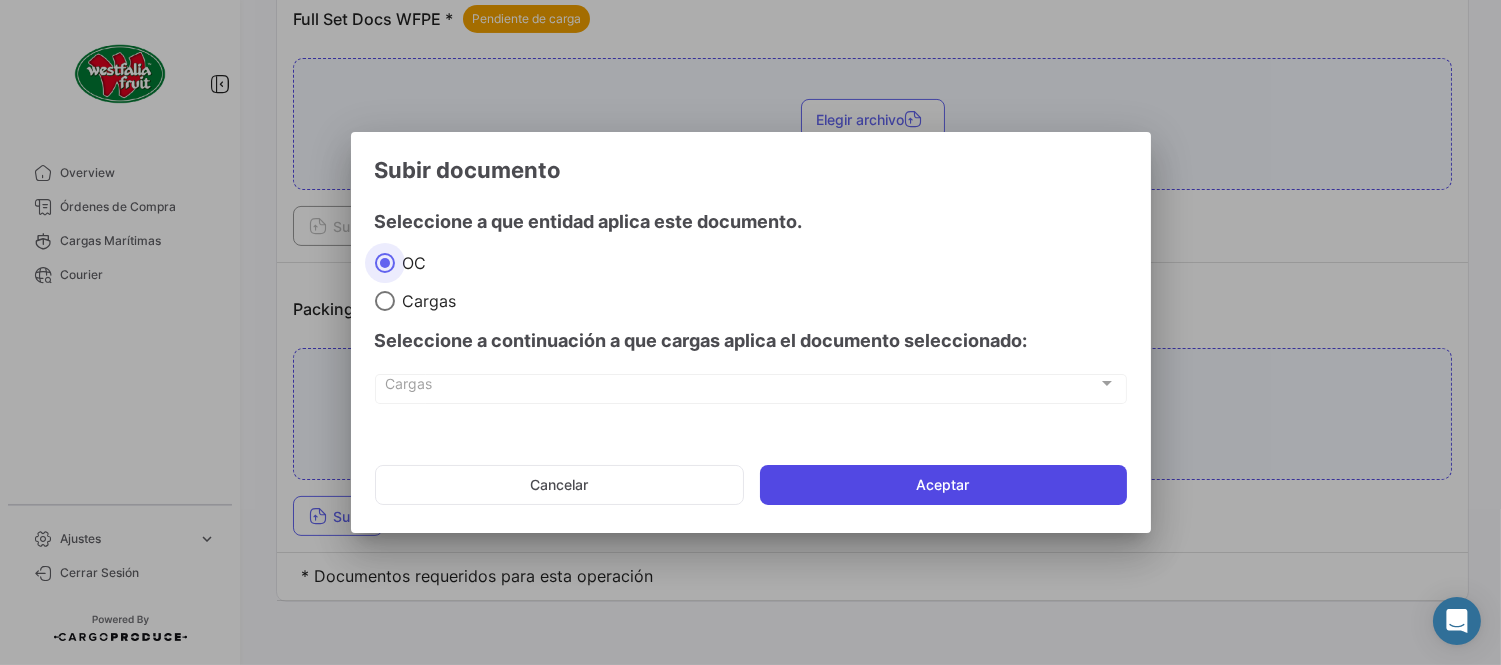 click on "Aceptar" 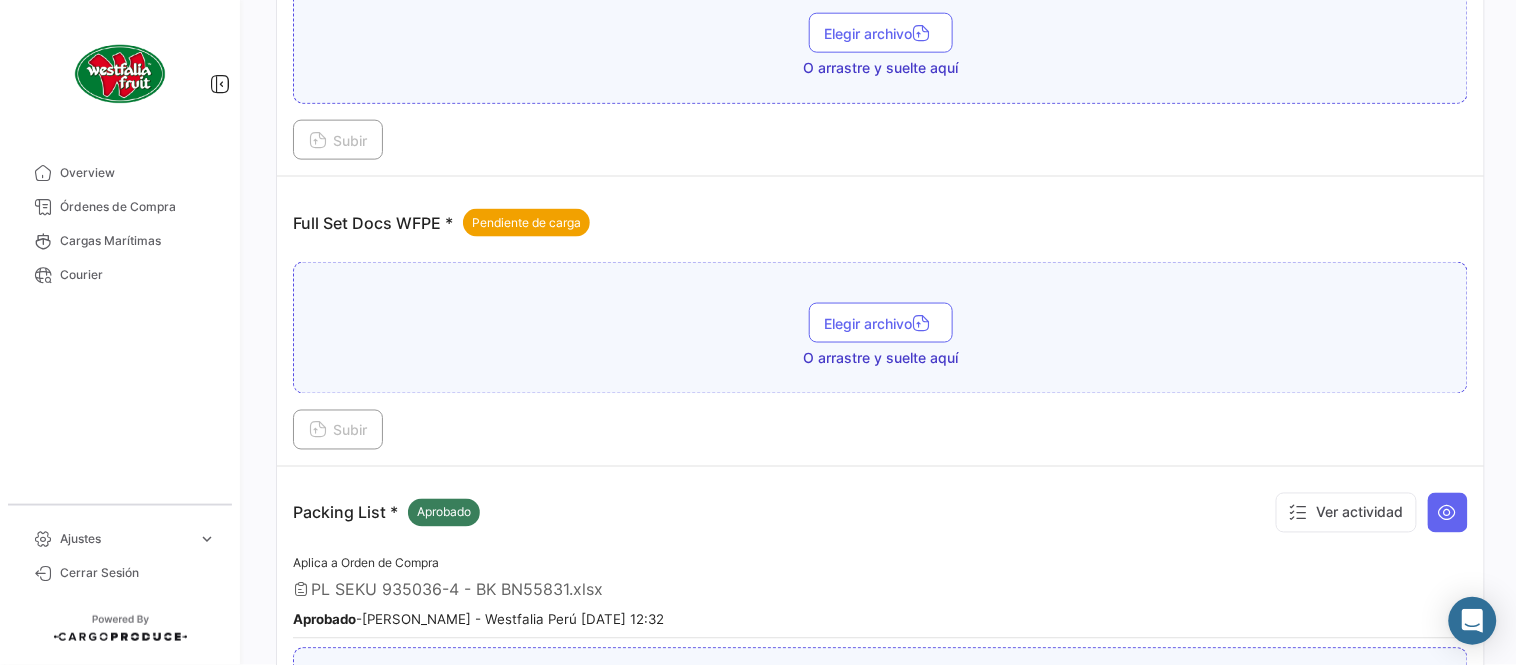 scroll, scrollTop: 584, scrollLeft: 0, axis: vertical 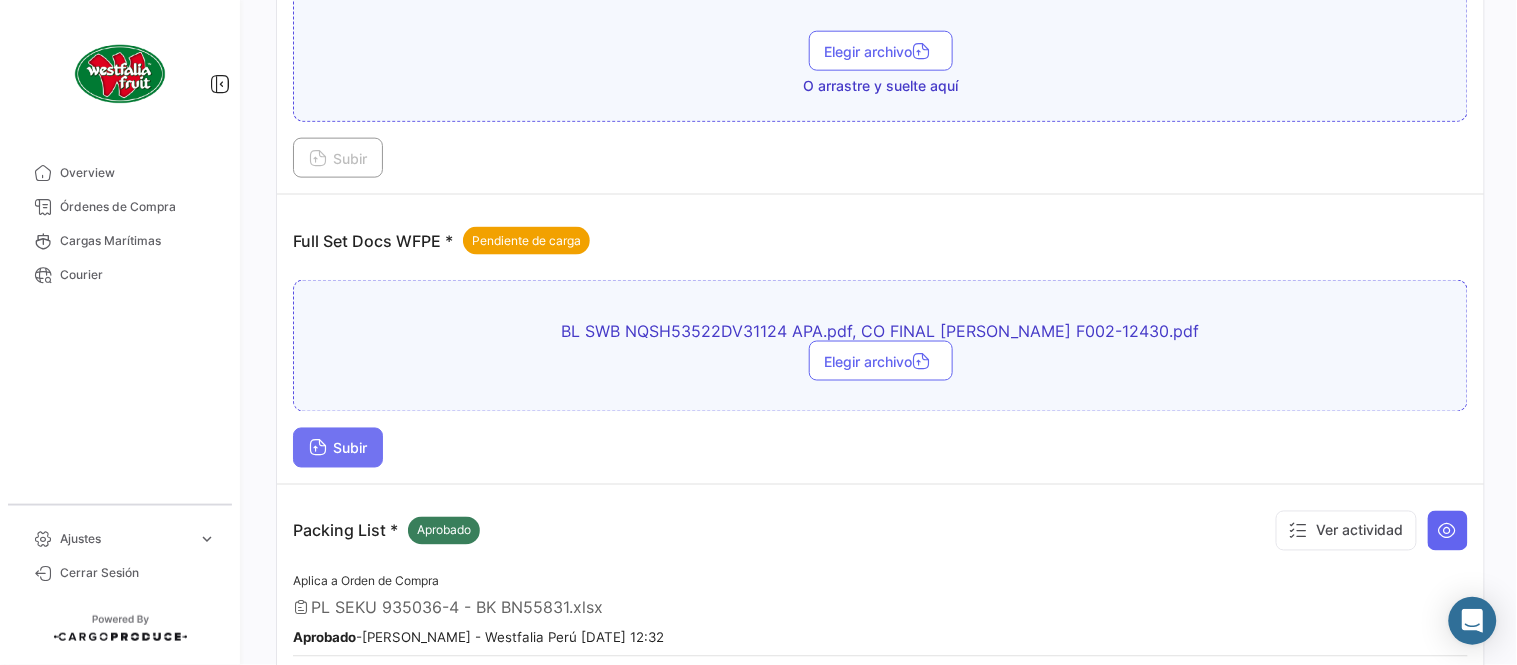 click on "Subir" at bounding box center (338, 448) 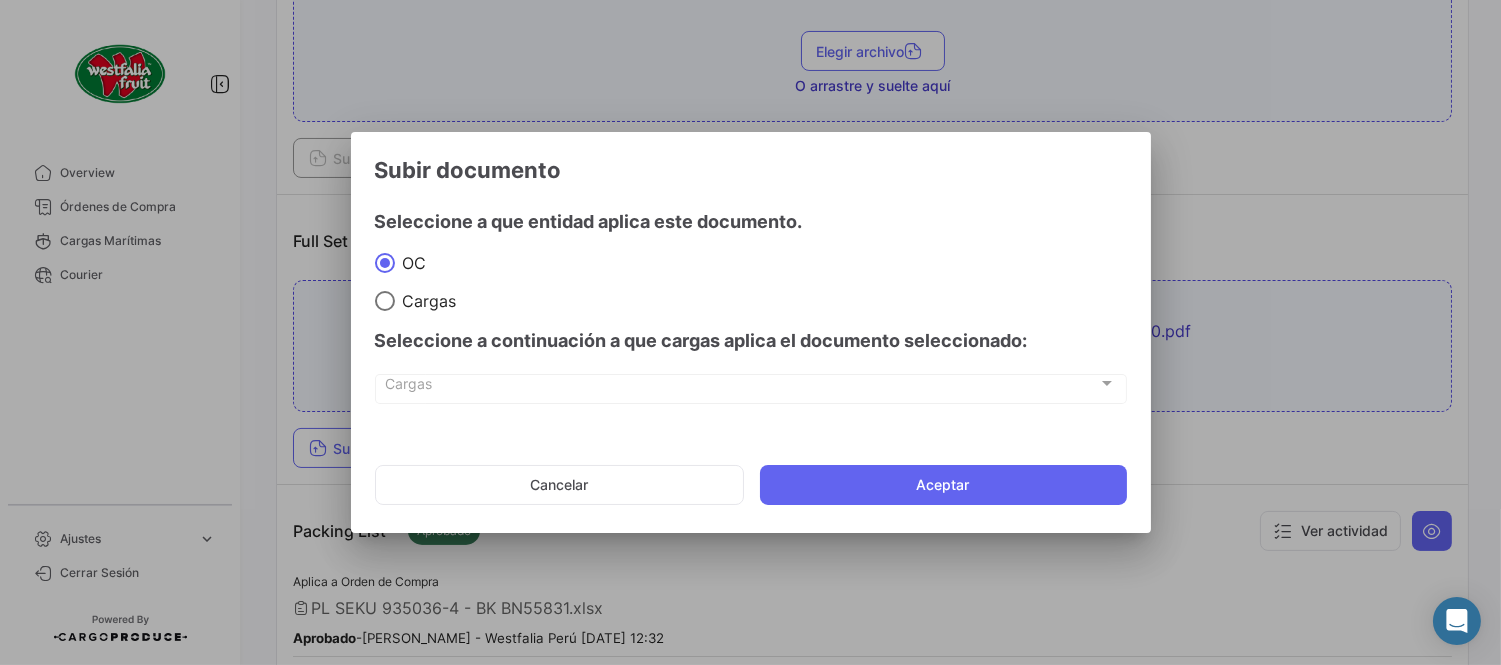 drag, startPoint x: 1233, startPoint y: 502, endPoint x: 1058, endPoint y: 484, distance: 175.92328 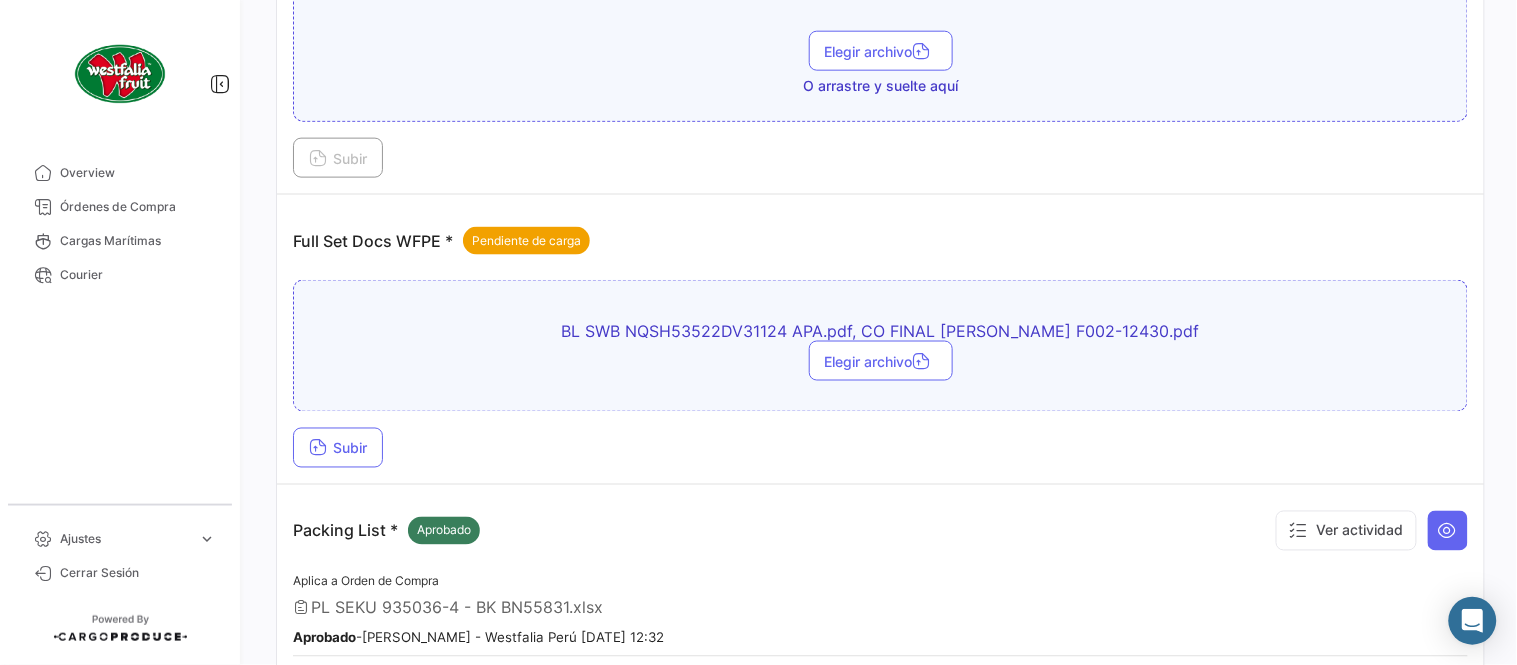 click on "Full Set Docs WFPE *   Pendiente de carga   BL SWB NQSH53522DV31124 APA.pdf, CO FINAL [PERSON_NAME] F002-12430.pdf   Elegir archivo   Subir" at bounding box center [880, 340] 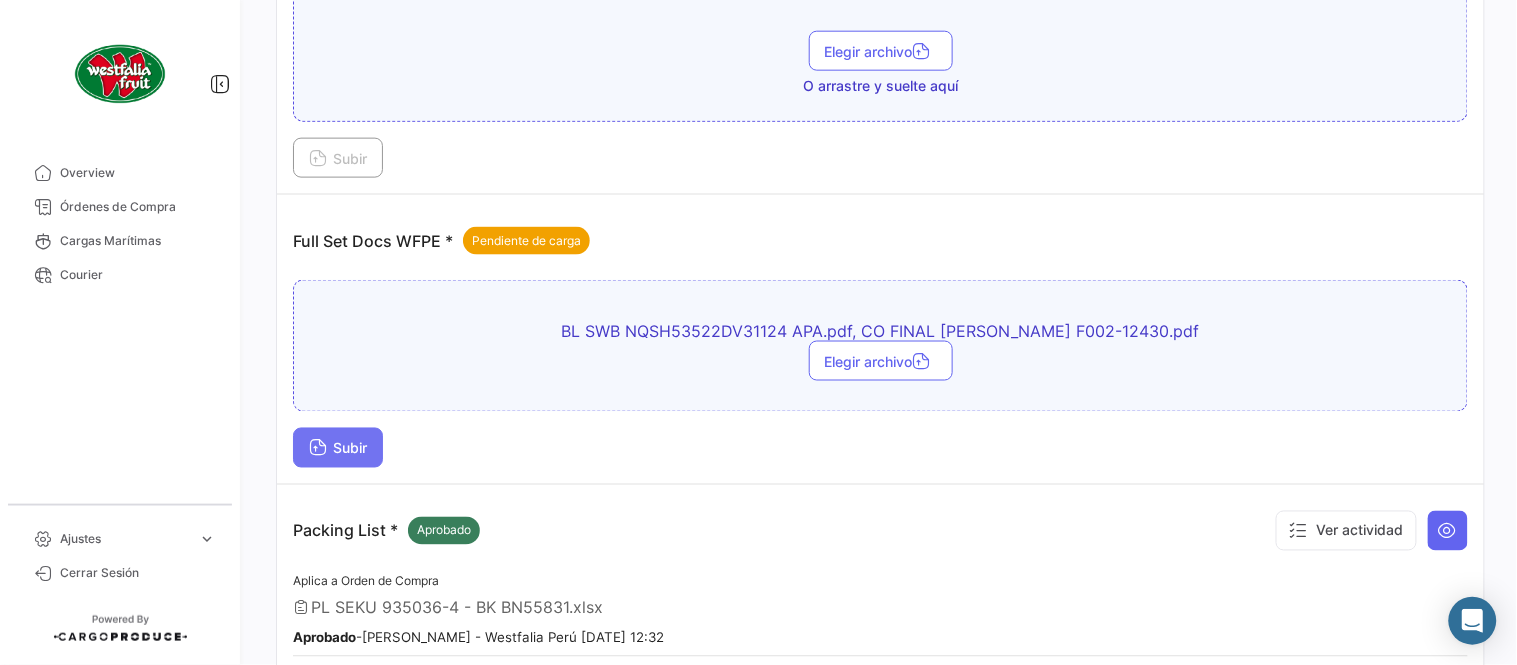 click on "Subir" at bounding box center [338, 448] 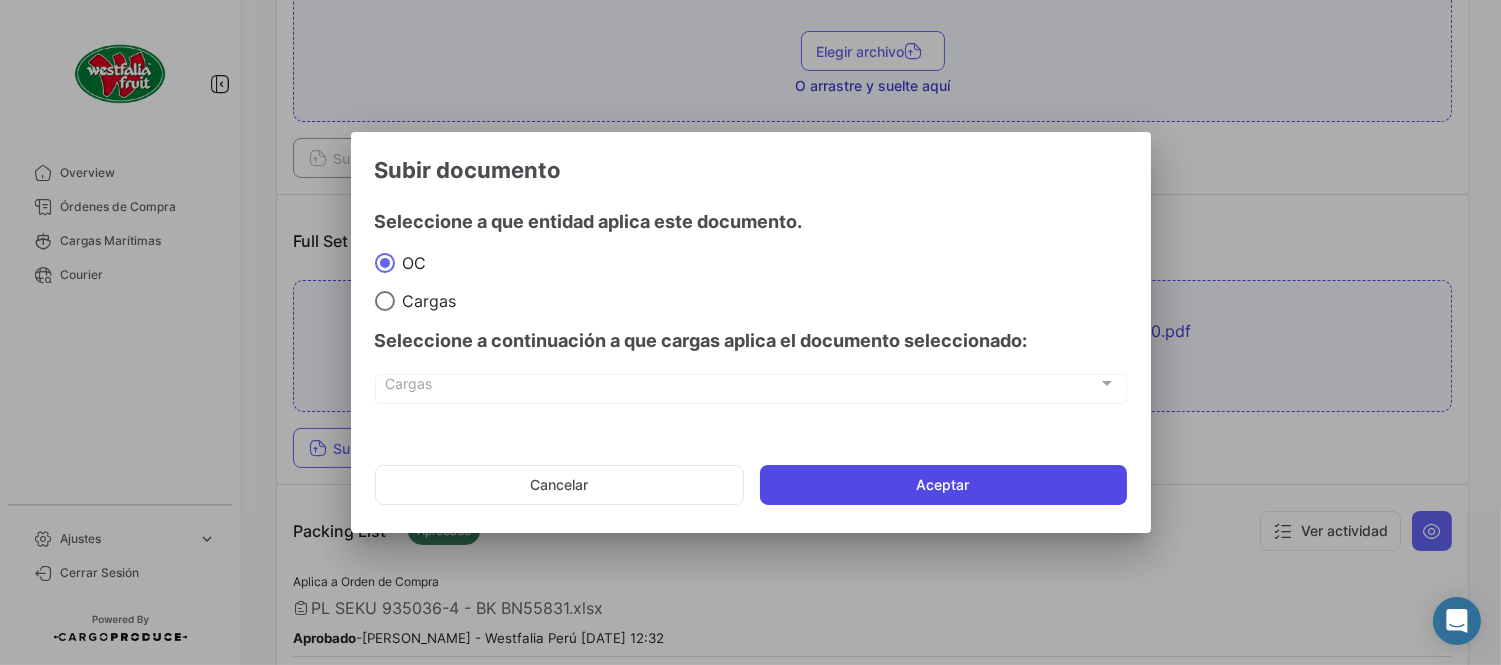 click on "Aceptar" 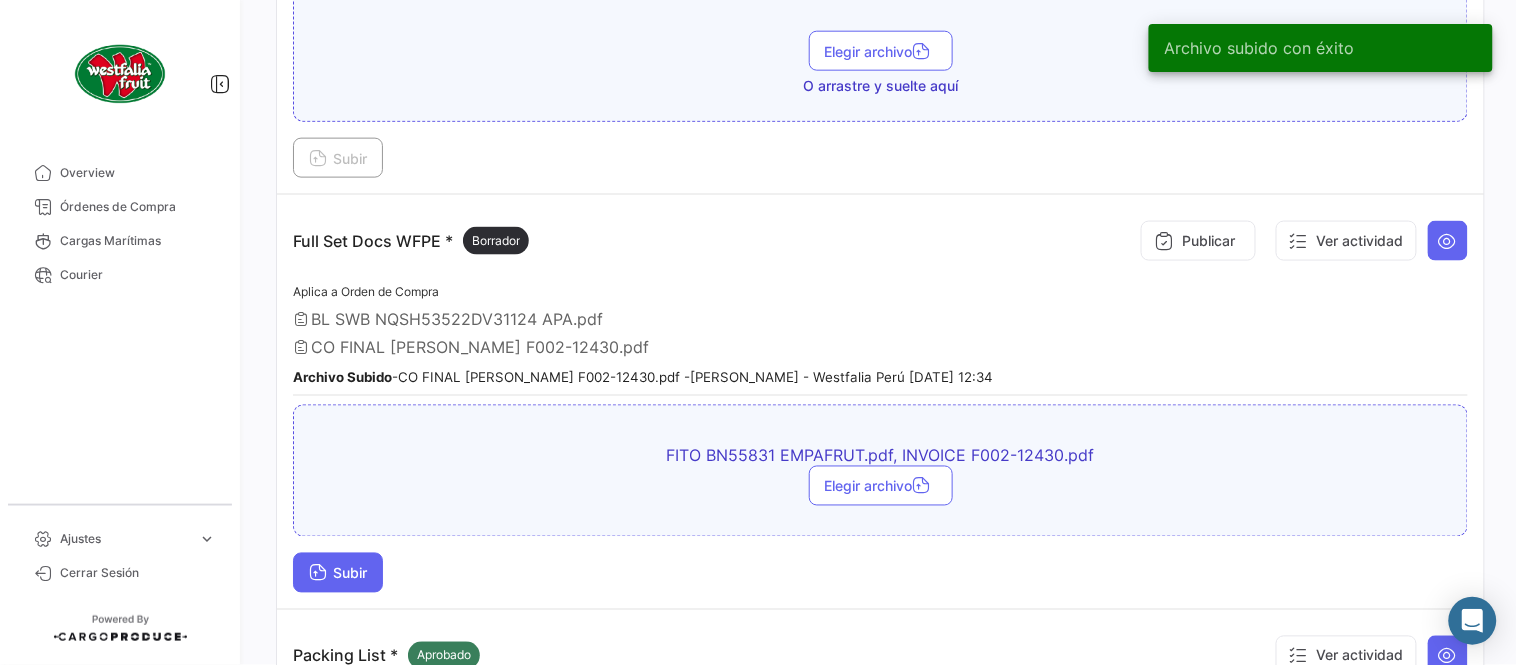 click on "Subir" at bounding box center (338, 573) 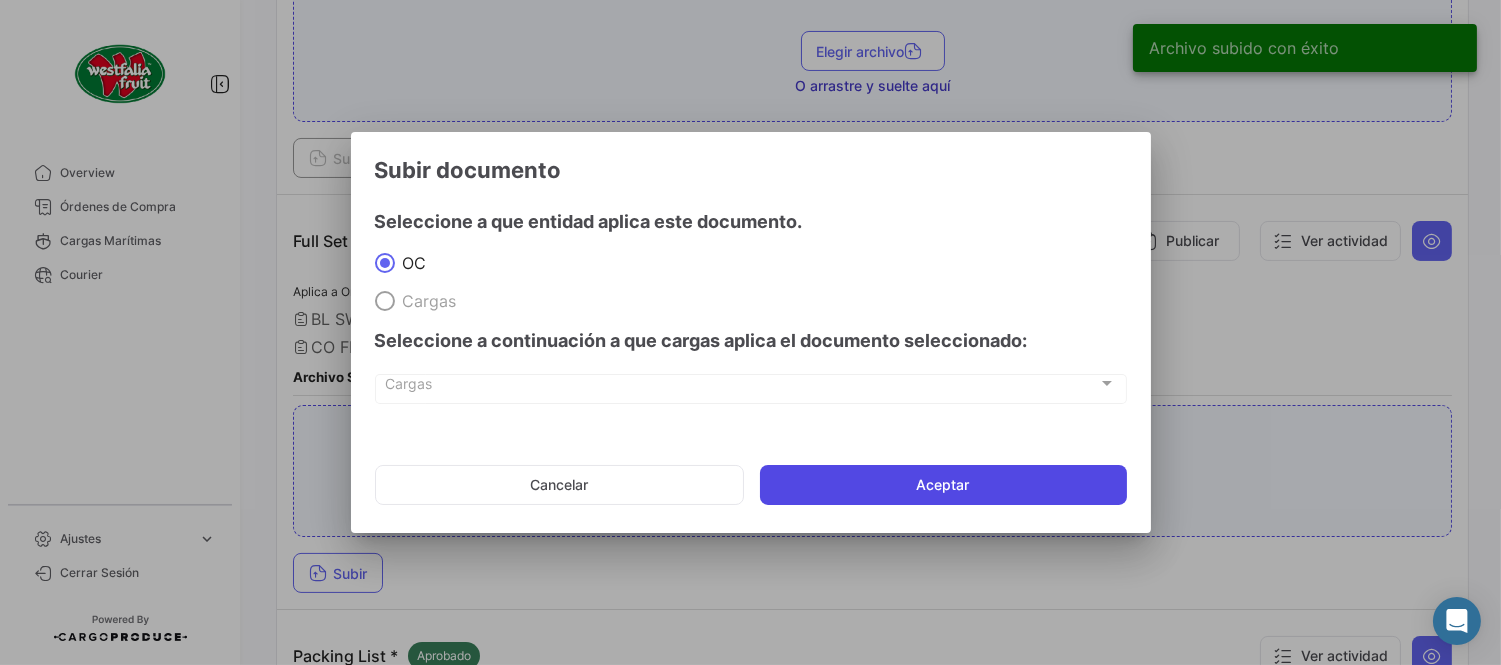 click on "Aceptar" 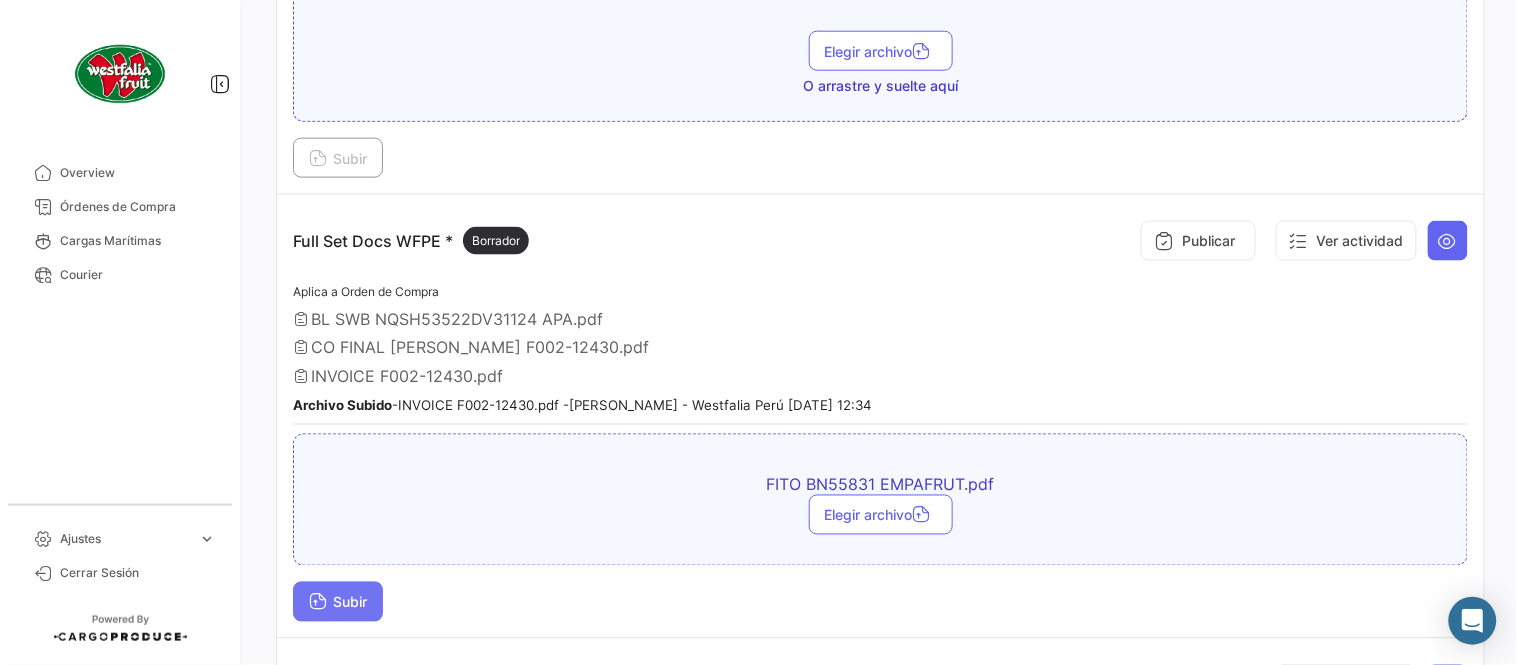 click on "Subir" at bounding box center (338, 602) 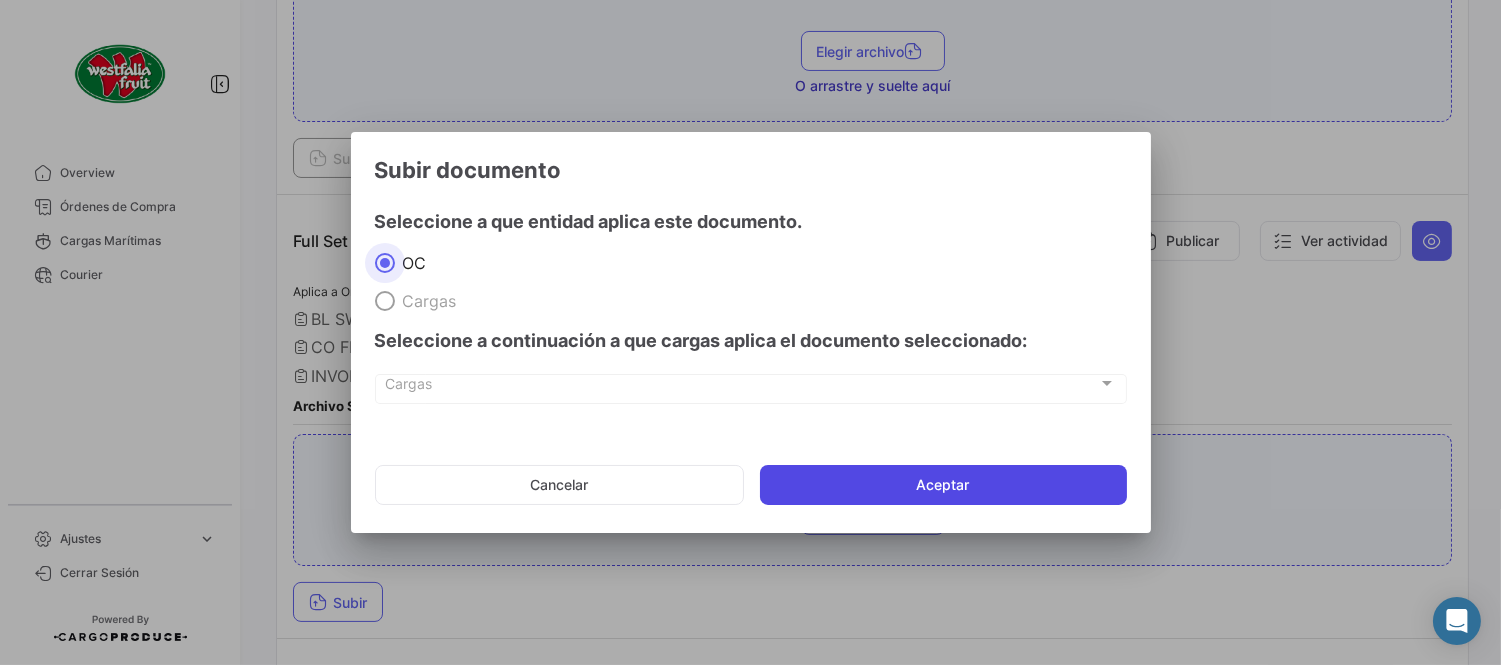 click on "Aceptar" 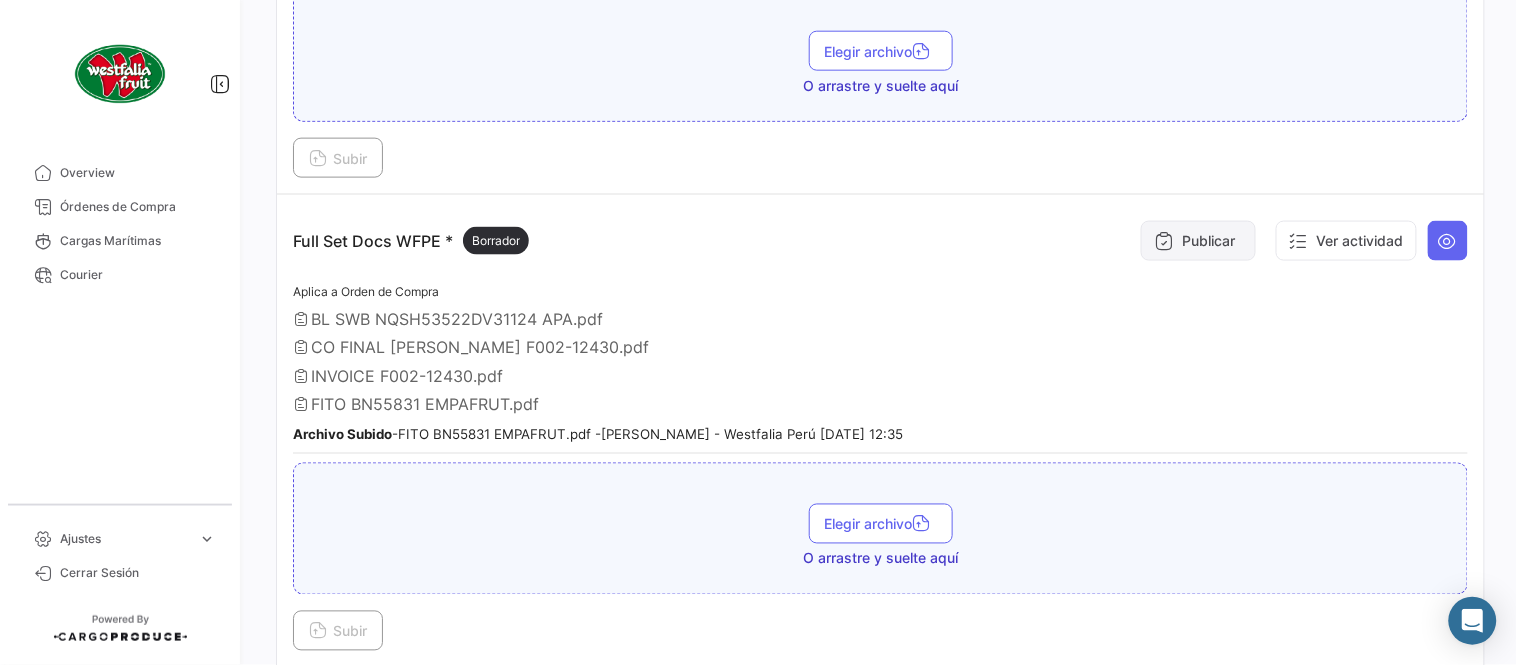 click at bounding box center (1164, 241) 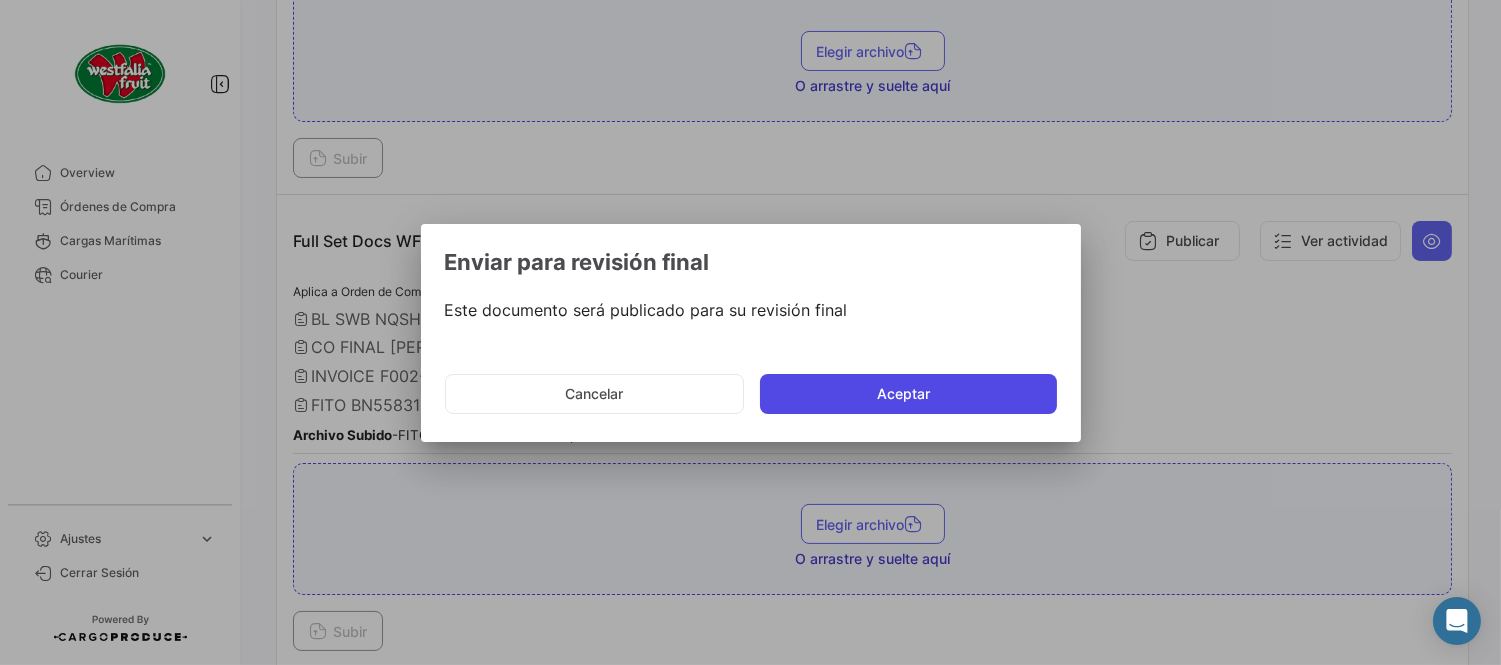 click on "Aceptar" 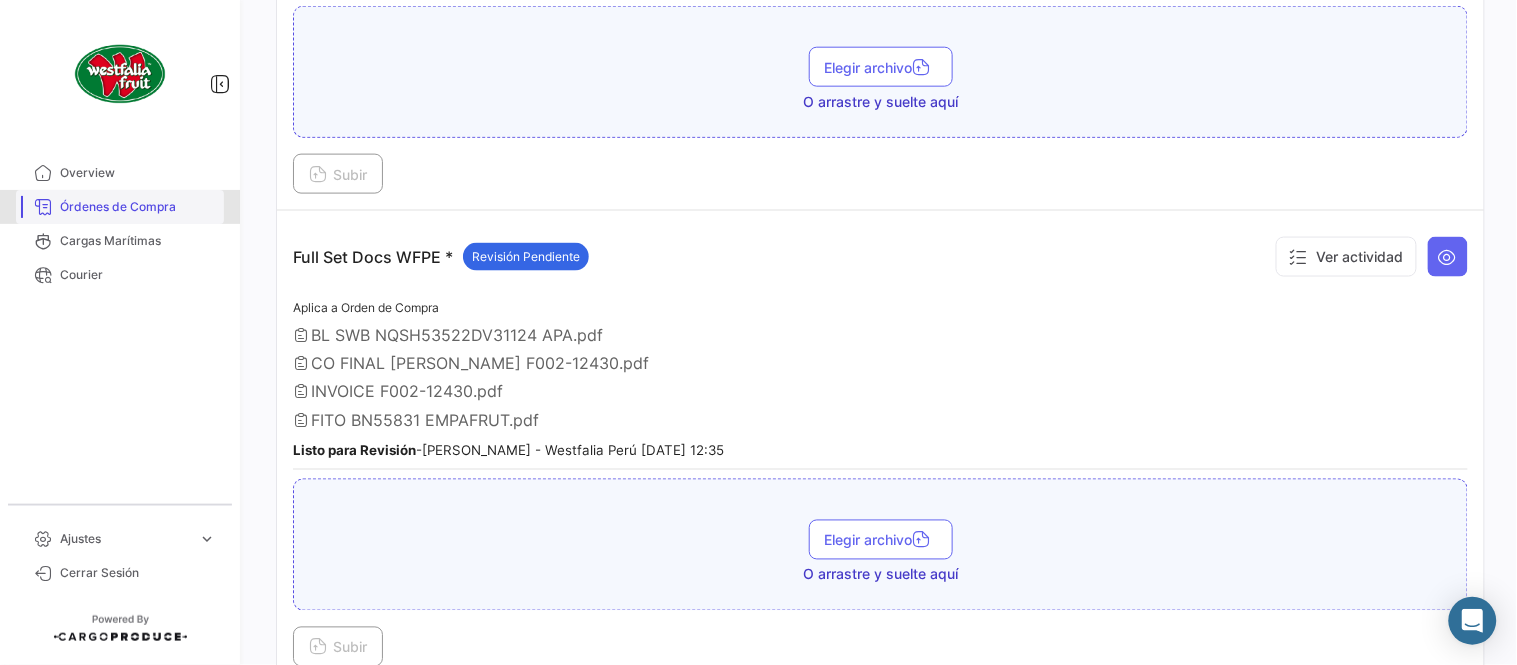 click on "Órdenes de Compra" at bounding box center (138, 207) 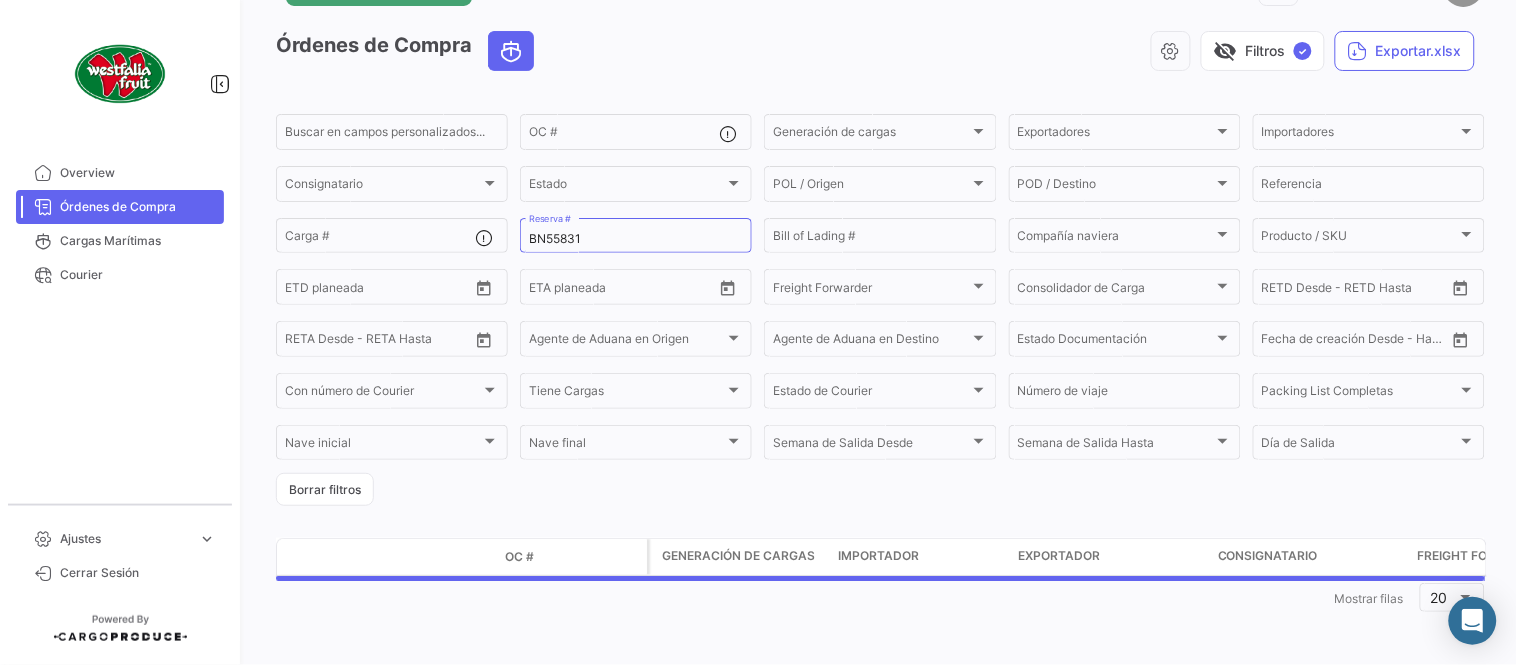 scroll, scrollTop: 0, scrollLeft: 0, axis: both 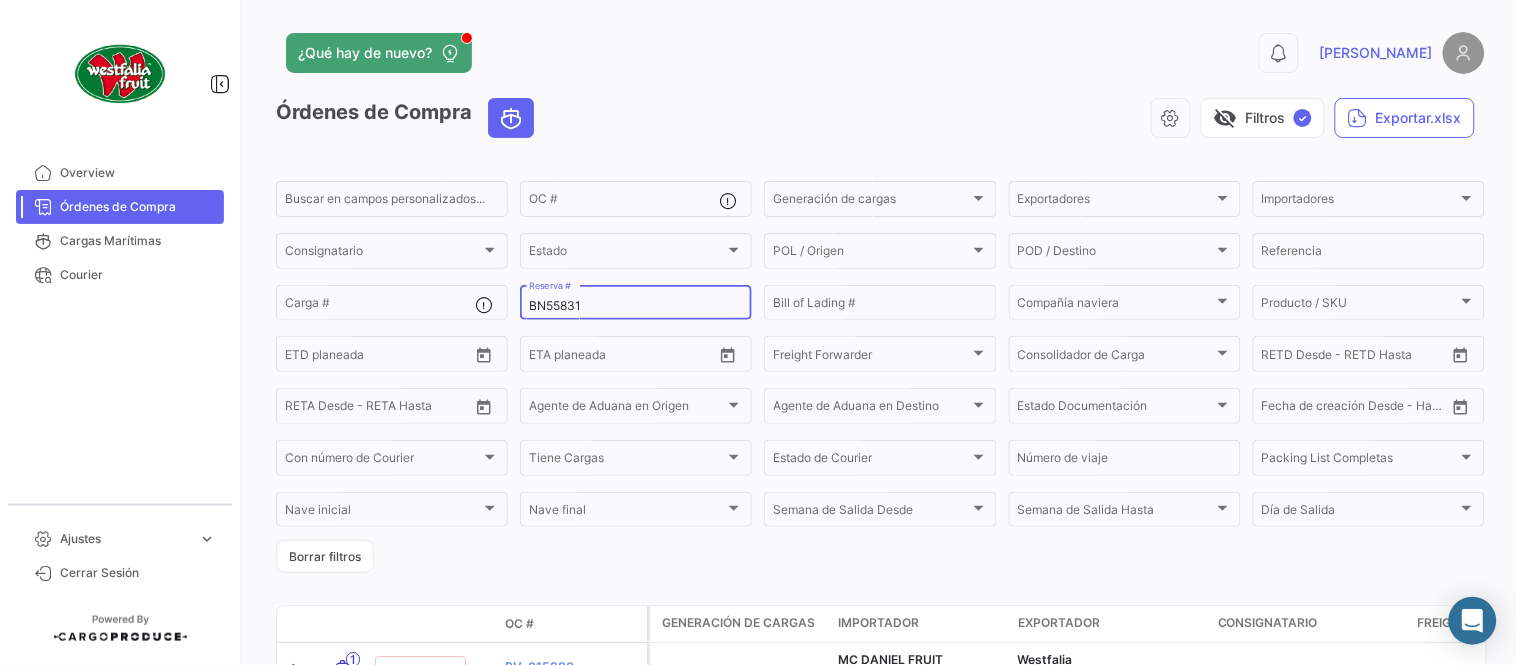 click on "BN55831" at bounding box center [636, 306] 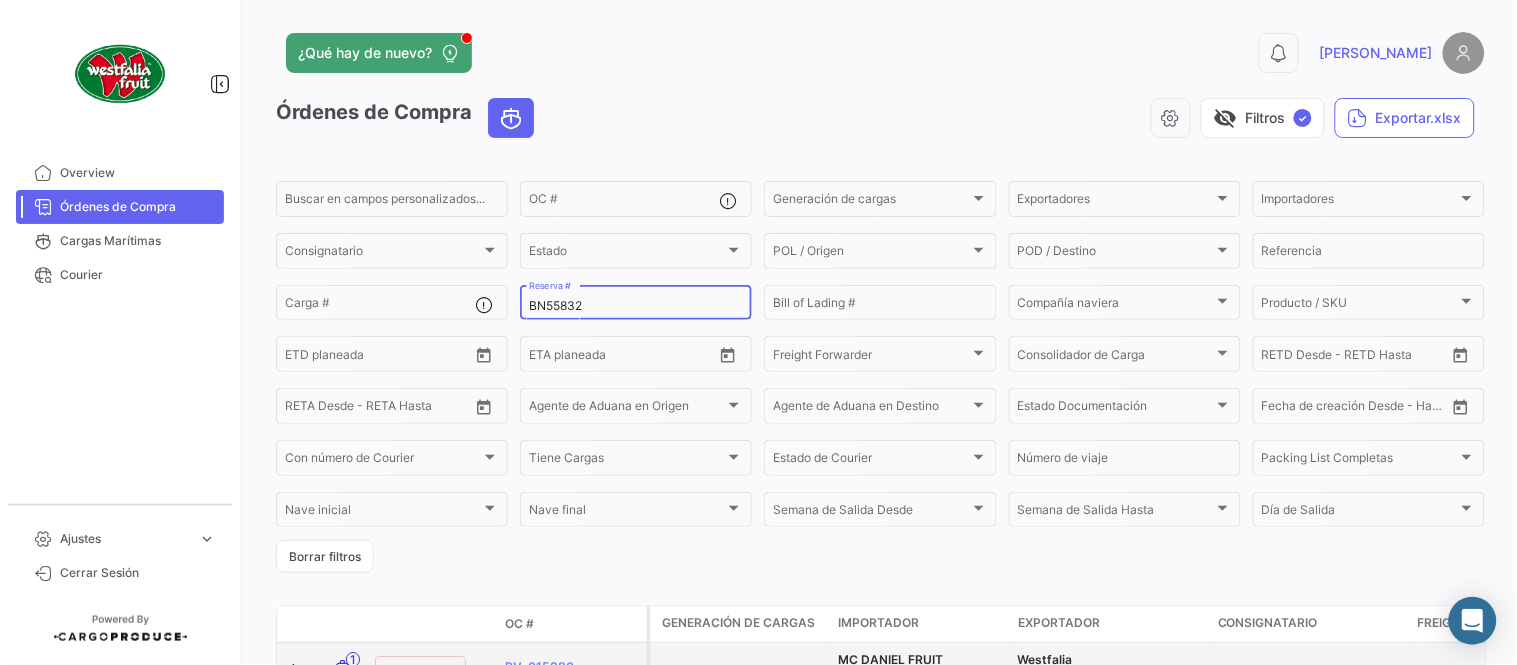 type on "BN55832" 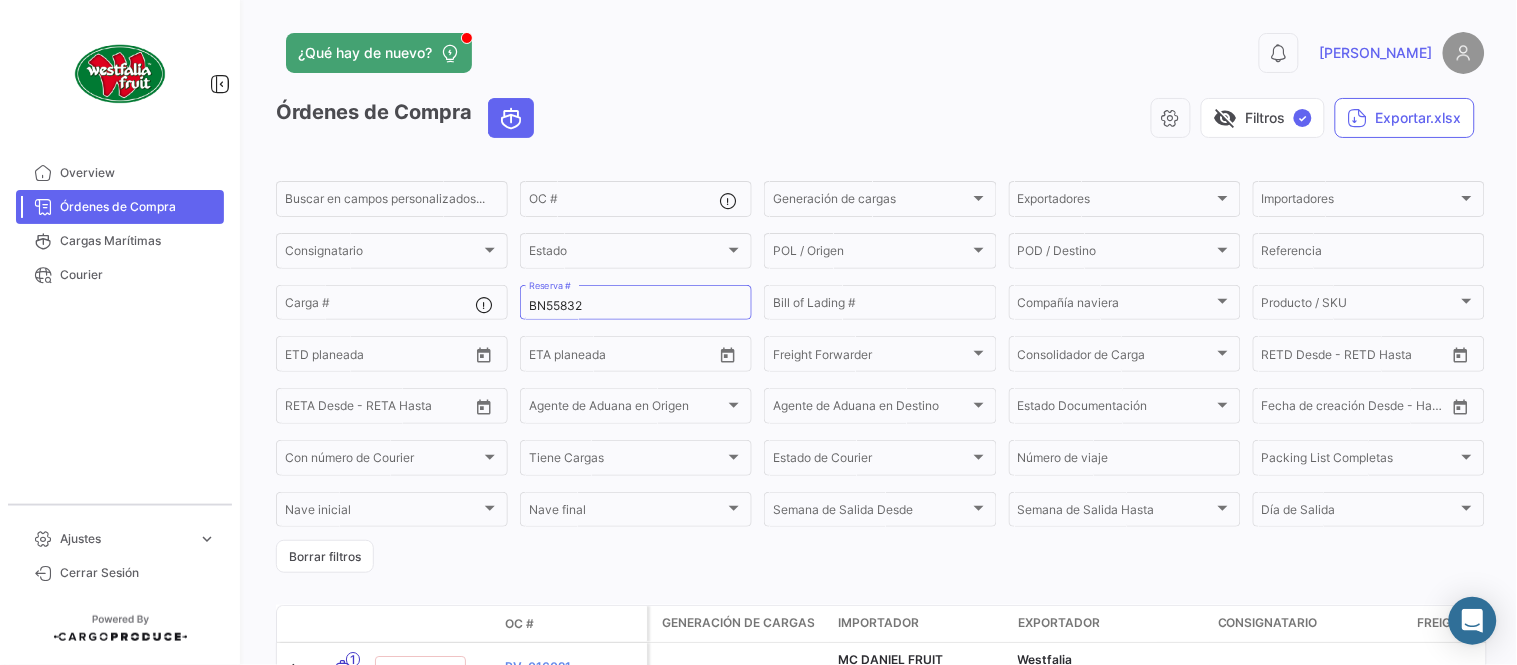 drag, startPoint x: 635, startPoint y: 538, endPoint x: 624, endPoint y: 531, distance: 13.038404 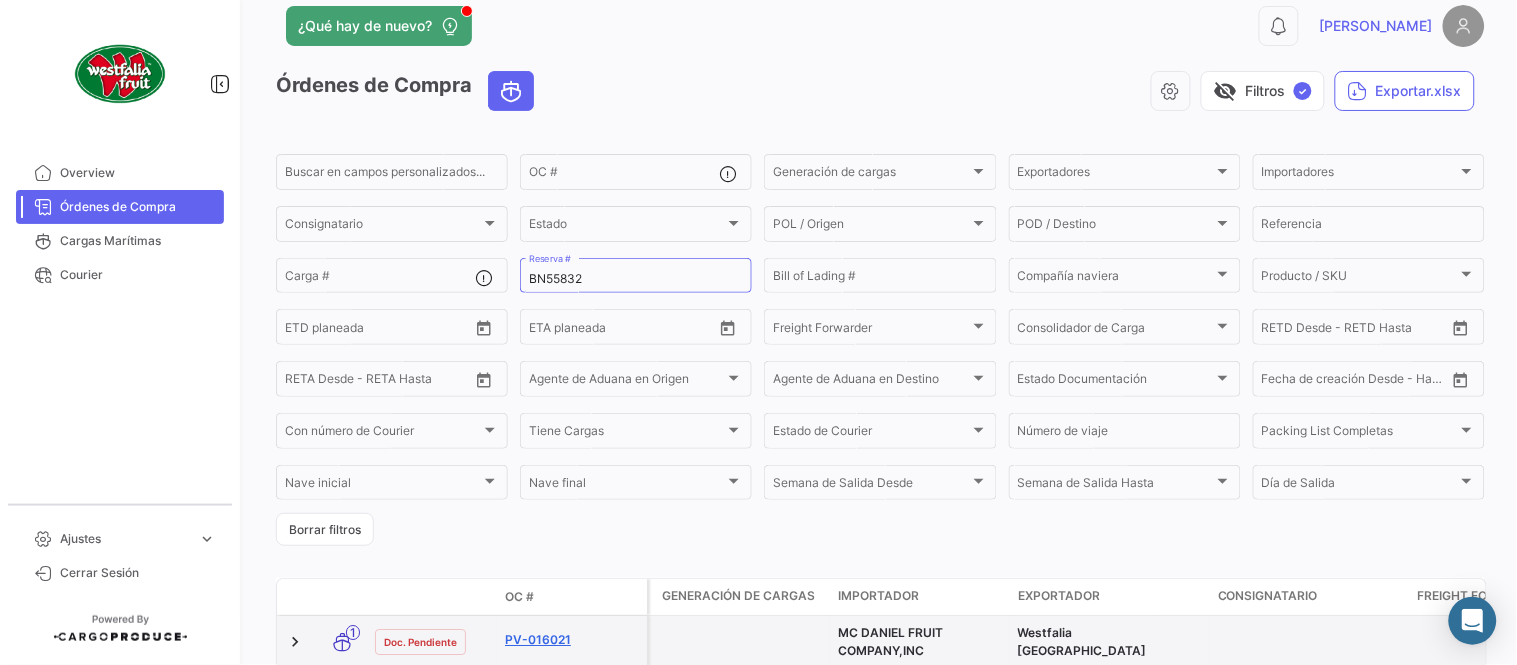 scroll, scrollTop: 111, scrollLeft: 0, axis: vertical 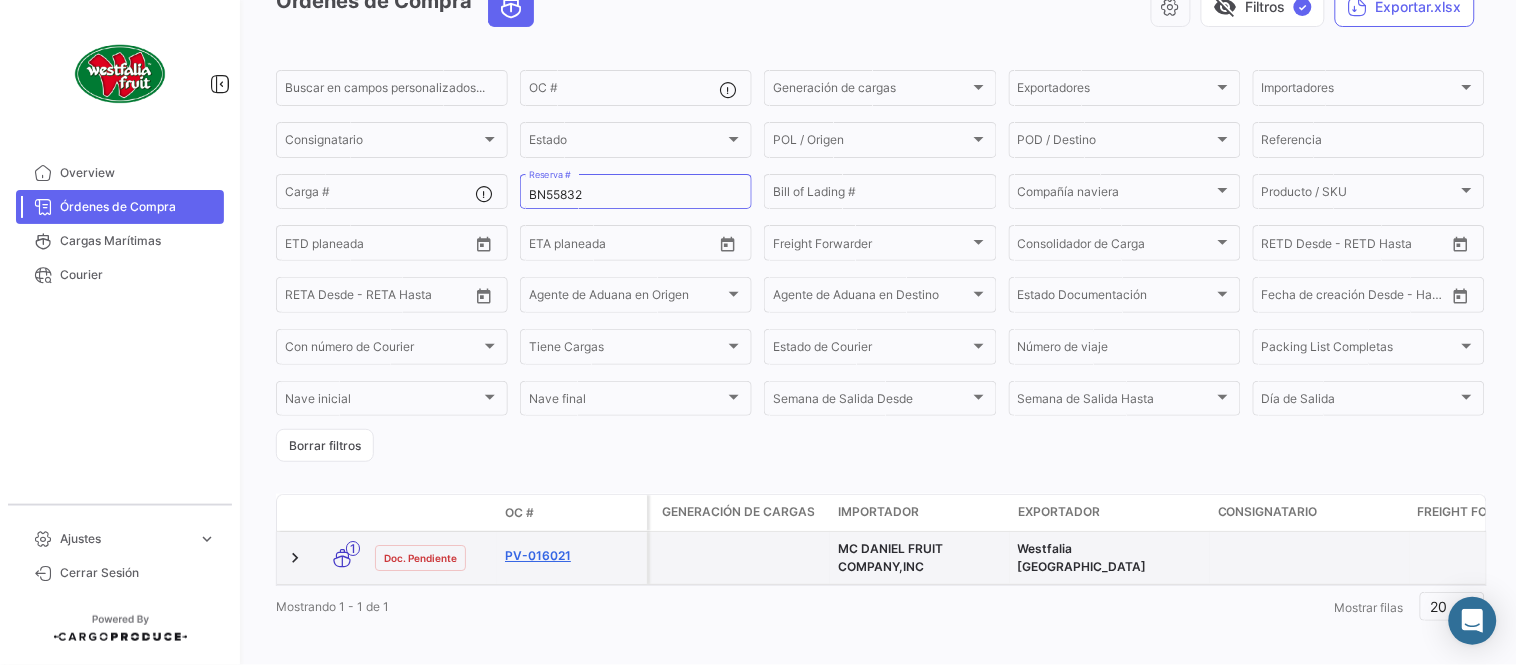 click on "PV-016021" 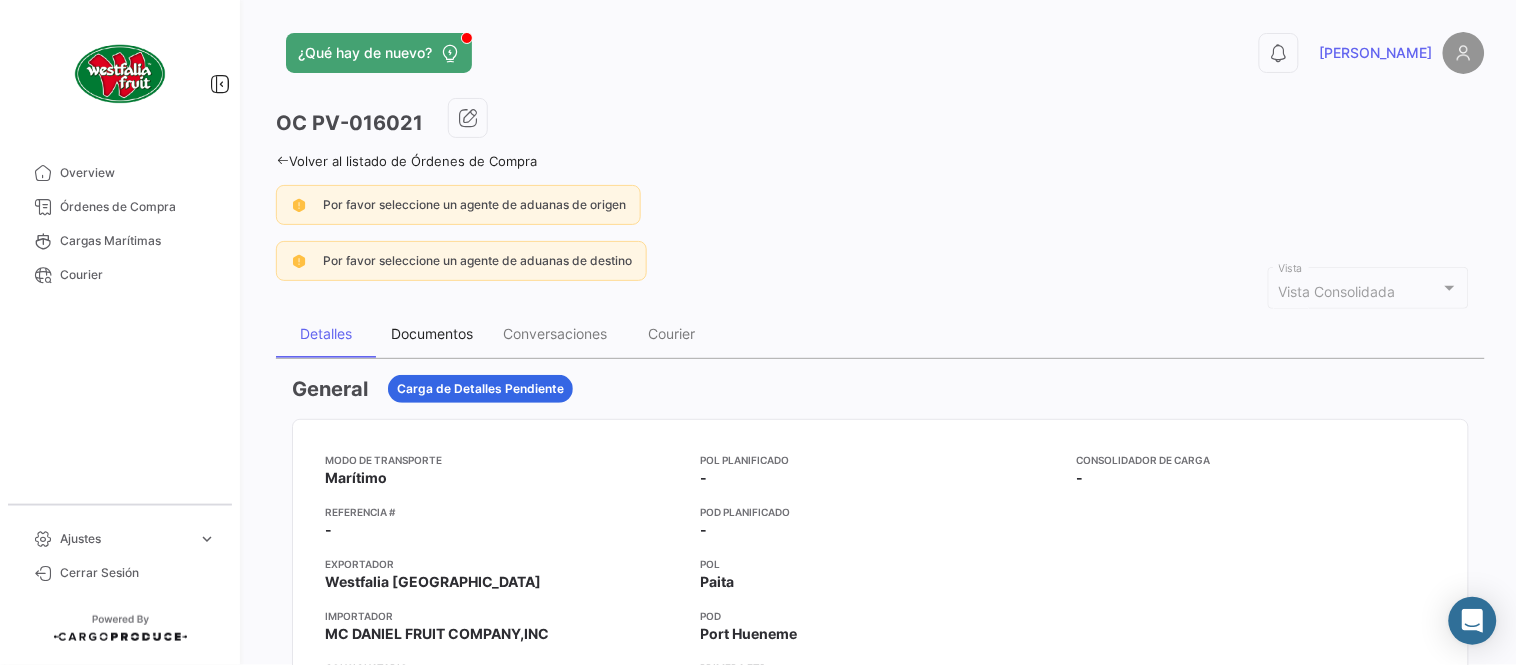 click on "Documentos" at bounding box center (432, 334) 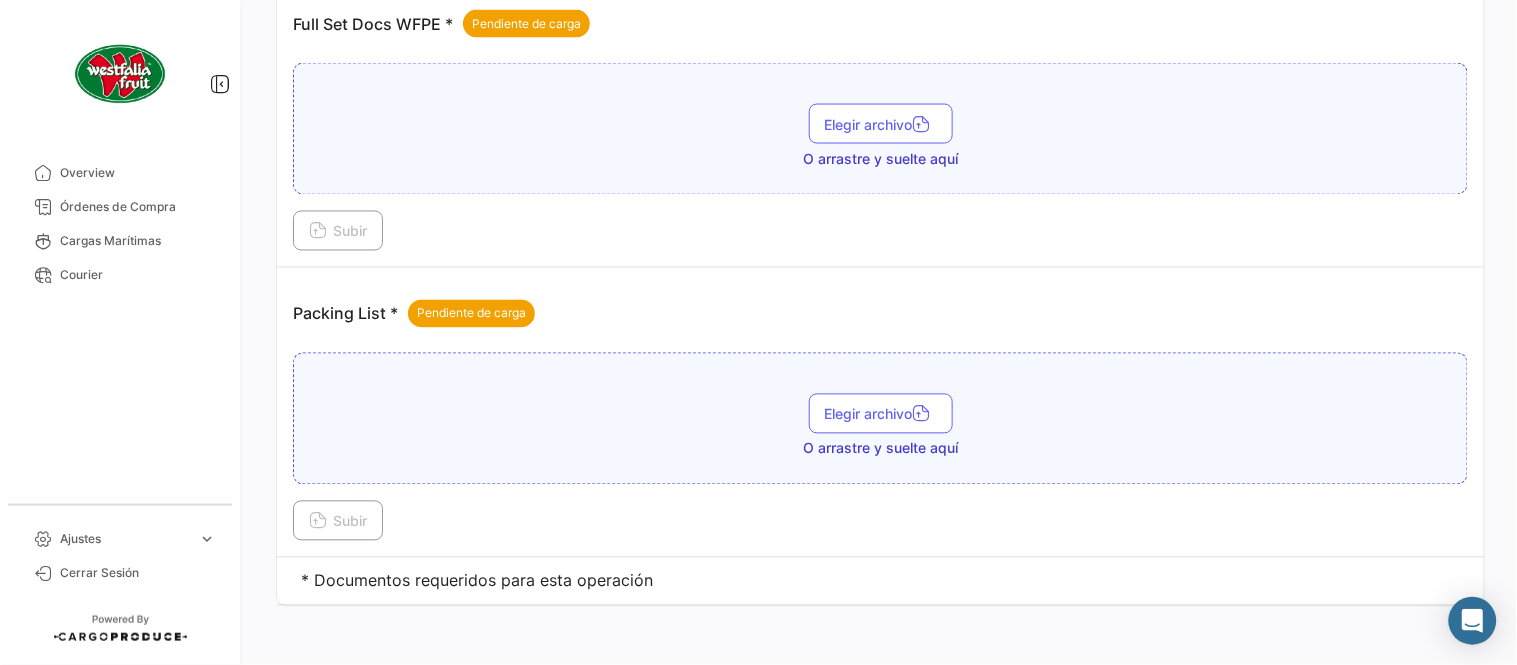 scroll, scrollTop: 806, scrollLeft: 0, axis: vertical 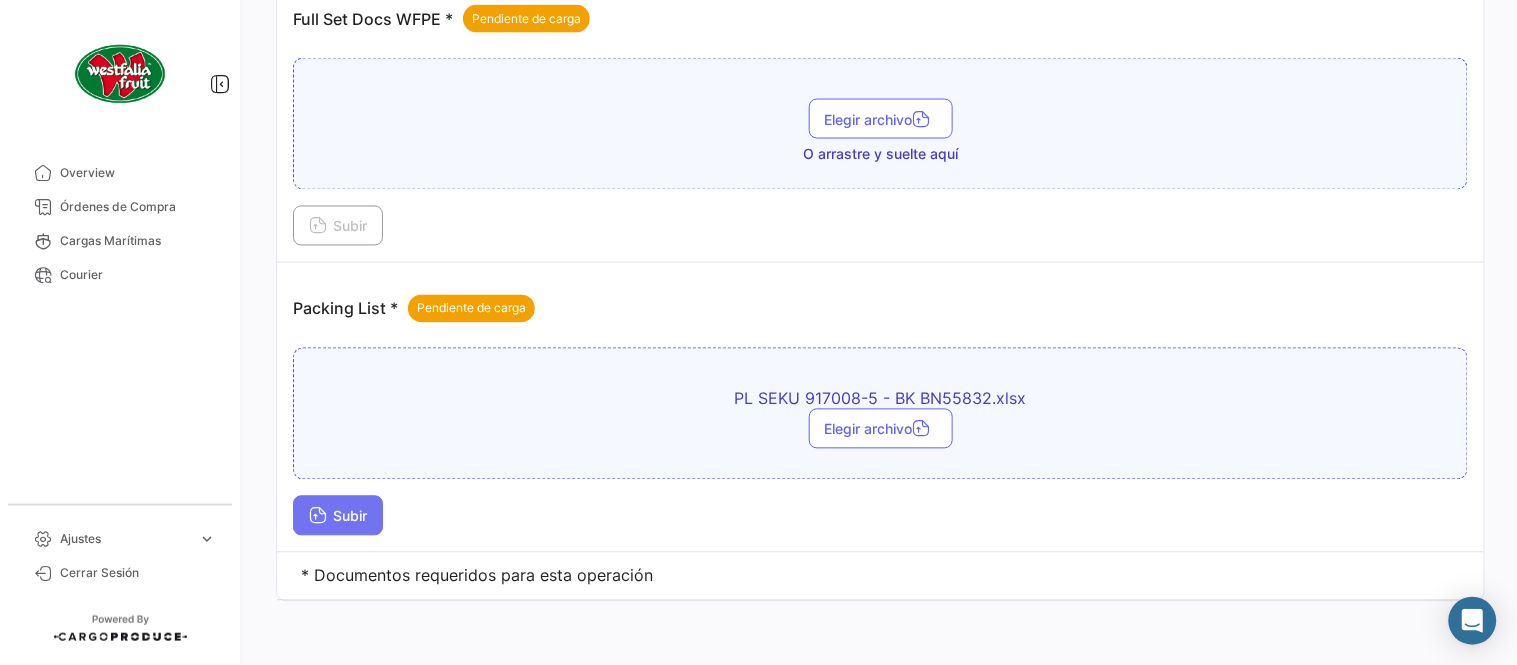 click on "Subir" at bounding box center [338, 516] 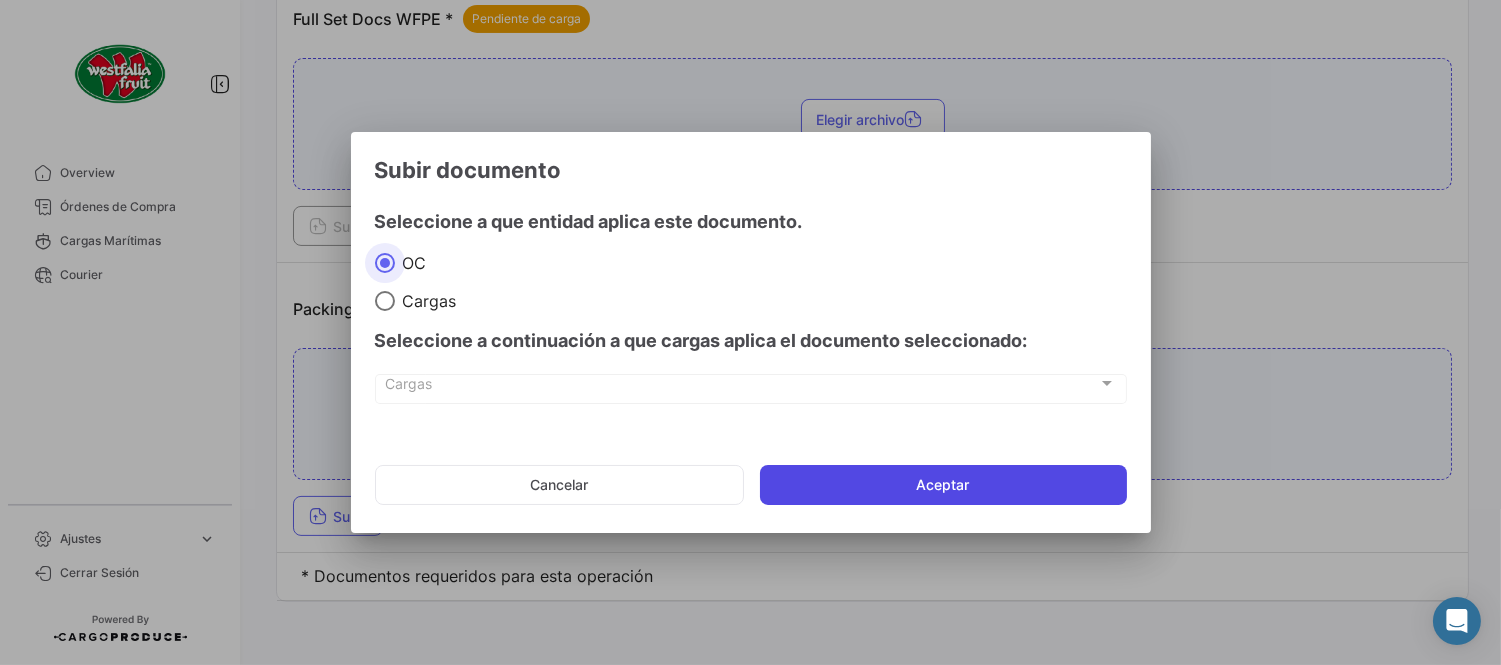 click on "Aceptar" 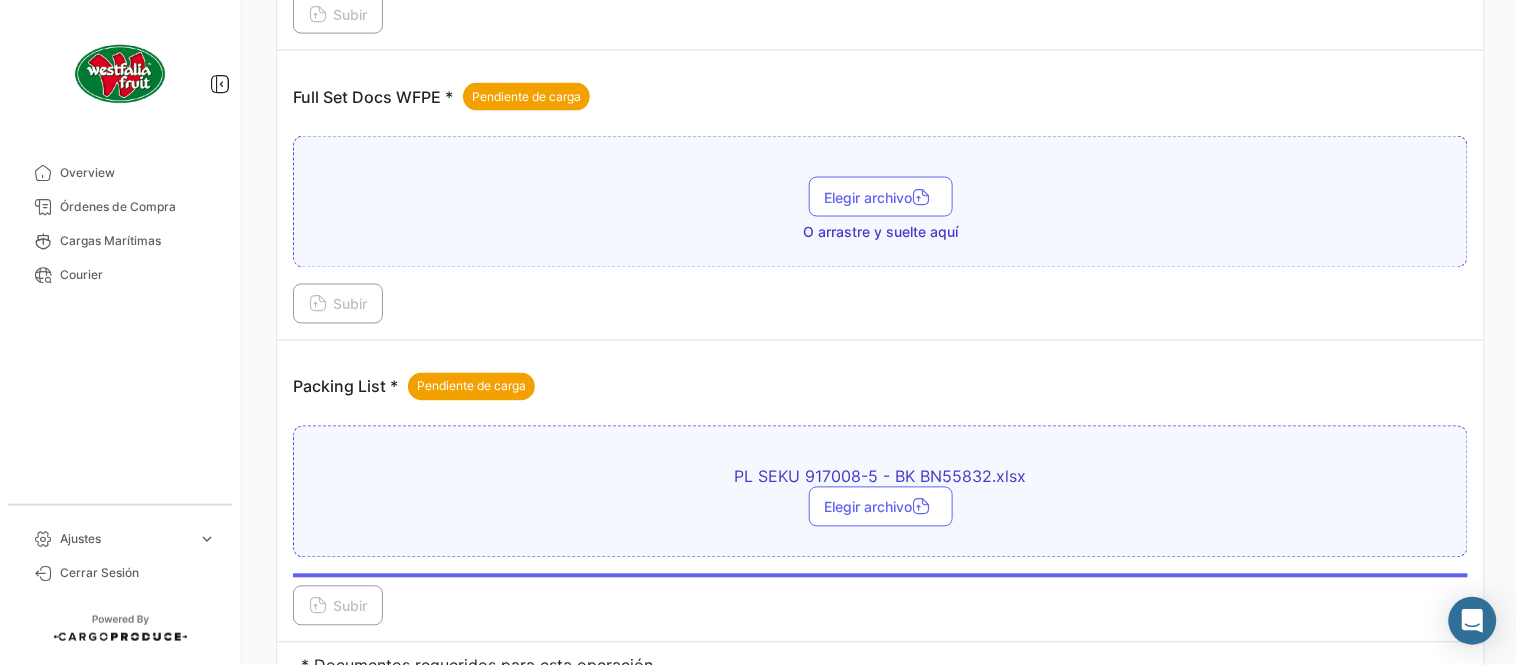 scroll, scrollTop: 695, scrollLeft: 0, axis: vertical 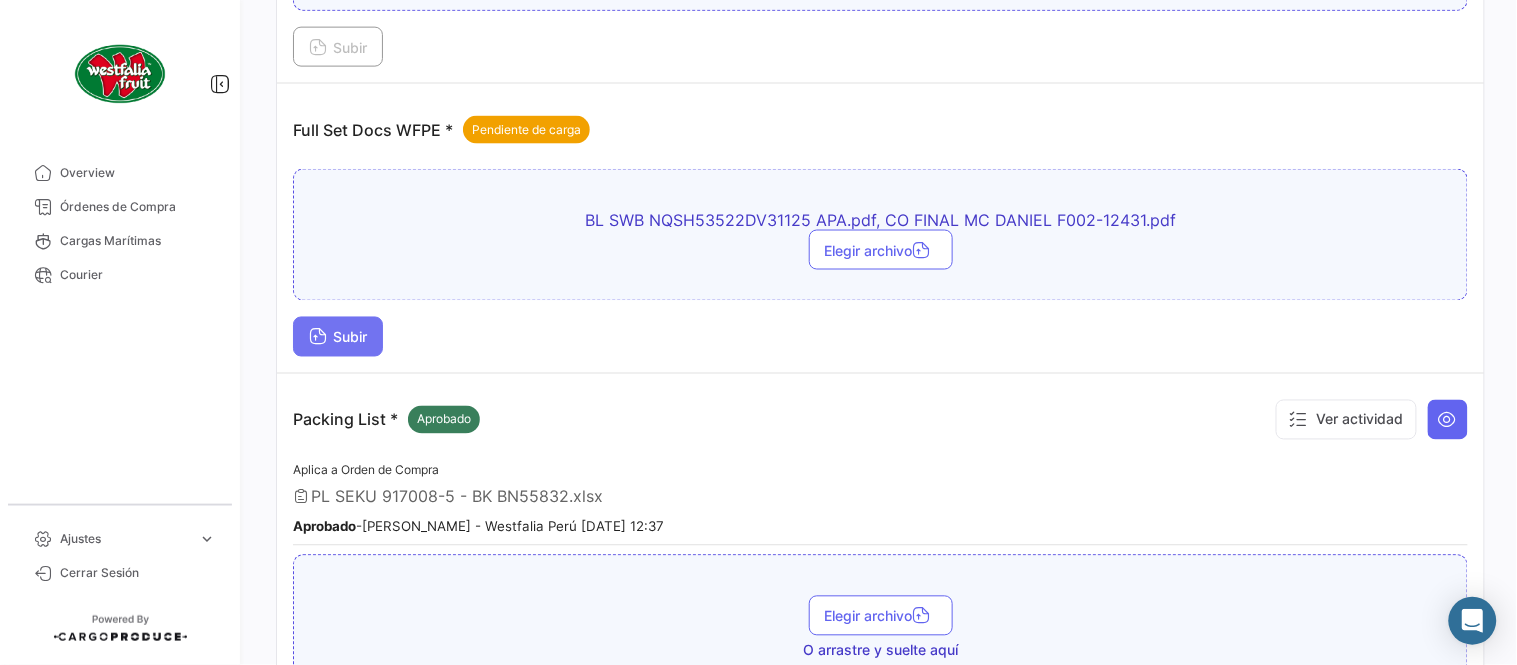 click on "Subir" at bounding box center (338, 337) 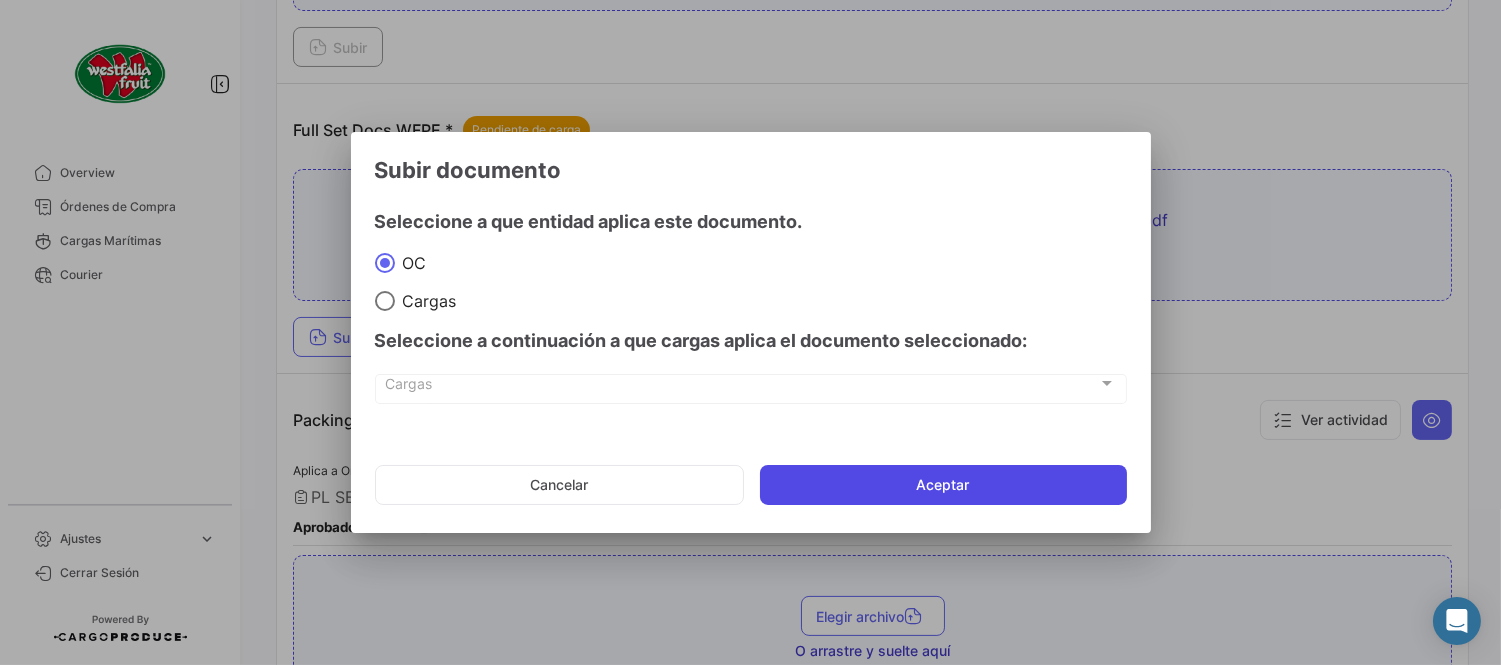 click on "Aceptar" 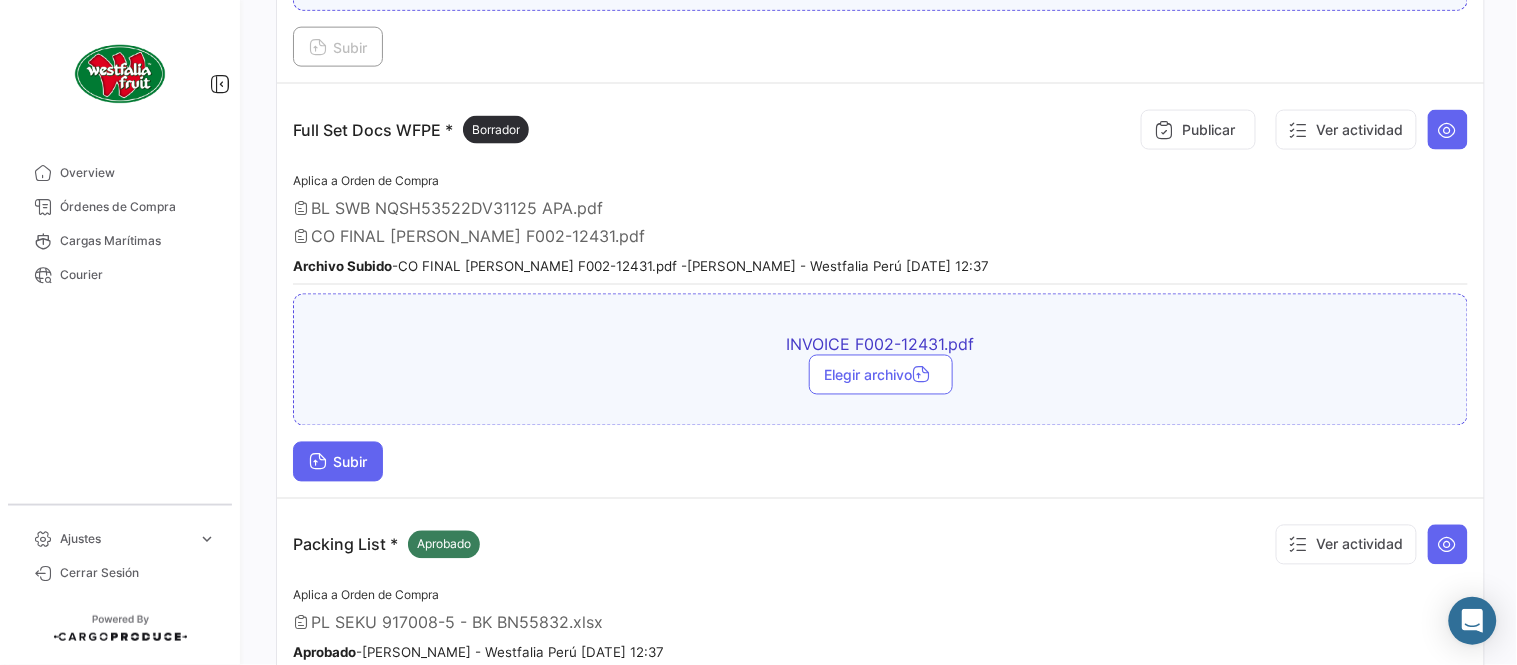 click on "Subir" at bounding box center (338, 462) 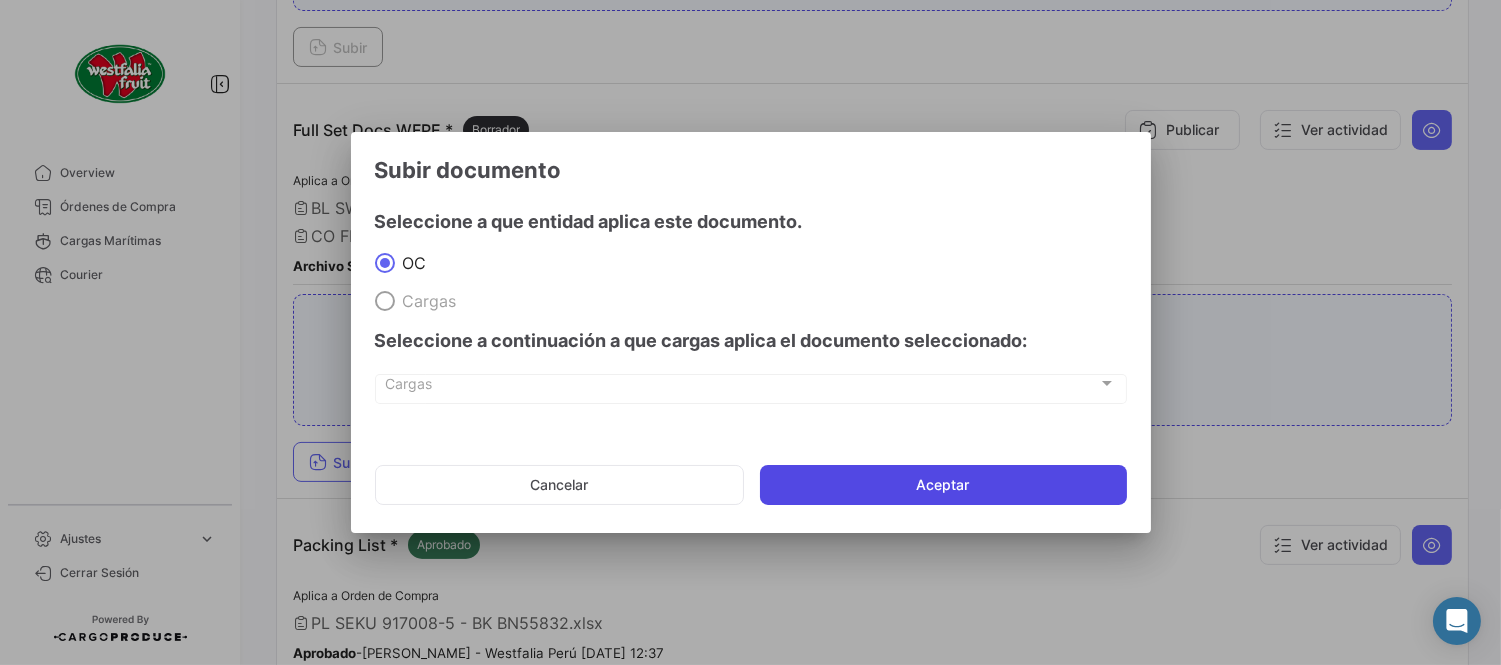 click on "Aceptar" 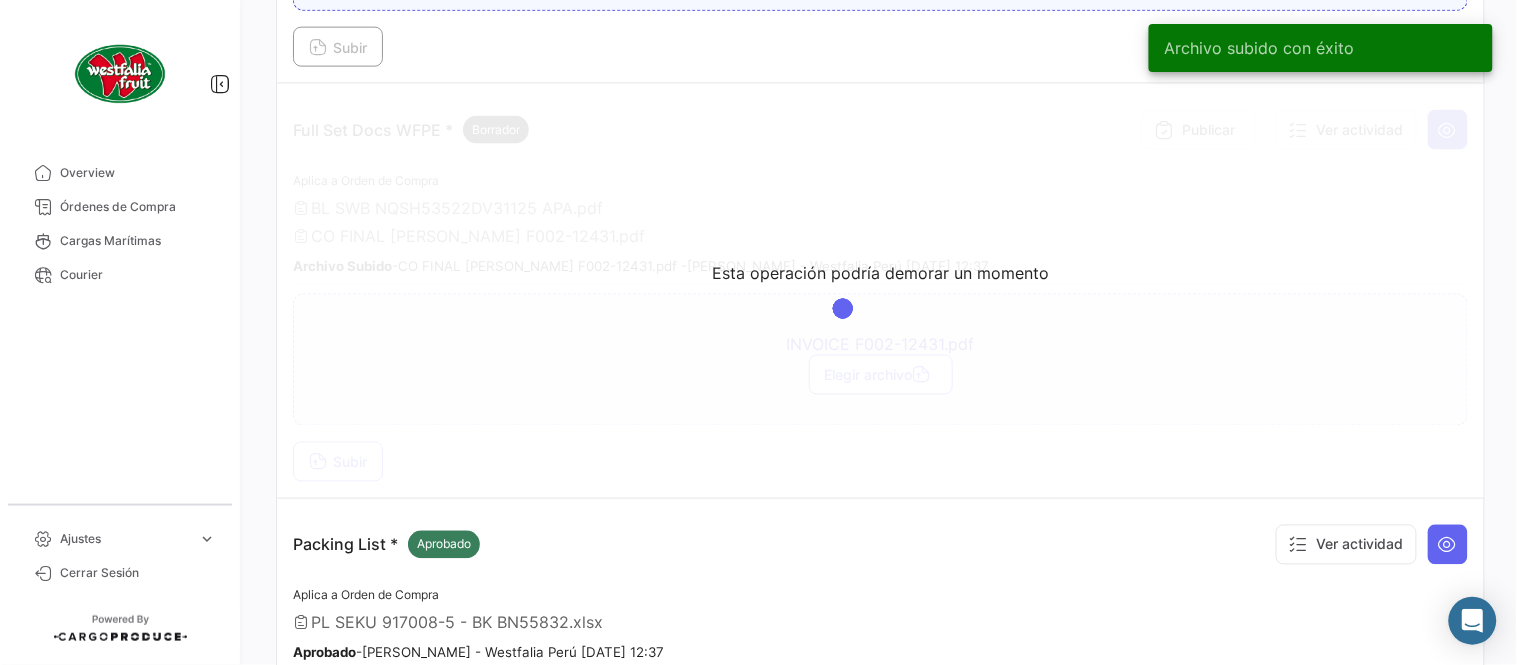 drag, startPoint x: 655, startPoint y: 368, endPoint x: 685, endPoint y: 355, distance: 32.695564 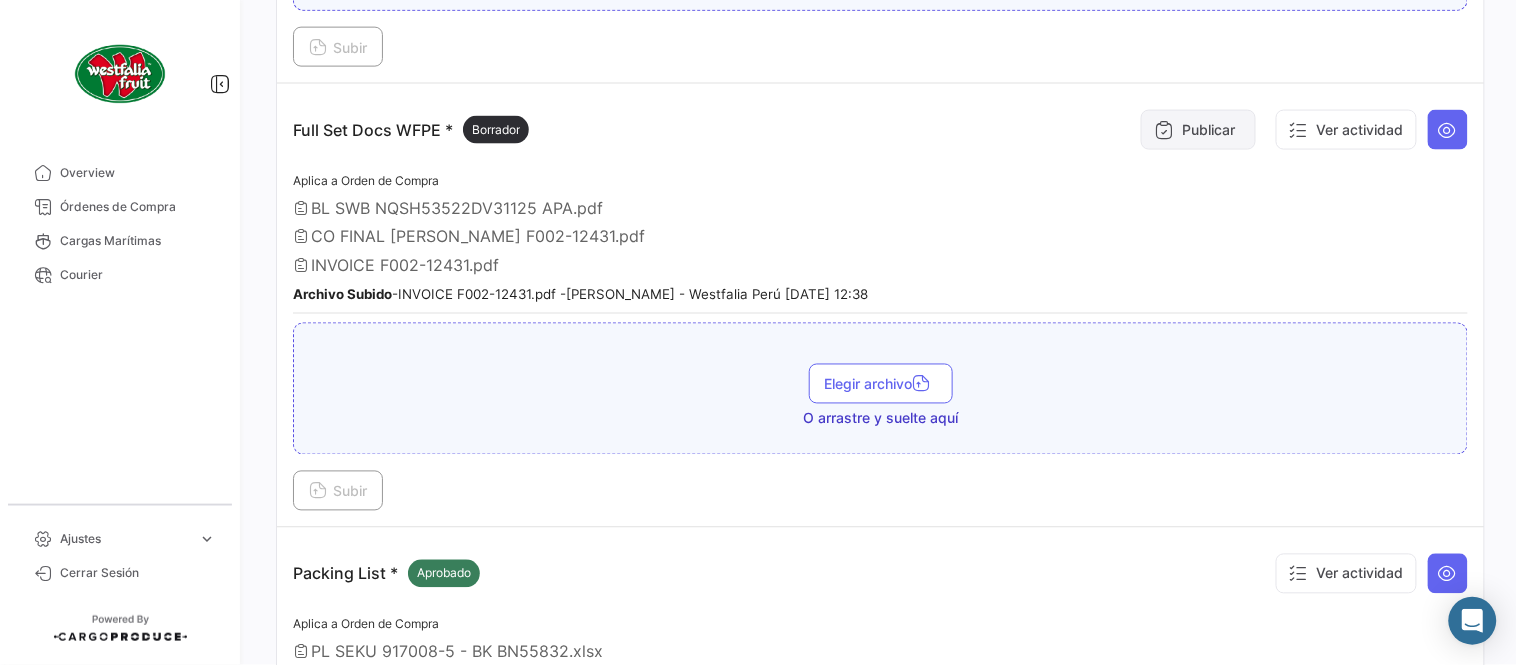 click on "Publicar" at bounding box center [1198, 130] 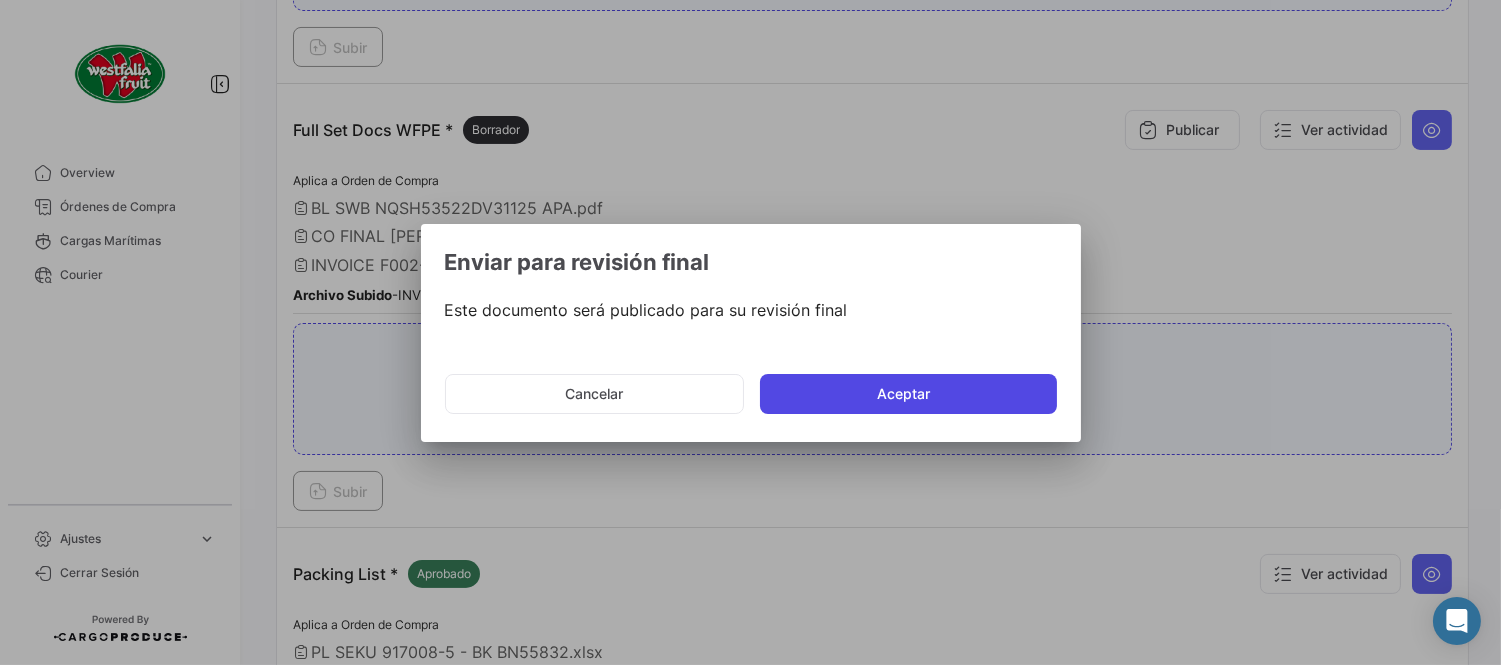 click on "Aceptar" 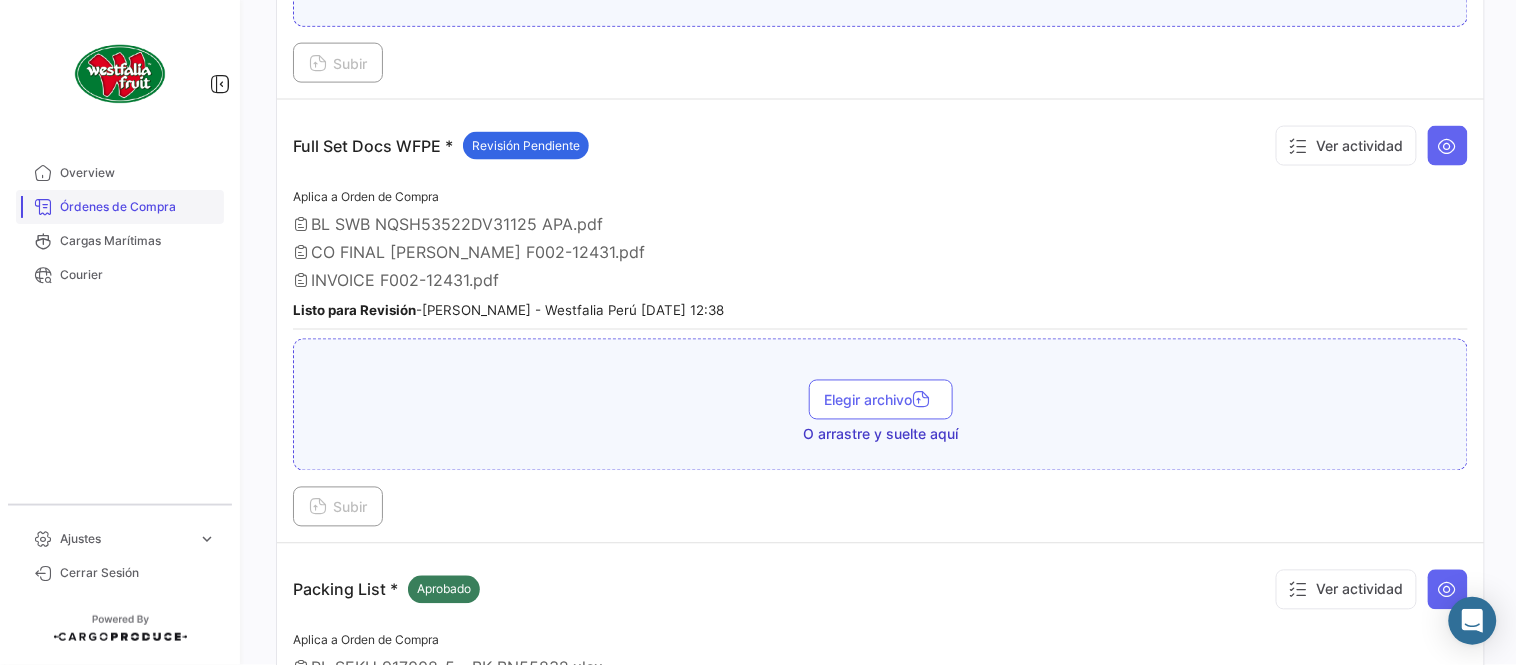 click on "Órdenes de Compra" at bounding box center (138, 207) 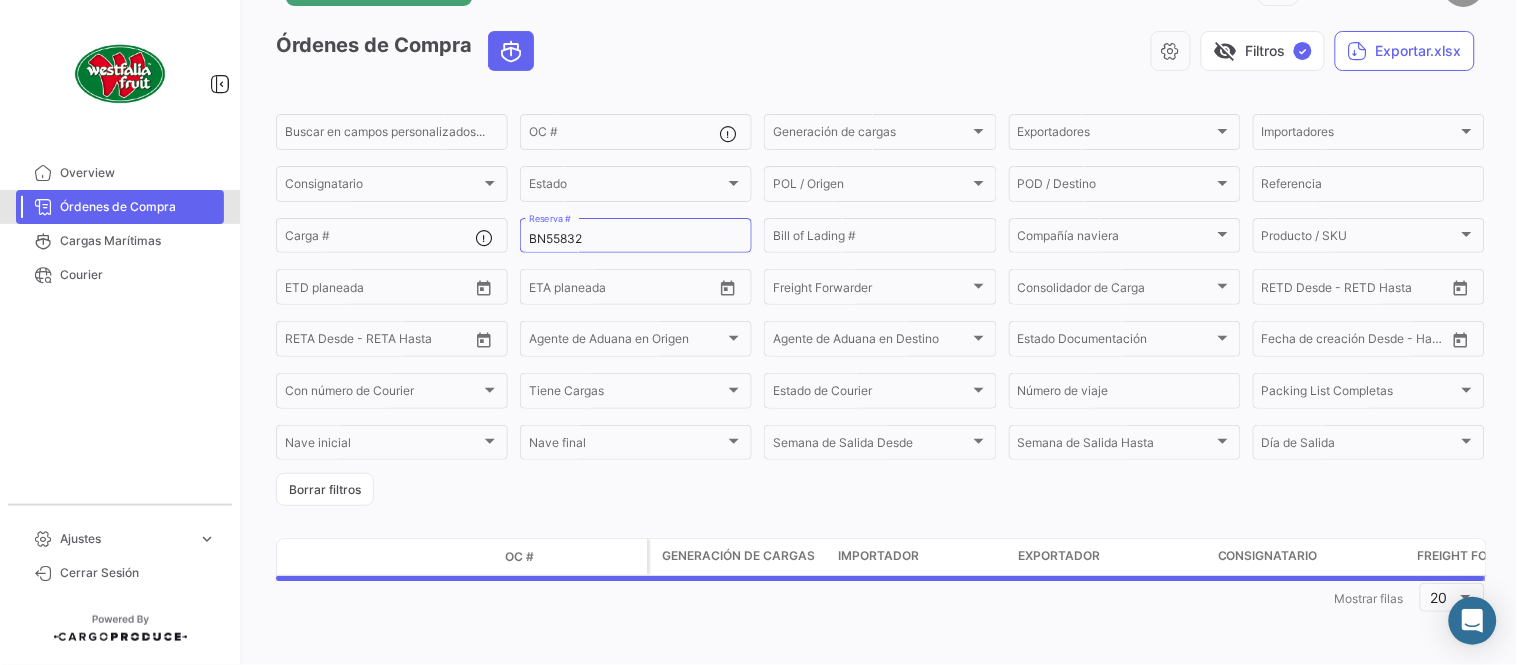 scroll, scrollTop: 0, scrollLeft: 0, axis: both 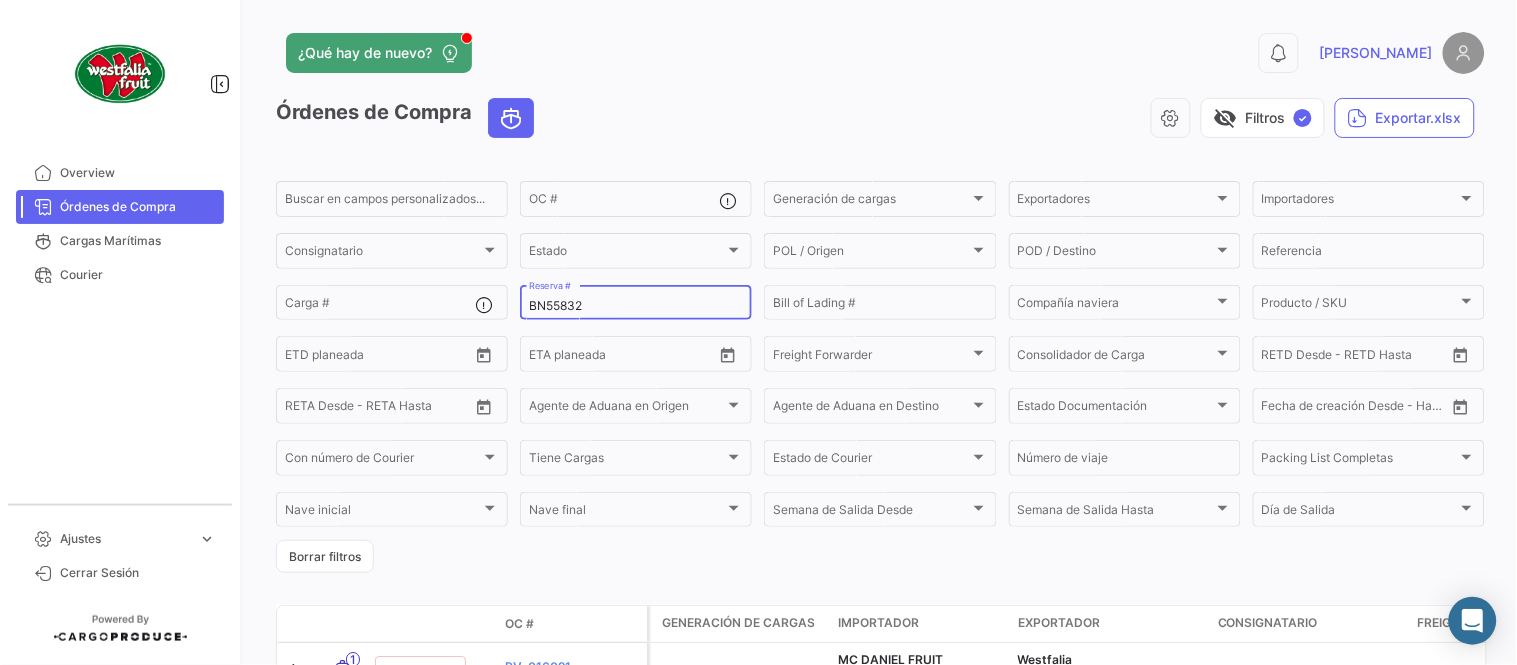 click on "BN55832" at bounding box center (636, 306) 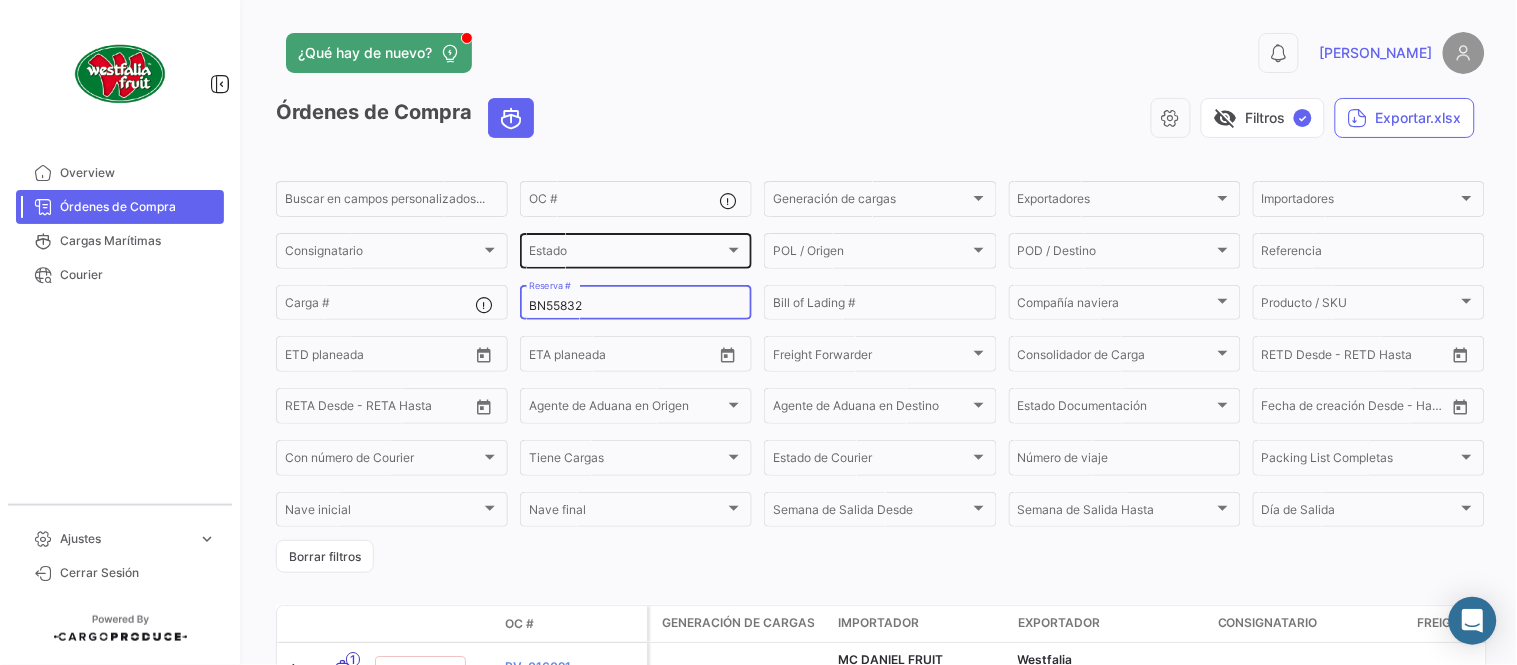 paste on "3" 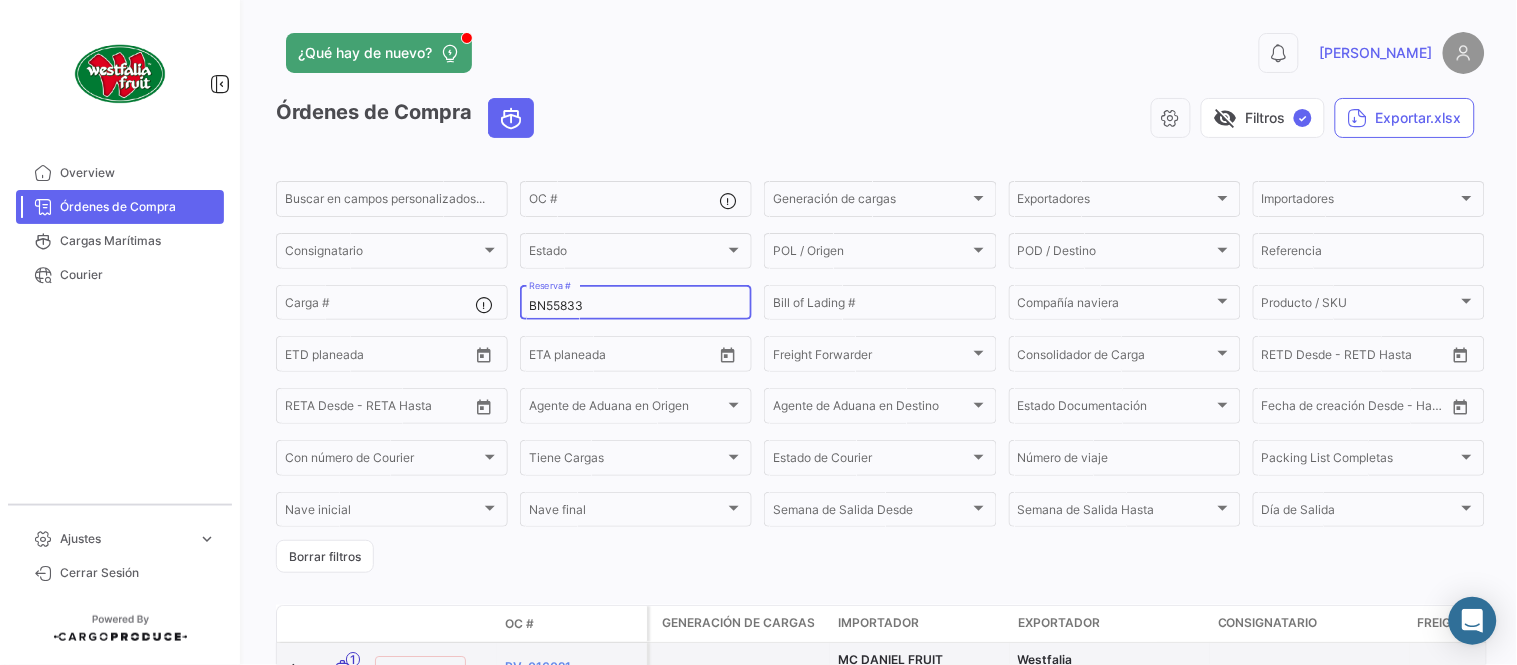 type on "BN55833" 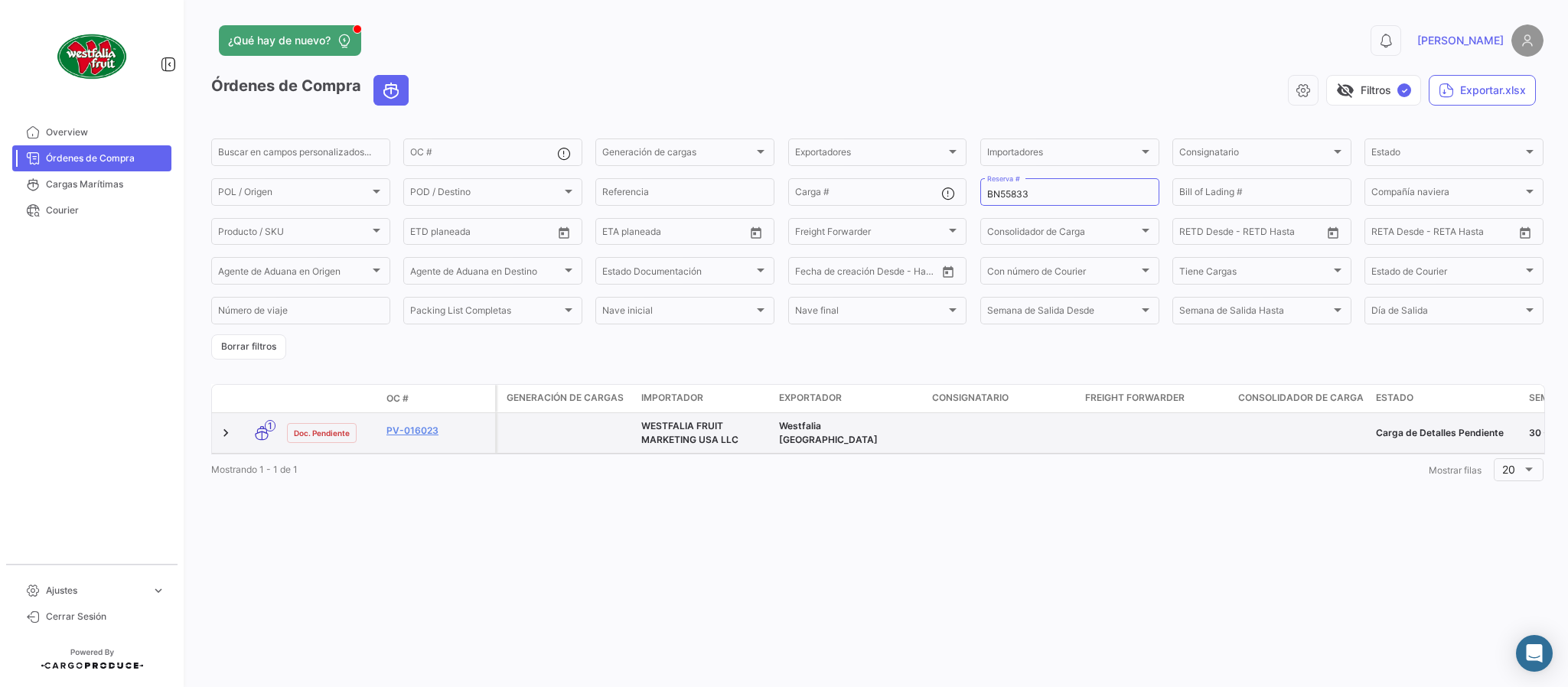 click on "¿Qué hay de nuevo?  0  [PERSON_NAME] de Compra   visibility_off   Filtros  ✓  Exportar.xlsx  Buscar en [PERSON_NAME] personalizados...  OC #  Generación [PERSON_NAME] Generación [PERSON_NAME] Exportadores Exportadores Importadores Importadores Consignatario Consignatario Estado Estado POL / Origen  POL / Origen  POD / Destino POD / Destino  Referencia  Carga # BN55833 Reserva # Bill of Lading # Compañía naviera Compañía naviera Producto / SKU Producto / SKU Desde –  ETD planeada  Desde –  ETA planeada  Freight Forwarder Freight Forwarder Consolidador de Carga Consolidador de Carga Desde –  RETD Desde - RETD Hasta  Desde –  [PERSON_NAME] Desde - [PERSON_NAME] Hasta  Agente de Aduana en Origen Agente de Aduana en Origen Agente de Aduana en Destino Agente de Aduana en Destino Estado Documentación Estado Documentación Desde –  Fecha de creación Desde - Hasta  Con número de Courier Con número de Courier Tiene Cargas Tiene Cargas Estado de Courier Estado de Courier Número de viaje Packing List Completas [PERSON_NAME] inicial 1" 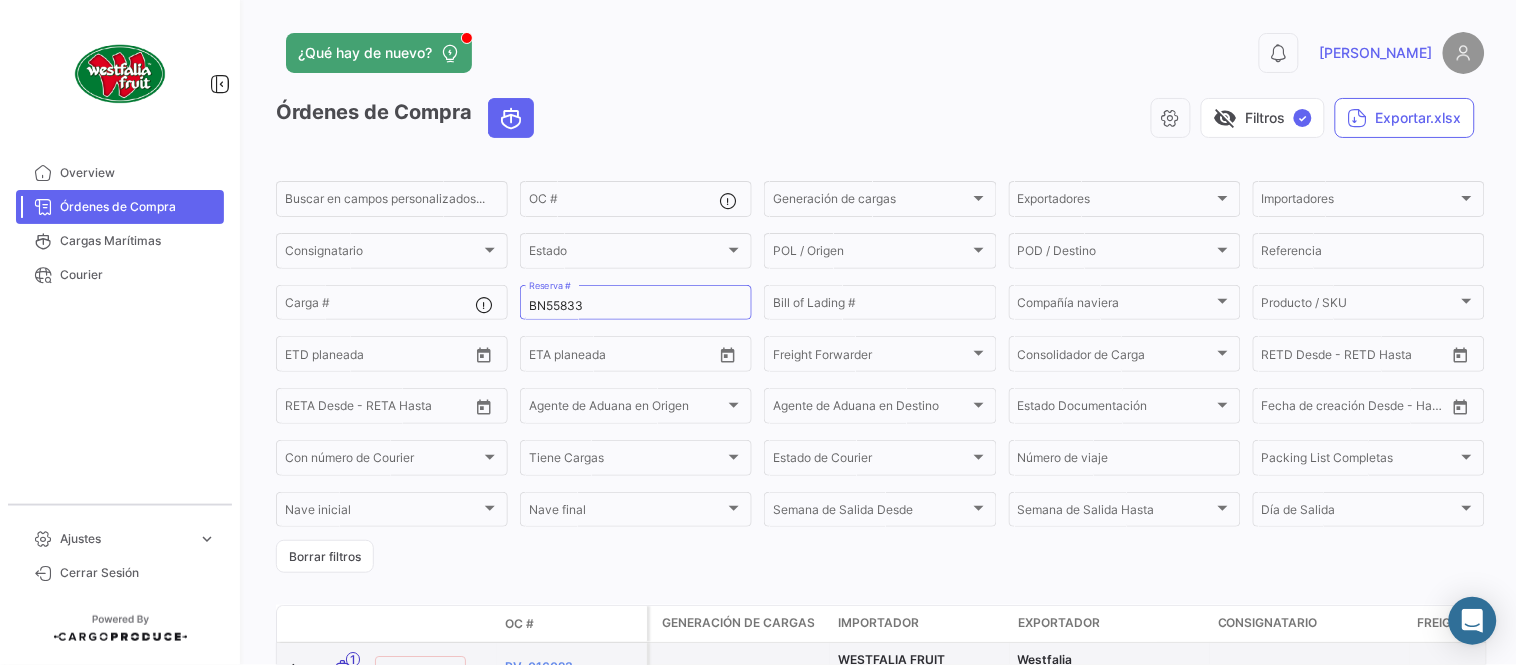 click on "¿Qué hay de nuevo?  0  [PERSON_NAME] de Compra   visibility_off   Filtros  ✓  Exportar.xlsx  Buscar en [PERSON_NAME] personalizados...  OC #  Generación [PERSON_NAME] Generación [PERSON_NAME] Exportadores Exportadores Importadores Importadores Consignatario Consignatario Estado Estado POL / Origen  POL / Origen  POD / Destino POD / Destino  Referencia  Carga # BN55833 Reserva # Bill of Lading # Compañía naviera Compañía naviera Producto / SKU Producto / SKU Desde –  ETD planeada  Desde –  ETA planeada  Freight Forwarder Freight Forwarder Consolidador de Carga Consolidador de Carga Desde –  RETD Desde - RETD Hasta  Desde –  [PERSON_NAME] Desde - [PERSON_NAME] Hasta  Agente de Aduana en Origen Agente de Aduana en Origen Agente de Aduana en Destino Agente de Aduana en Destino Estado Documentación Estado Documentación Desde –  Fecha de creación Desde - Hasta  Con número de Courier Con número de Courier Tiene Cargas Tiene Cargas Estado de Courier Estado de Courier Número de viaje Packing List Completas [PERSON_NAME] inicial 1" 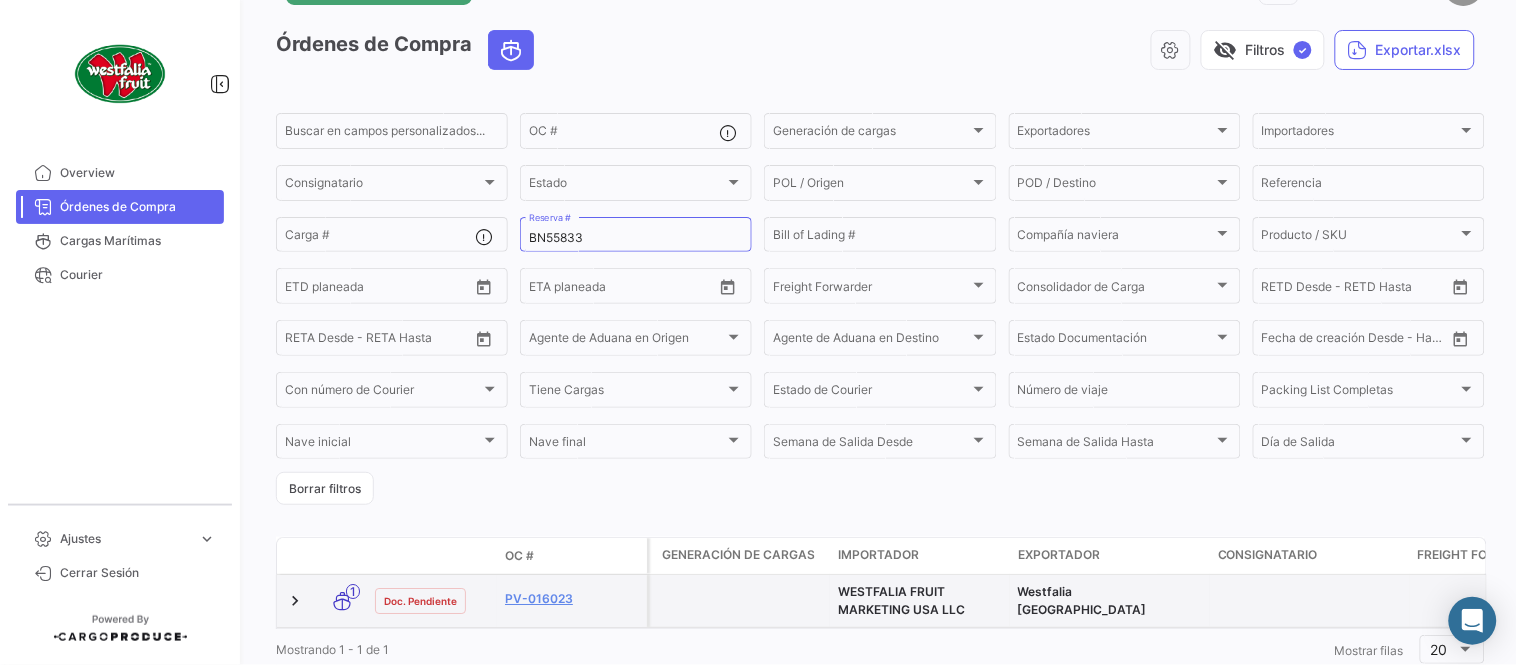 scroll, scrollTop: 136, scrollLeft: 0, axis: vertical 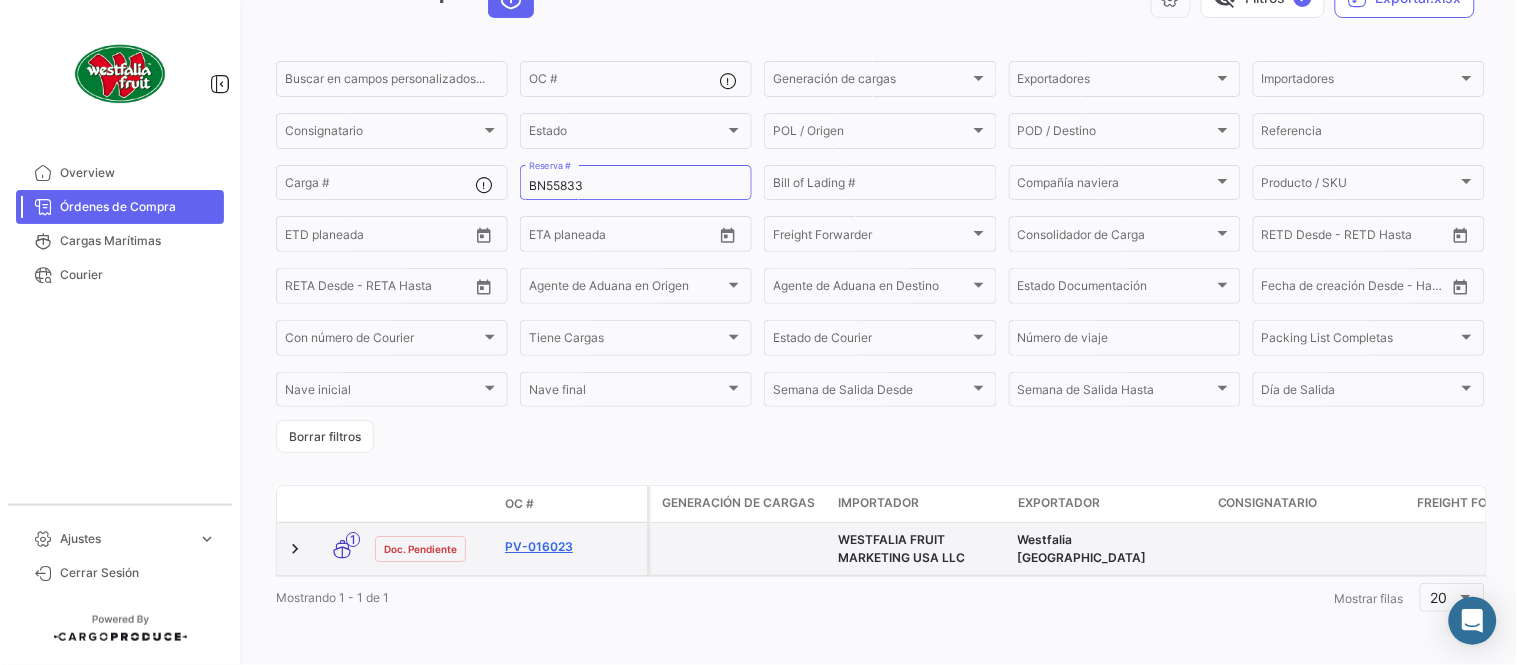 click on "PV-016023" 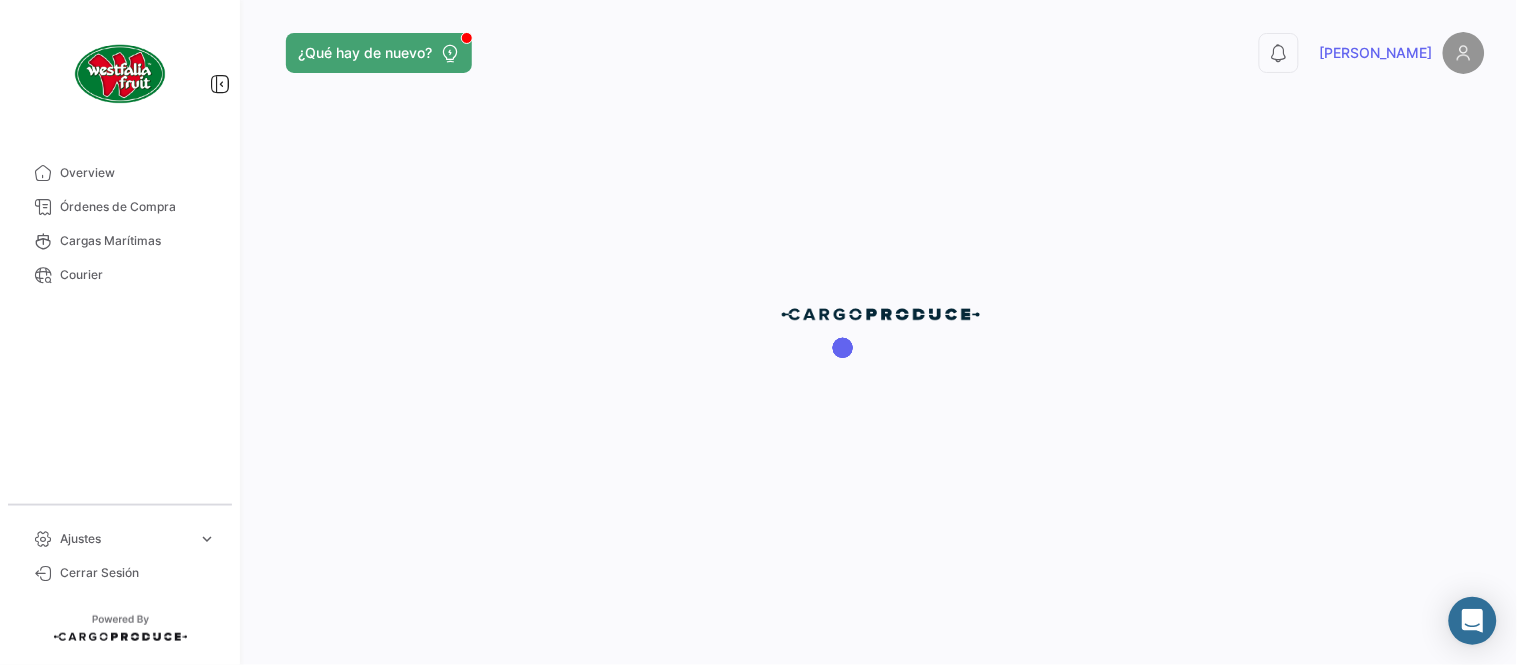 scroll, scrollTop: 0, scrollLeft: 0, axis: both 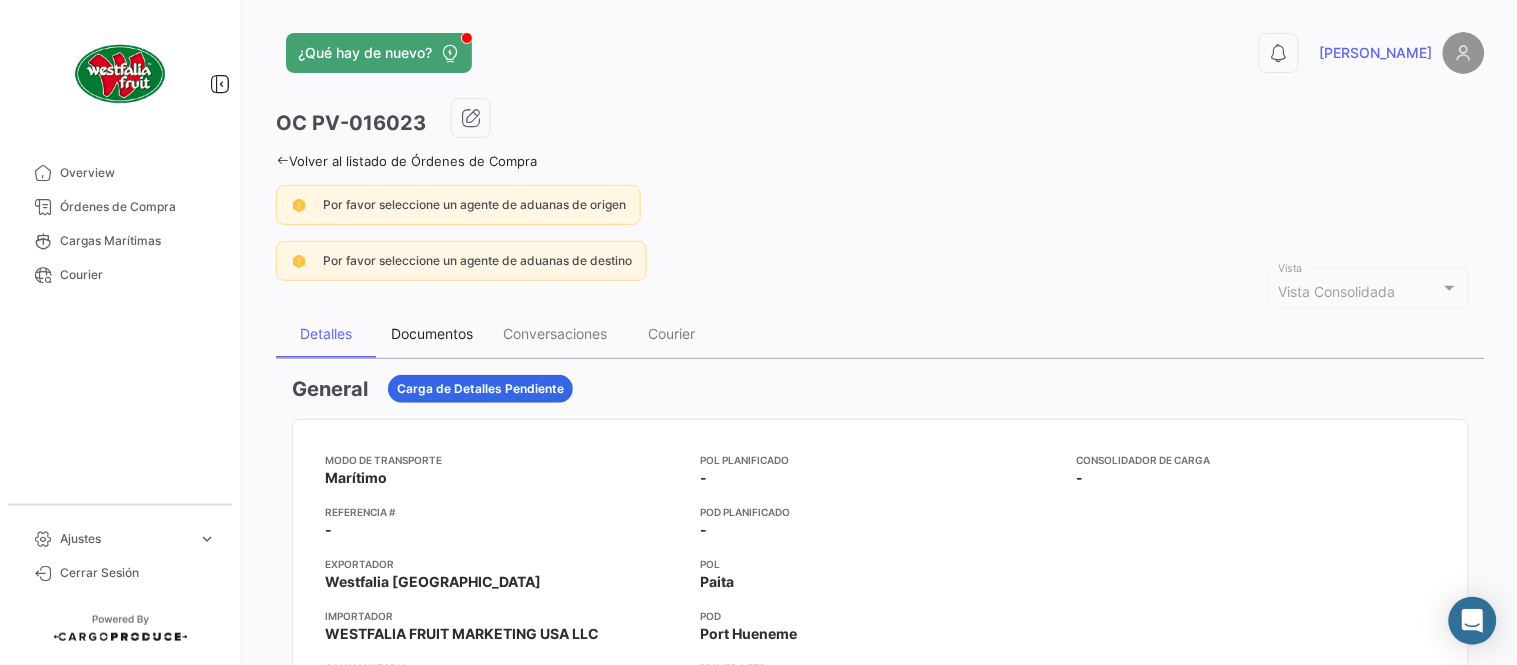click on "Documentos" at bounding box center [432, 333] 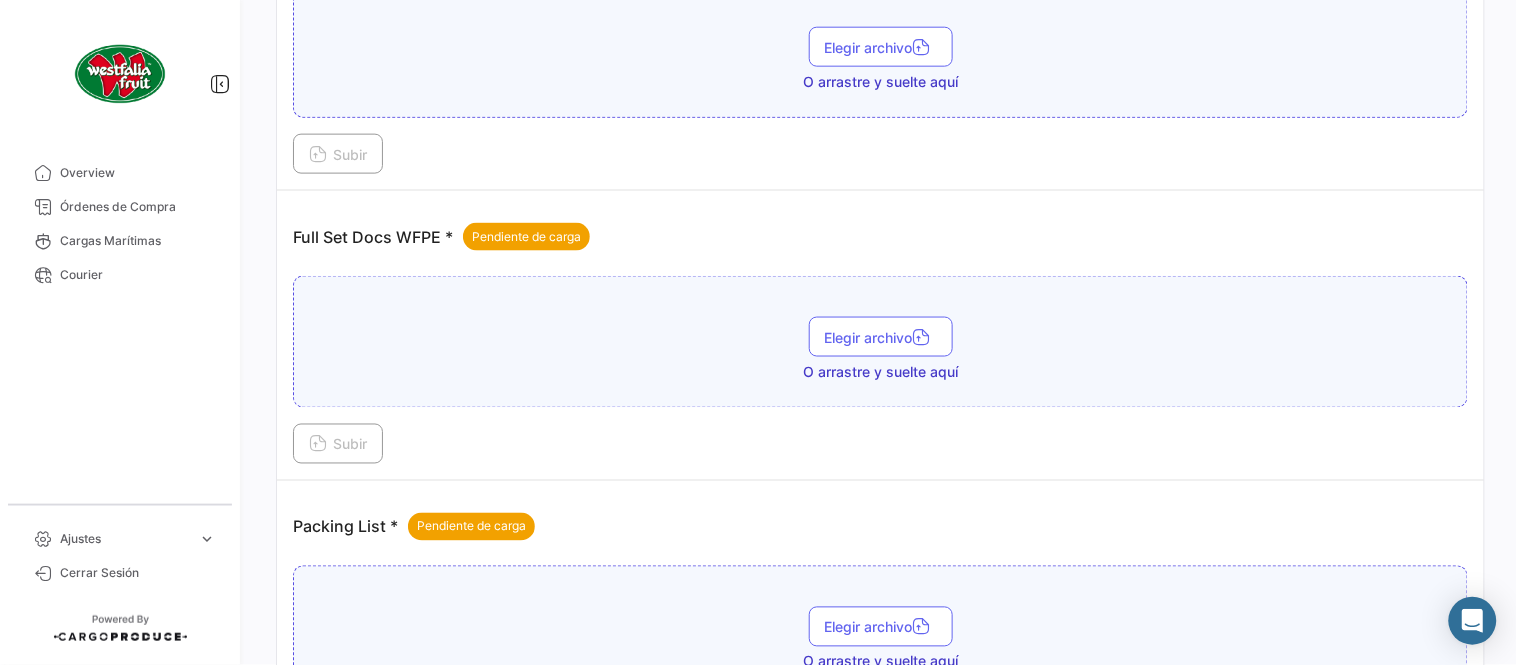 scroll, scrollTop: 806, scrollLeft: 0, axis: vertical 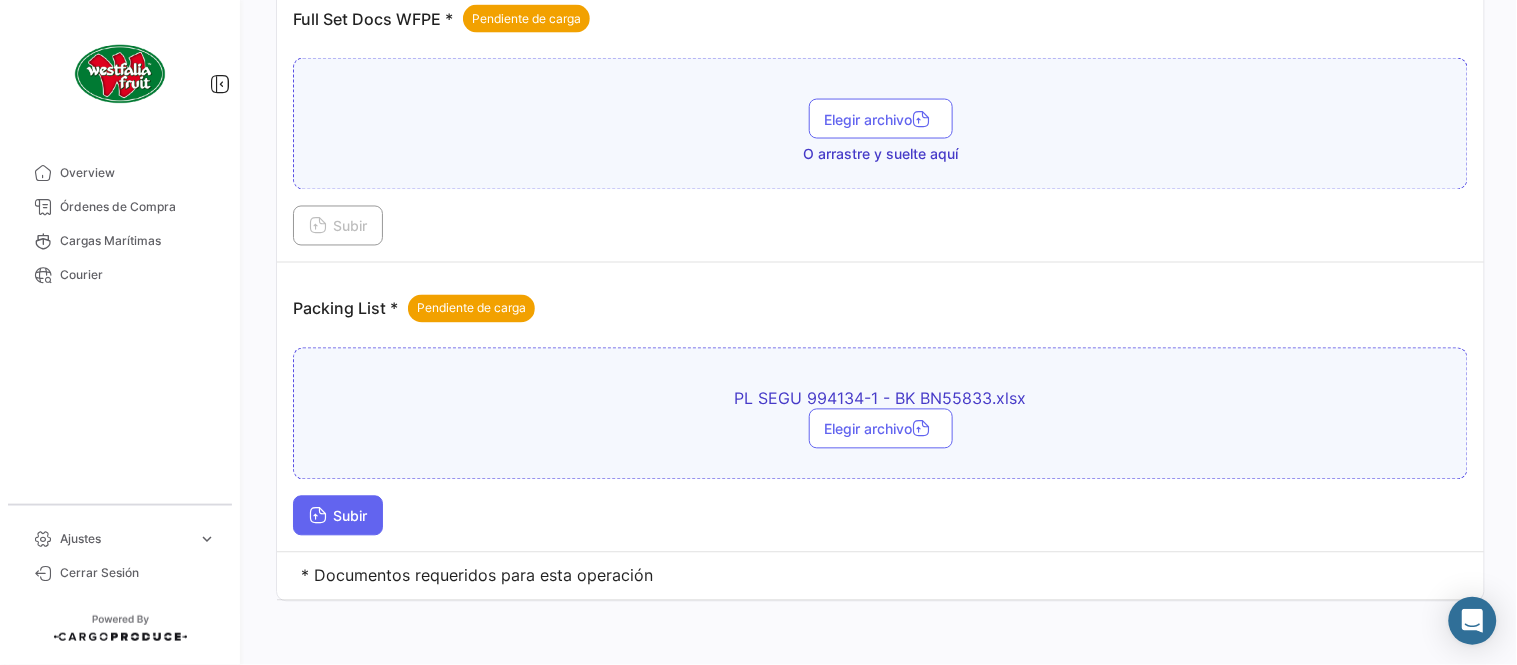 click on "Subir" at bounding box center (338, 516) 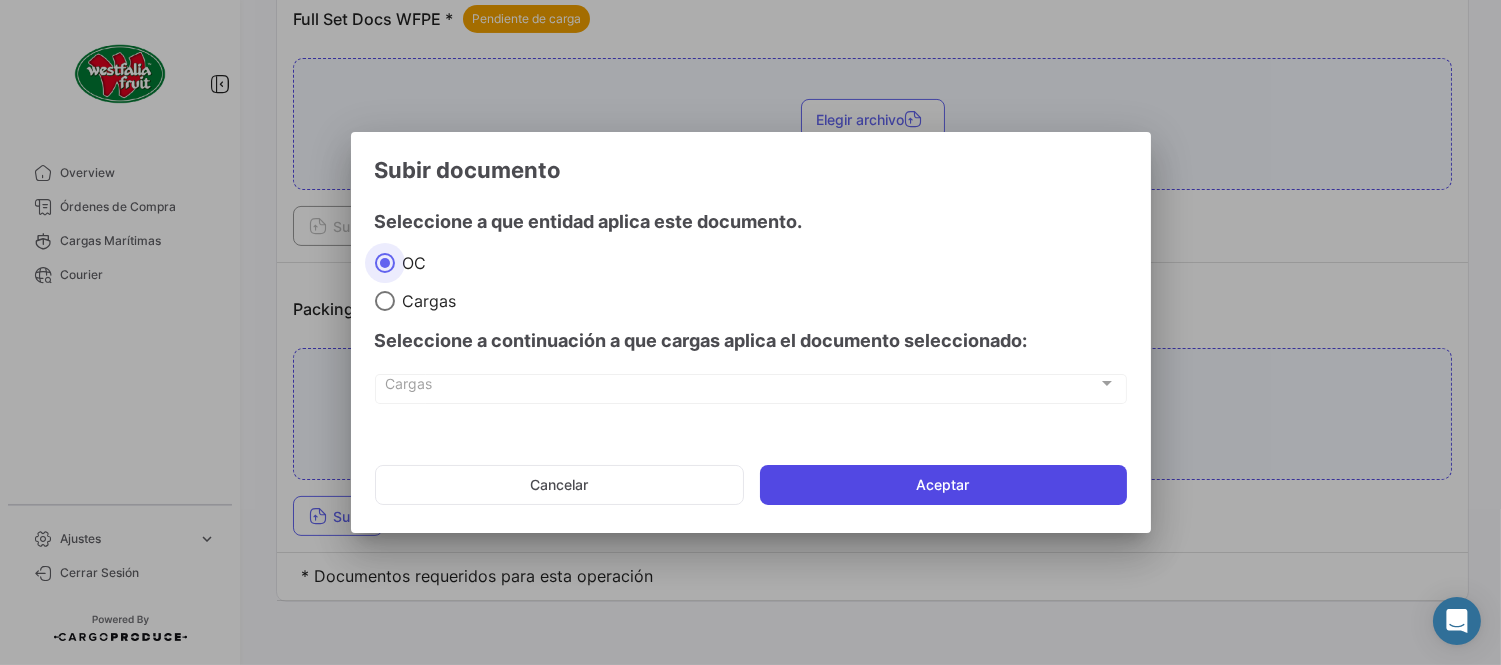 click on "Aceptar" 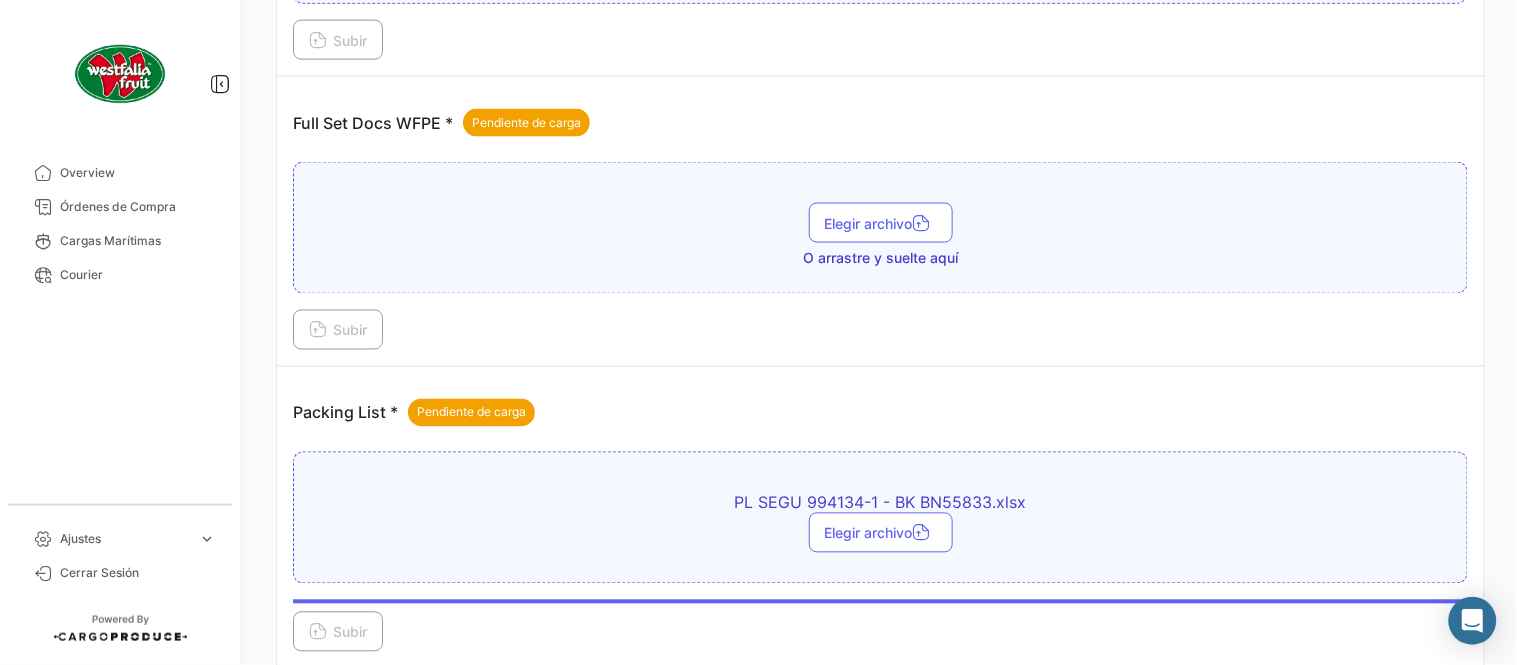 scroll, scrollTop: 584, scrollLeft: 0, axis: vertical 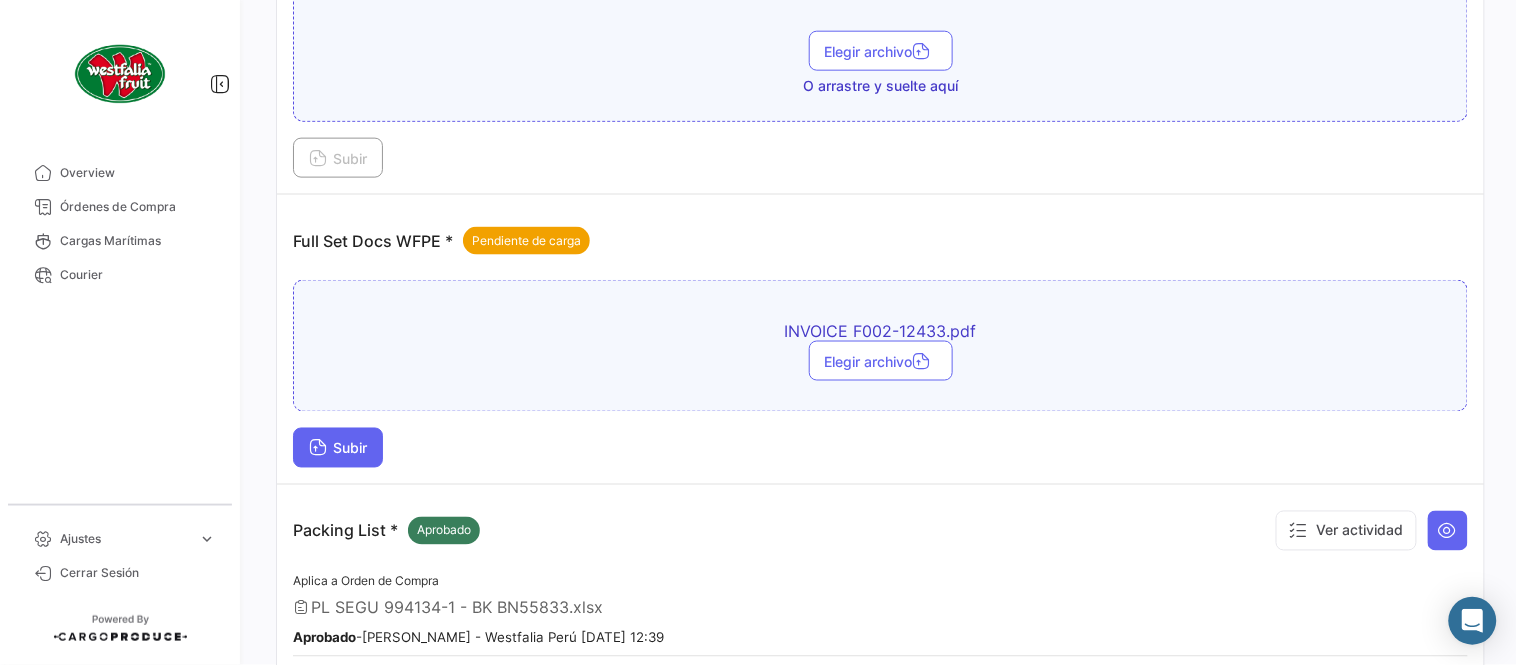 click on "Subir" at bounding box center (338, 448) 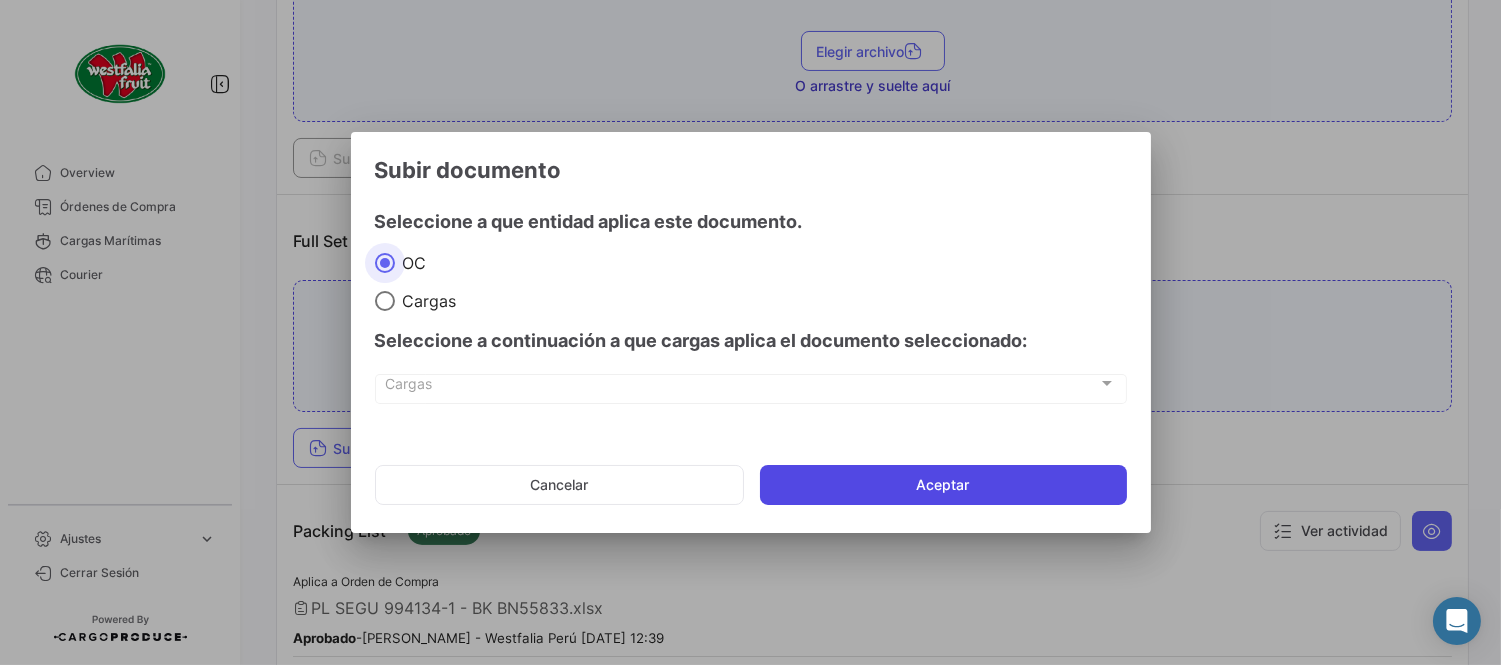click on "Aceptar" 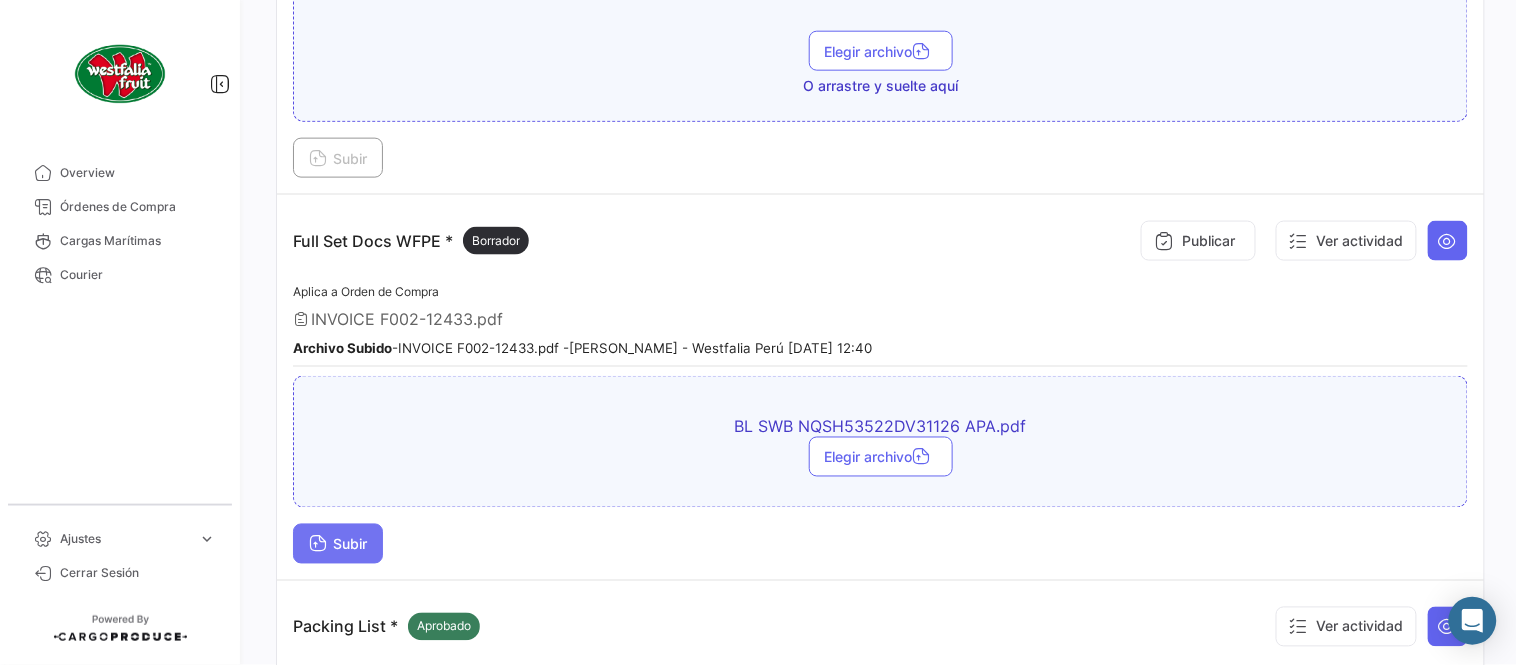 click on "Subir" at bounding box center (338, 544) 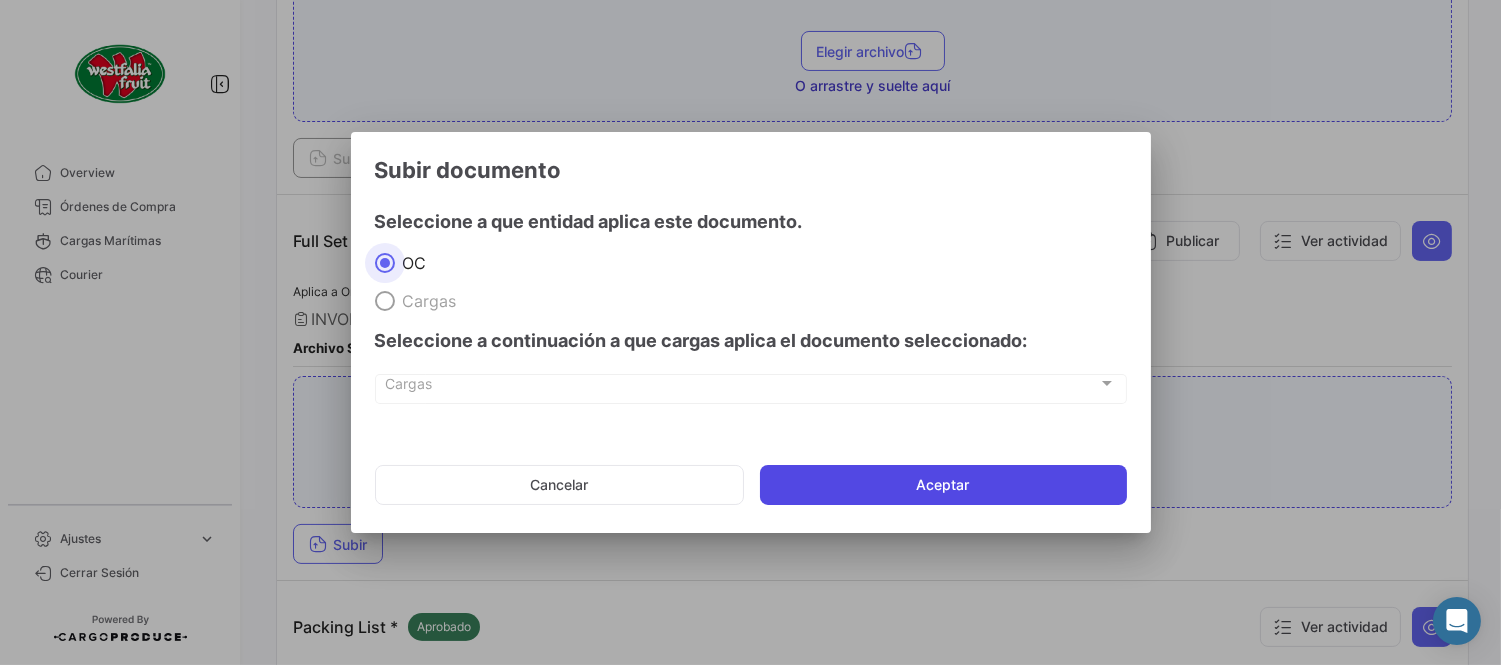 click on "Aceptar" 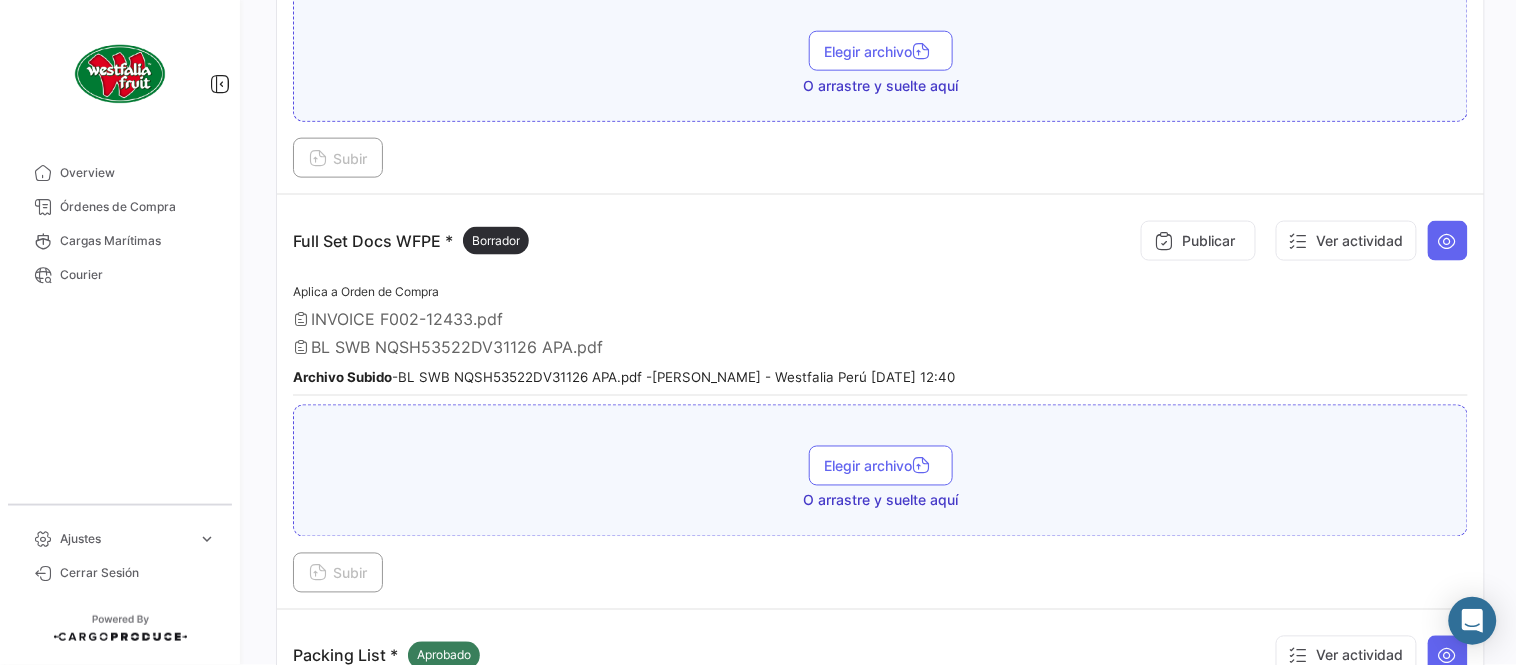 click on "Aplica a Orden de Compra   INVOICE F002-12433.pdf   BL SWB NQSH53522DV31126 APA.pdf  Archivo Subido  -   BL SWB NQSH53522DV31126 APA.pdf -   [PERSON_NAME]  - Westfalia Perú [DATE] 12:40" at bounding box center (880, 338) 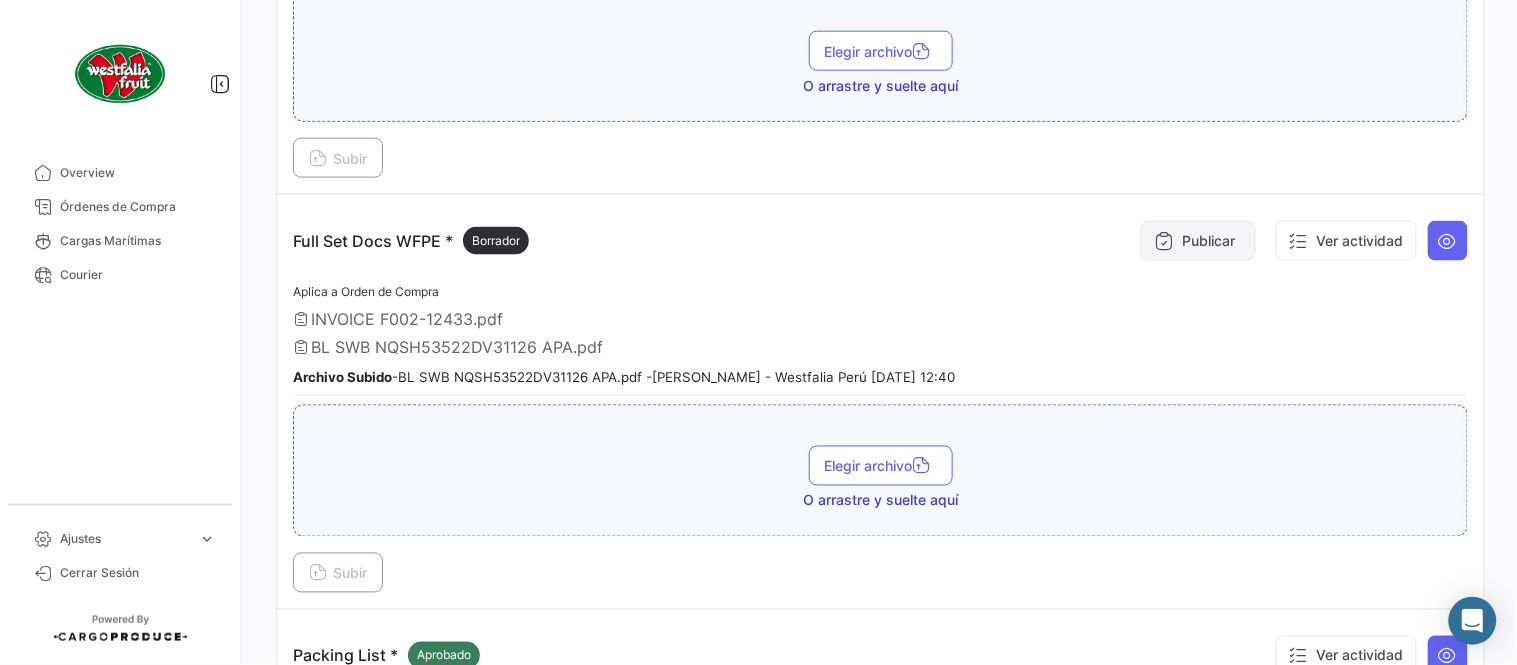 click on "Publicar" at bounding box center [1198, 241] 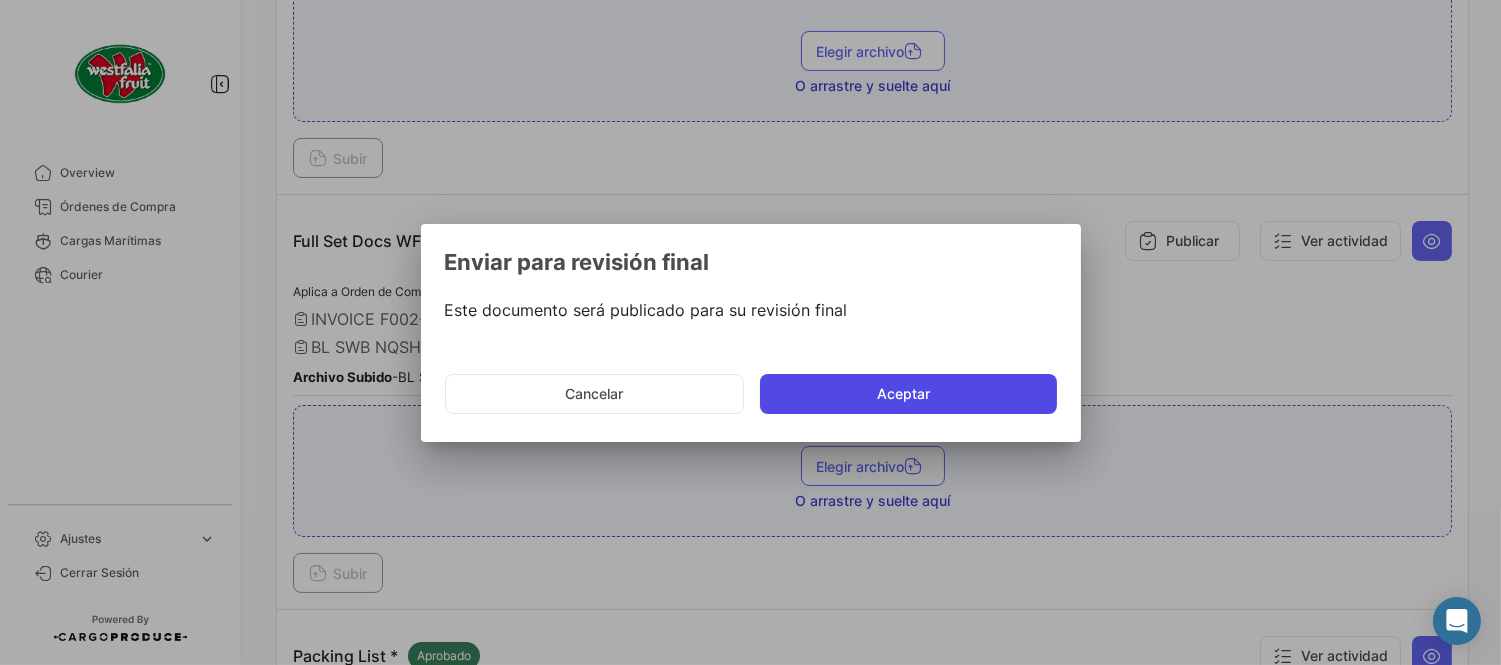 click on "Aceptar" 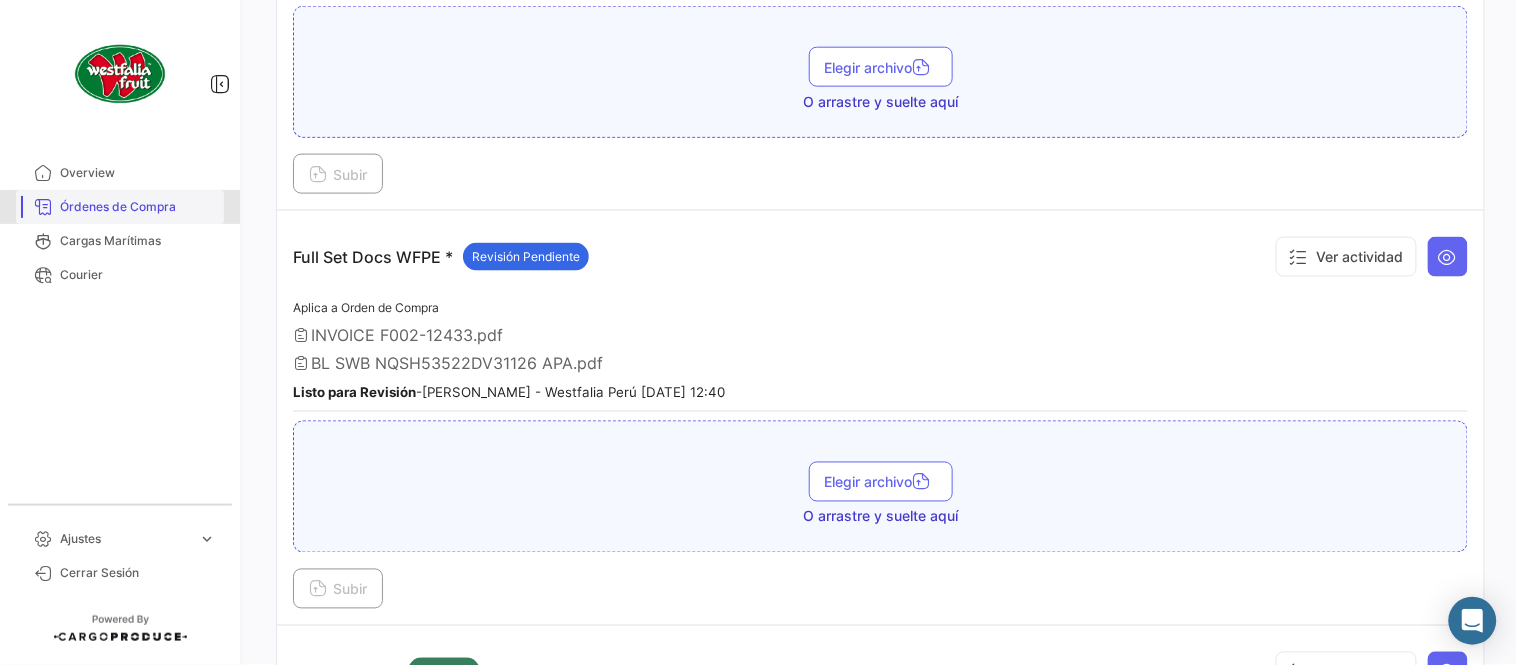 click on "Órdenes de Compra" at bounding box center (138, 207) 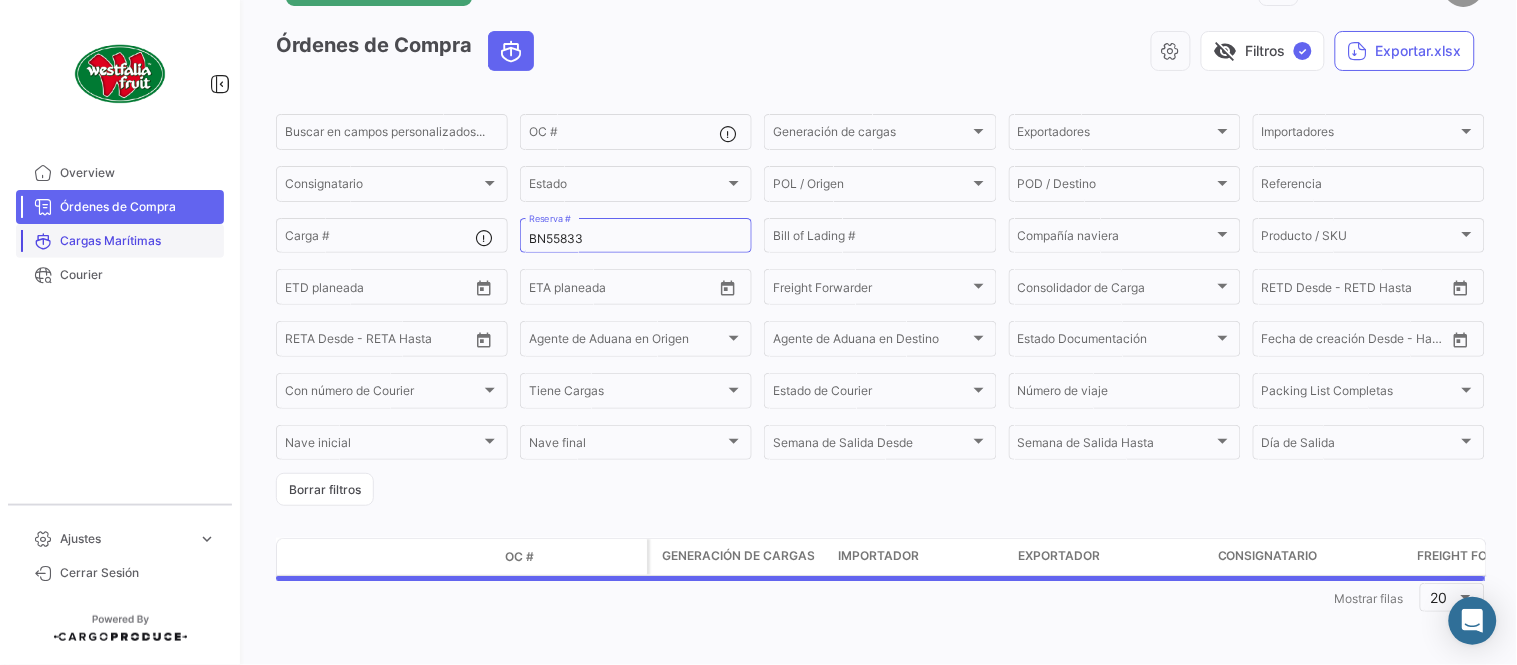scroll, scrollTop: 0, scrollLeft: 0, axis: both 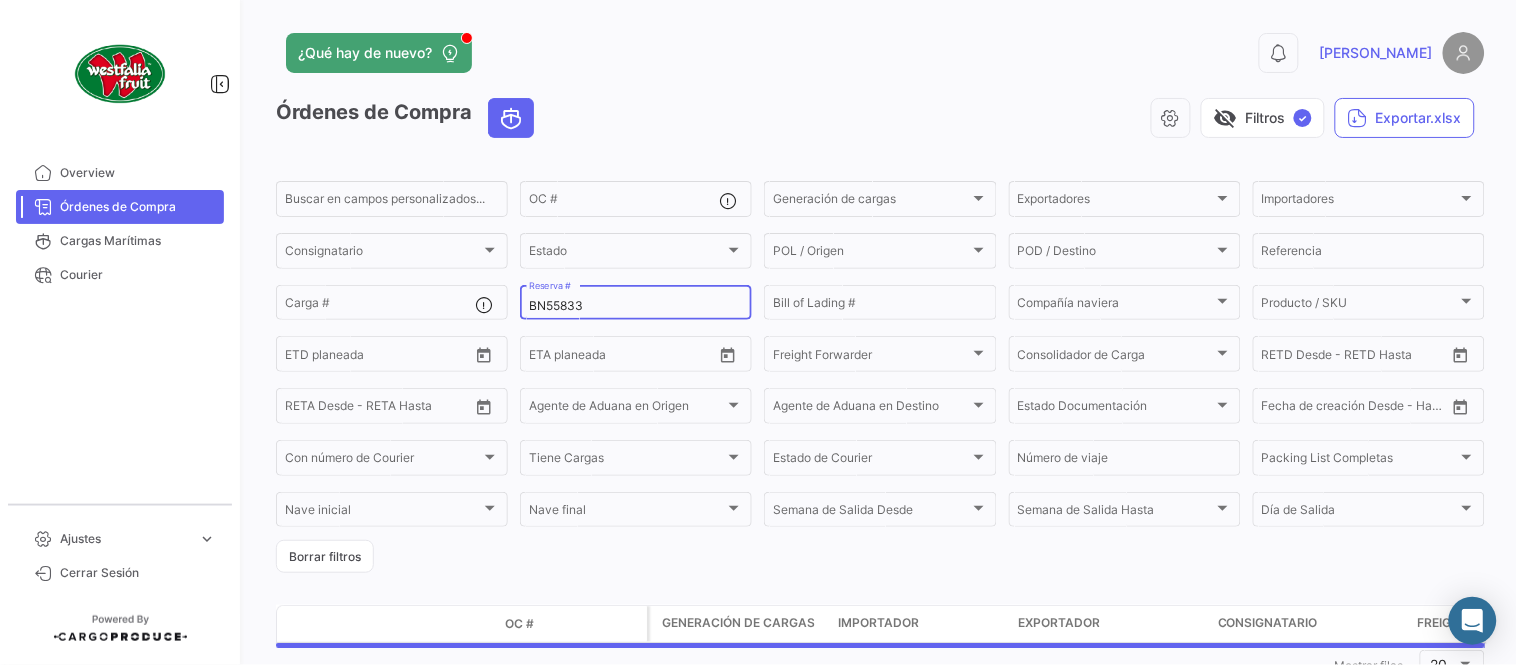 click on "BN55833" at bounding box center (636, 306) 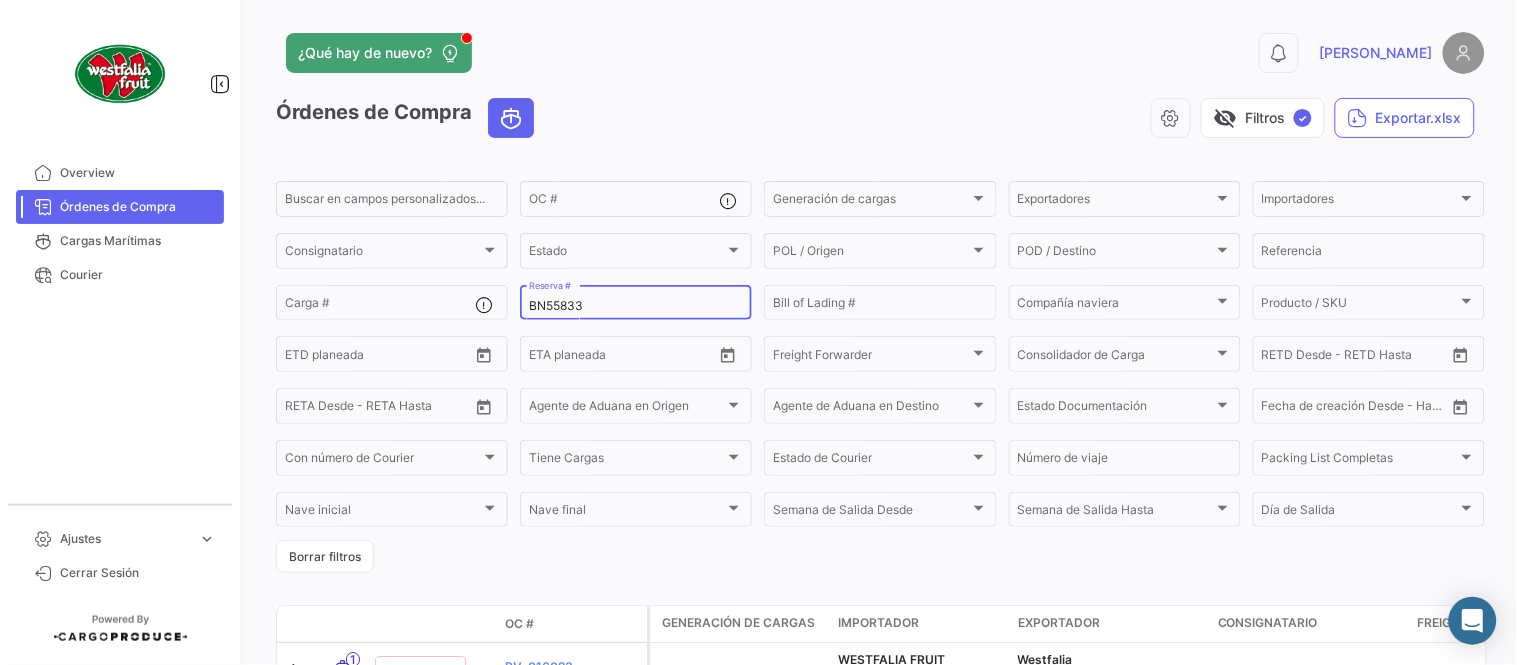 paste on "4" 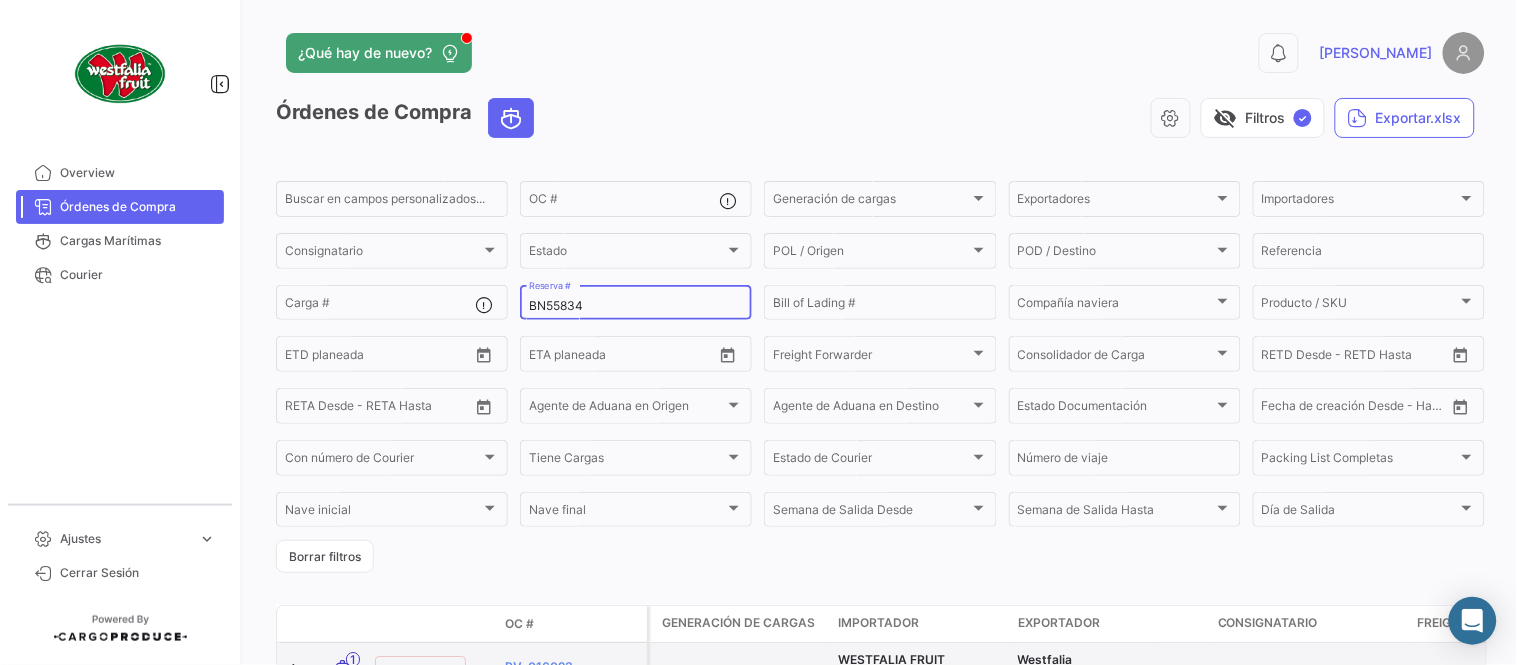 type on "BN55834" 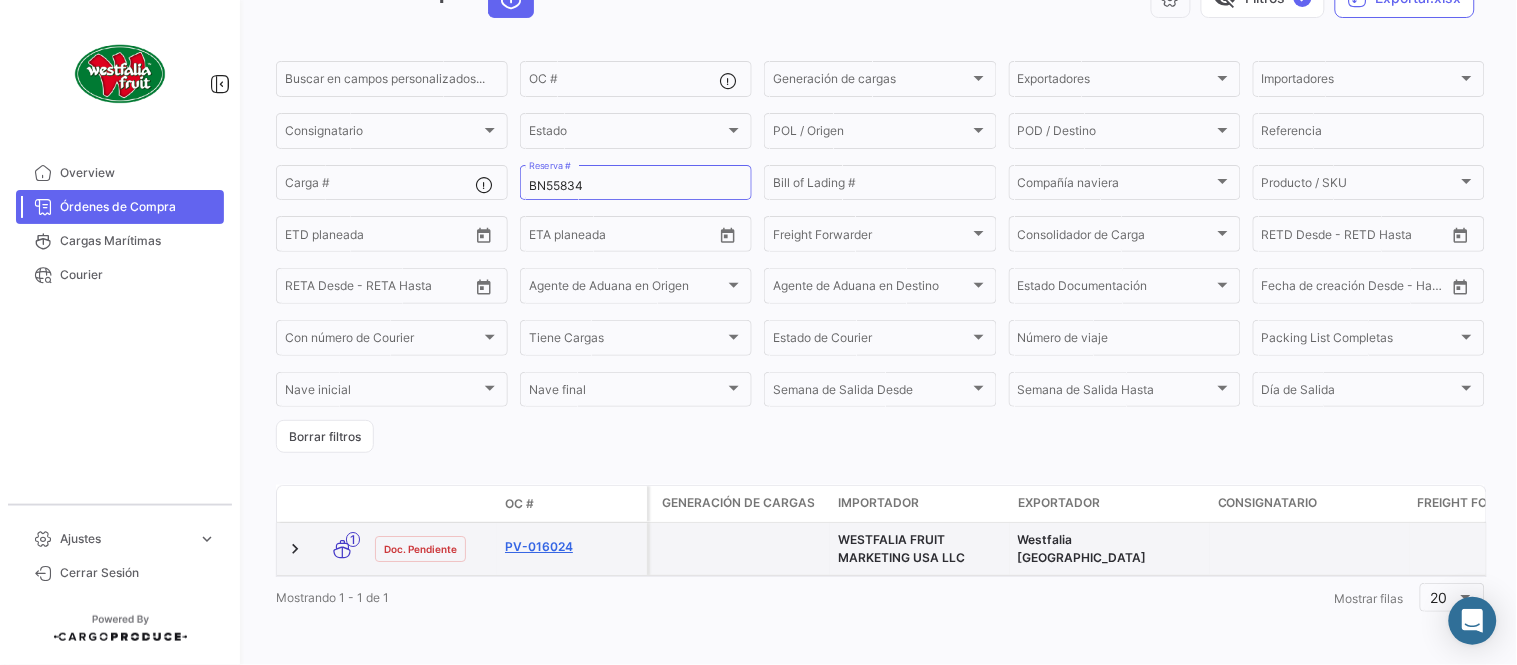 scroll, scrollTop: 136, scrollLeft: 0, axis: vertical 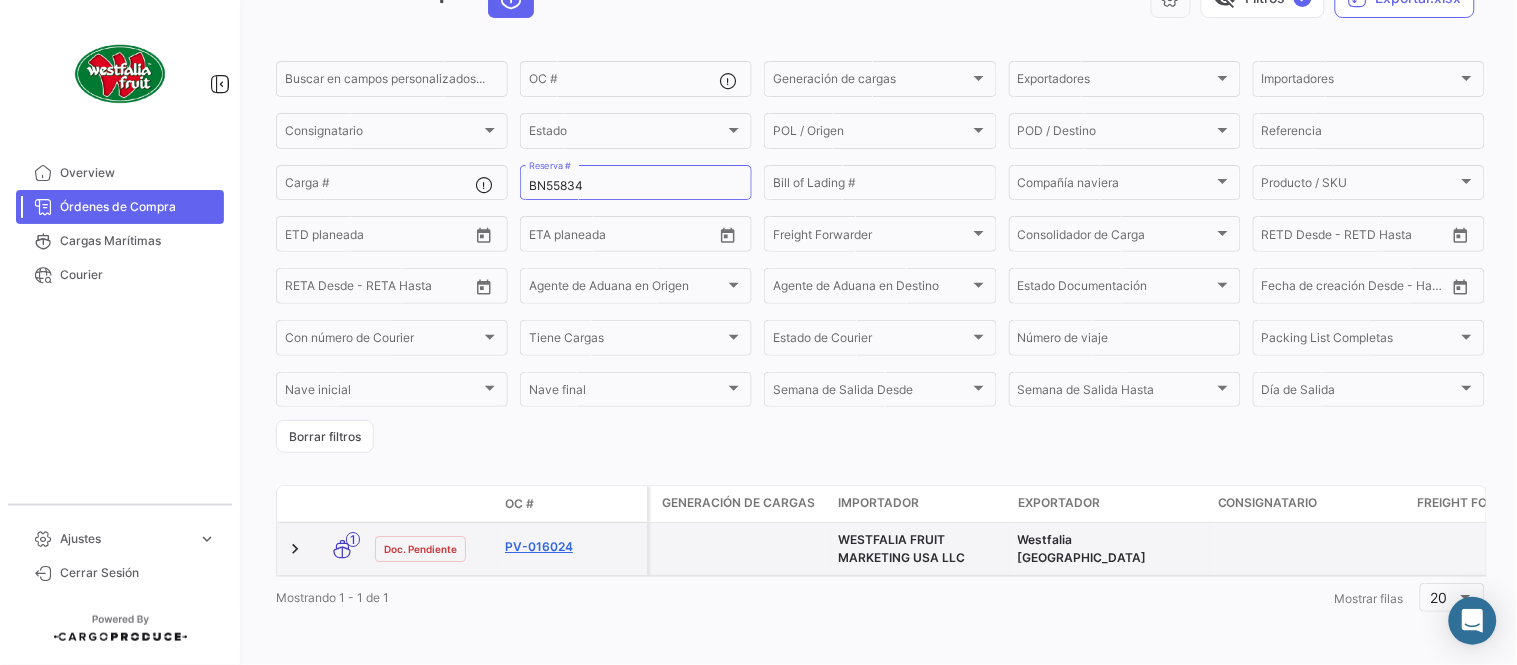 click on "PV-016024" 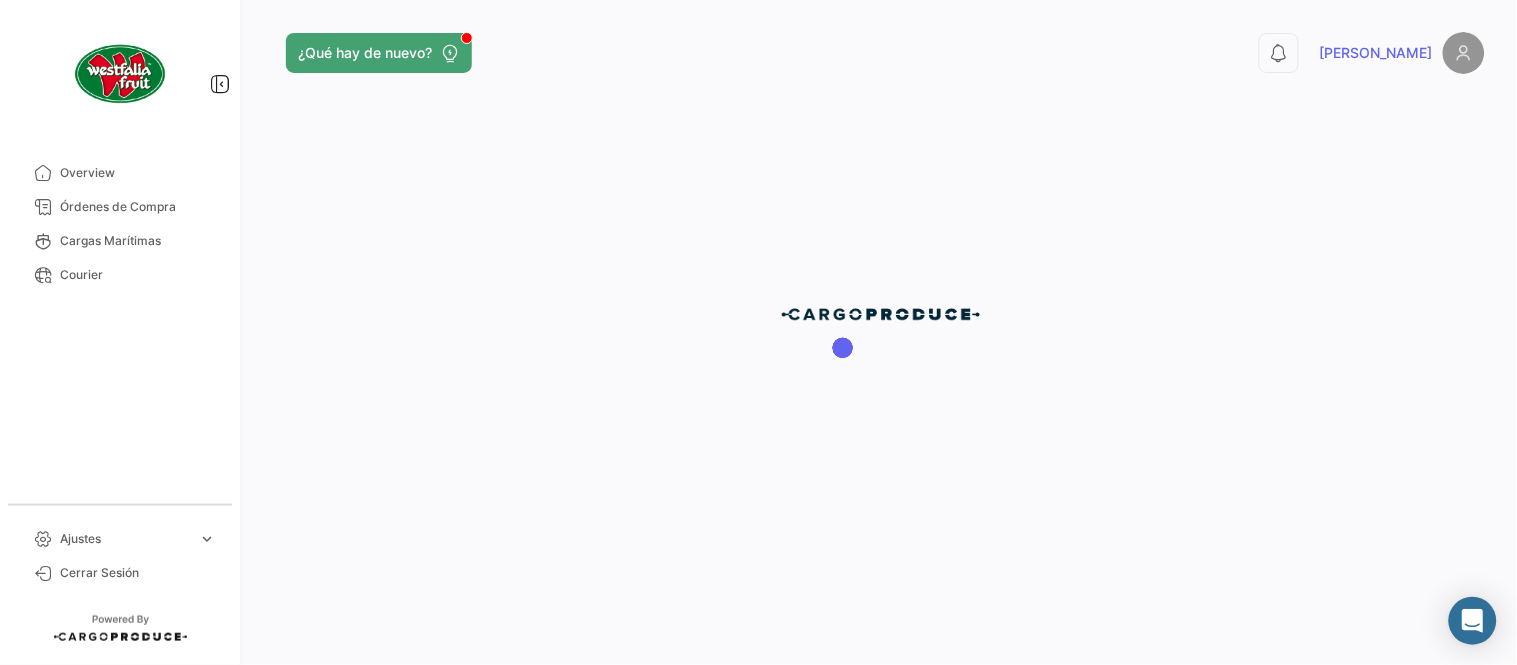 scroll, scrollTop: 0, scrollLeft: 0, axis: both 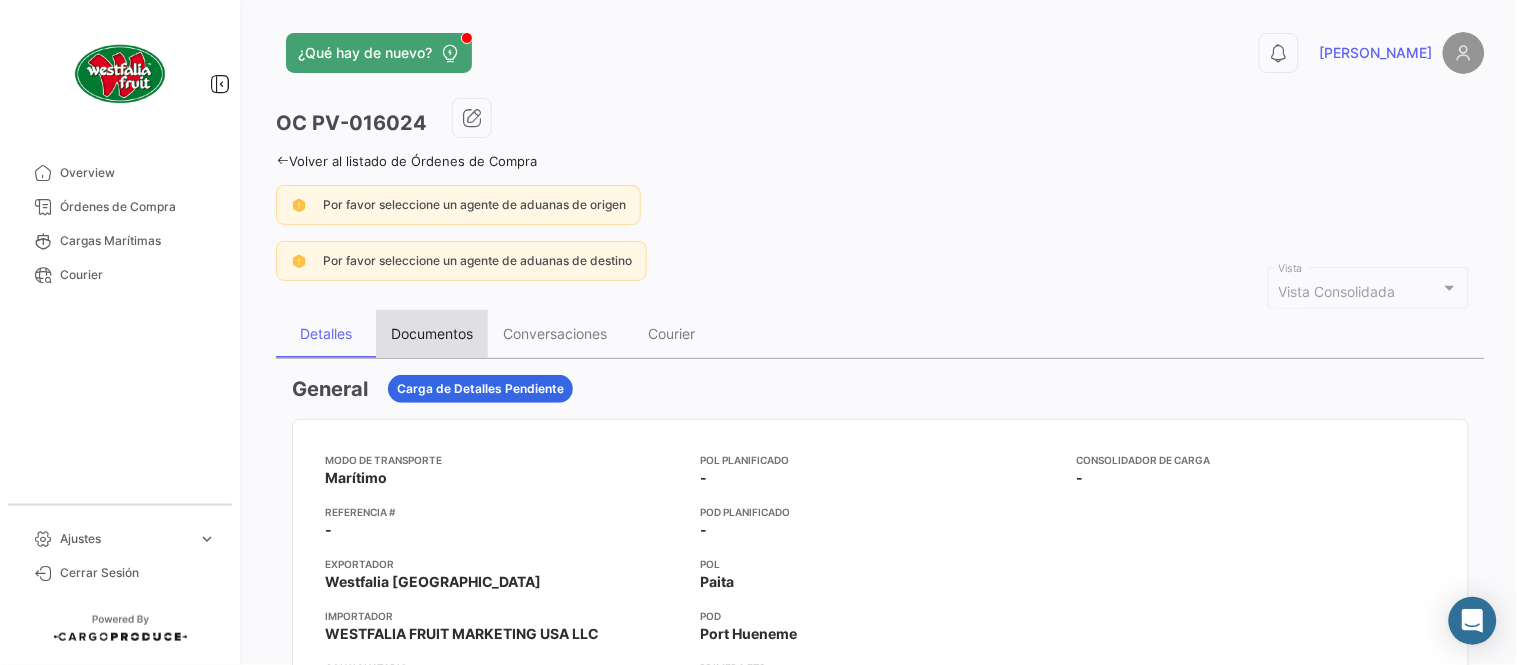 click on "Documentos" at bounding box center [432, 334] 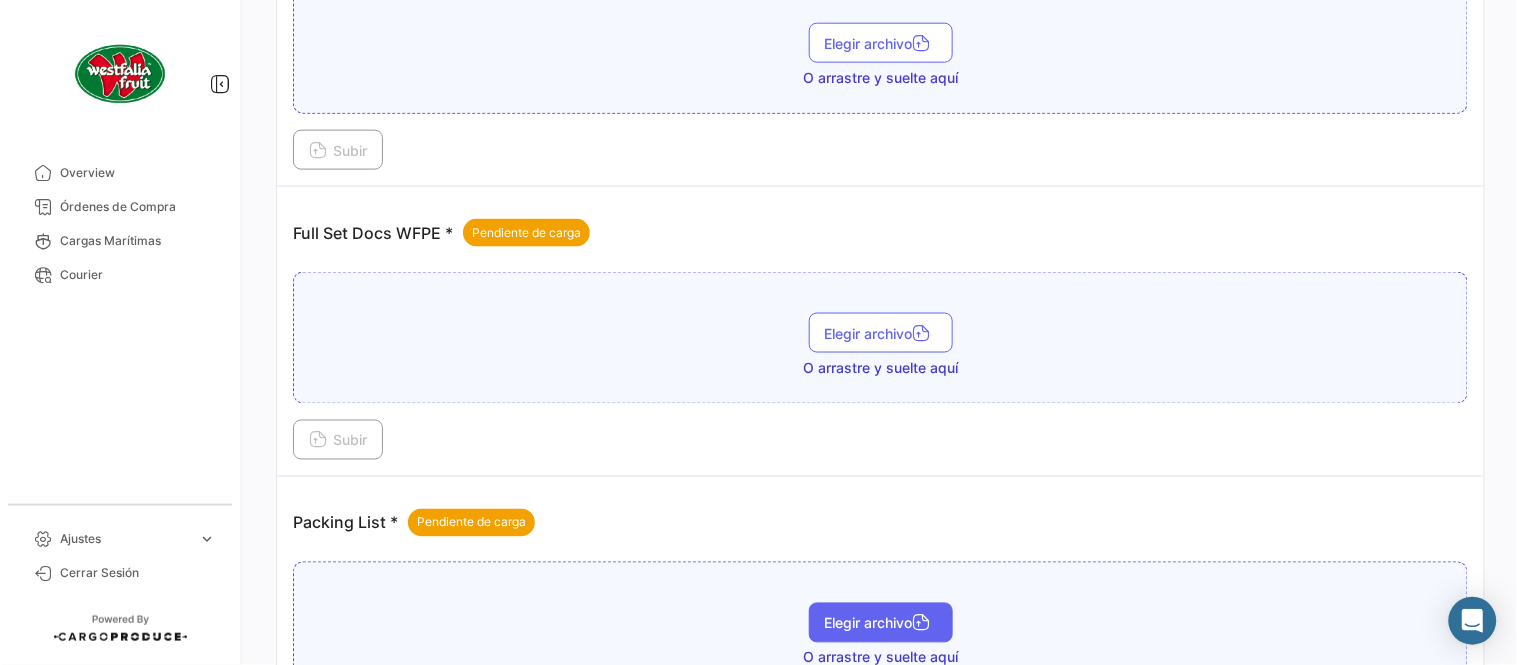 scroll, scrollTop: 806, scrollLeft: 0, axis: vertical 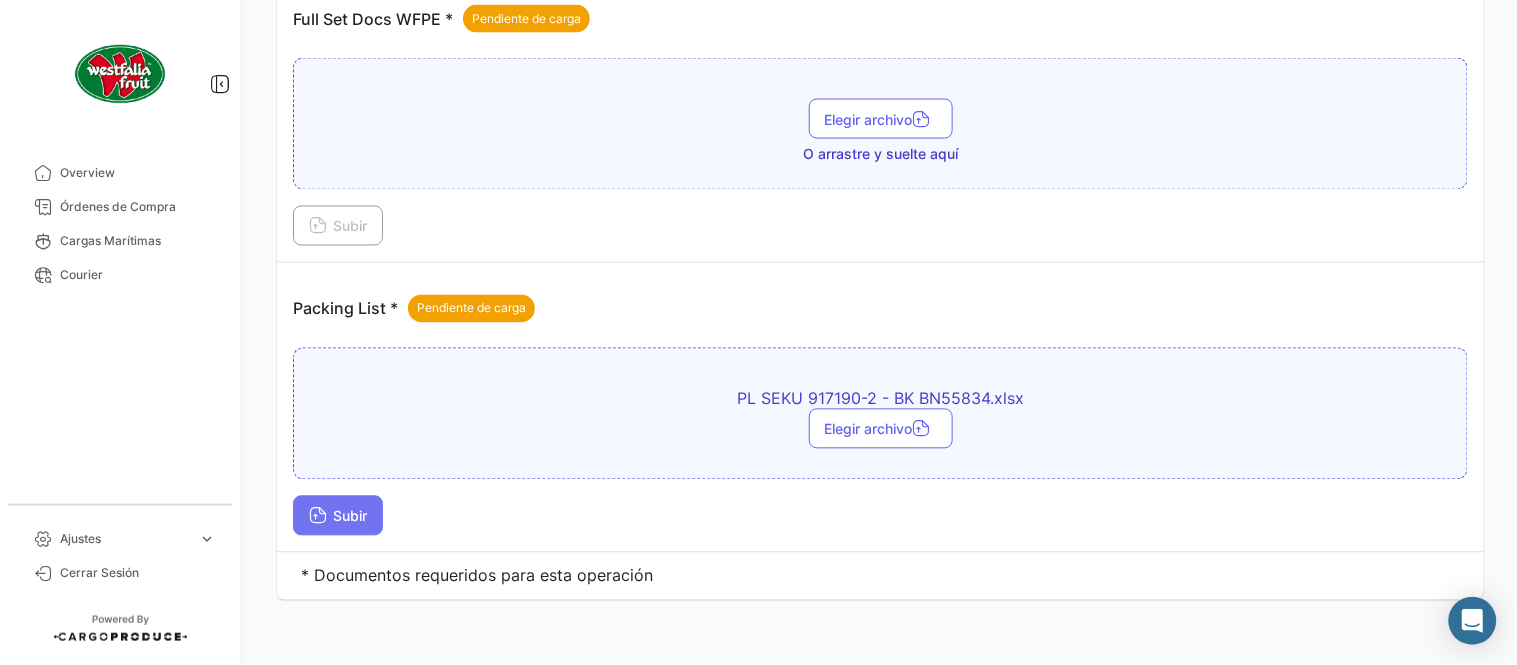 click on "Subir" at bounding box center (338, 516) 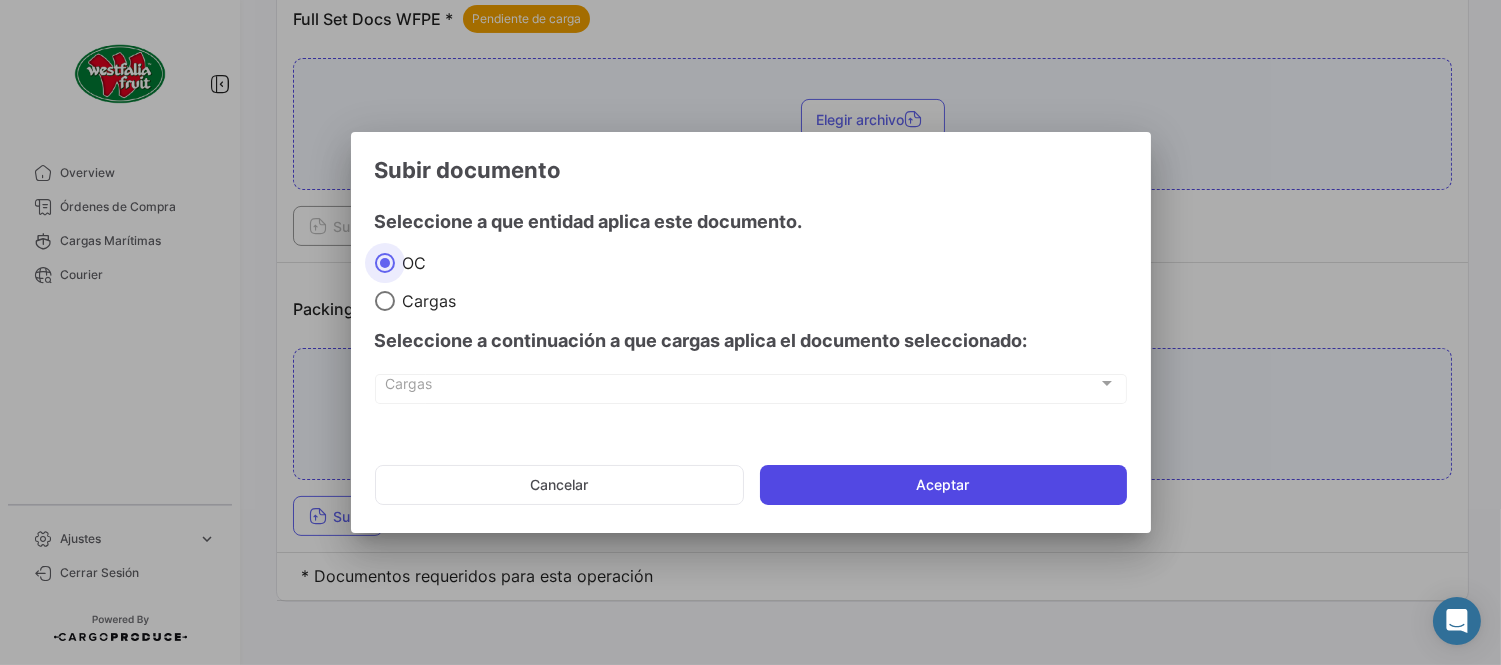 click on "Aceptar" 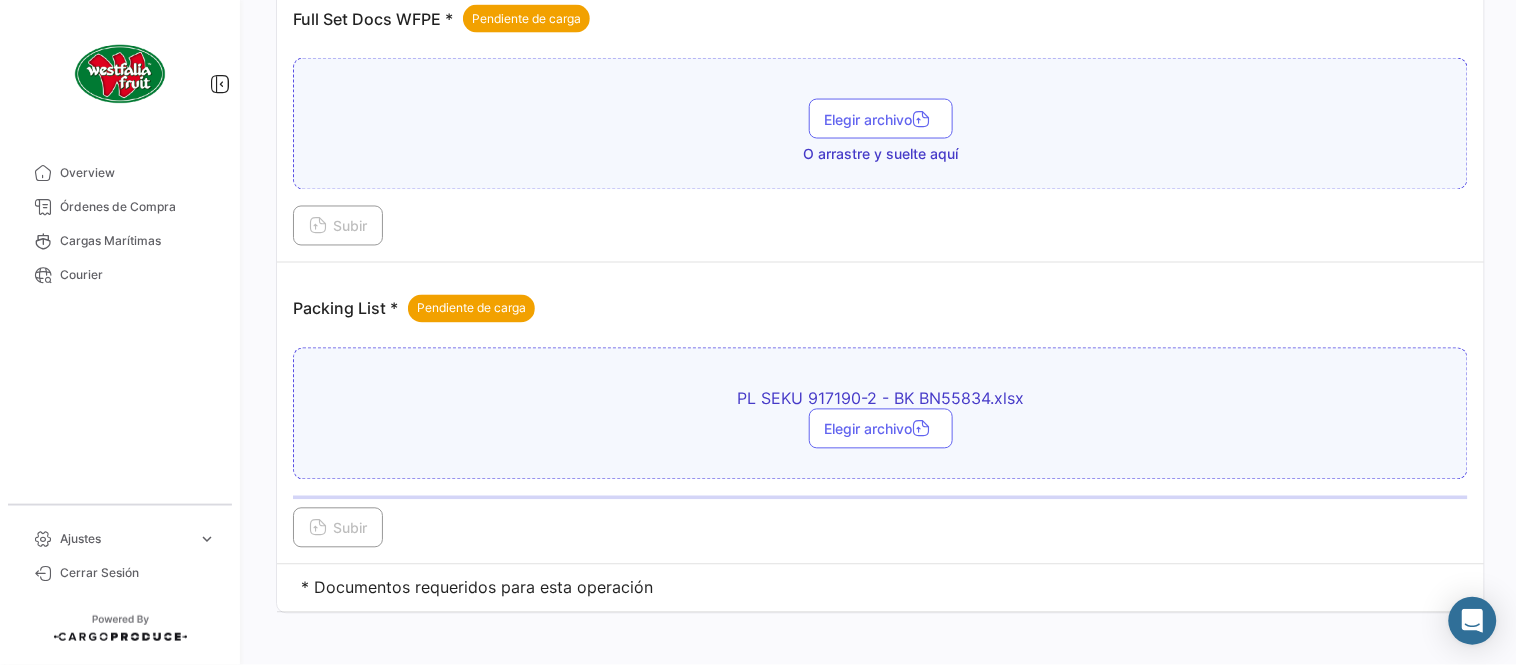 scroll, scrollTop: 584, scrollLeft: 0, axis: vertical 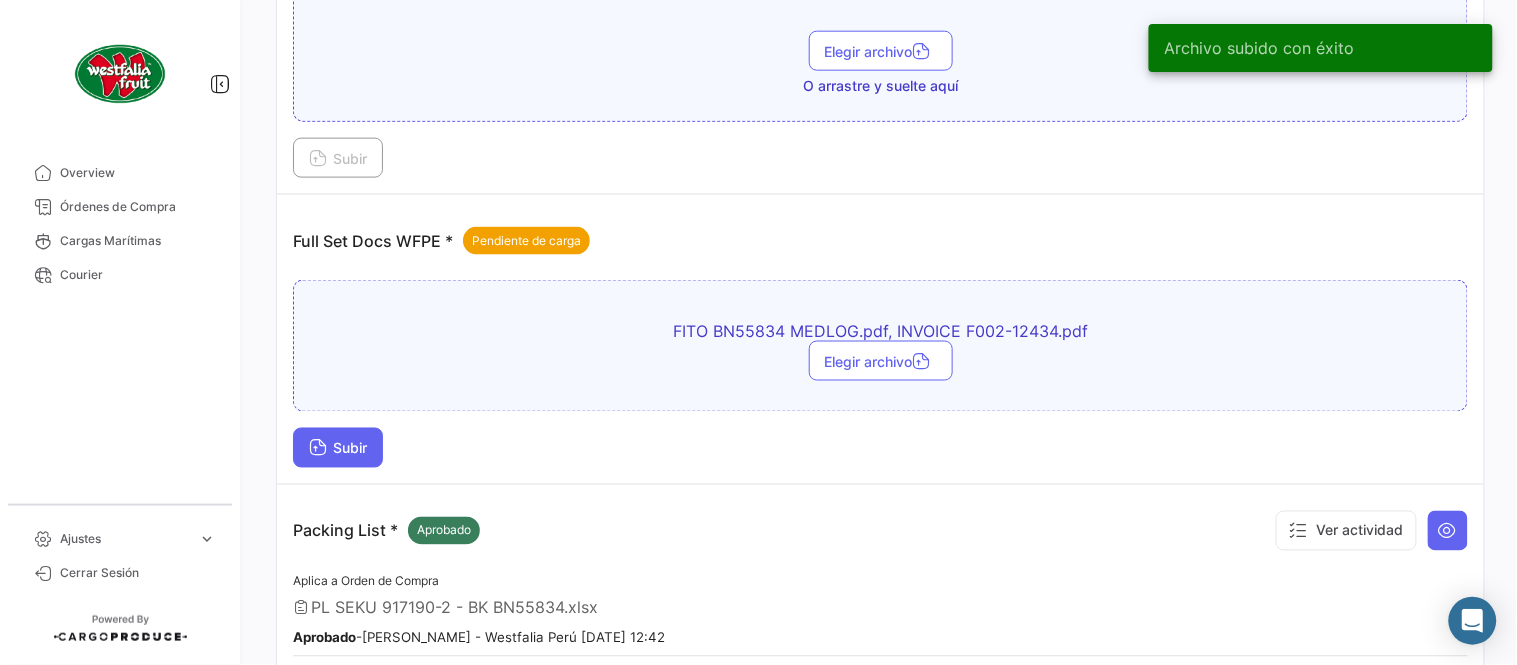 click on "Subir" at bounding box center (338, 448) 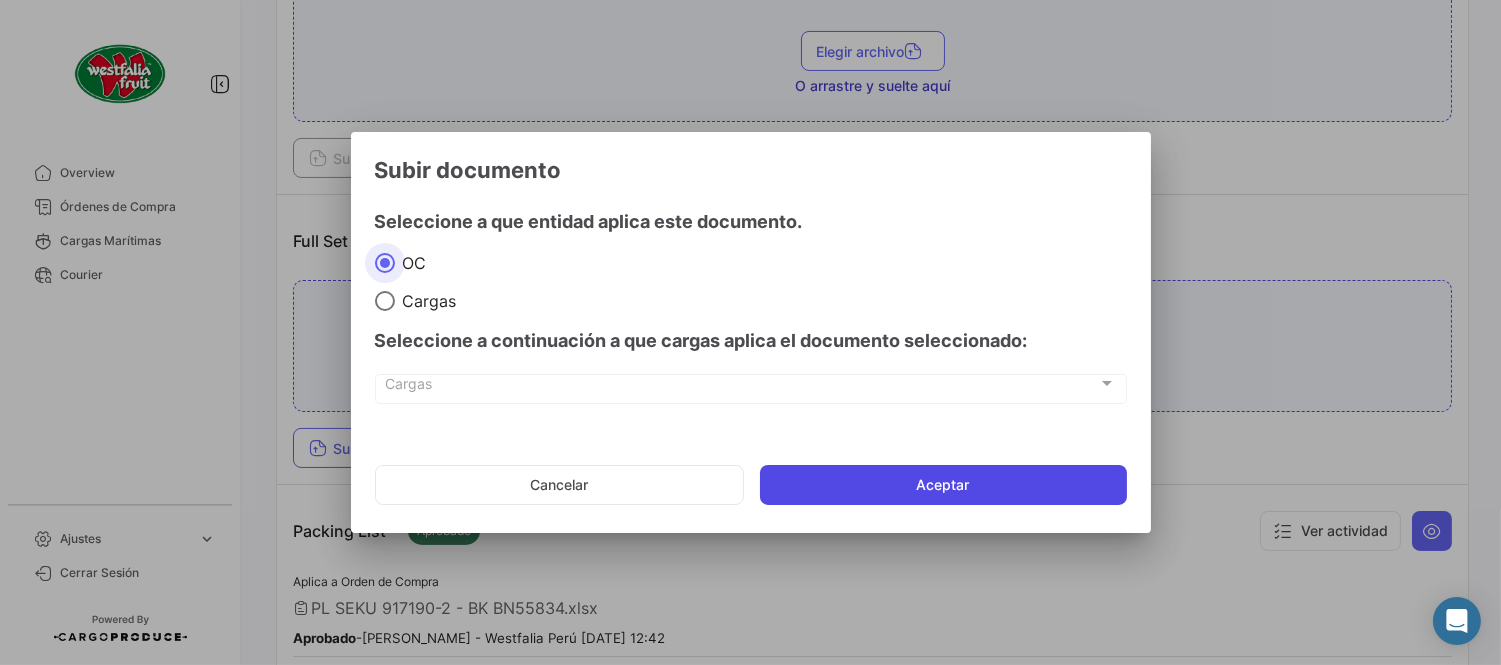 click on "Aceptar" 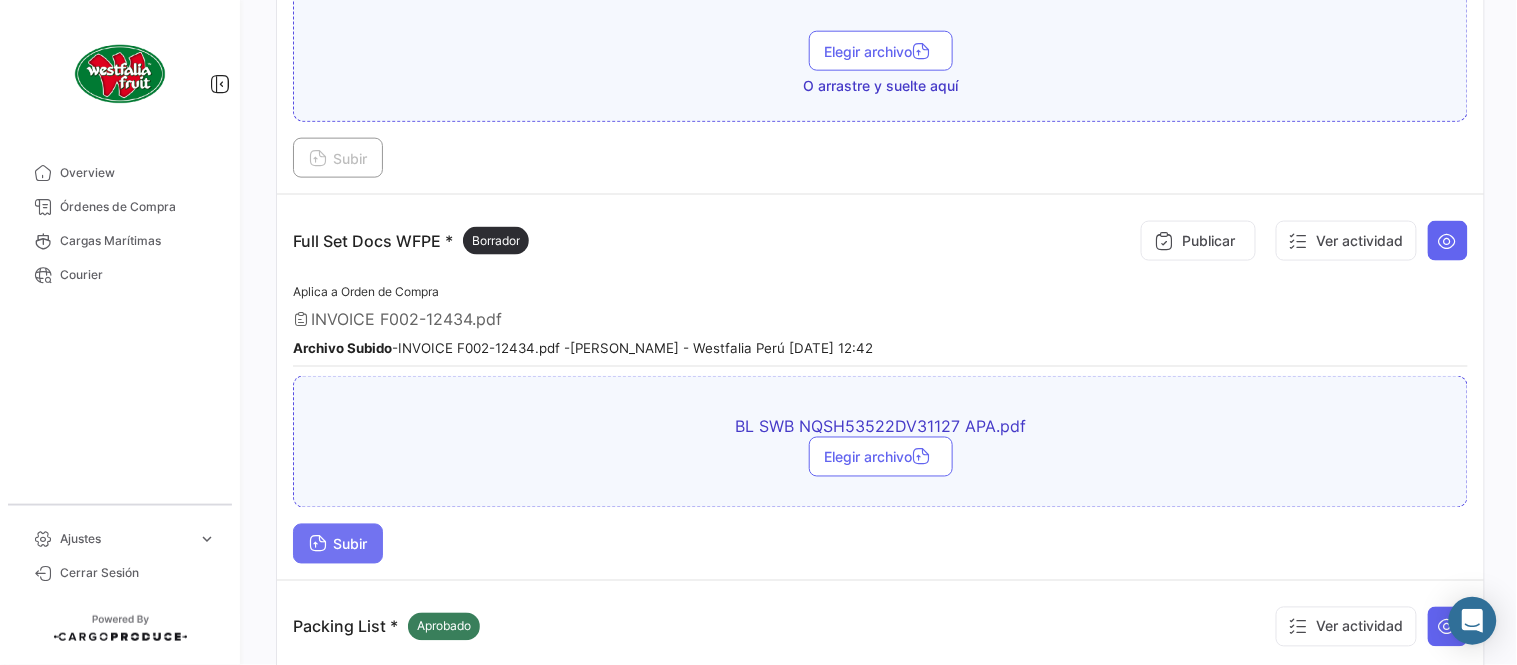 click on "Subir" at bounding box center (338, 544) 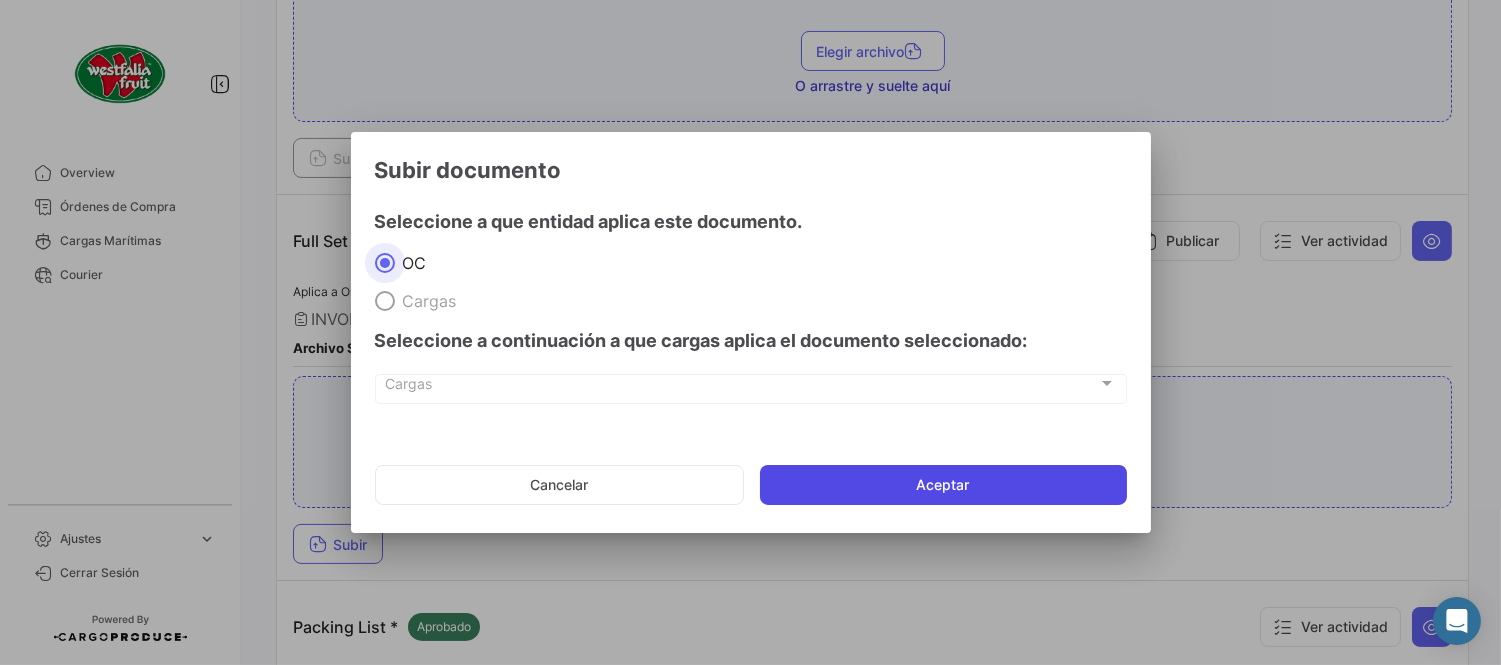 click on "Aceptar" 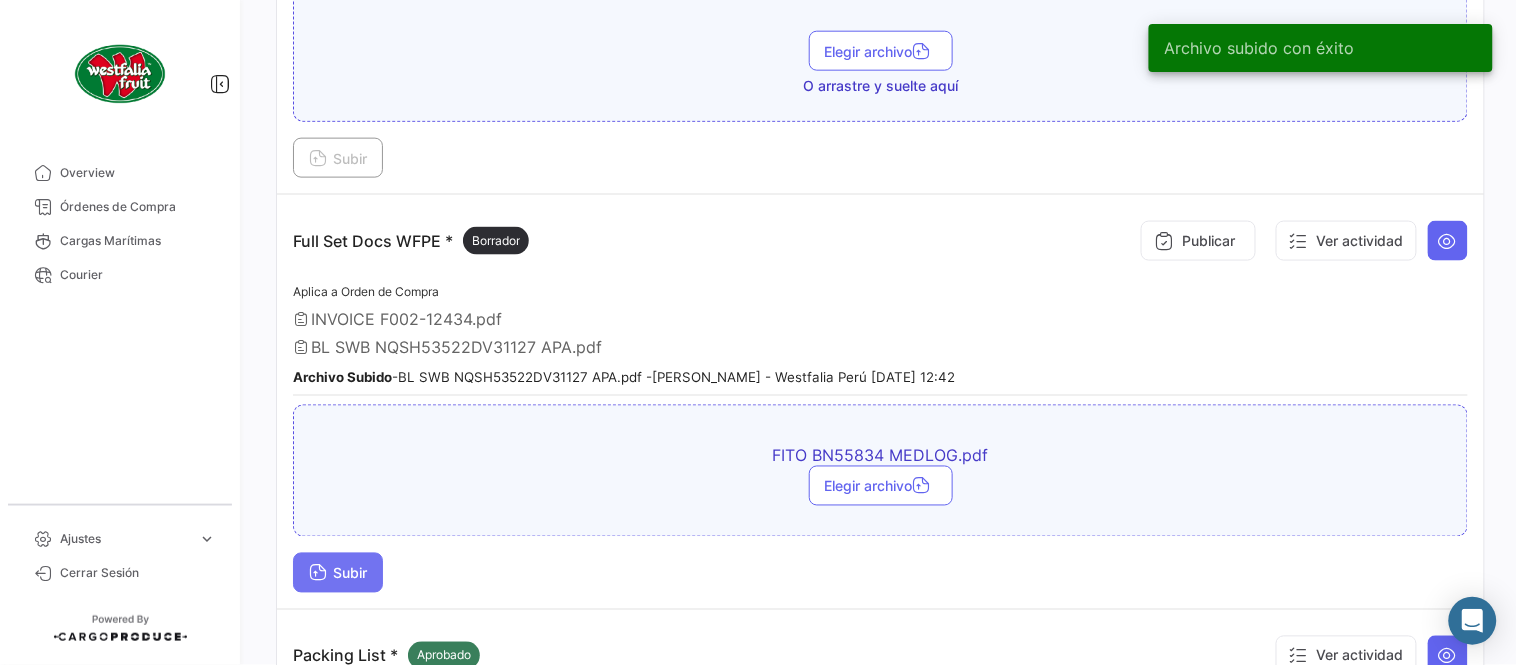 click on "Subir" at bounding box center [338, 573] 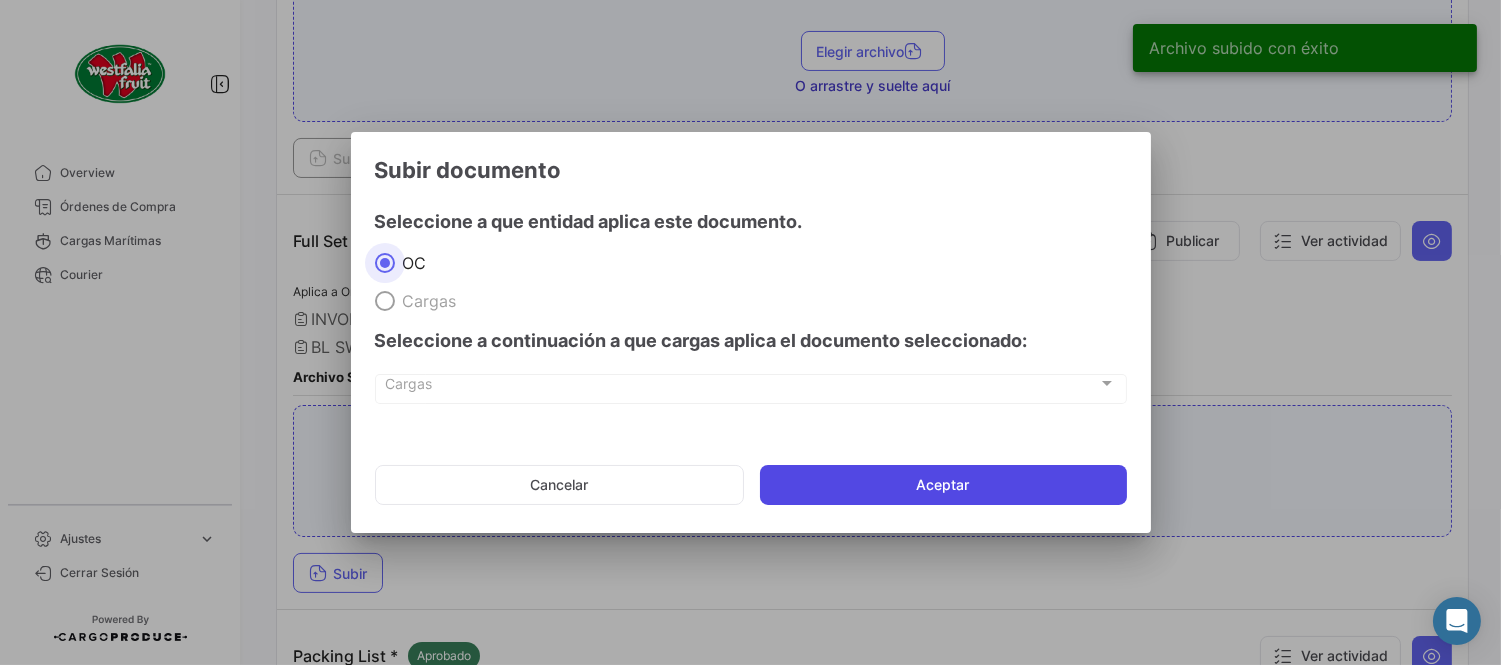 click on "Aceptar" 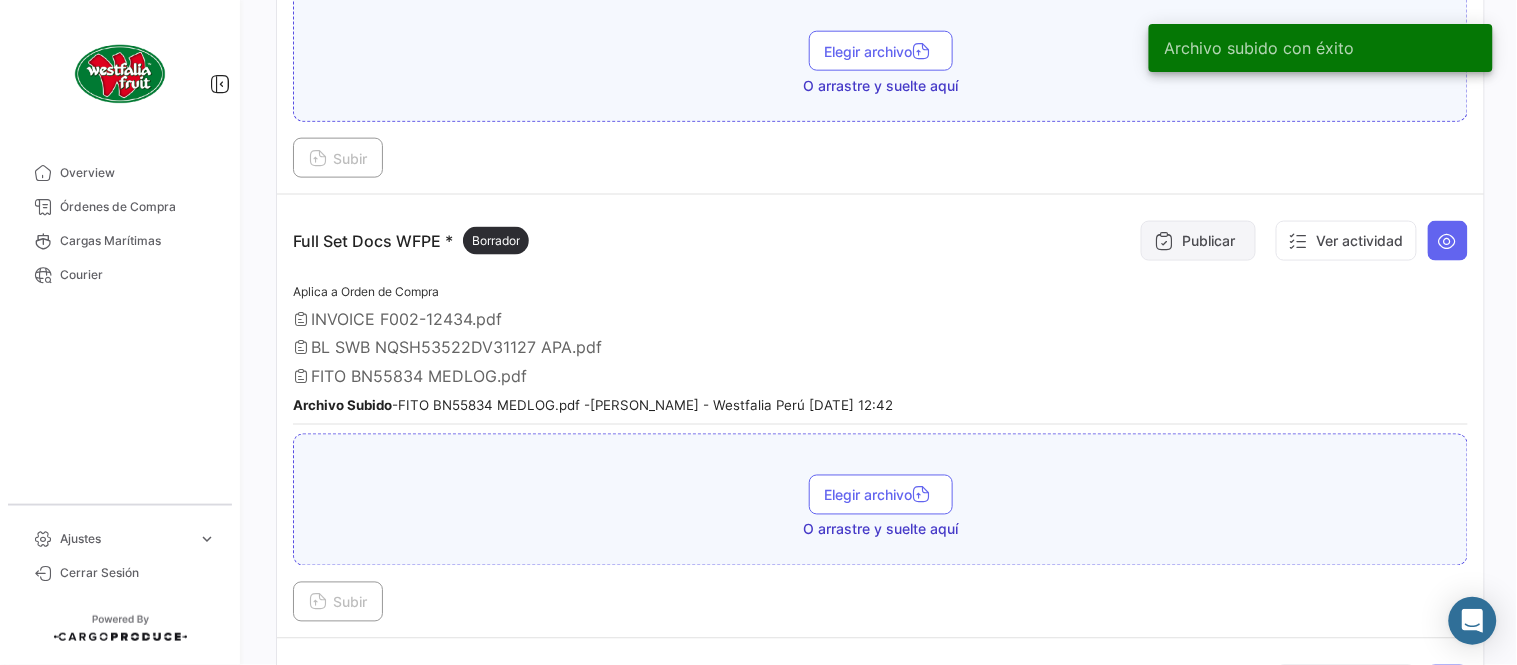 click on "Publicar" at bounding box center [1198, 241] 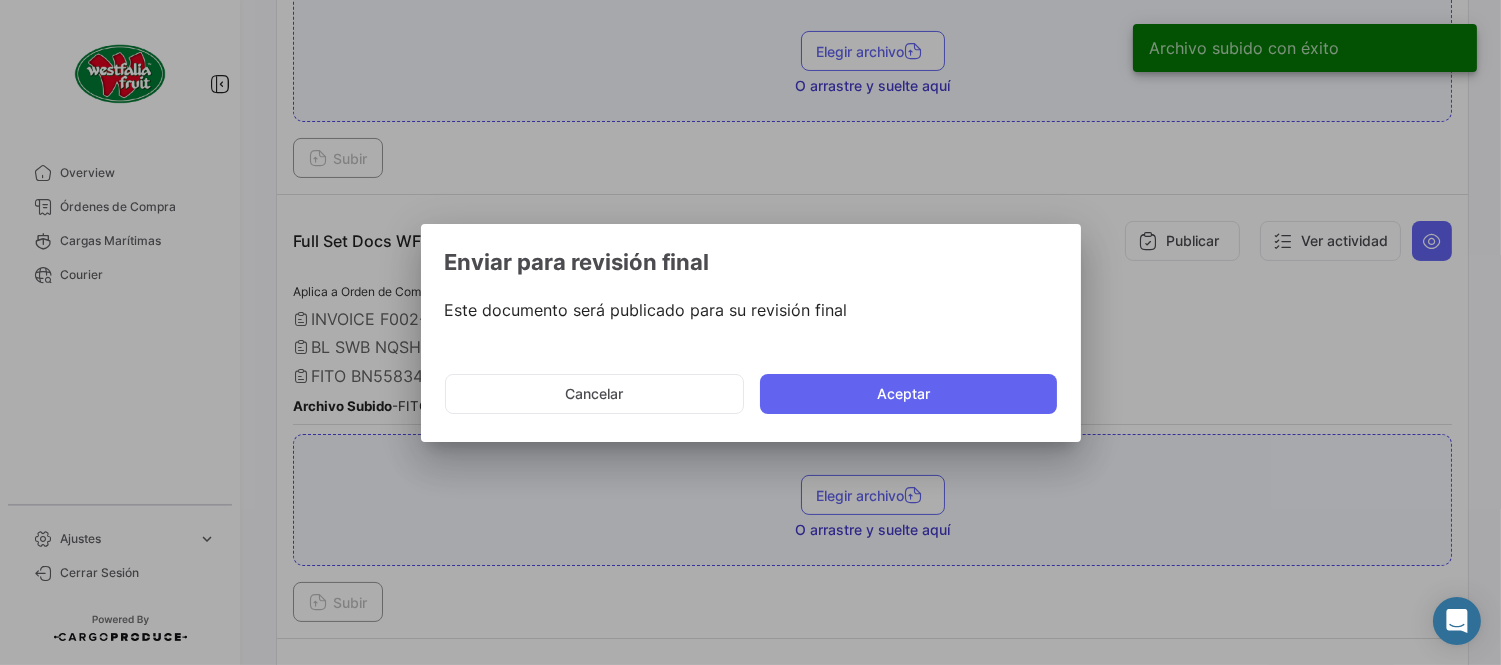 click on "Cancelar   Aceptar" 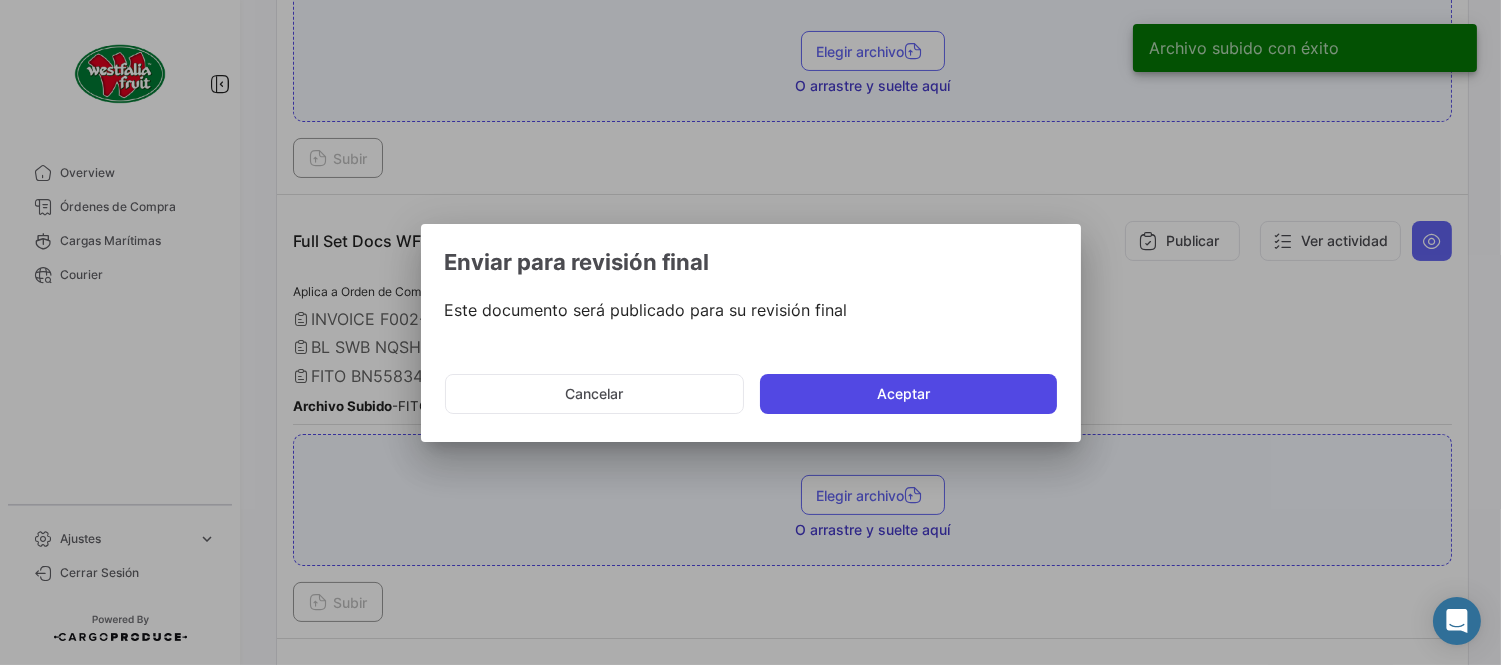 click on "Aceptar" 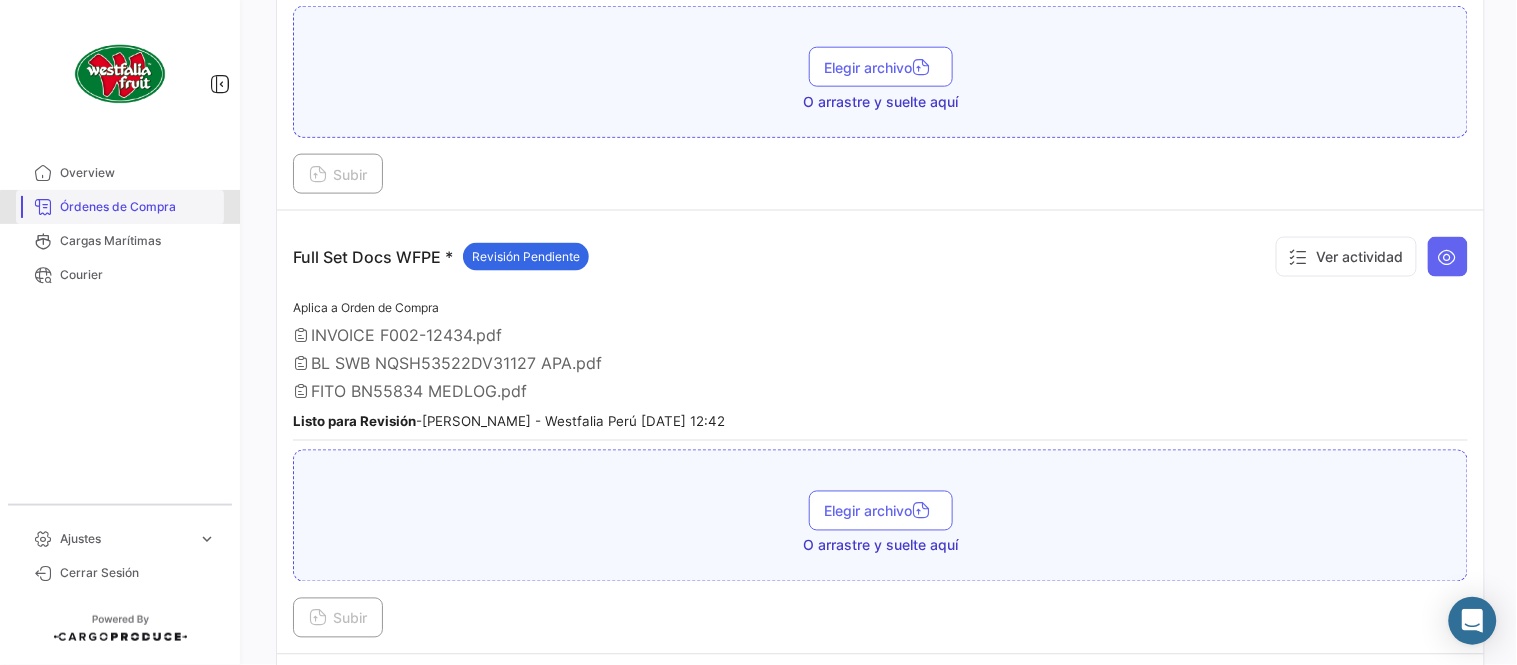click on "Órdenes de Compra" at bounding box center [138, 207] 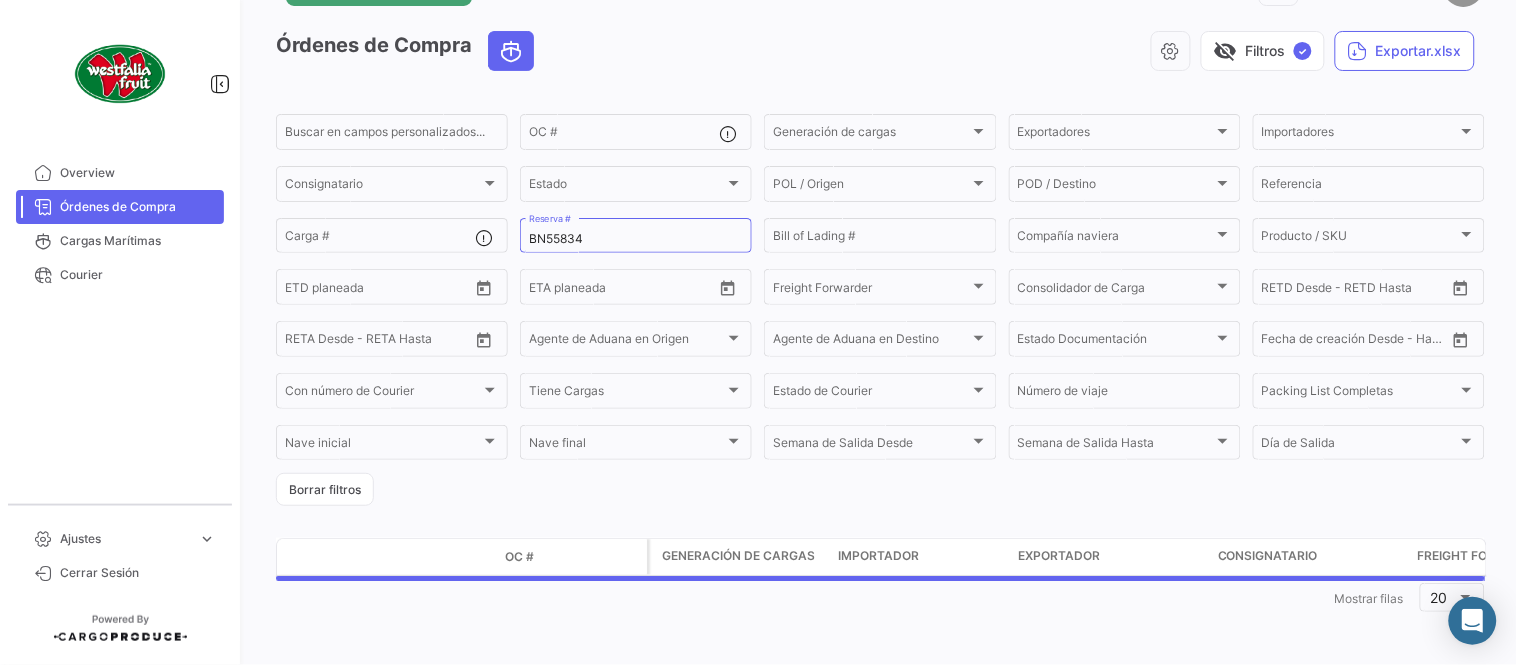 scroll, scrollTop: 0, scrollLeft: 0, axis: both 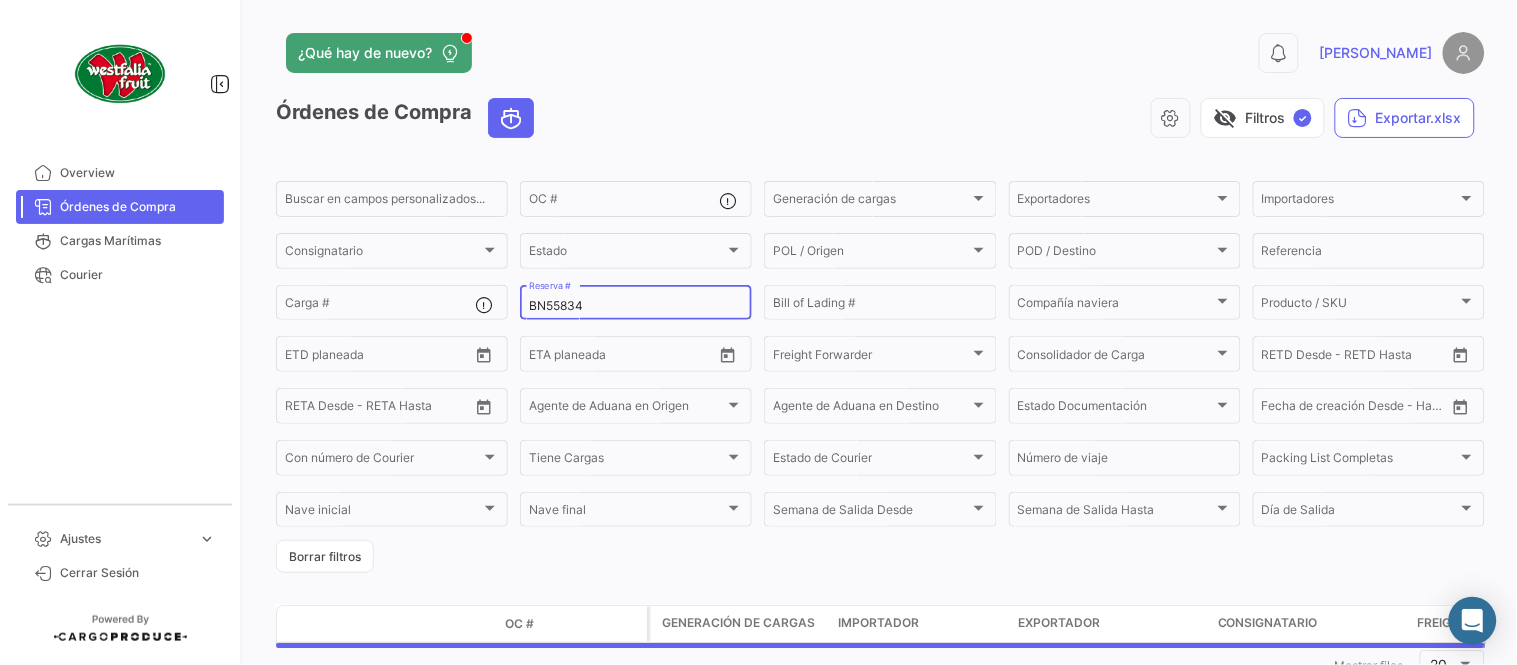 click on "BN55834" at bounding box center (636, 306) 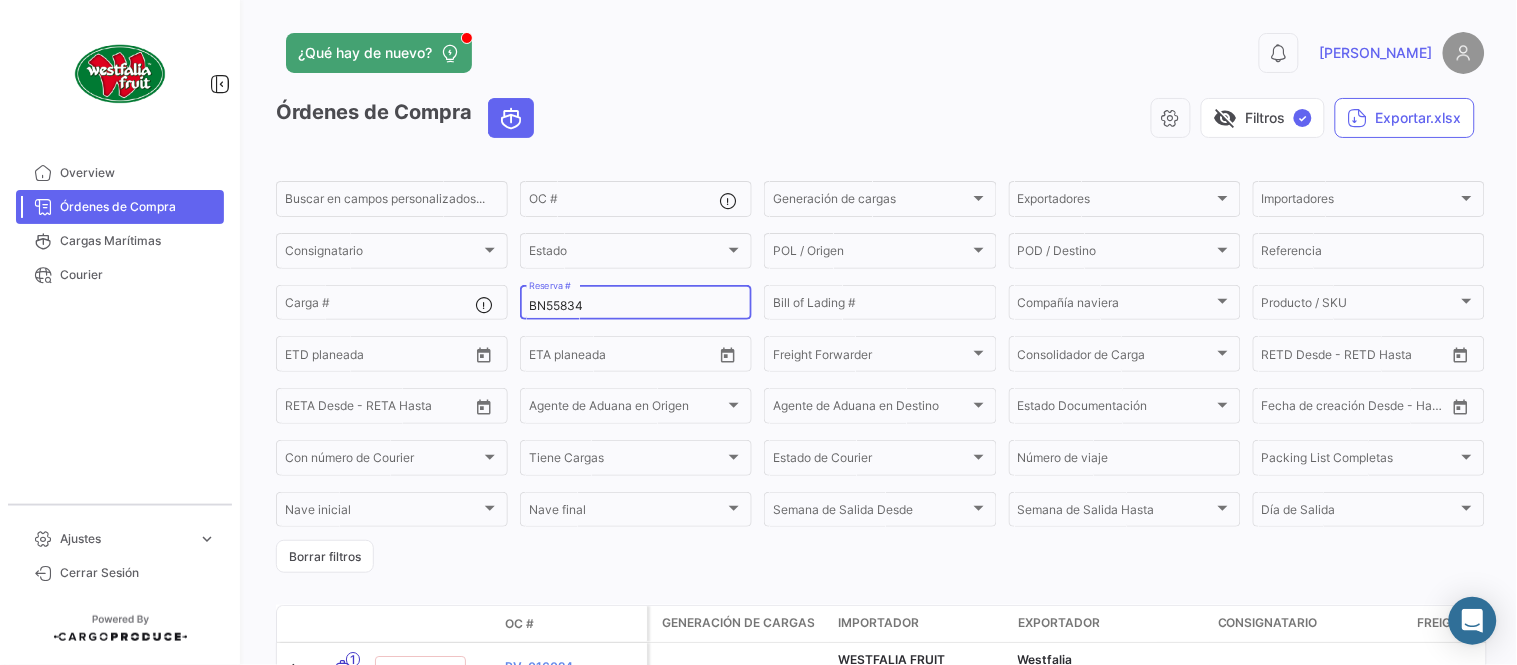 paste on "5" 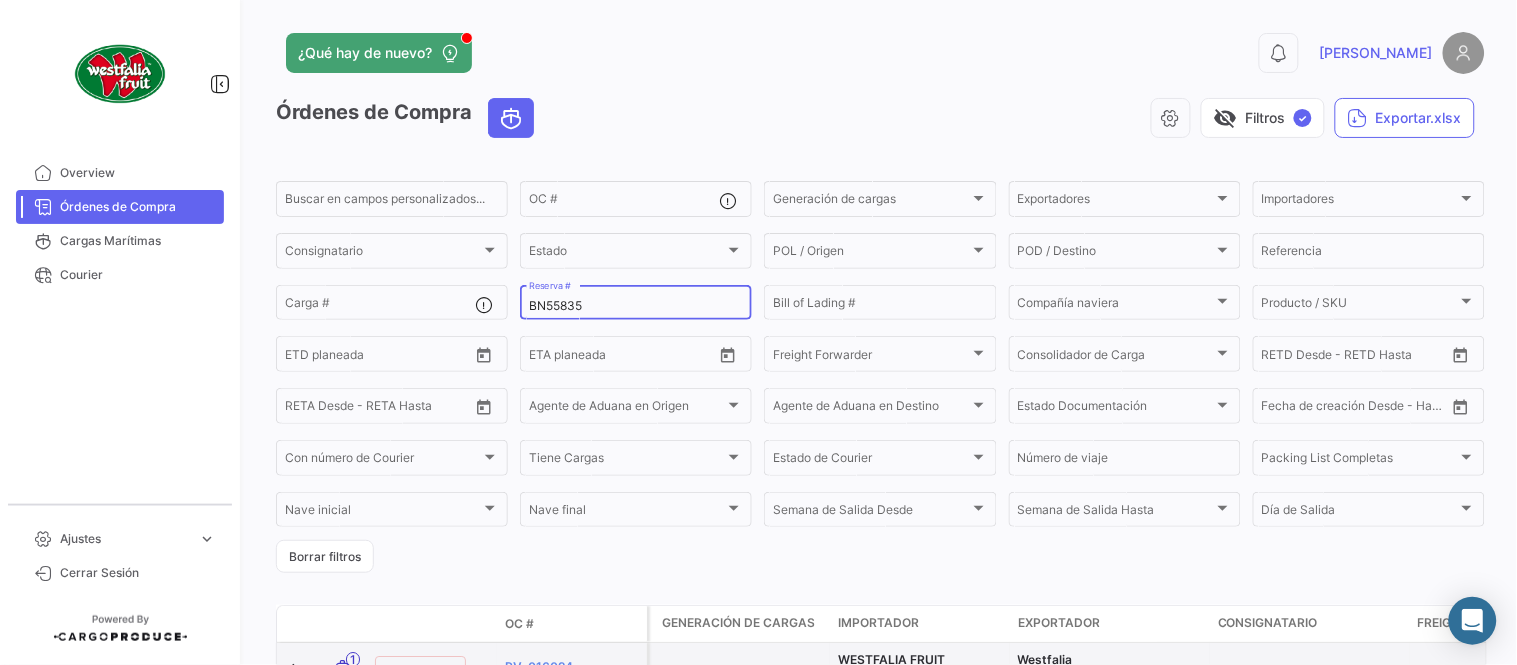 type on "BN55835" 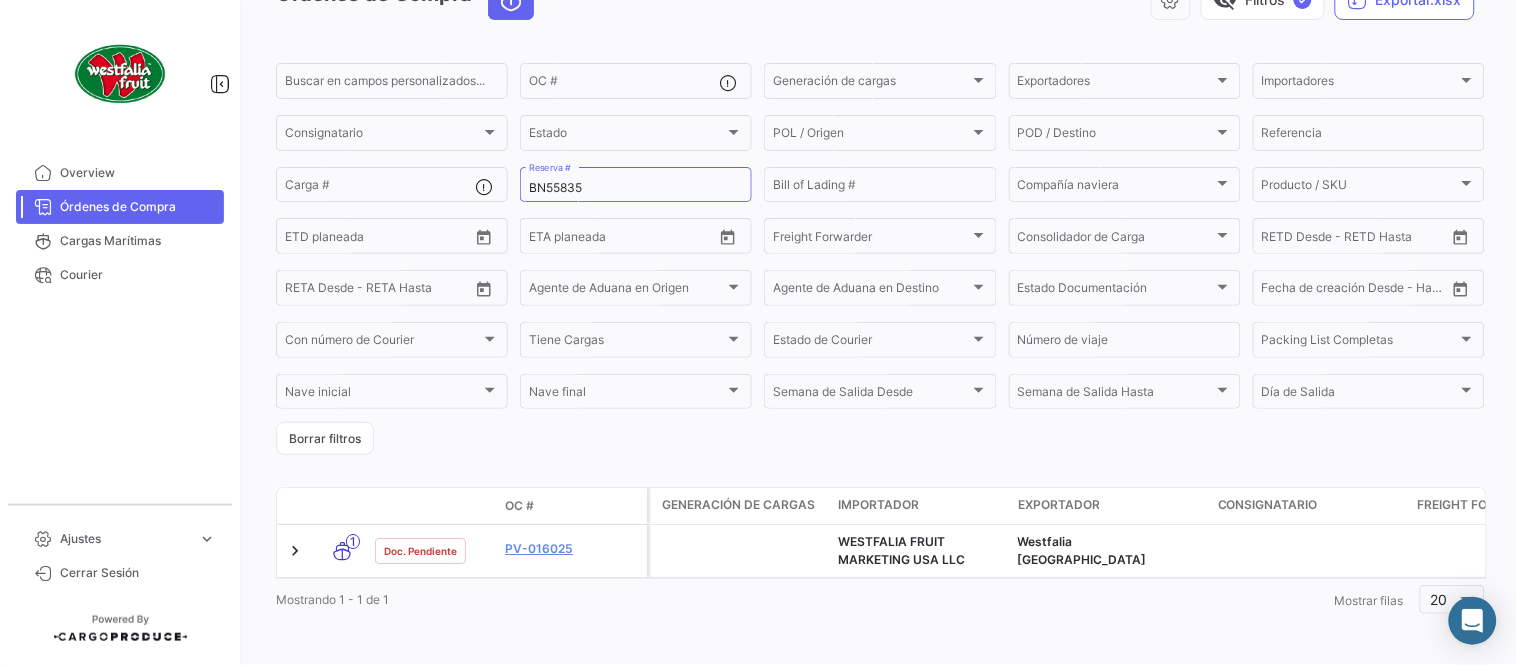 scroll, scrollTop: 136, scrollLeft: 0, axis: vertical 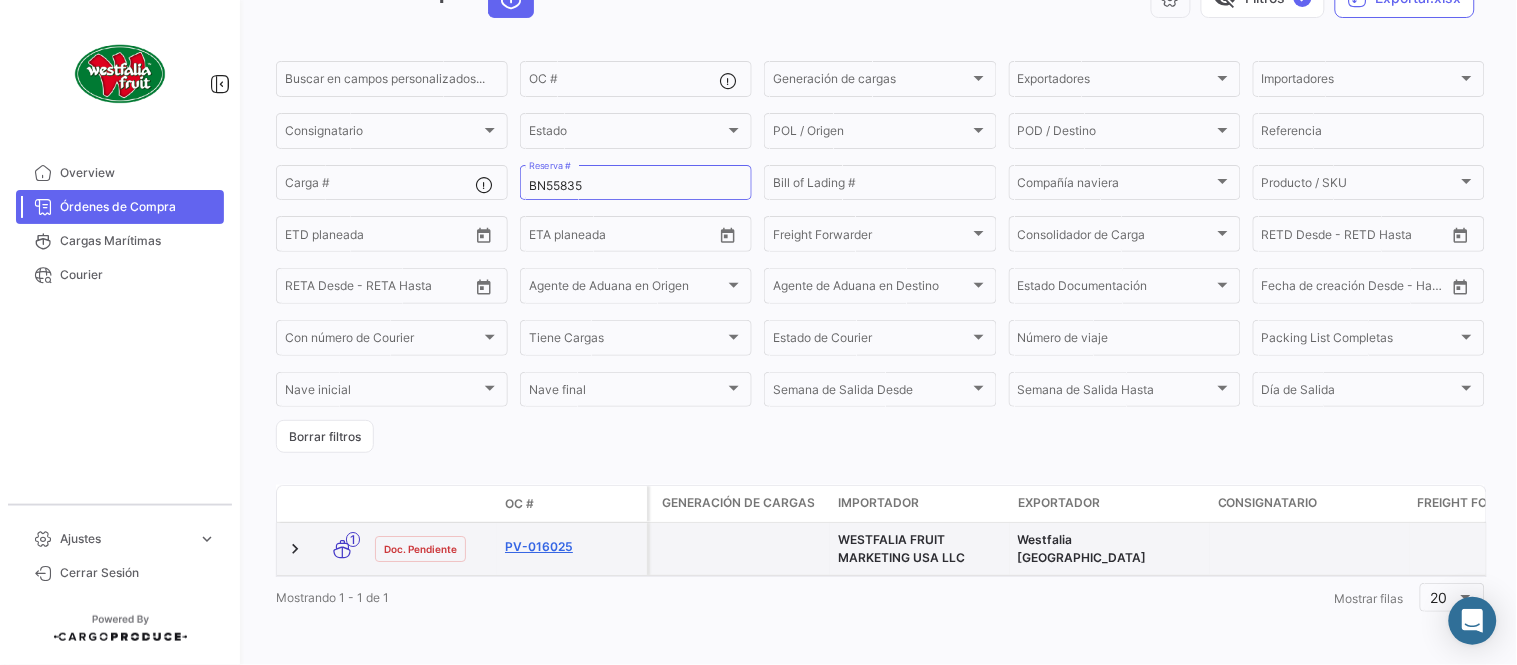 click on "PV-016025" 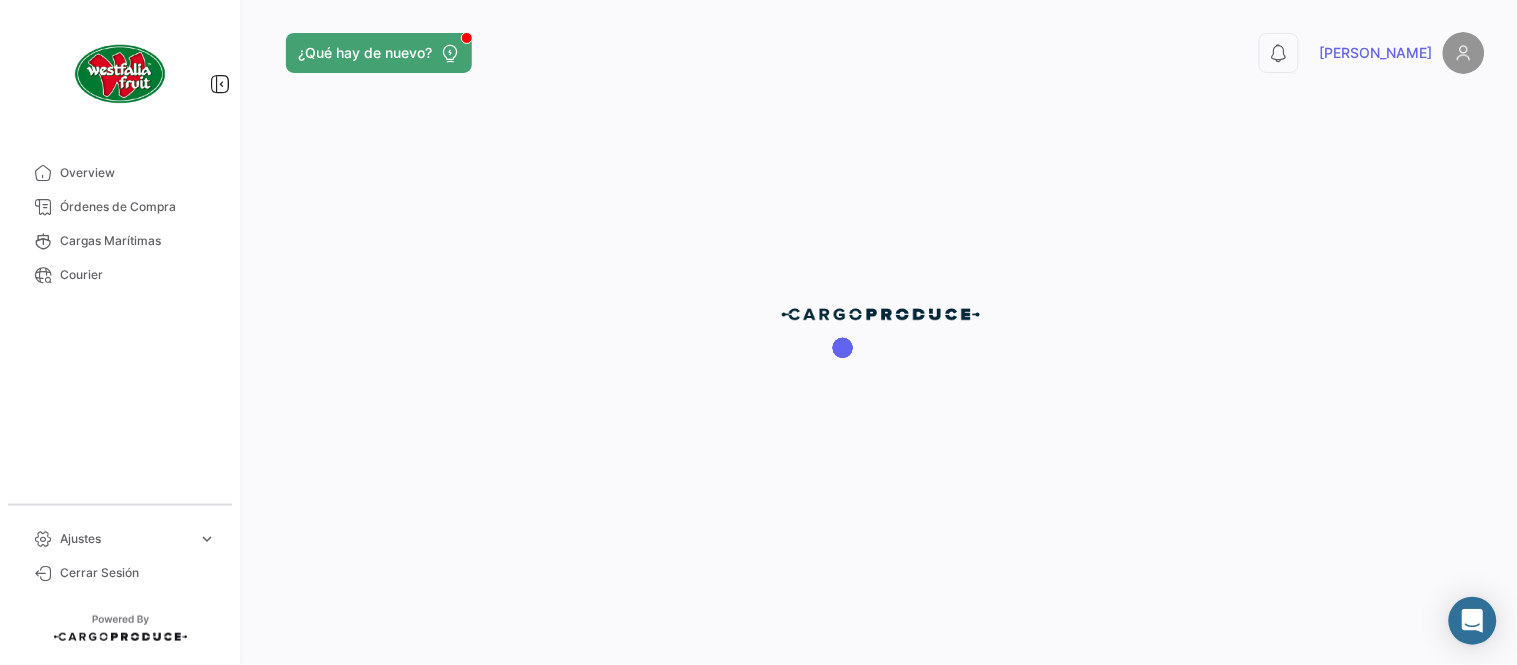 scroll, scrollTop: 0, scrollLeft: 0, axis: both 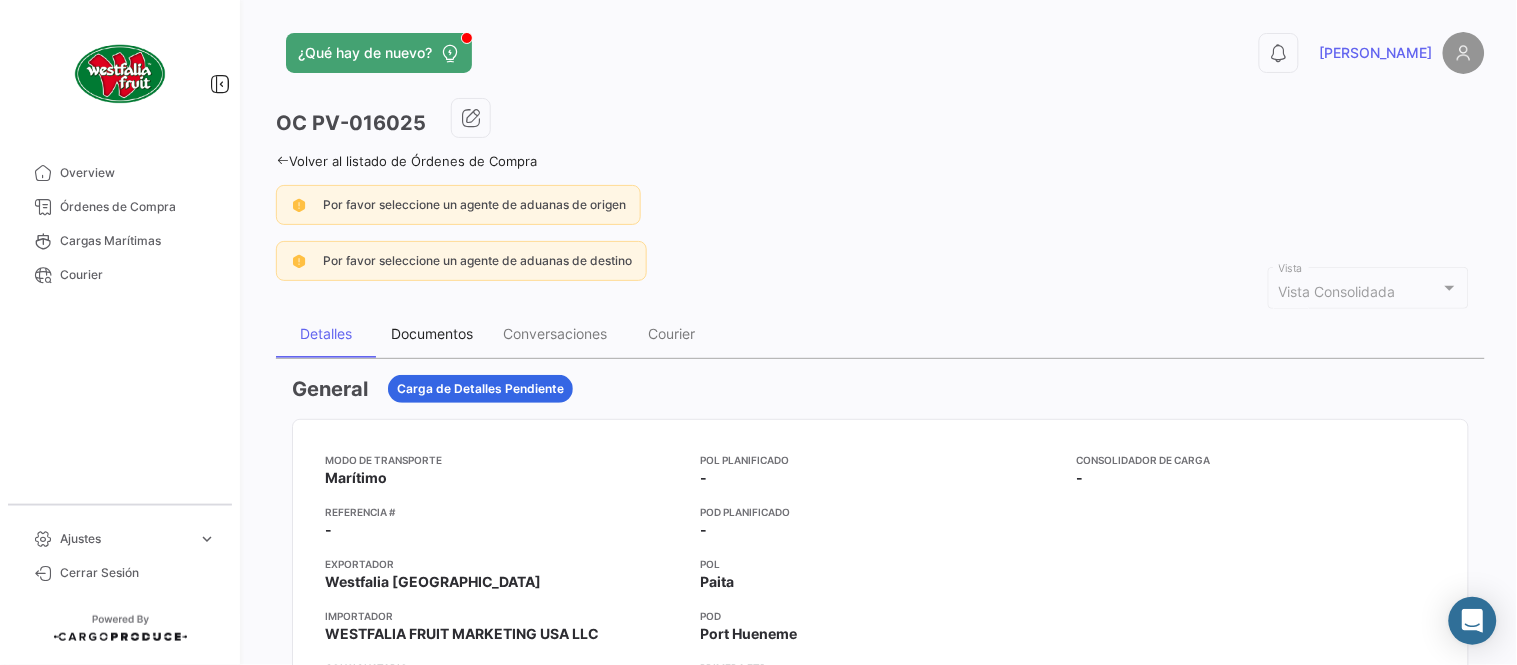 click on "Documentos" at bounding box center [432, 333] 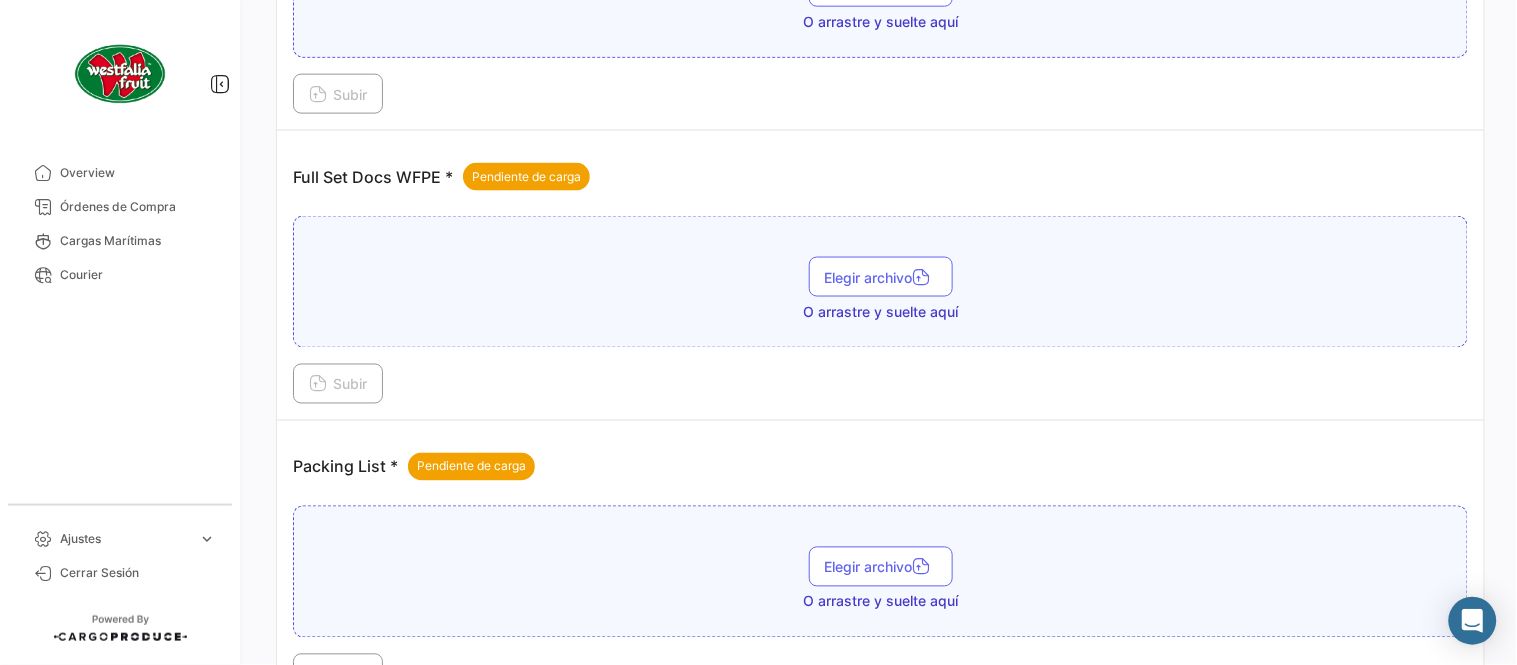 scroll, scrollTop: 806, scrollLeft: 0, axis: vertical 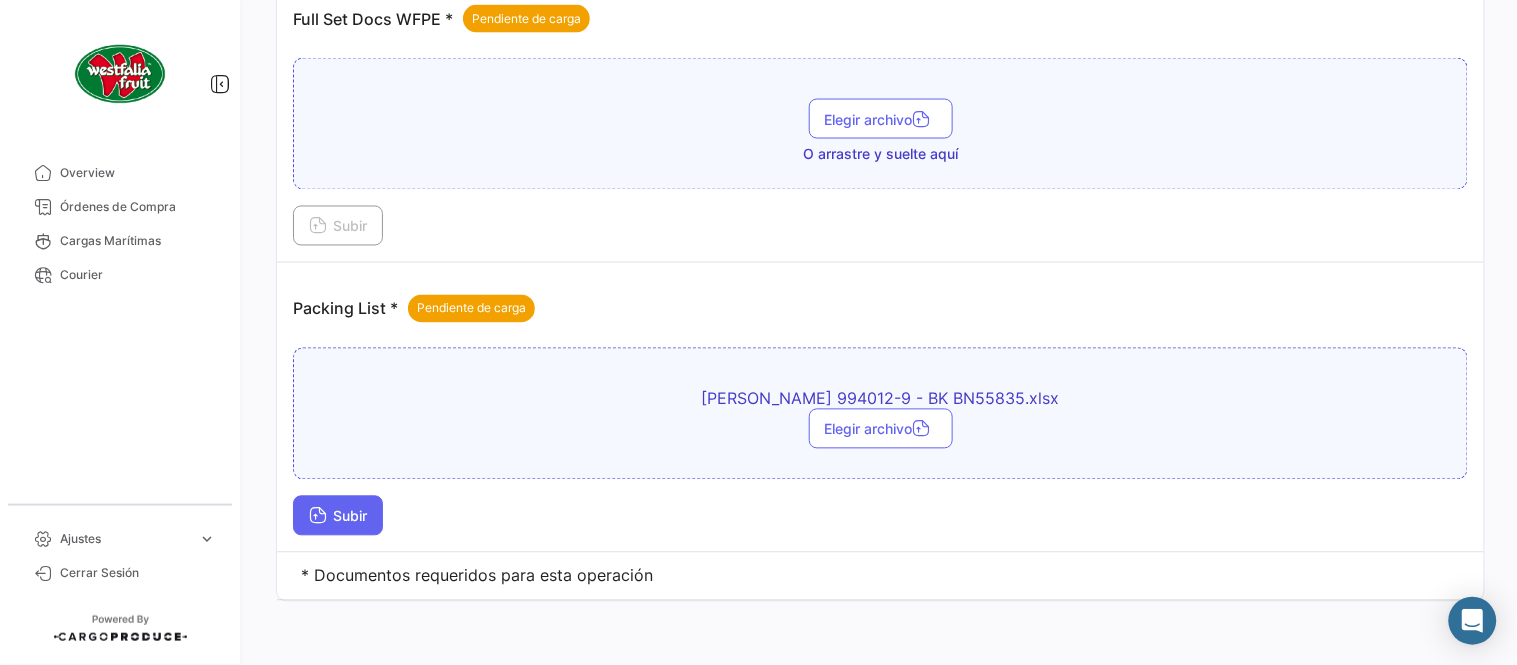 click on "Subir" at bounding box center [338, 516] 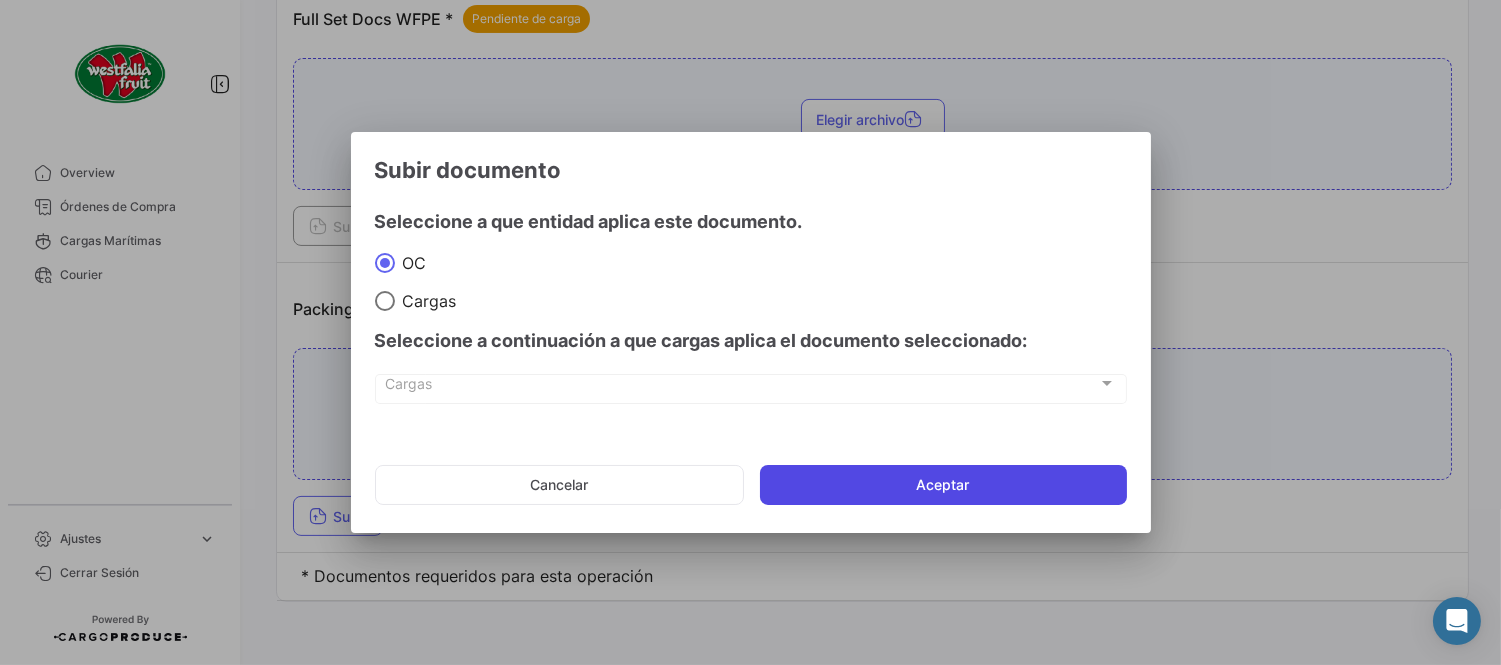 click on "Aceptar" 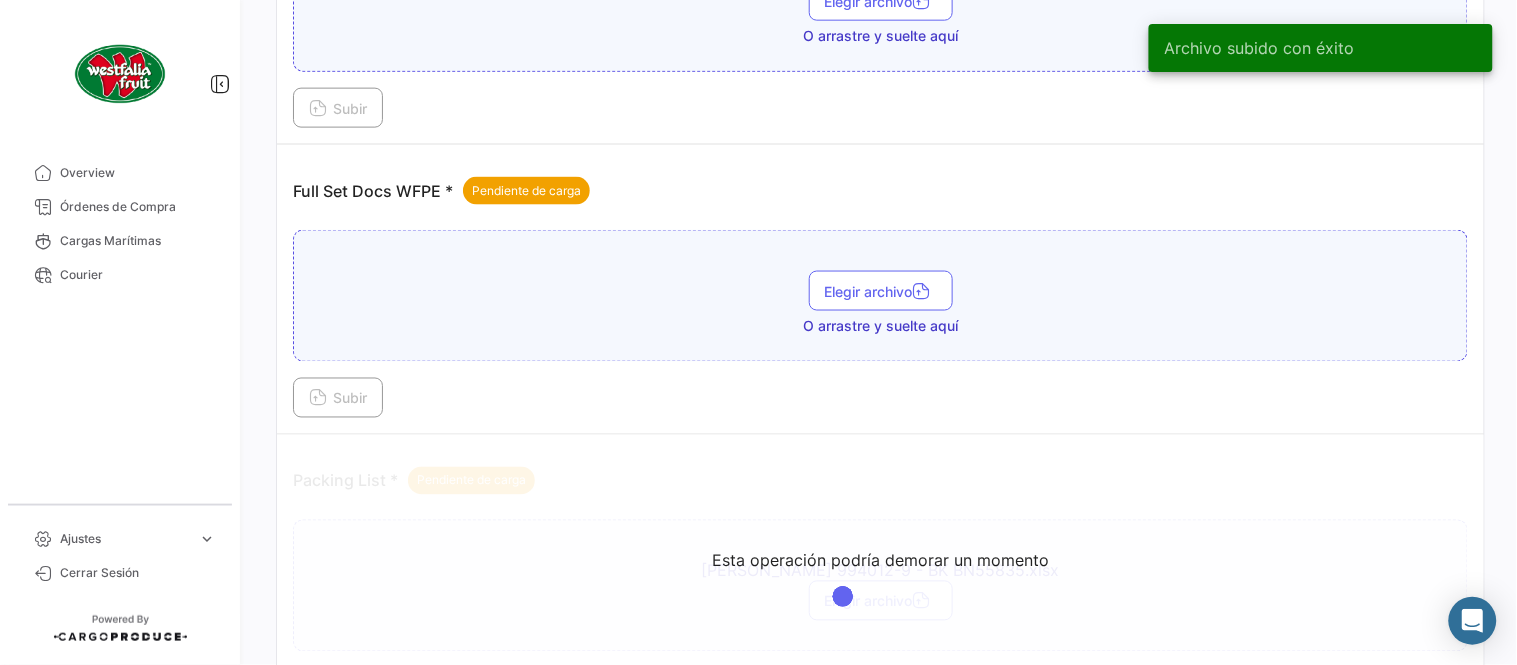 scroll, scrollTop: 584, scrollLeft: 0, axis: vertical 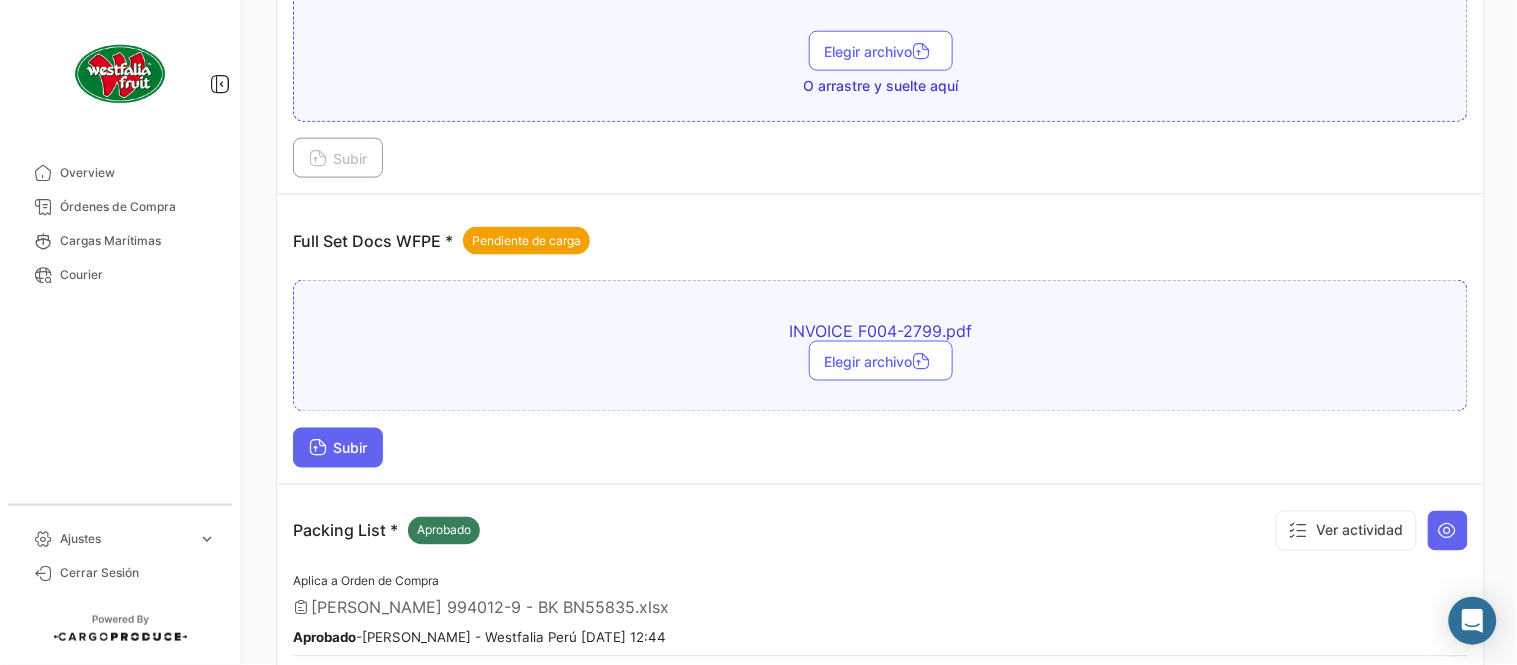 click on "Subir" at bounding box center (338, 448) 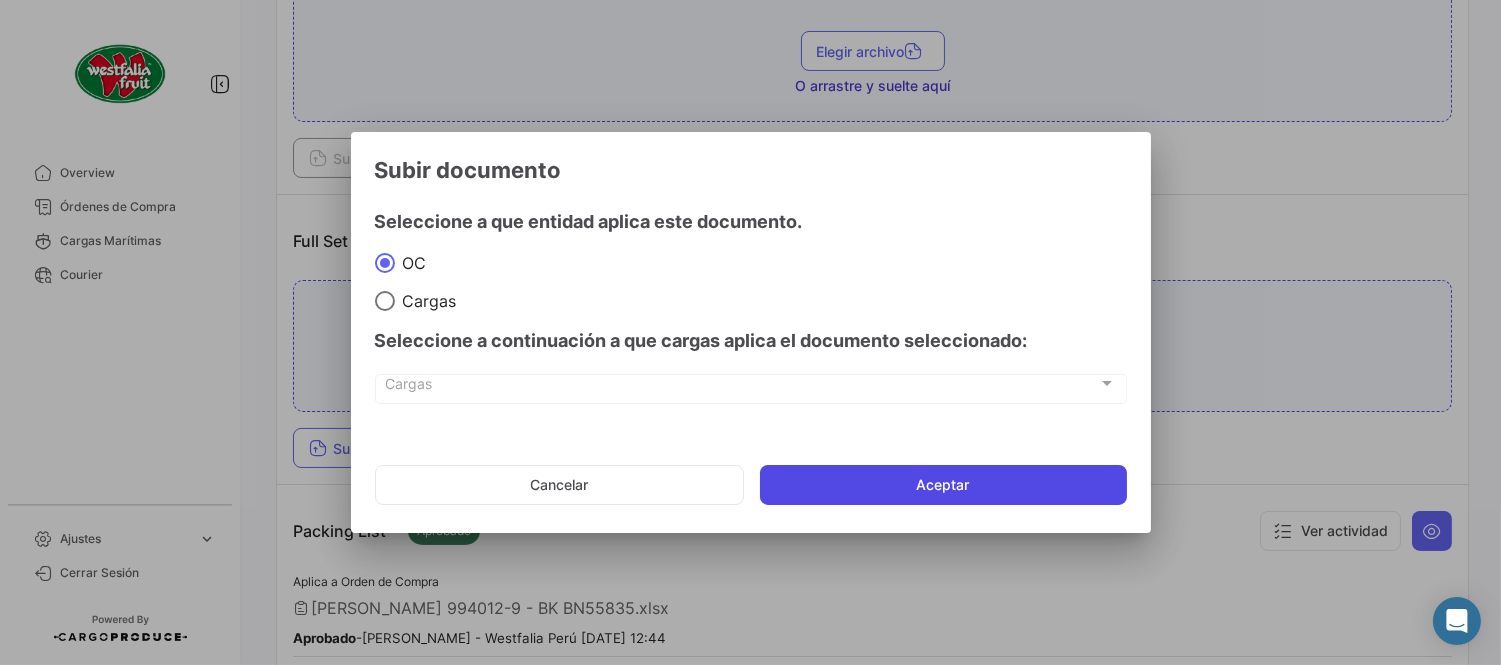 click on "Aceptar" 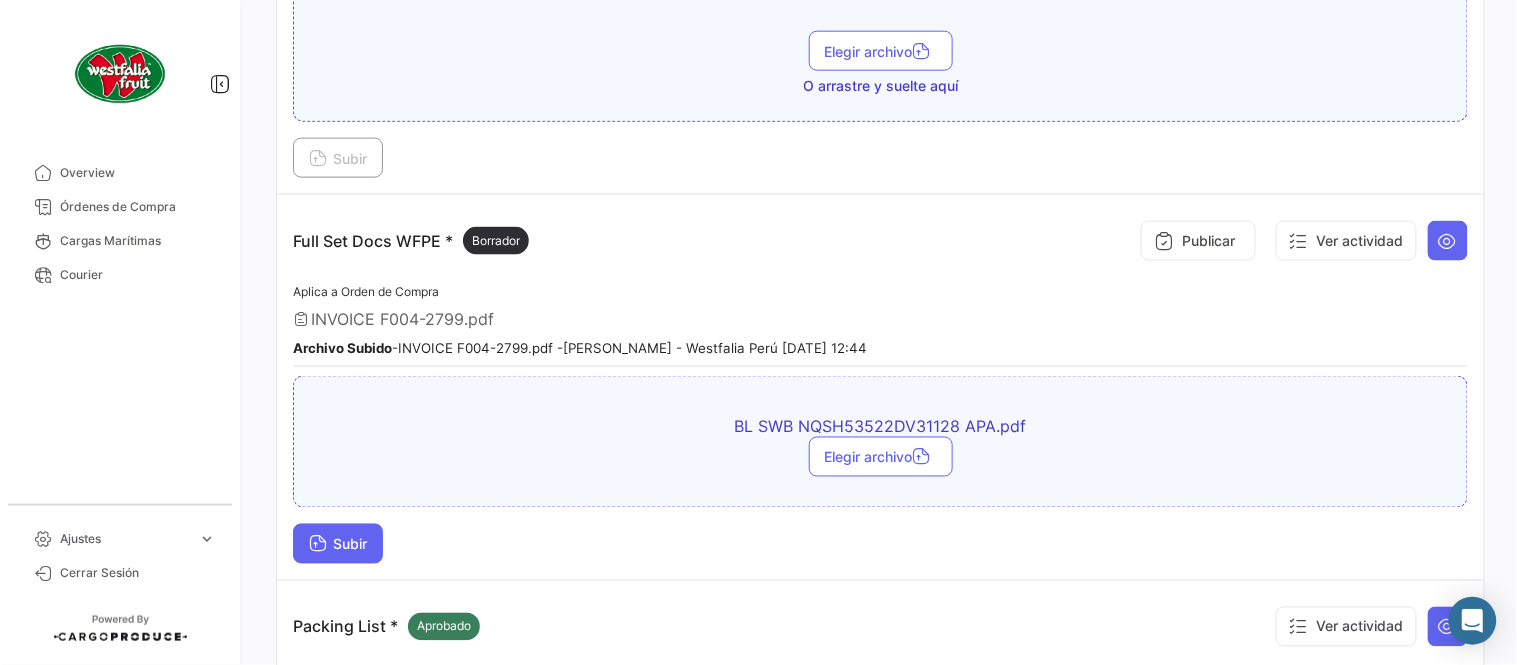 click on "Subir" at bounding box center [338, 544] 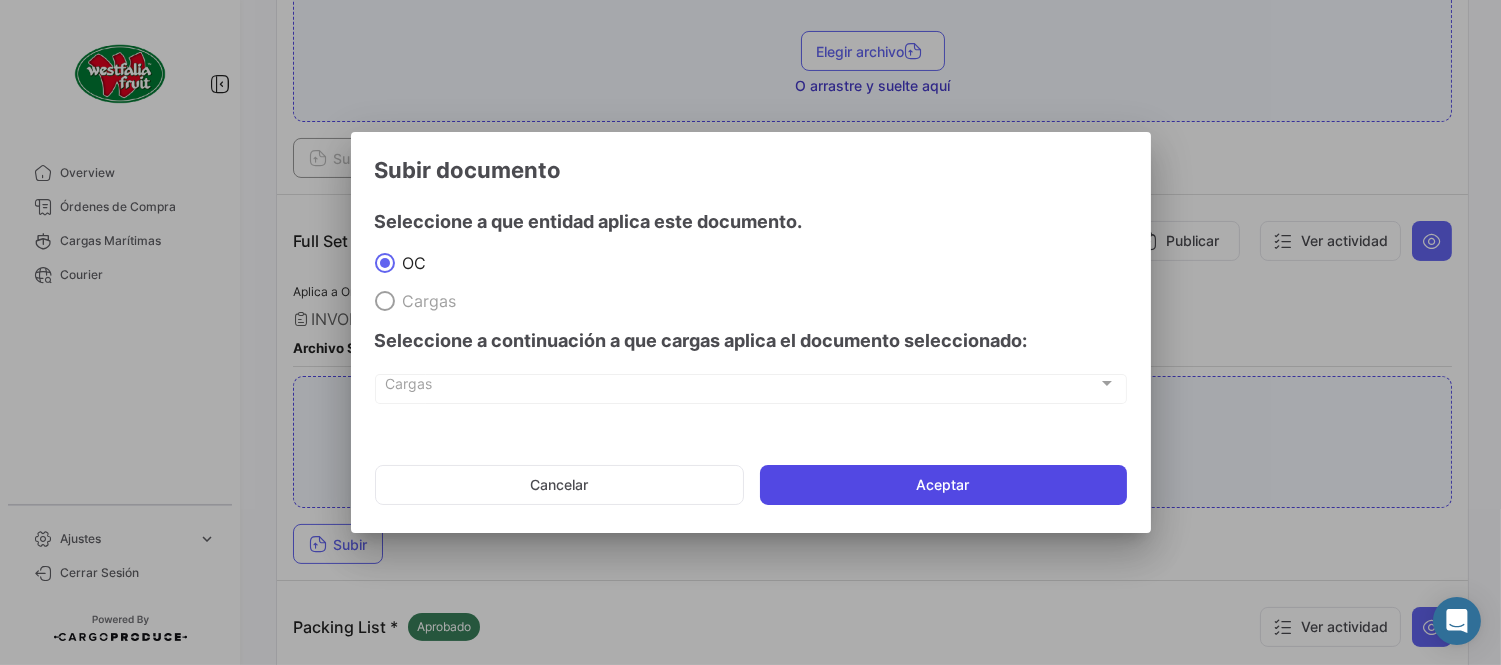 click on "Aceptar" 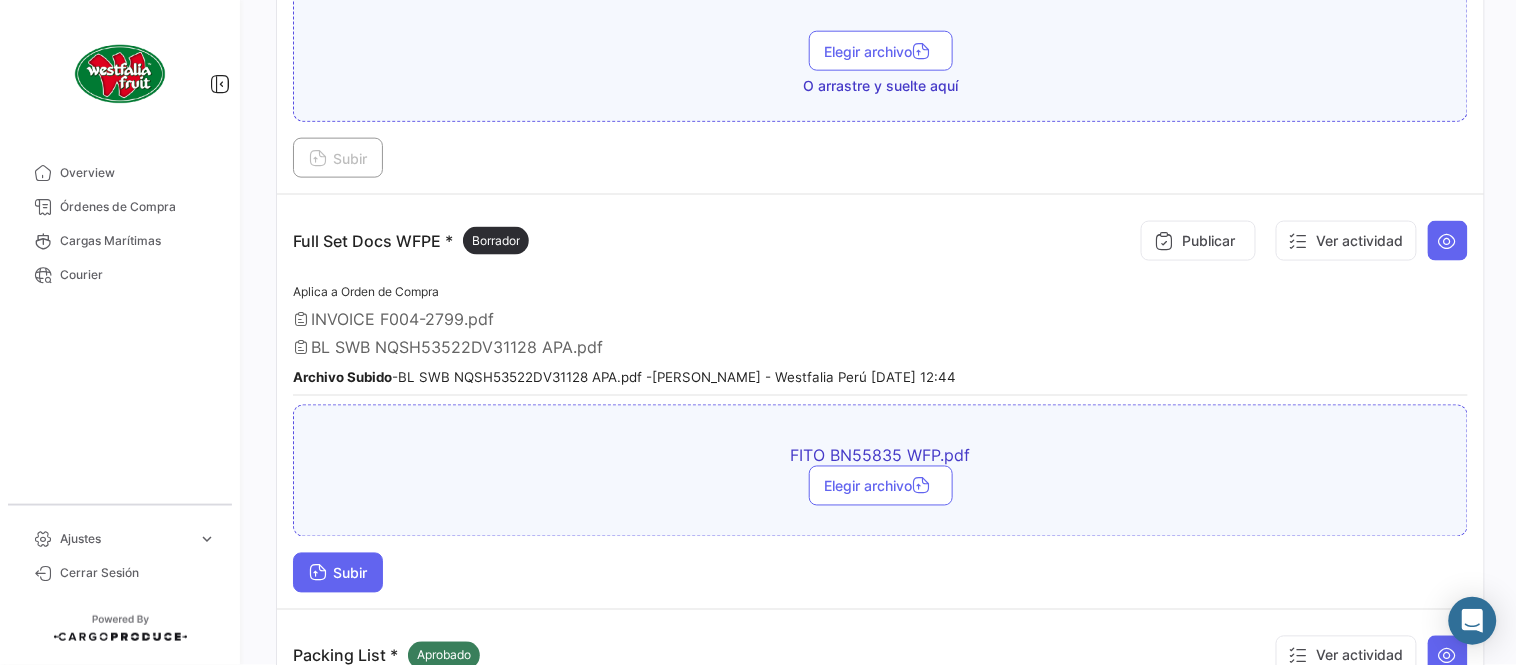 click on "Subir" at bounding box center [338, 573] 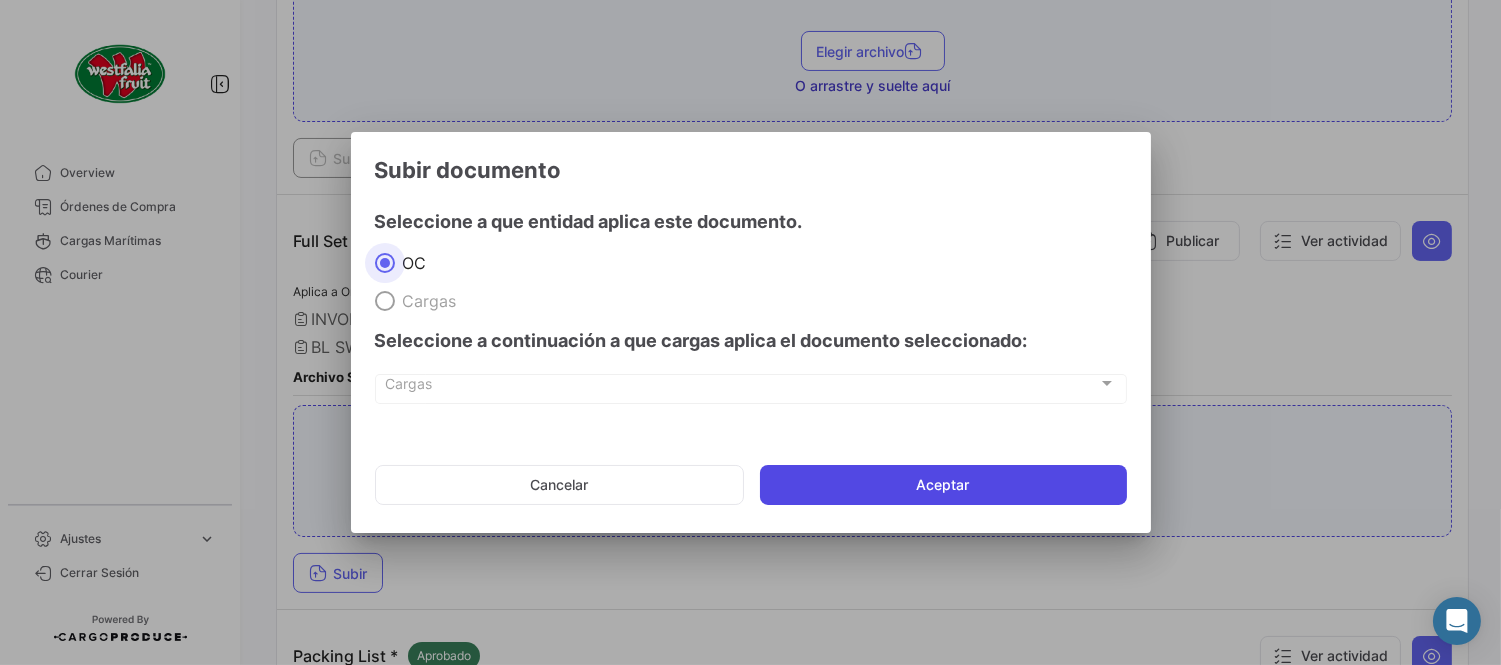 click on "Aceptar" 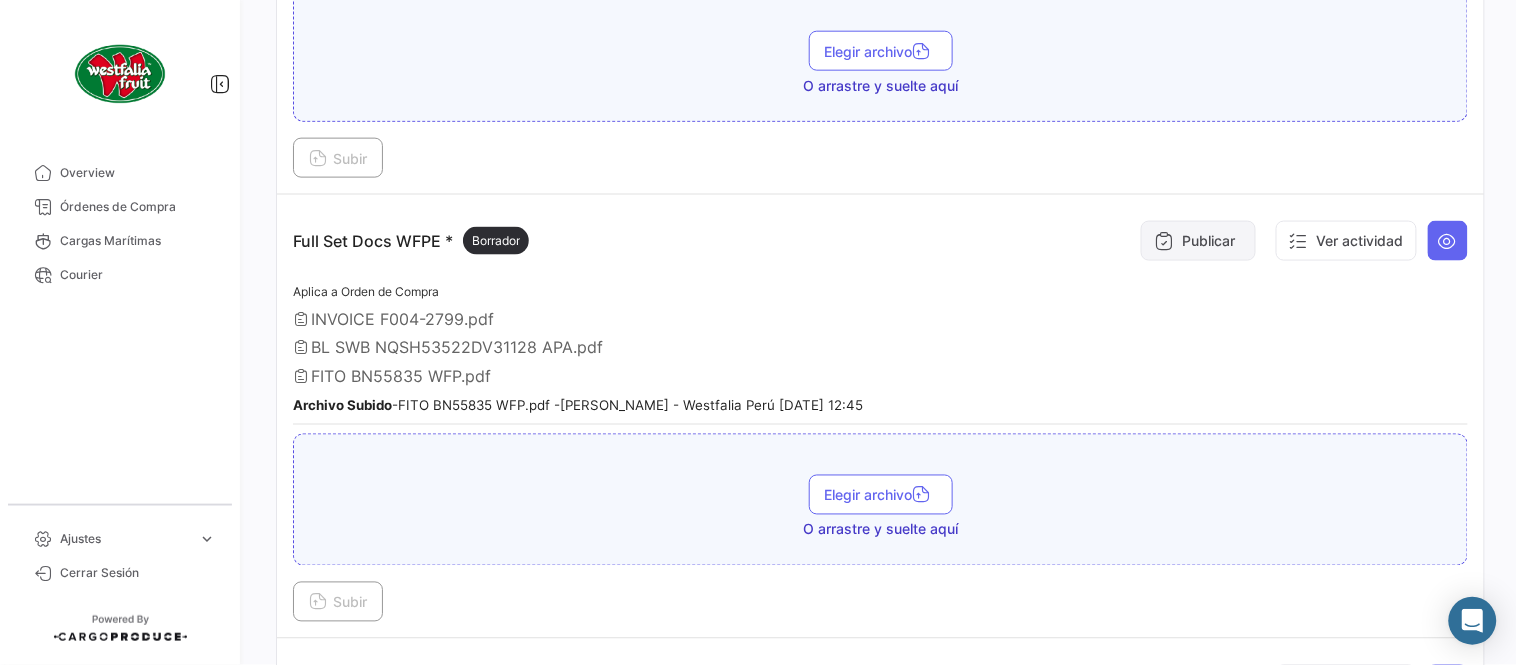 click on "Publicar" at bounding box center (1198, 241) 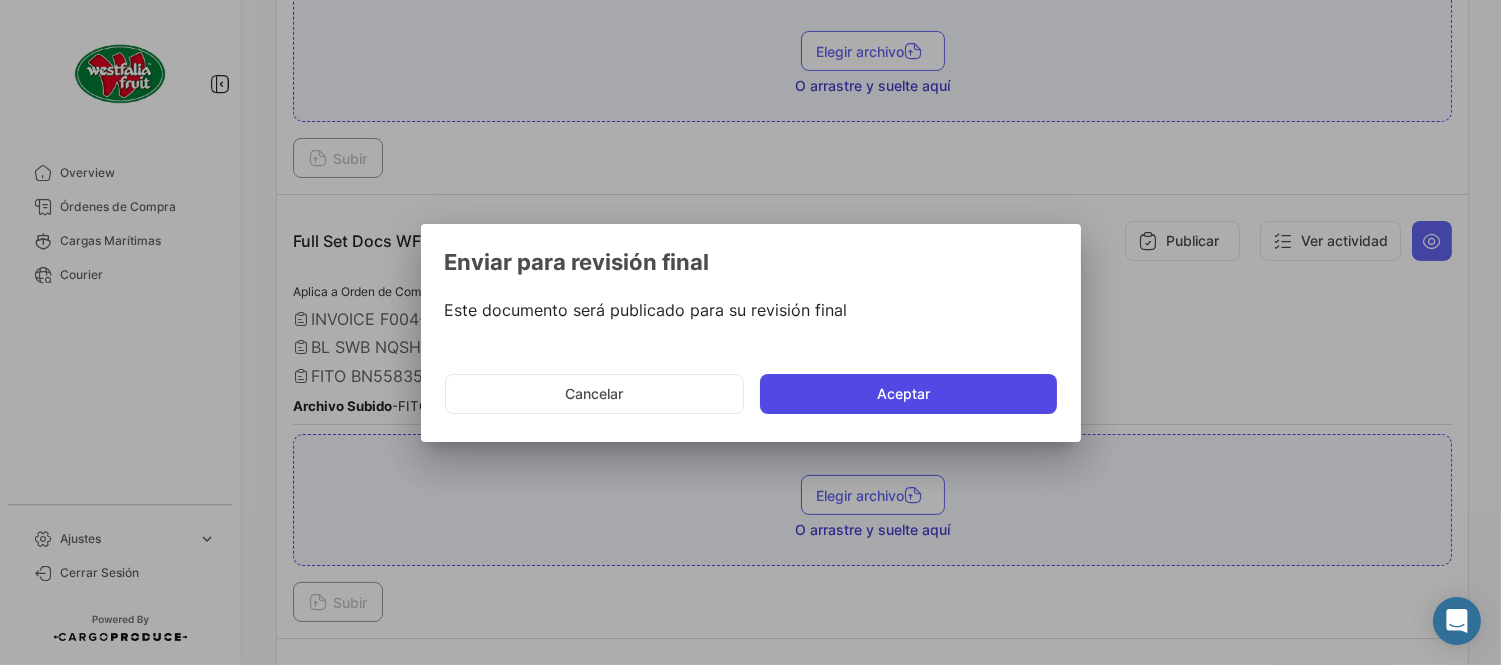 click on "Aceptar" 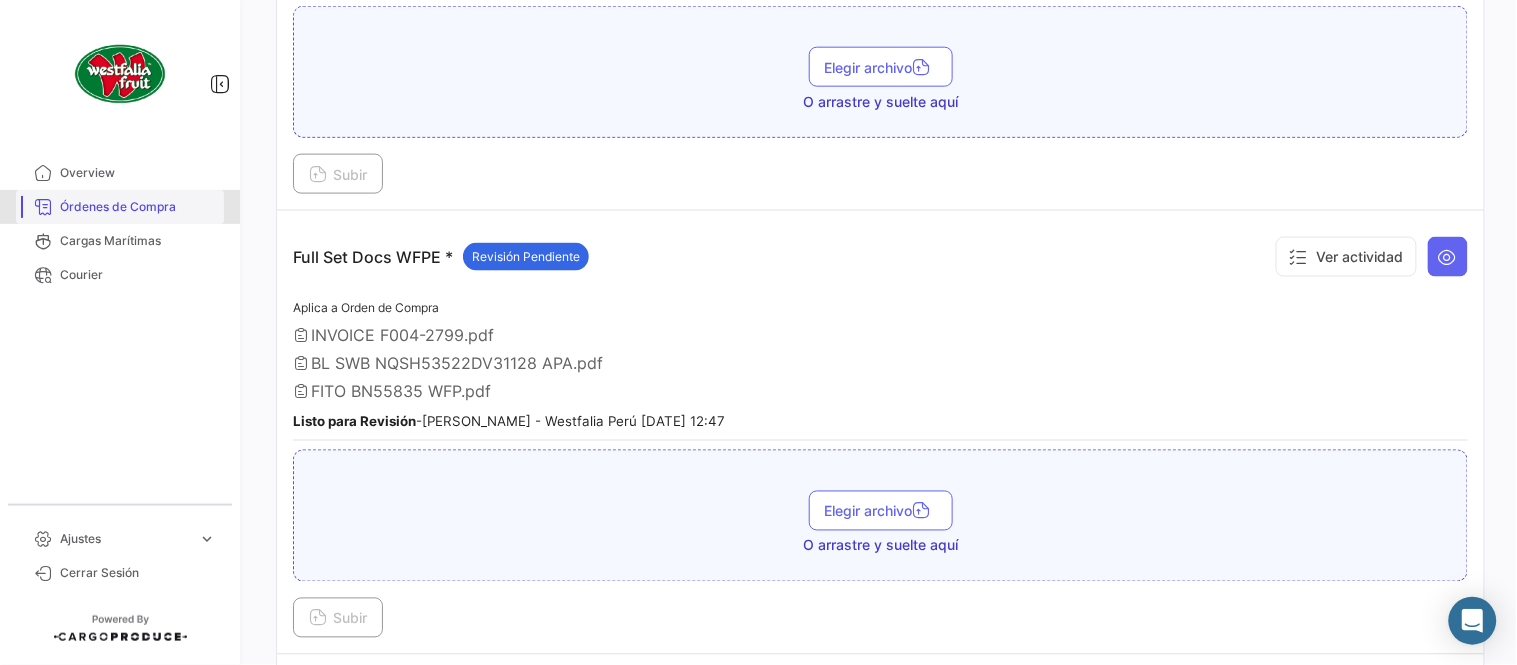 click on "Órdenes de Compra" at bounding box center [138, 207] 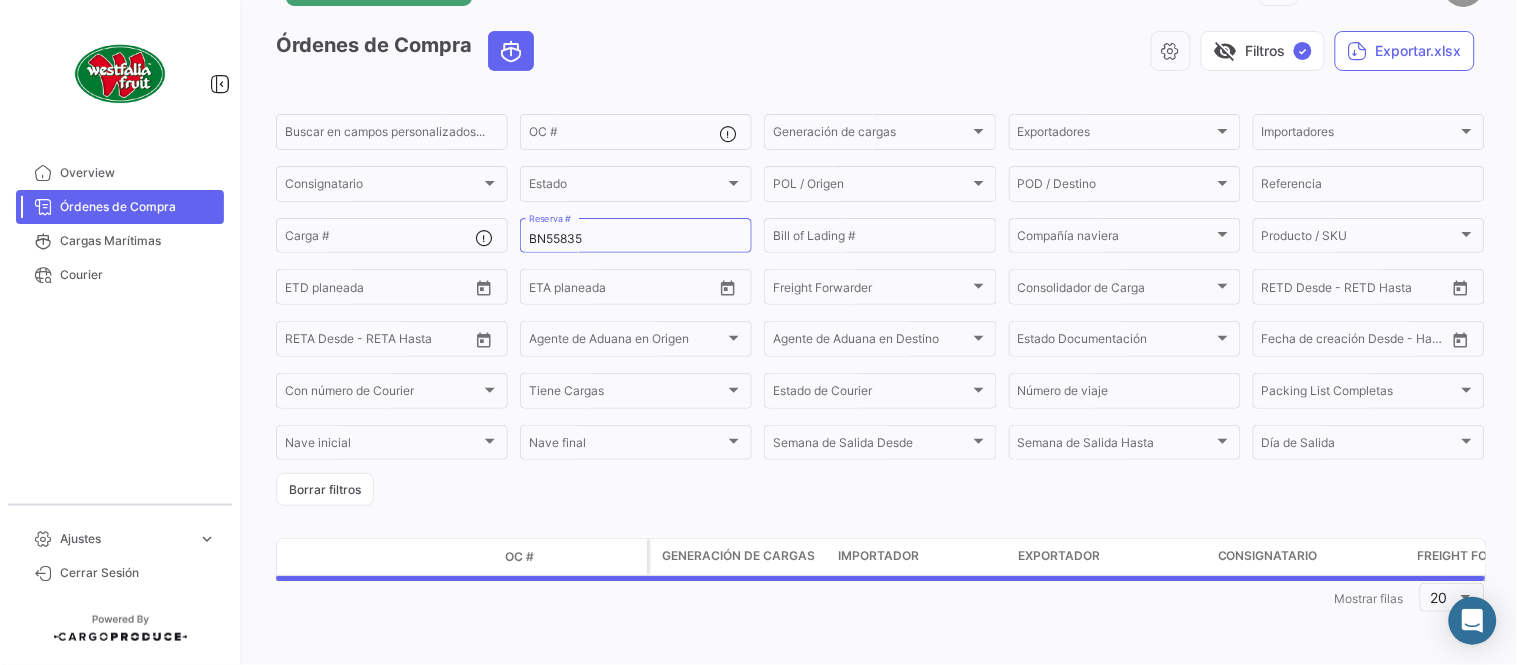 scroll, scrollTop: 0, scrollLeft: 0, axis: both 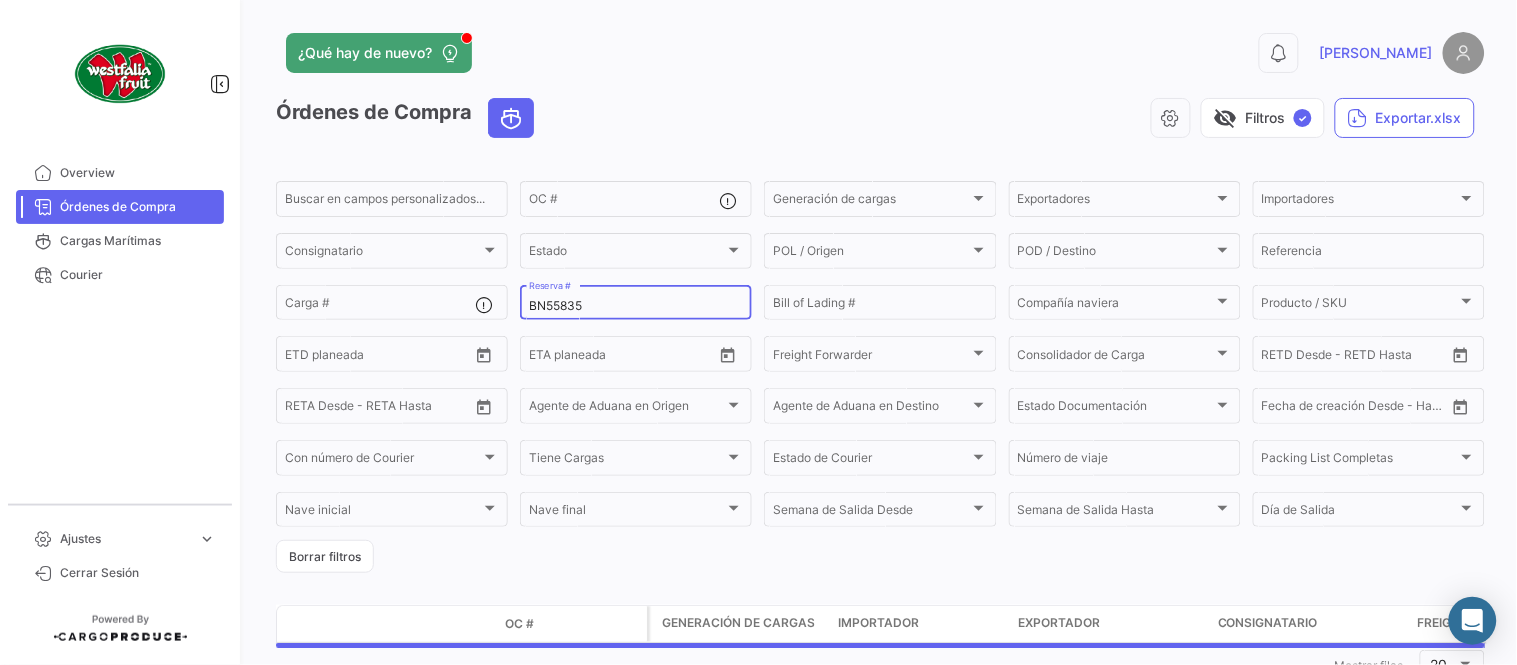 click on "BN55835" at bounding box center [636, 306] 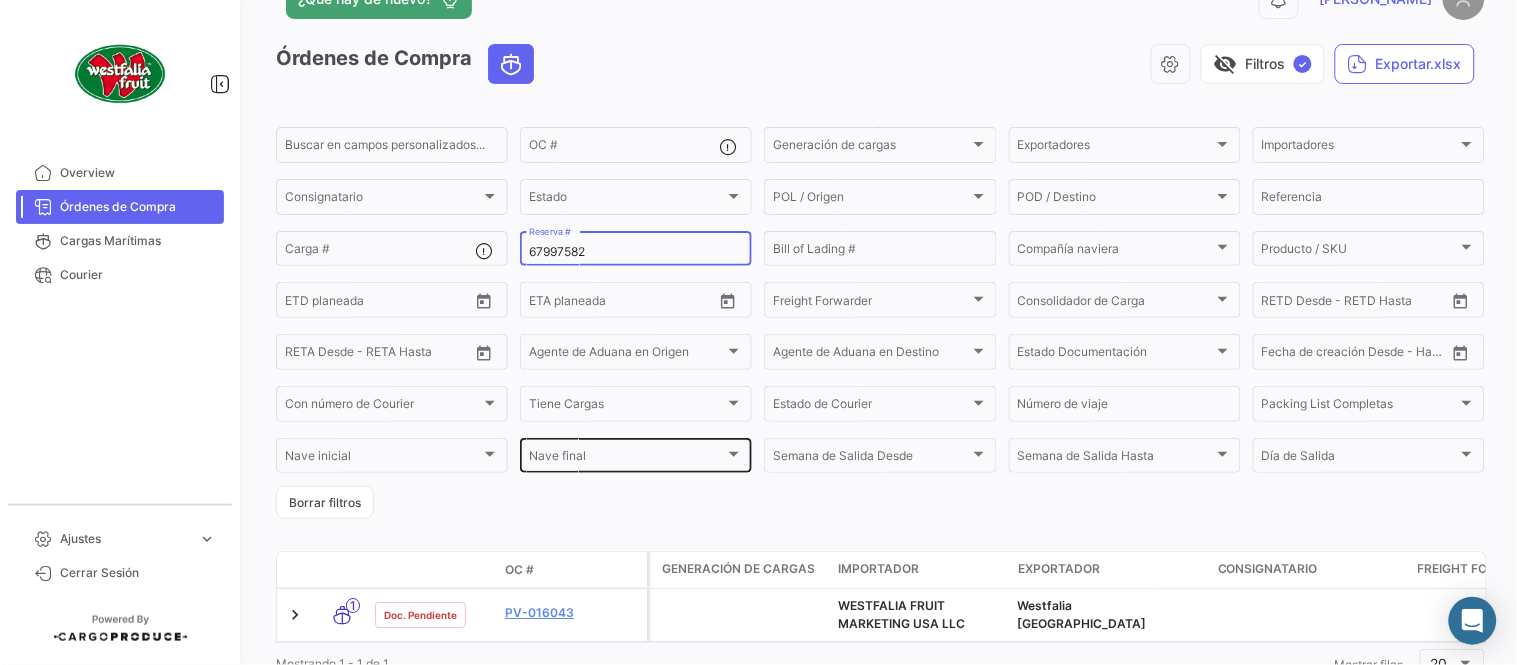 scroll, scrollTop: 136, scrollLeft: 0, axis: vertical 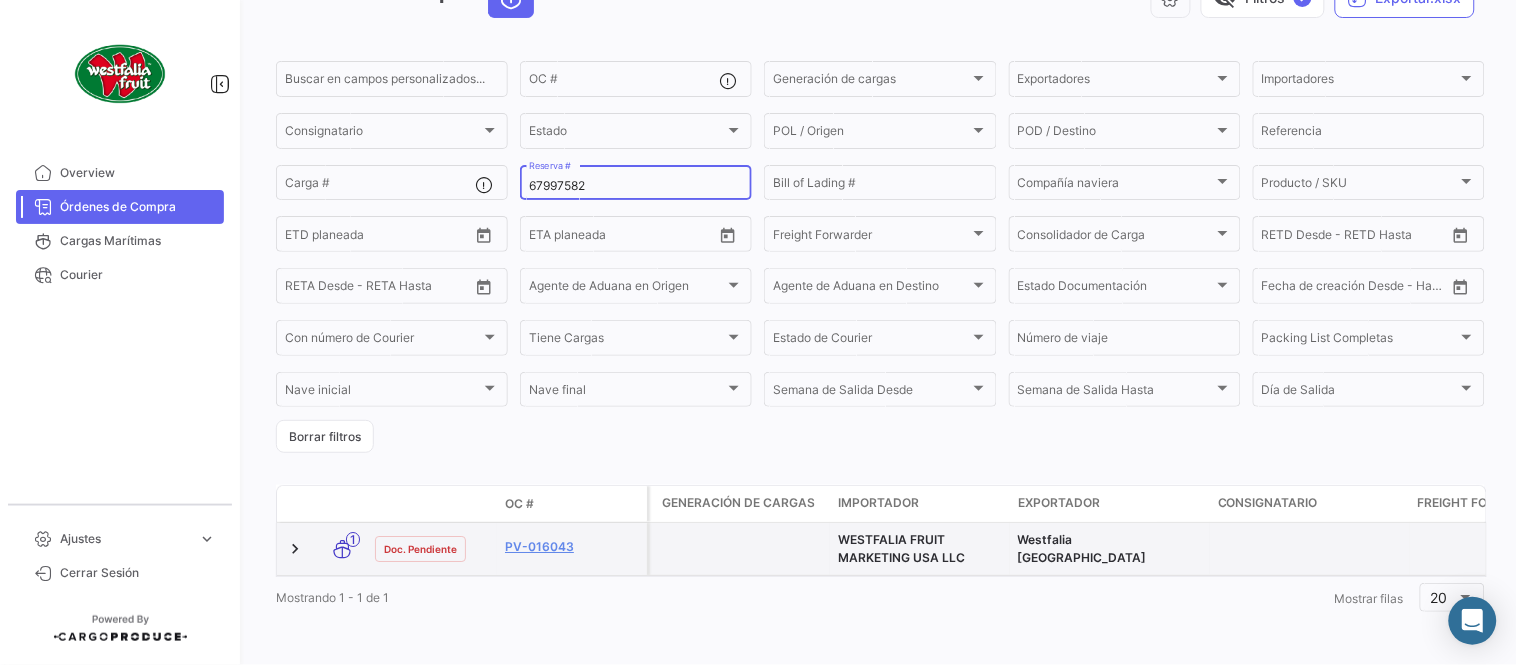 type on "67997582" 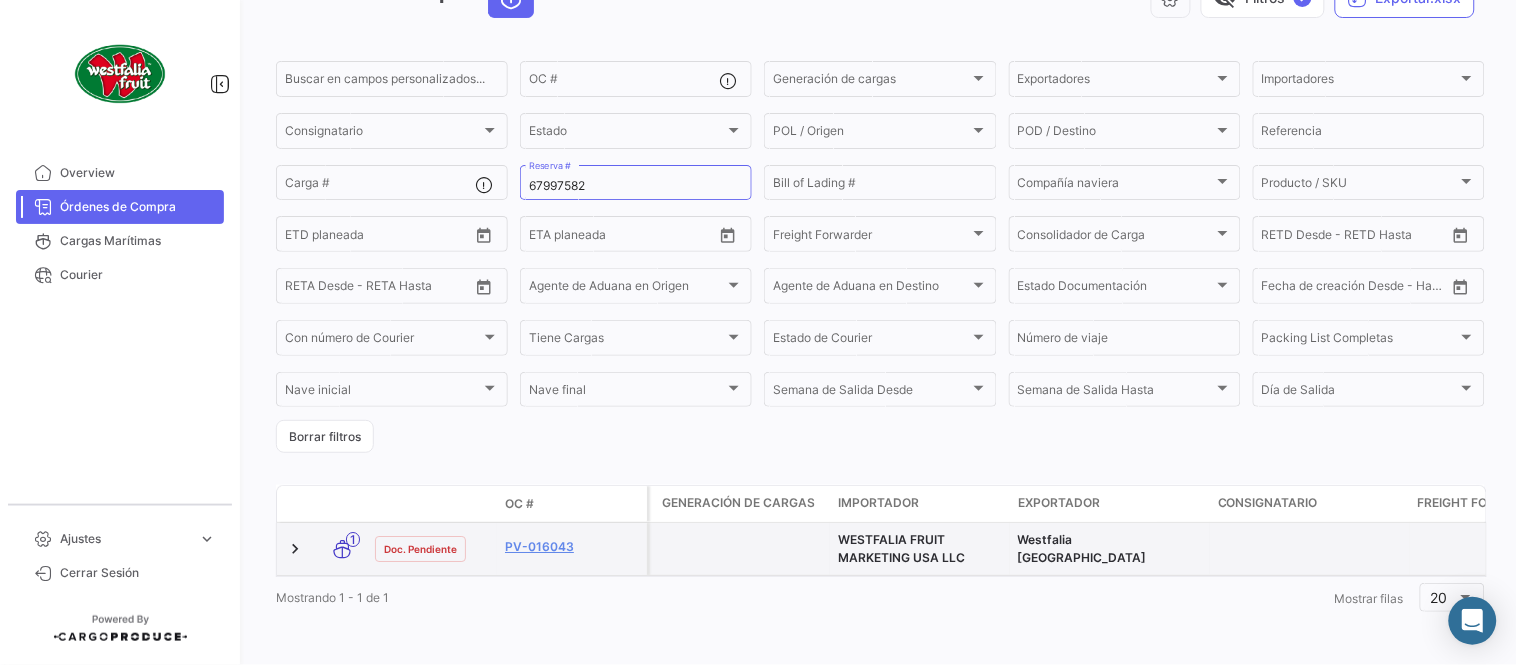 click on "PV-016043" 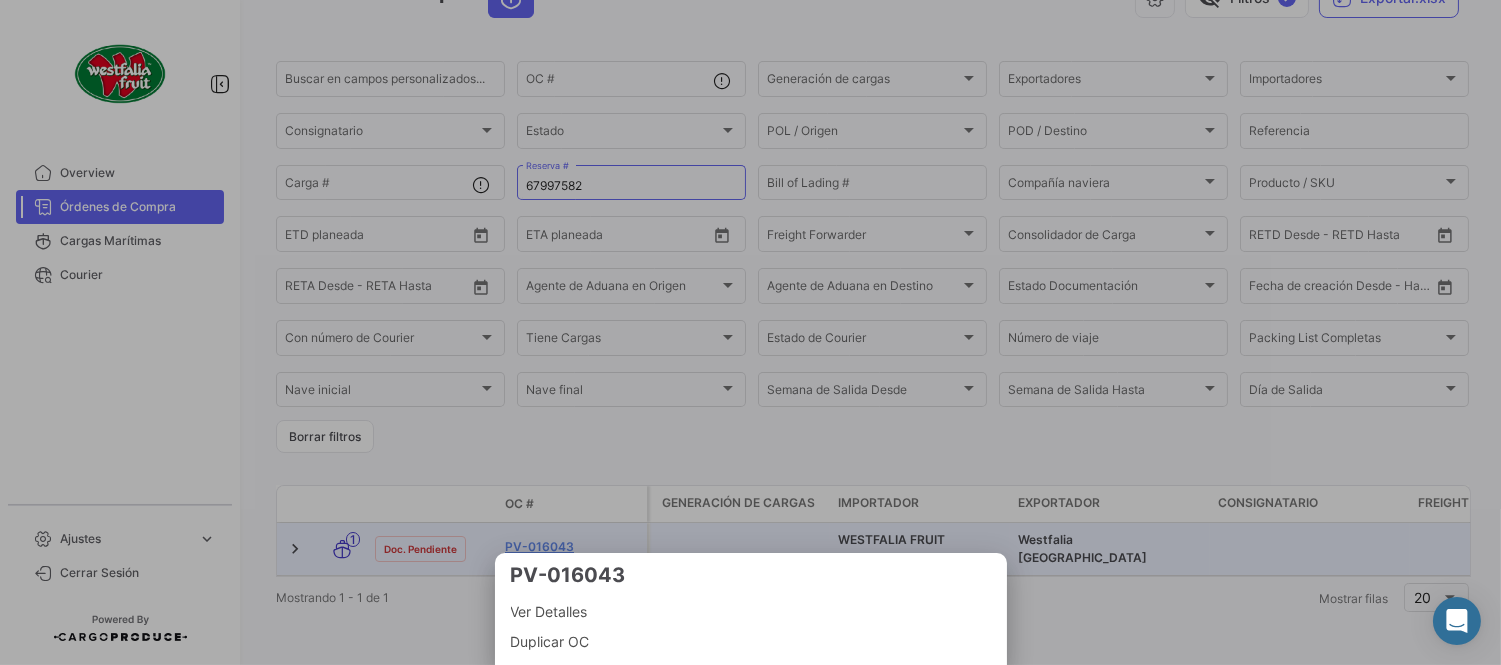 click at bounding box center (750, 332) 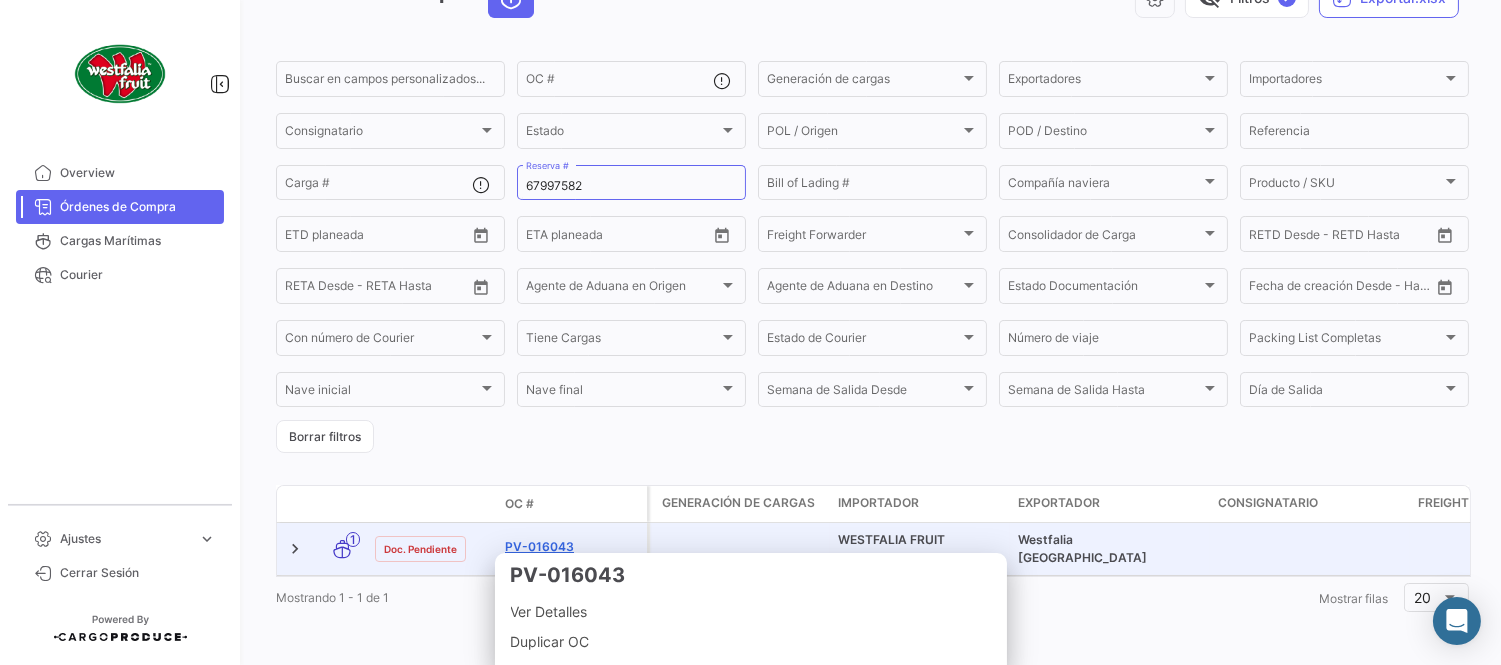 click on "PV-016043" 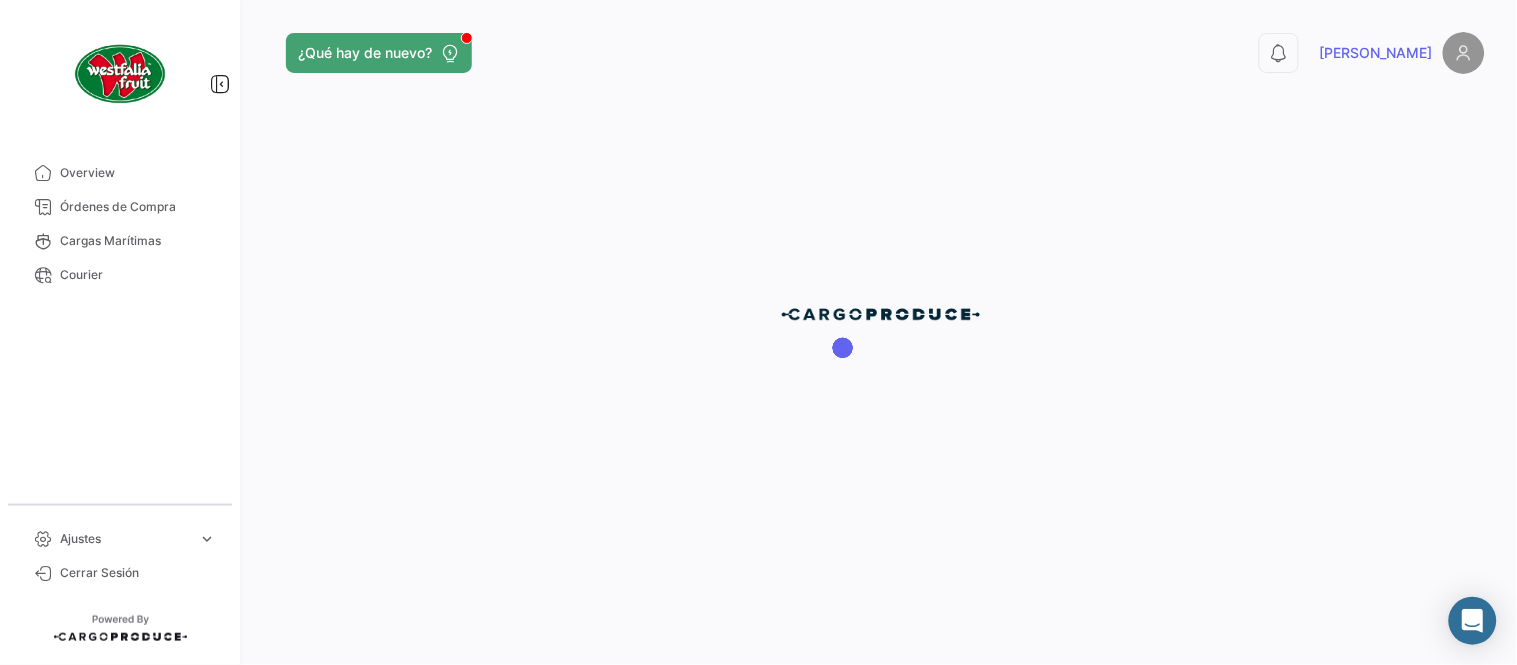 scroll, scrollTop: 0, scrollLeft: 0, axis: both 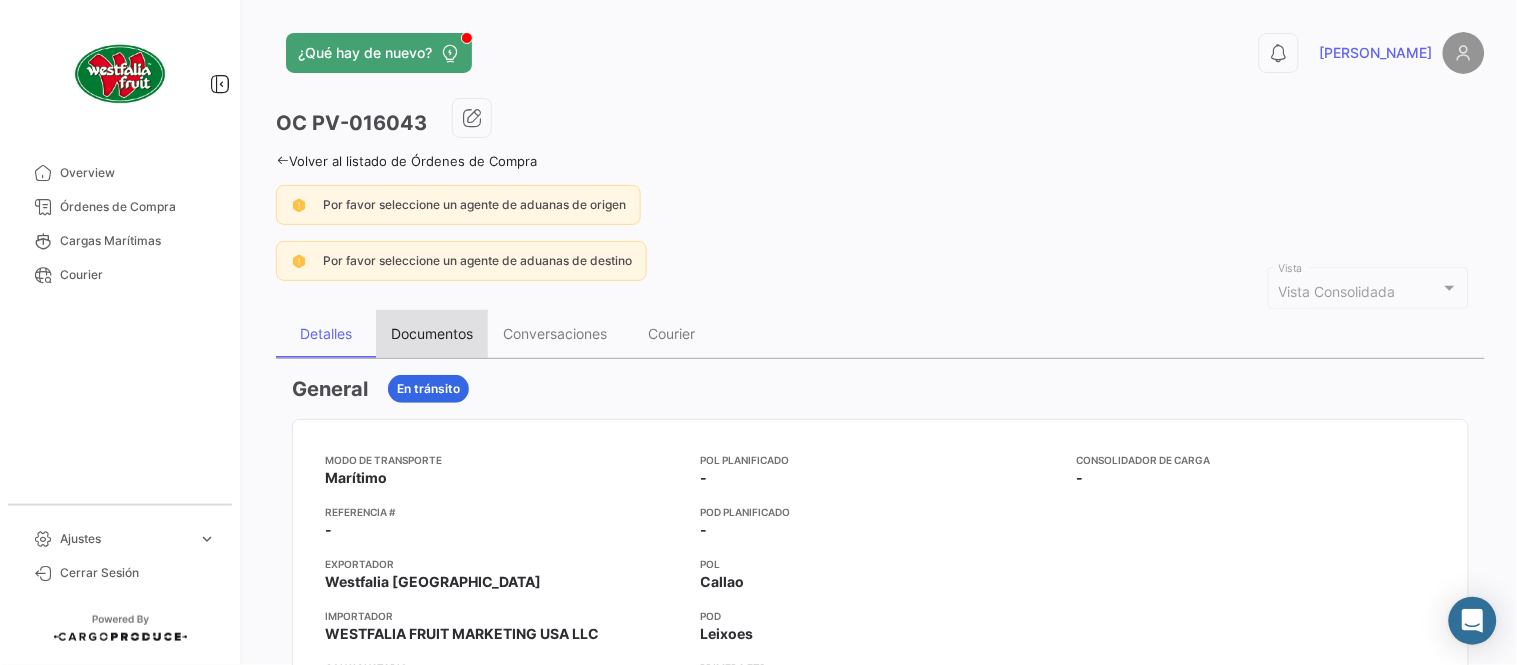 click on "Documentos" at bounding box center [432, 334] 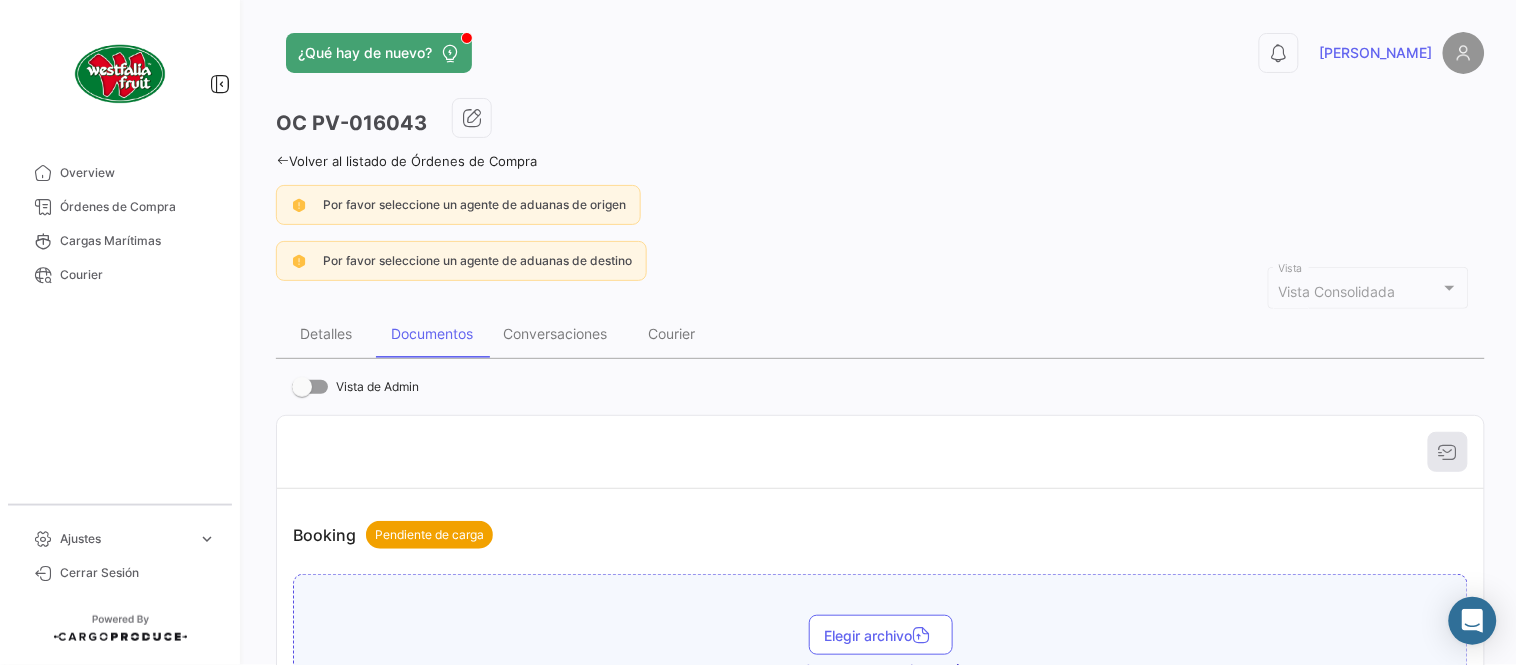 drag, startPoint x: 897, startPoint y: 212, endPoint x: 860, endPoint y: 208, distance: 37.215588 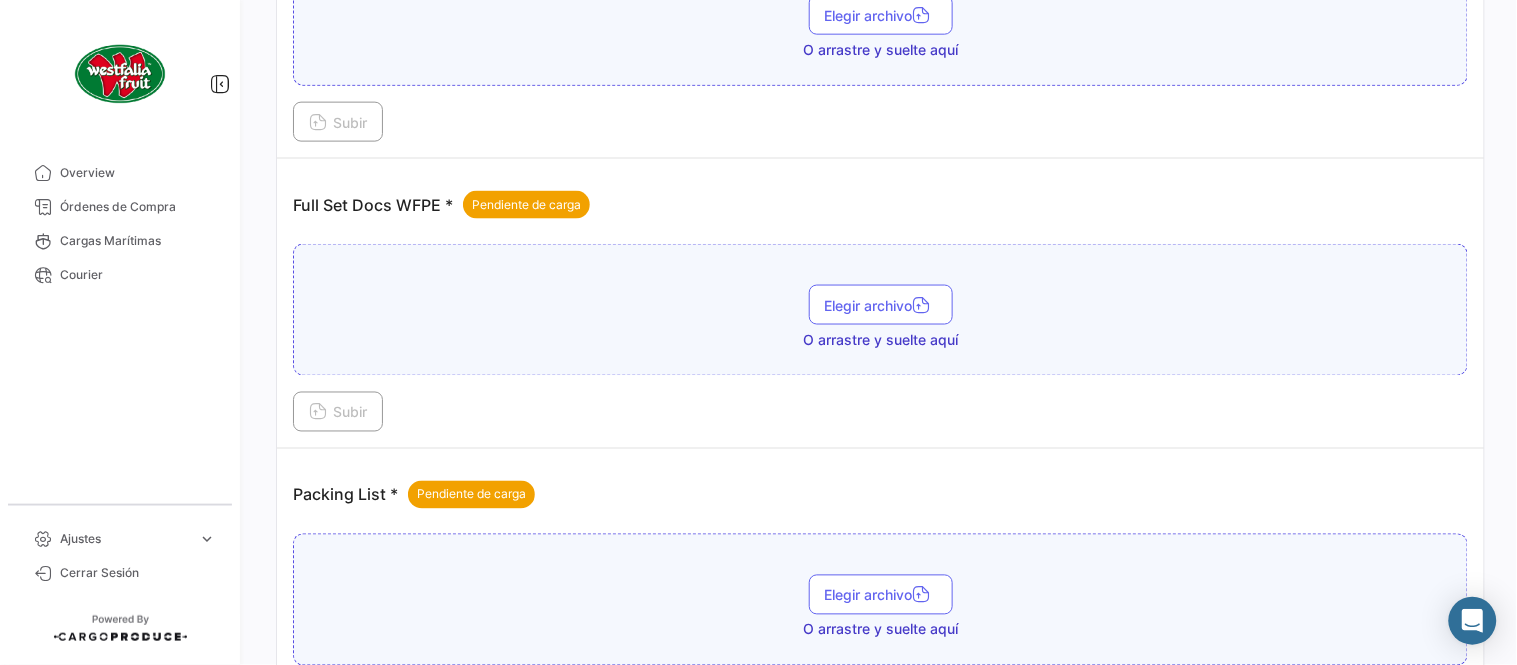 scroll, scrollTop: 777, scrollLeft: 0, axis: vertical 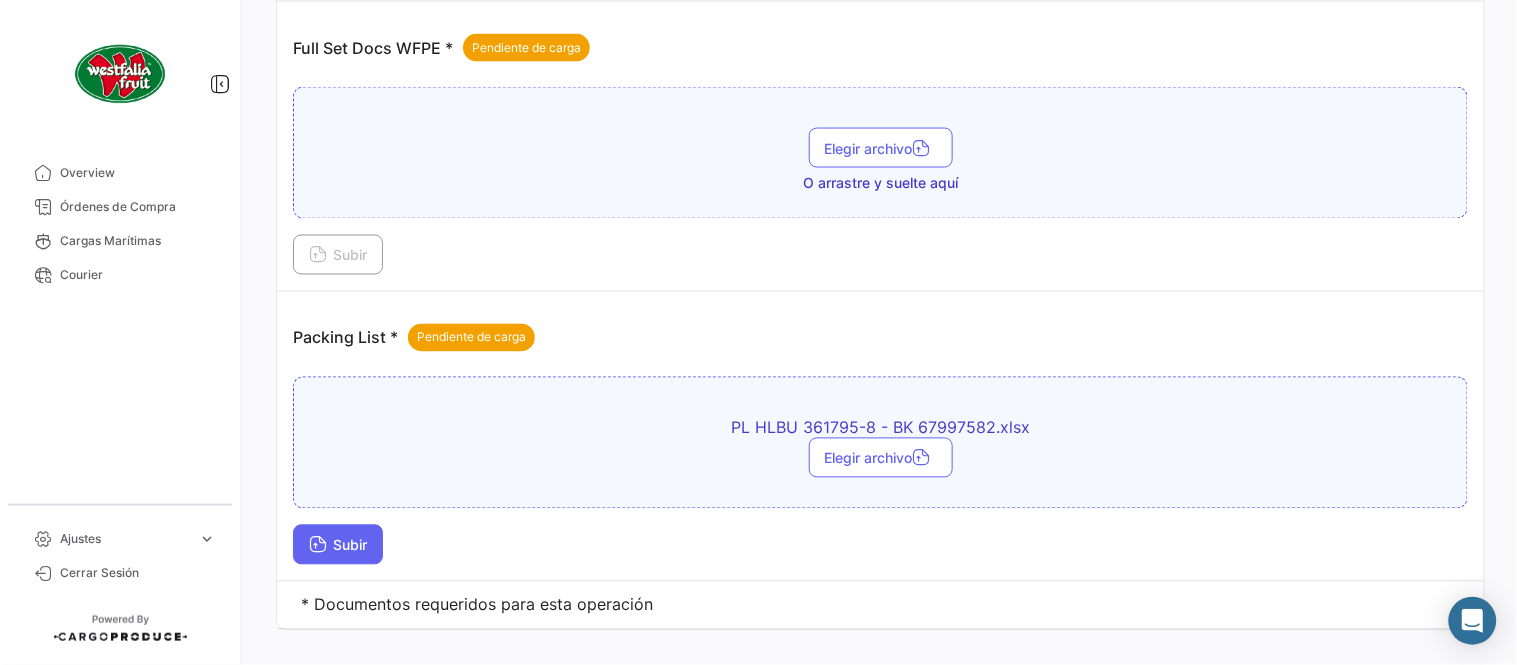 click on "Subir" at bounding box center [338, 545] 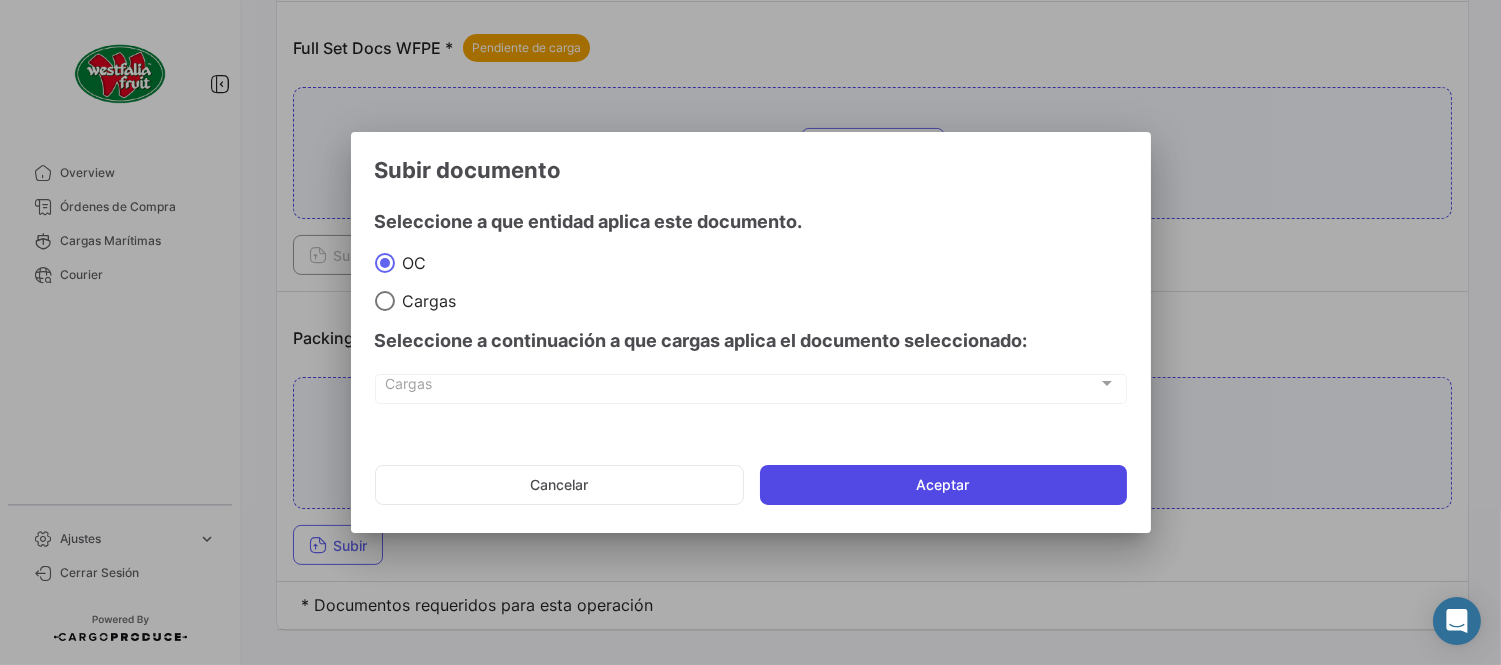 click on "Aceptar" 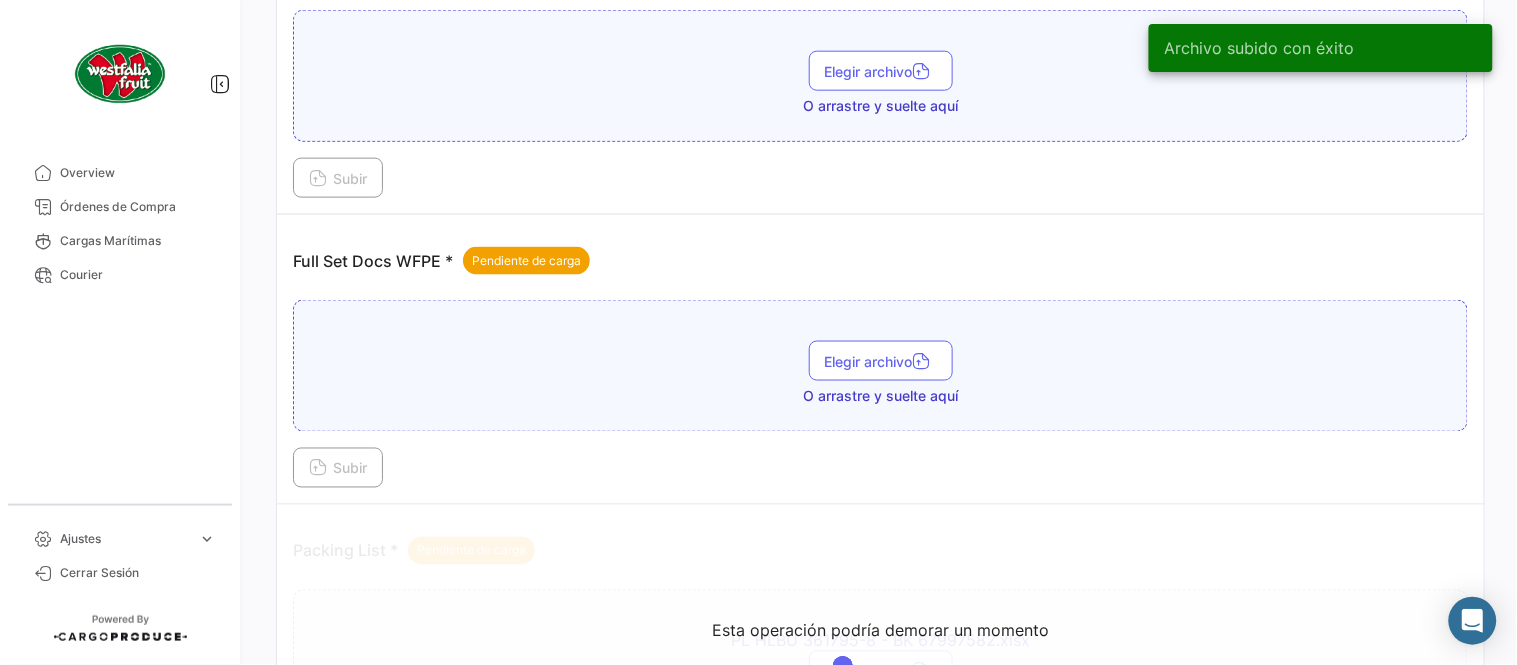 scroll, scrollTop: 555, scrollLeft: 0, axis: vertical 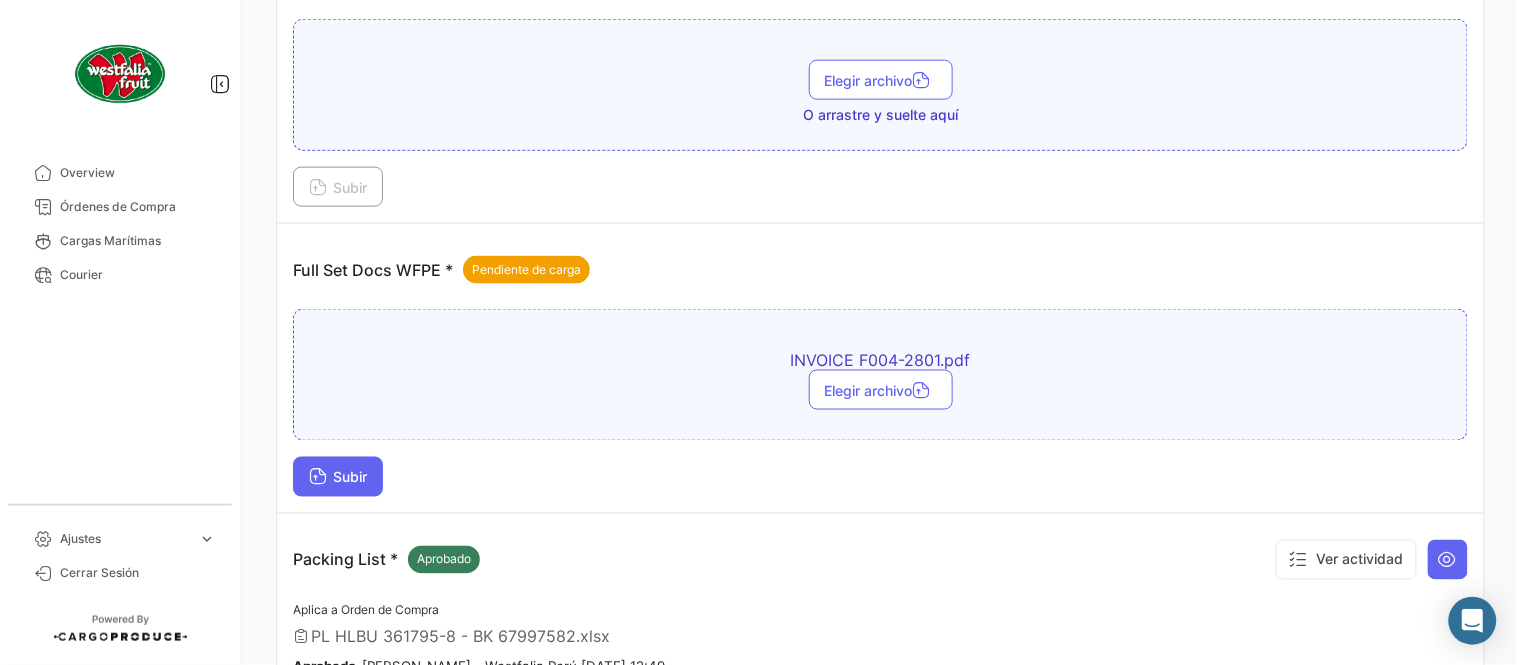 click on "Subir" at bounding box center (338, 477) 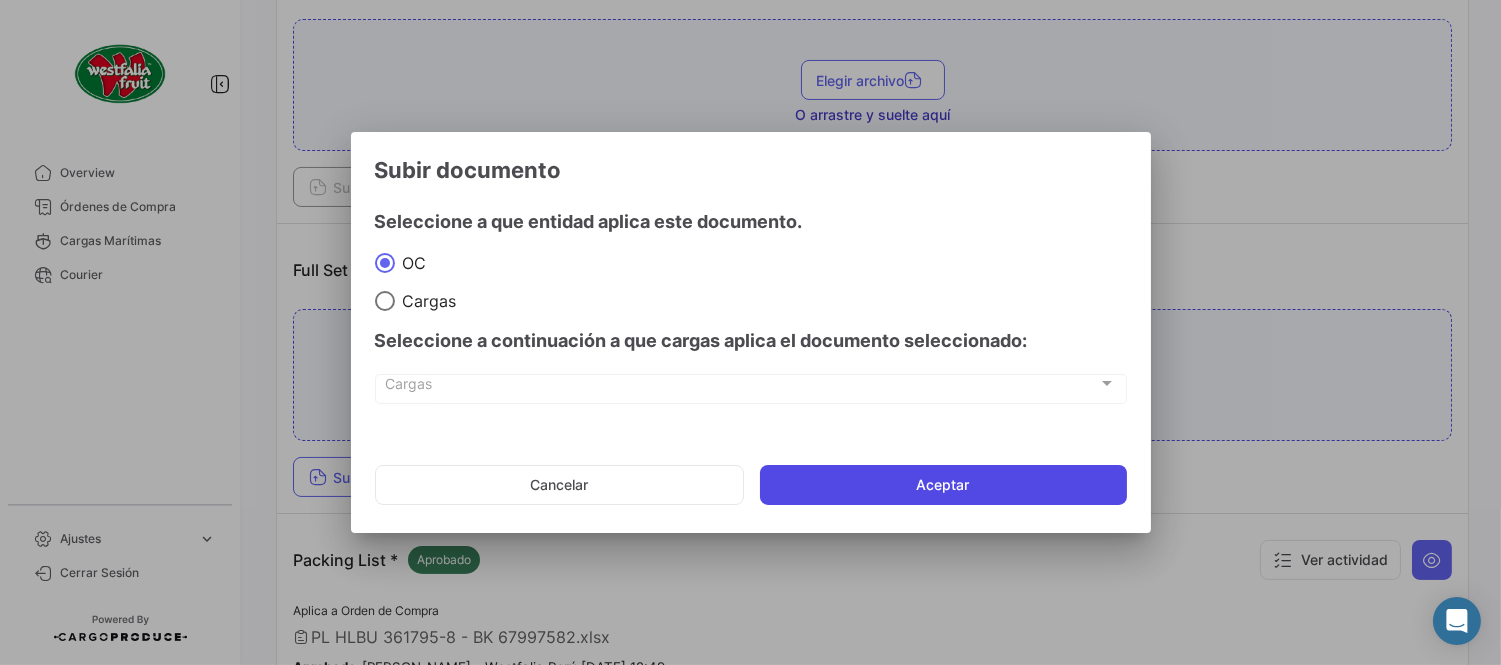 click on "Aceptar" 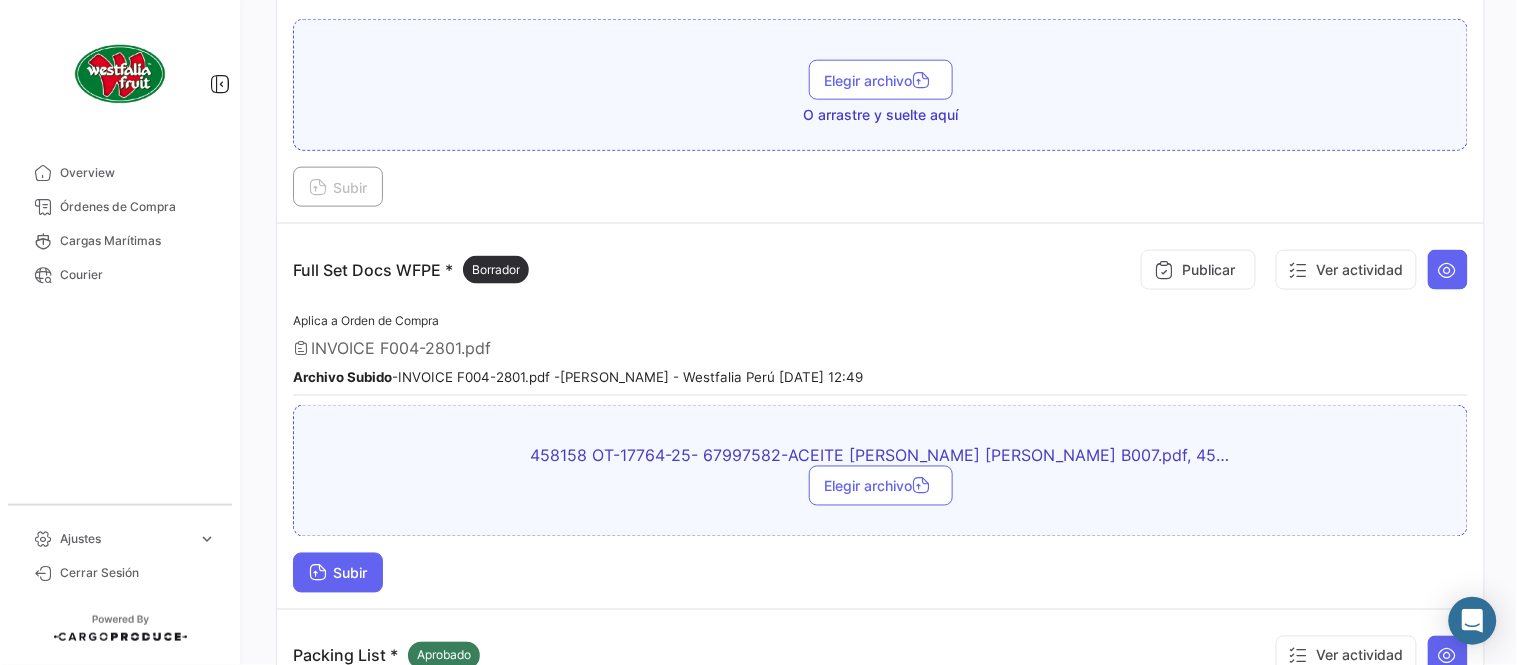 click on "Subir" at bounding box center [338, 573] 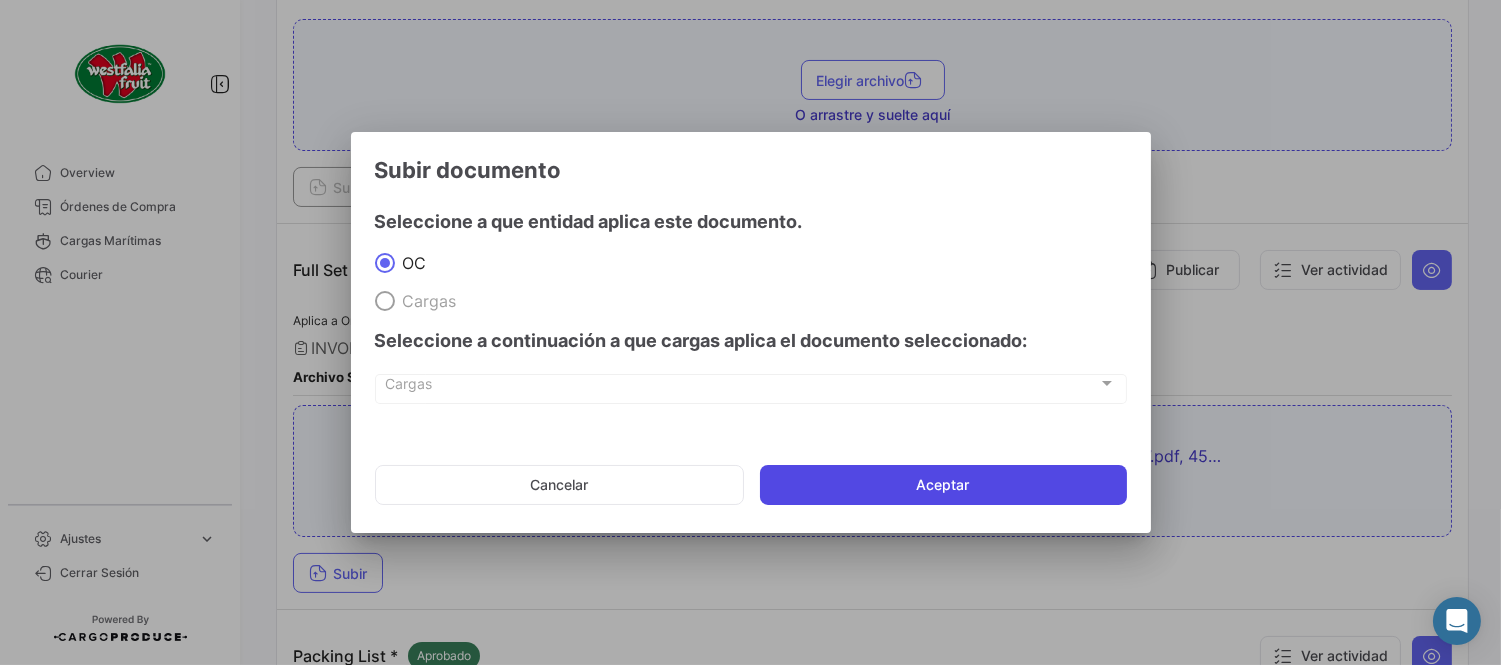 click on "Aceptar" 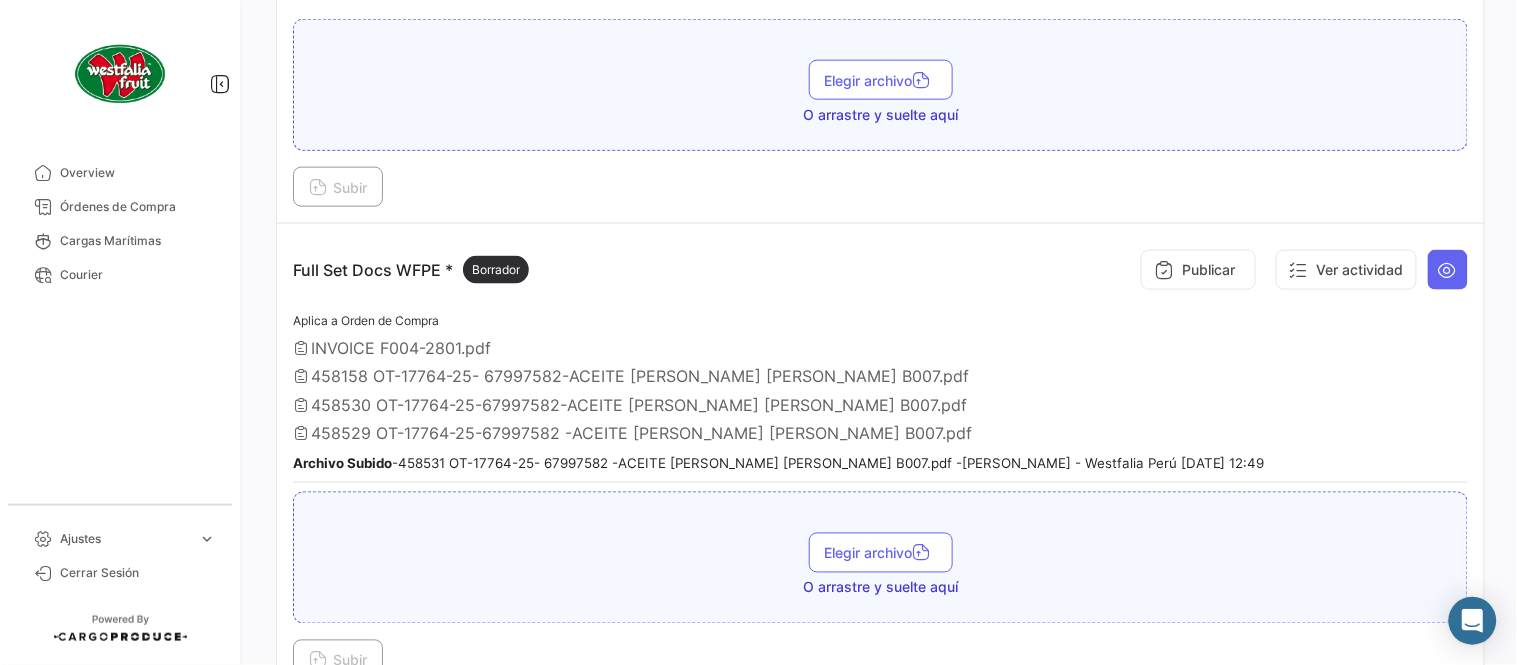 click on "458530 OT-17764-25-67997582-ACEITE [PERSON_NAME] [PERSON_NAME] B007.pdf" at bounding box center (880, 405) 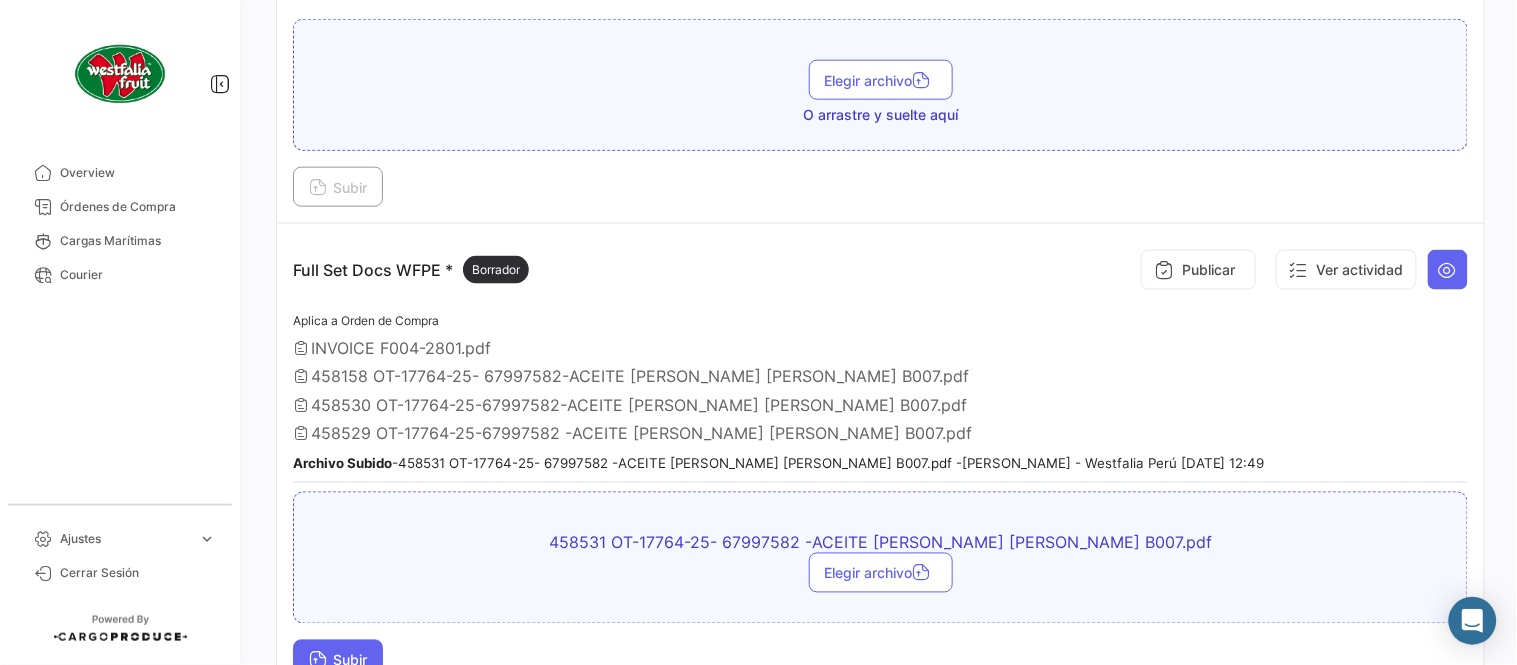 click on "Subir" at bounding box center (338, 660) 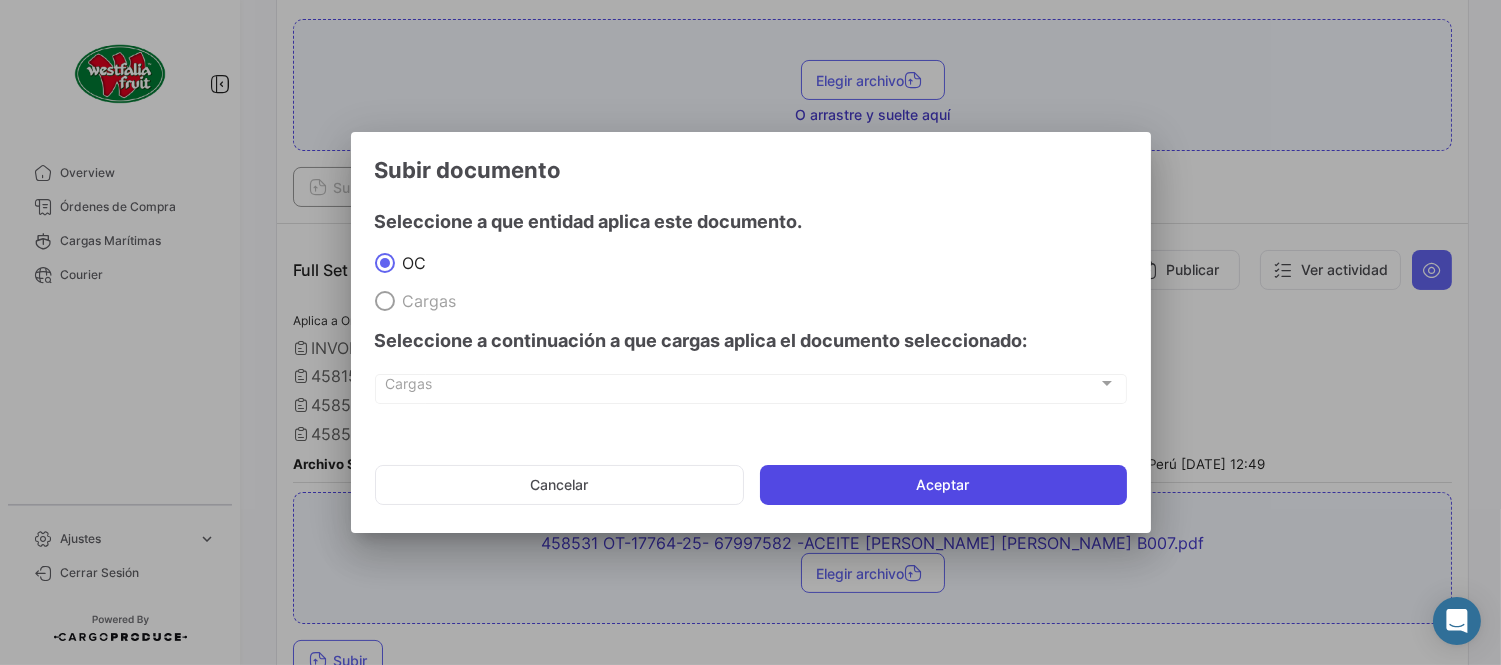 click on "Aceptar" 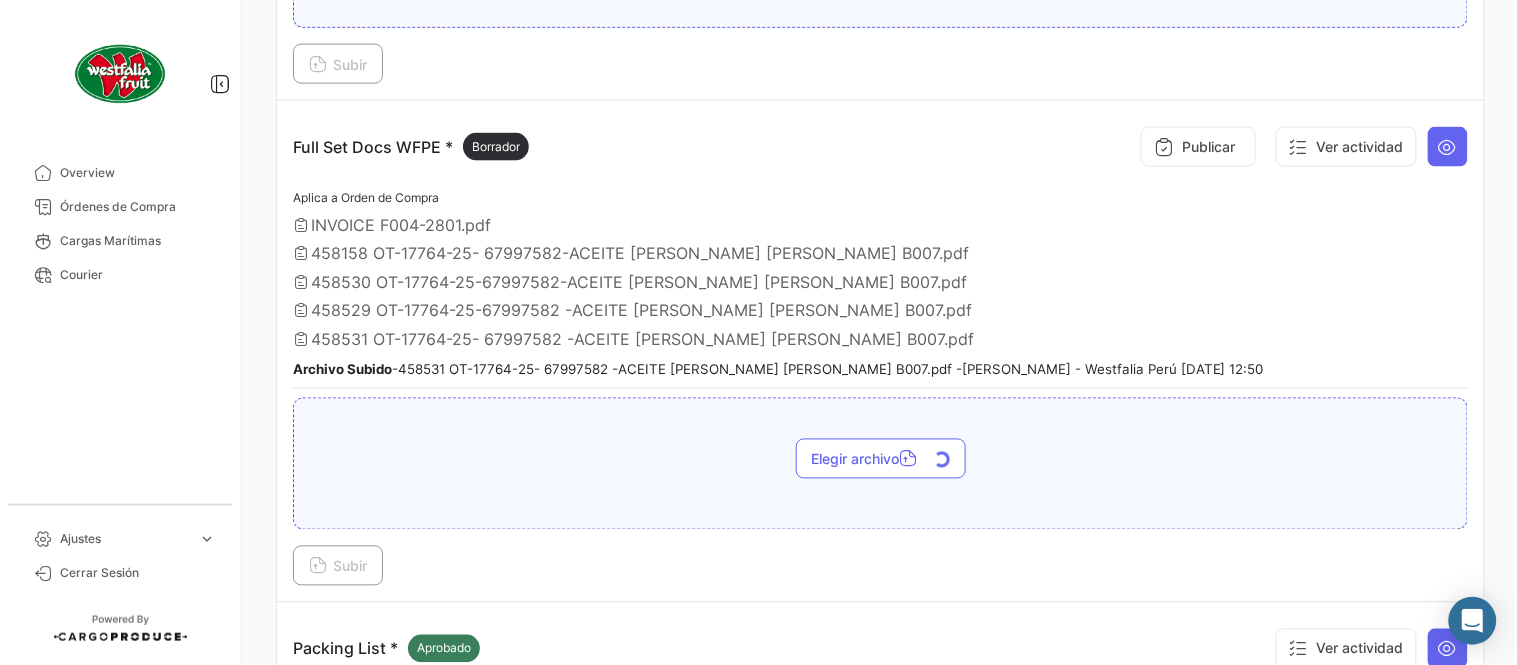 scroll, scrollTop: 785, scrollLeft: 0, axis: vertical 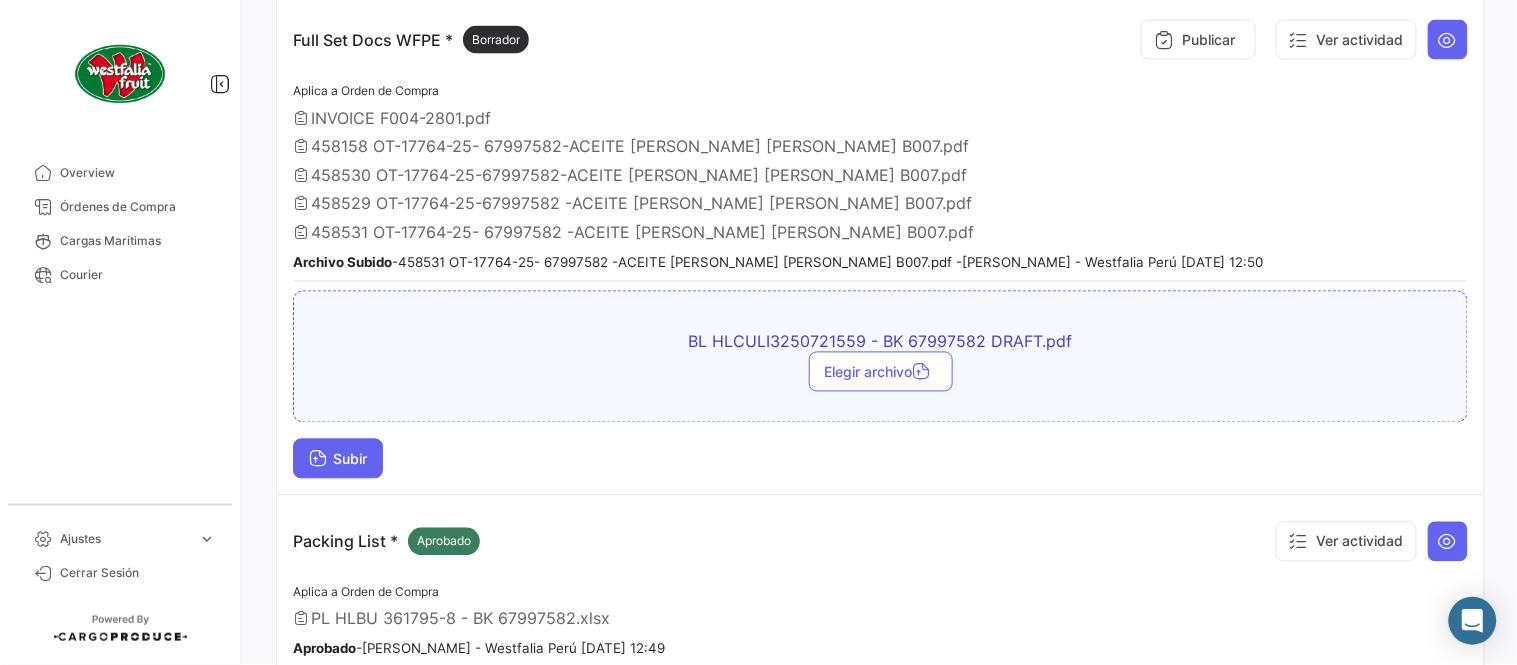 click on "Subir" at bounding box center [338, 459] 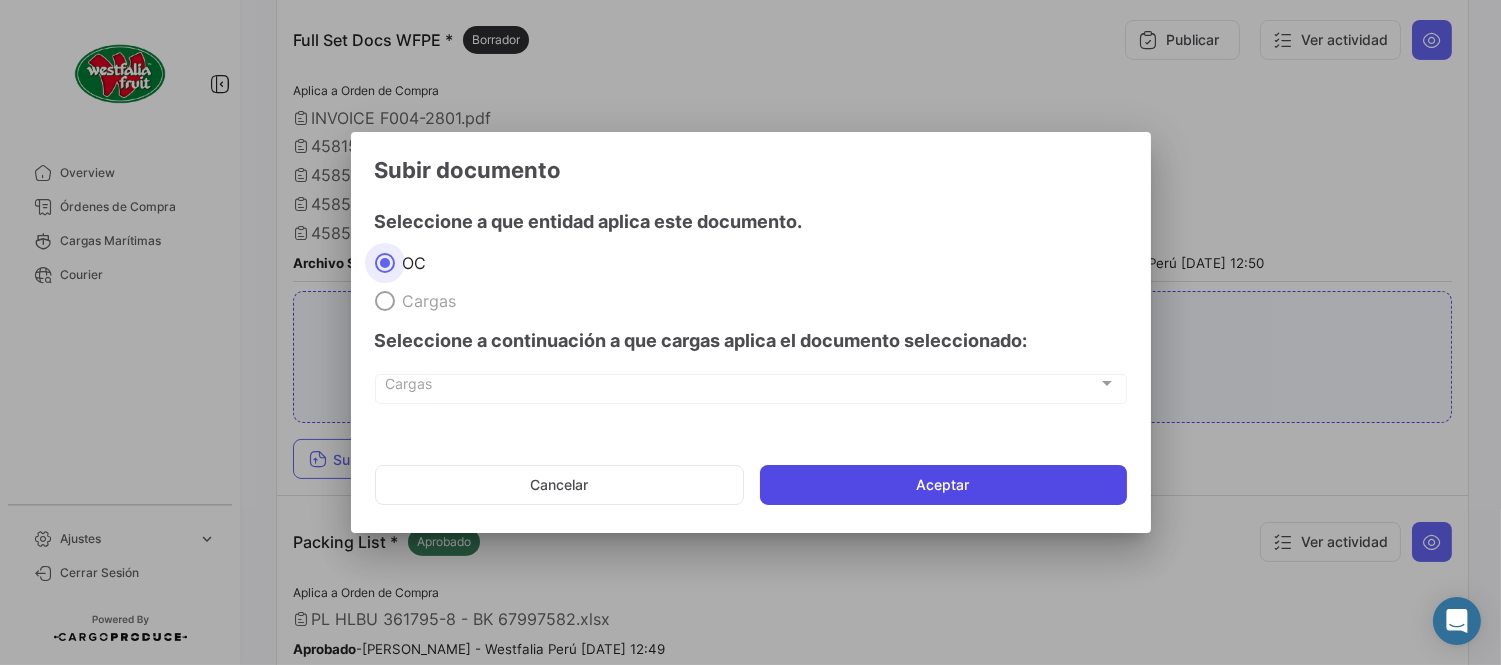 click on "Aceptar" 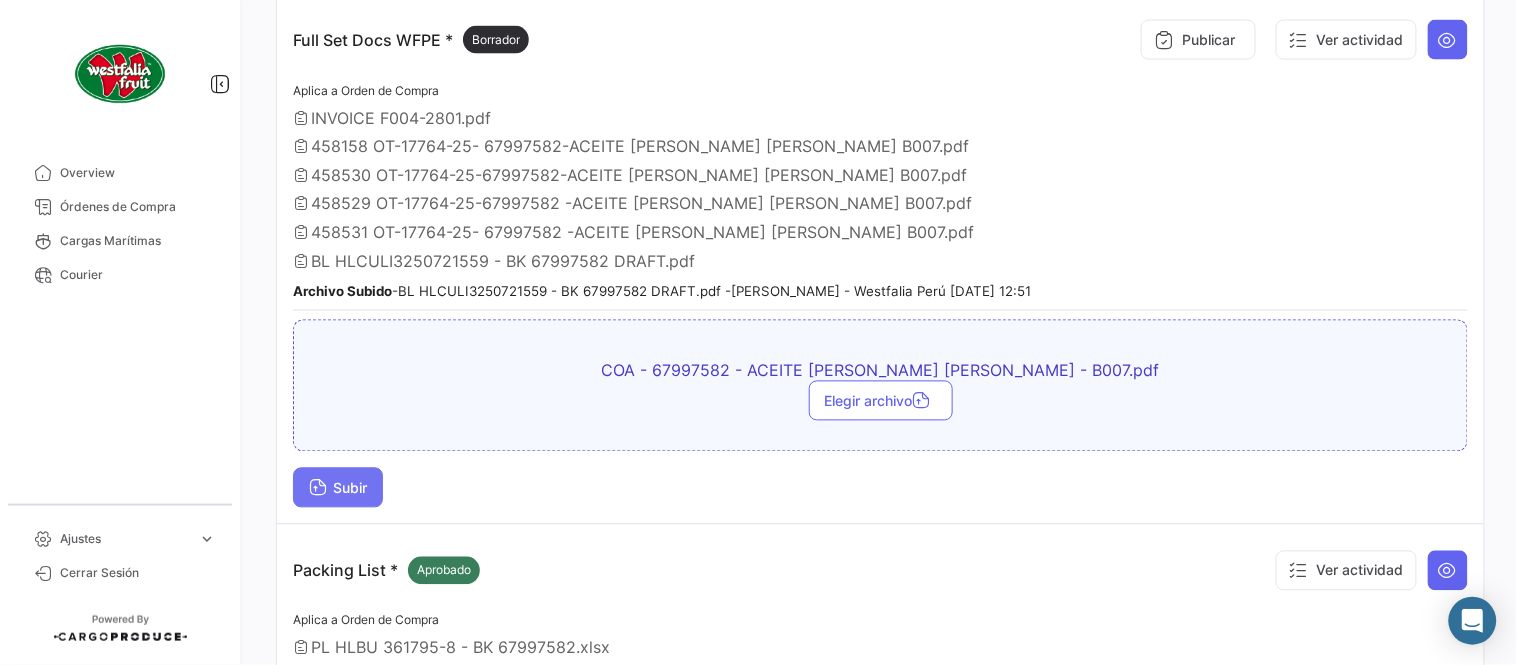 click on "Subir" at bounding box center (338, 488) 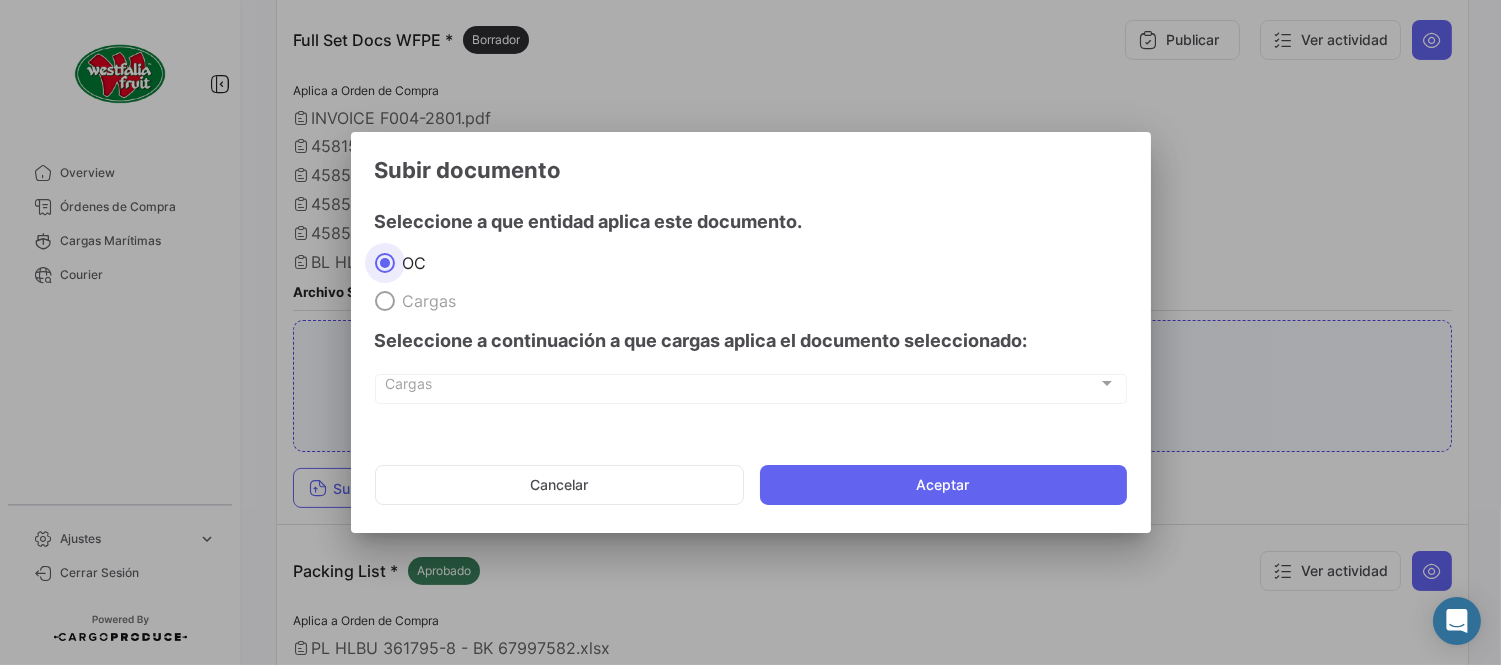 drag, startPoint x: 856, startPoint y: 461, endPoint x: 866, endPoint y: 542, distance: 81.61495 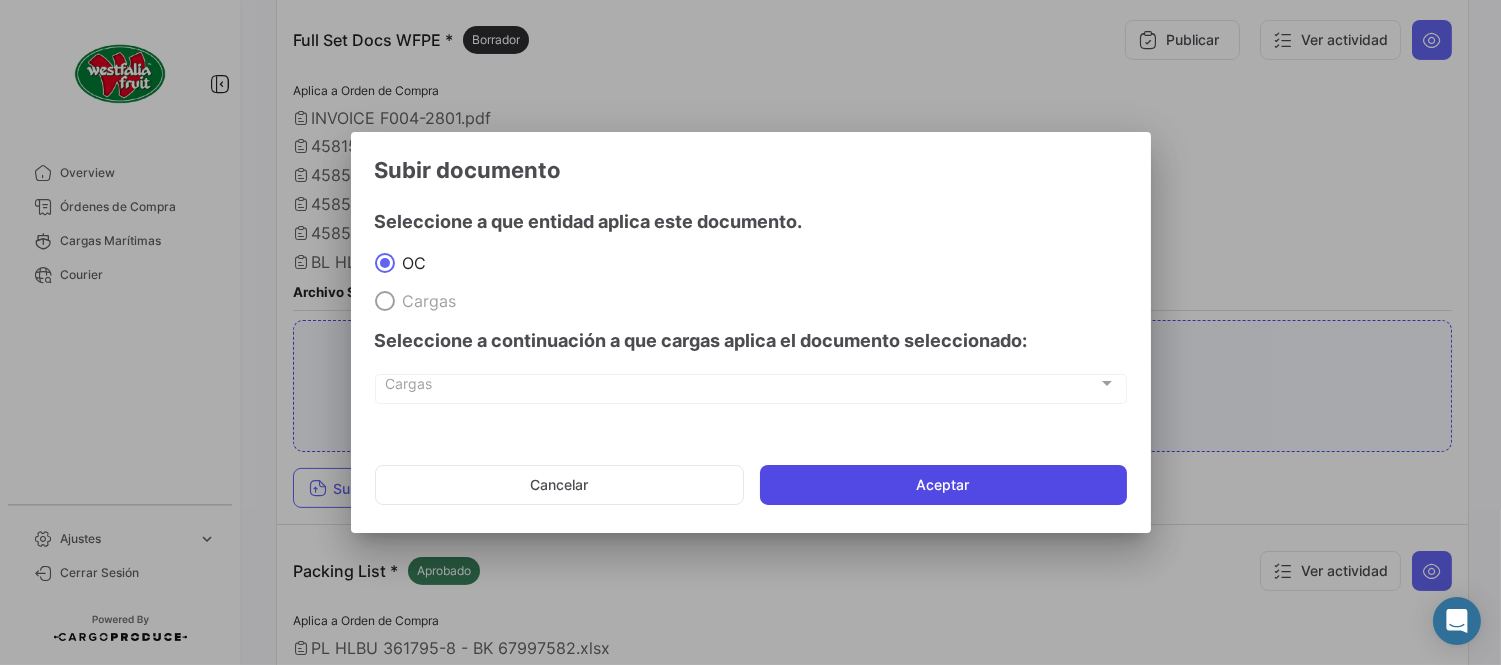 click on "Aceptar" 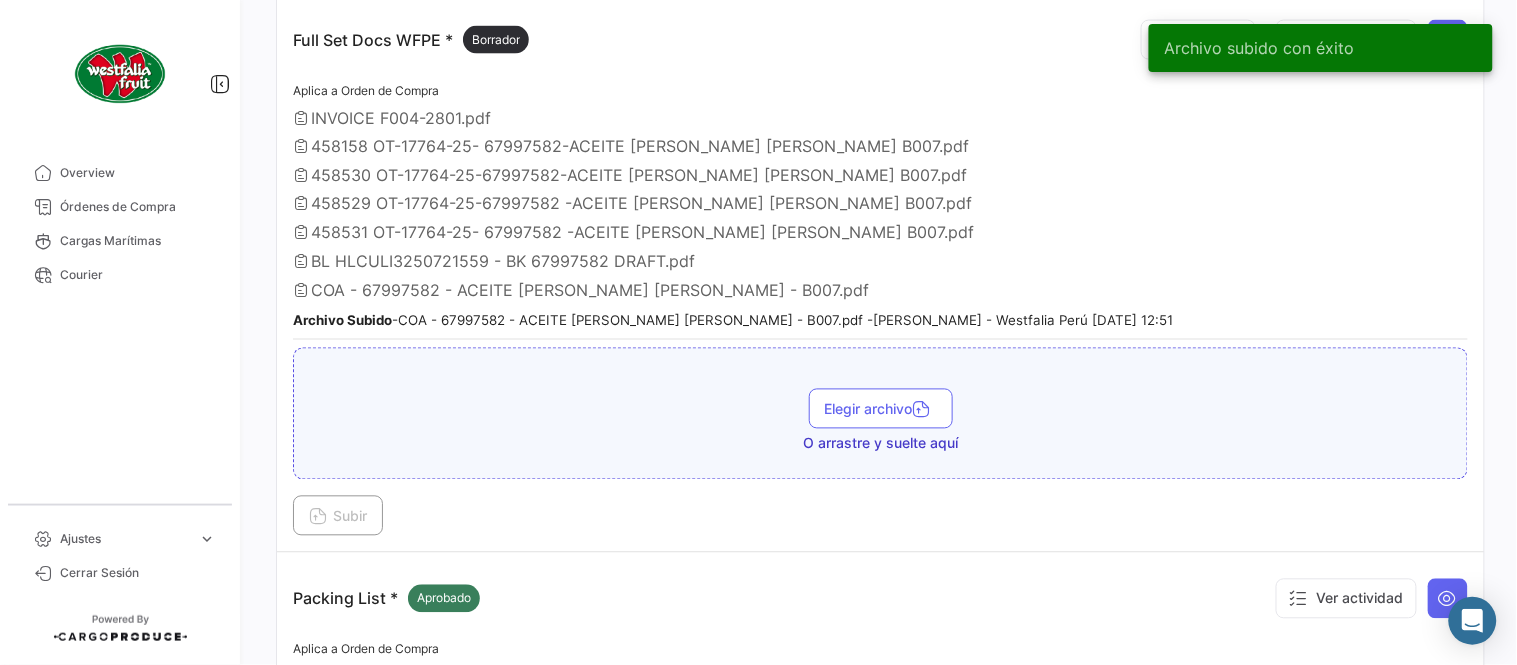 drag, startPoint x: 530, startPoint y: 251, endPoint x: 523, endPoint y: 280, distance: 29.832869 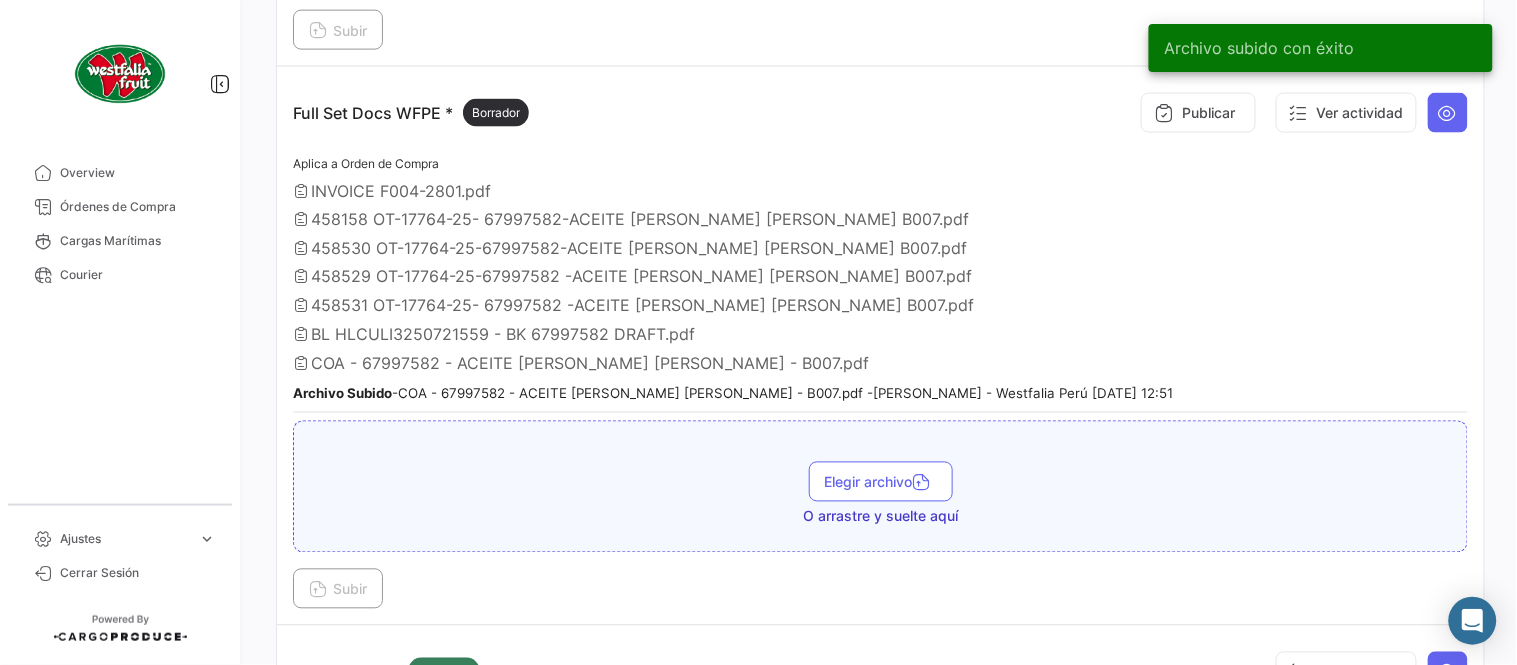 scroll, scrollTop: 674, scrollLeft: 0, axis: vertical 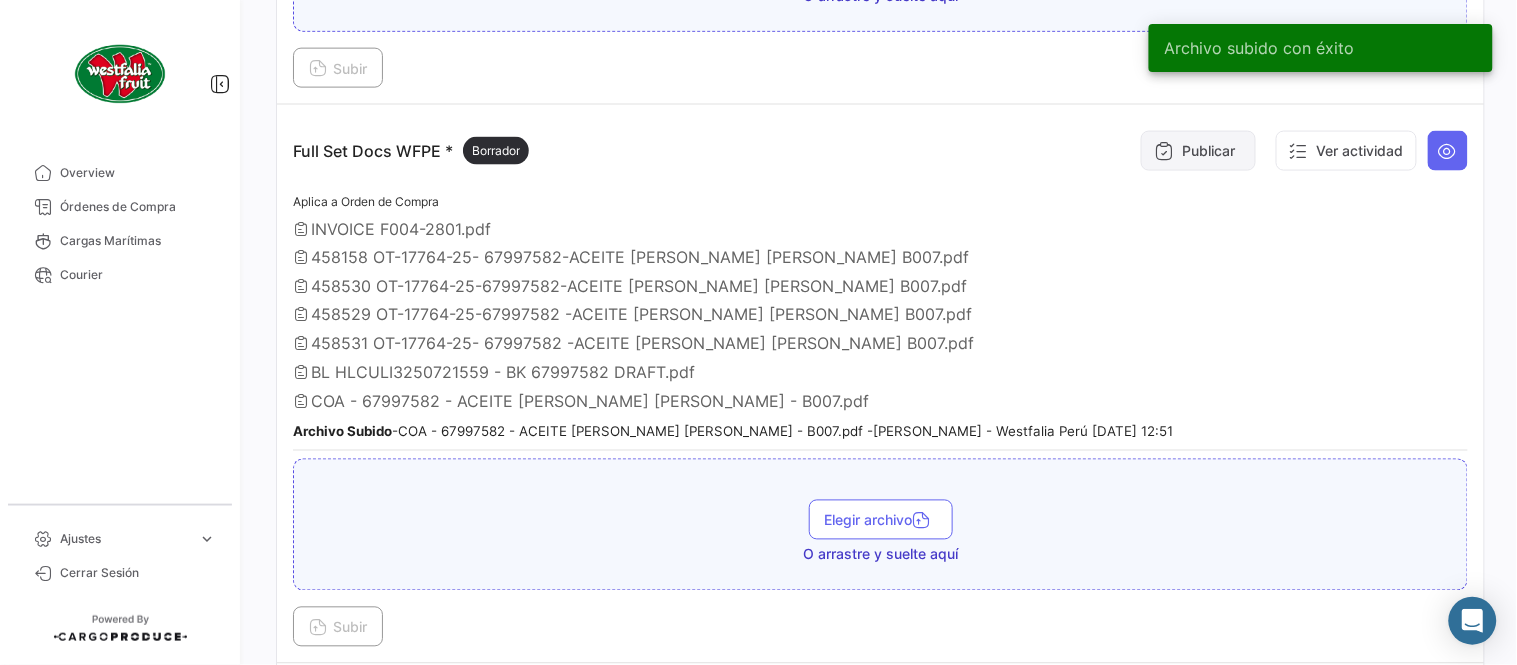 click on "Publicar" at bounding box center [1198, 151] 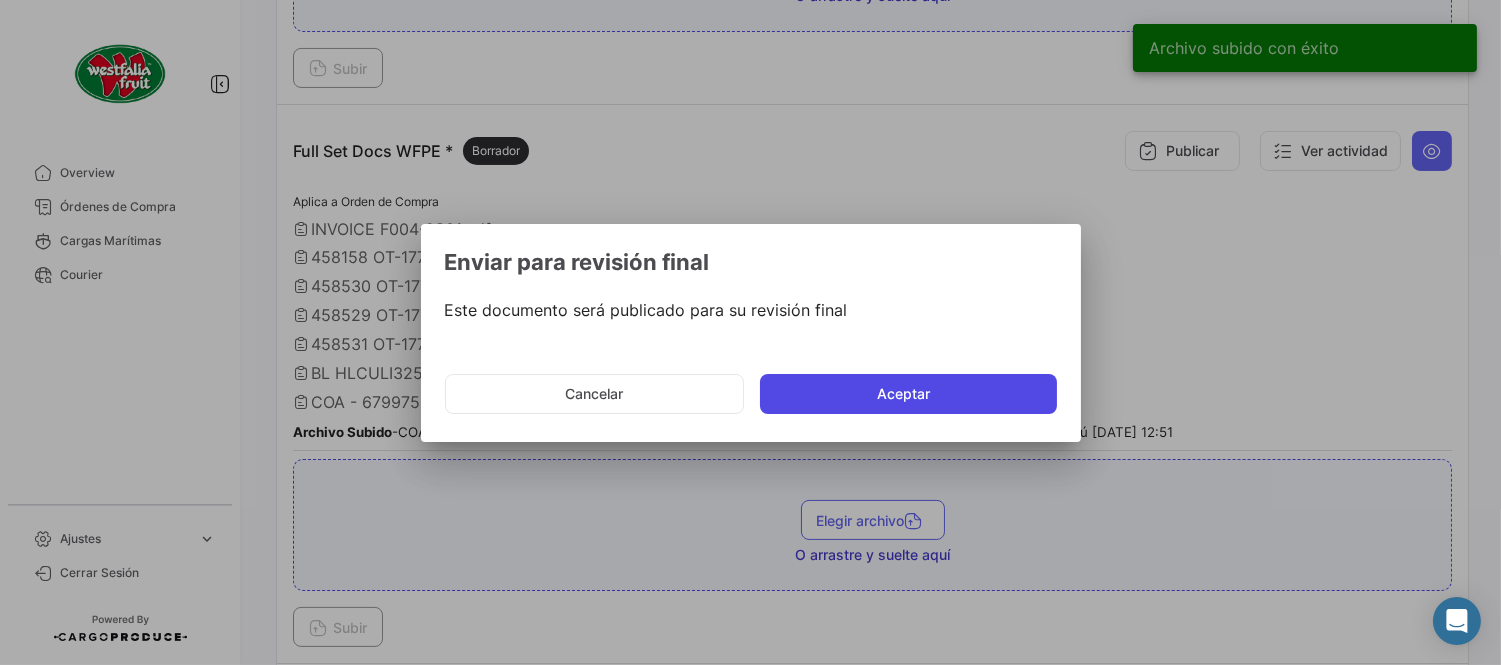 click on "Aceptar" 